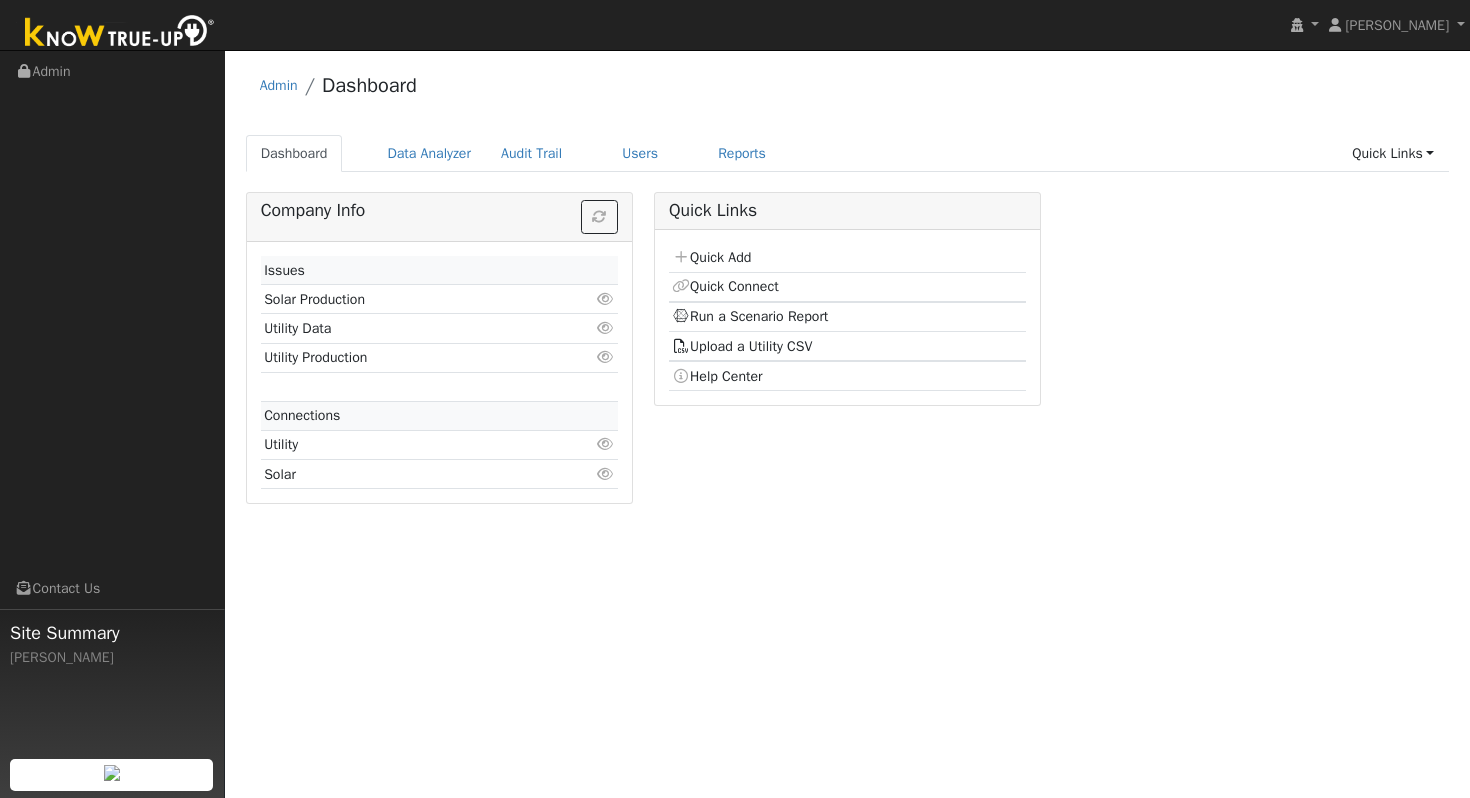 scroll, scrollTop: 0, scrollLeft: 0, axis: both 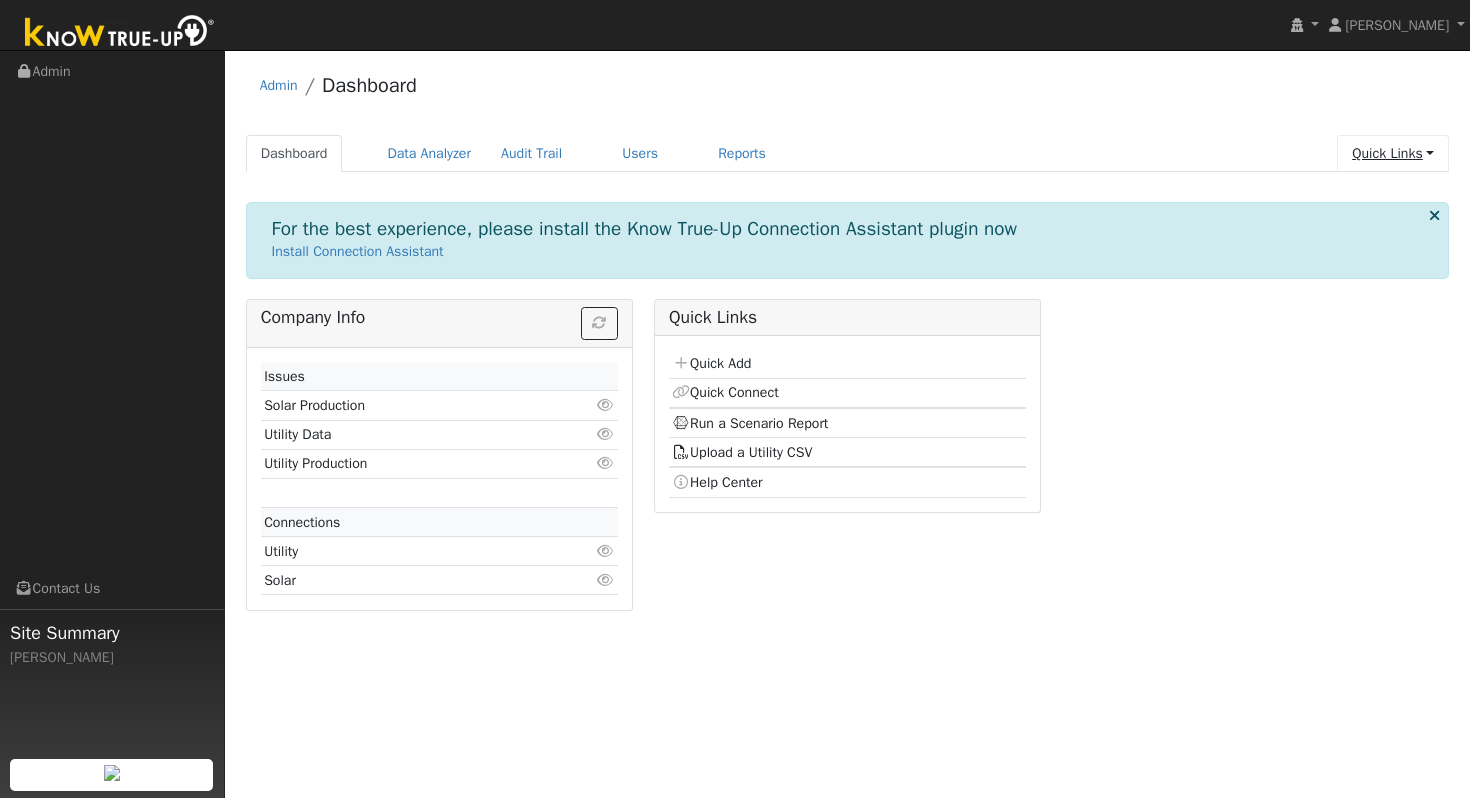 click on "Quick Links" at bounding box center (1393, 153) 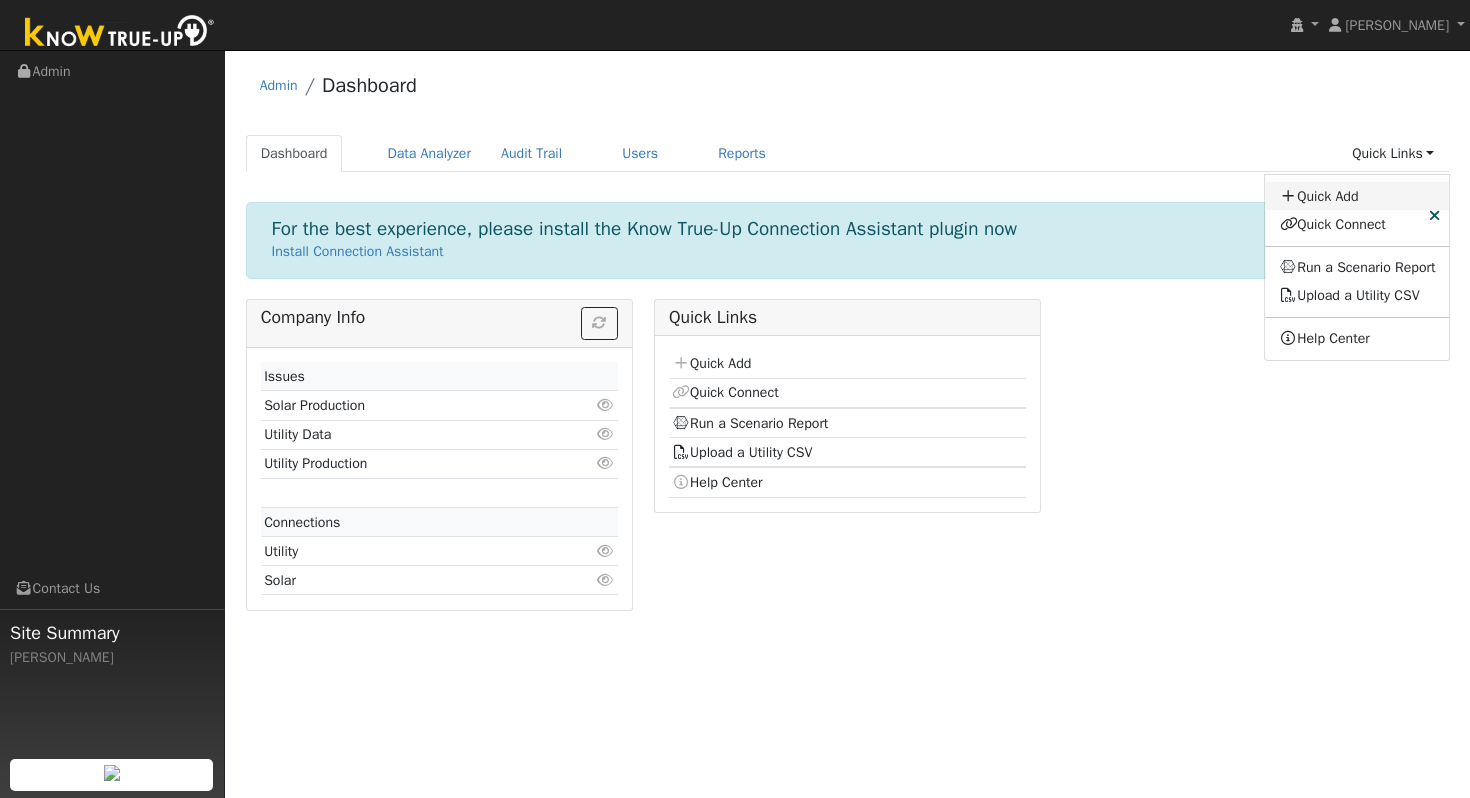 click on "Quick Add" at bounding box center [1358, 196] 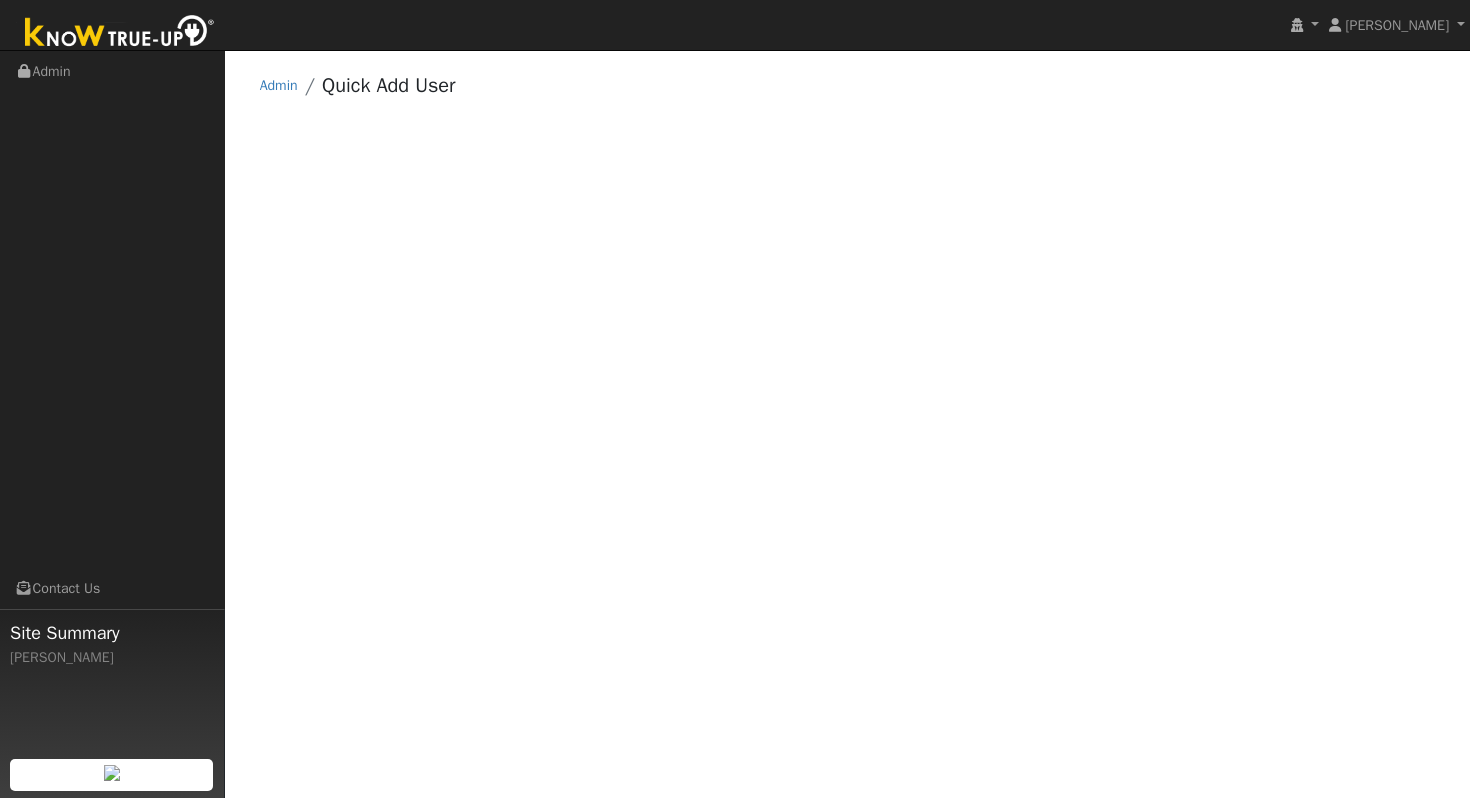 scroll, scrollTop: 0, scrollLeft: 0, axis: both 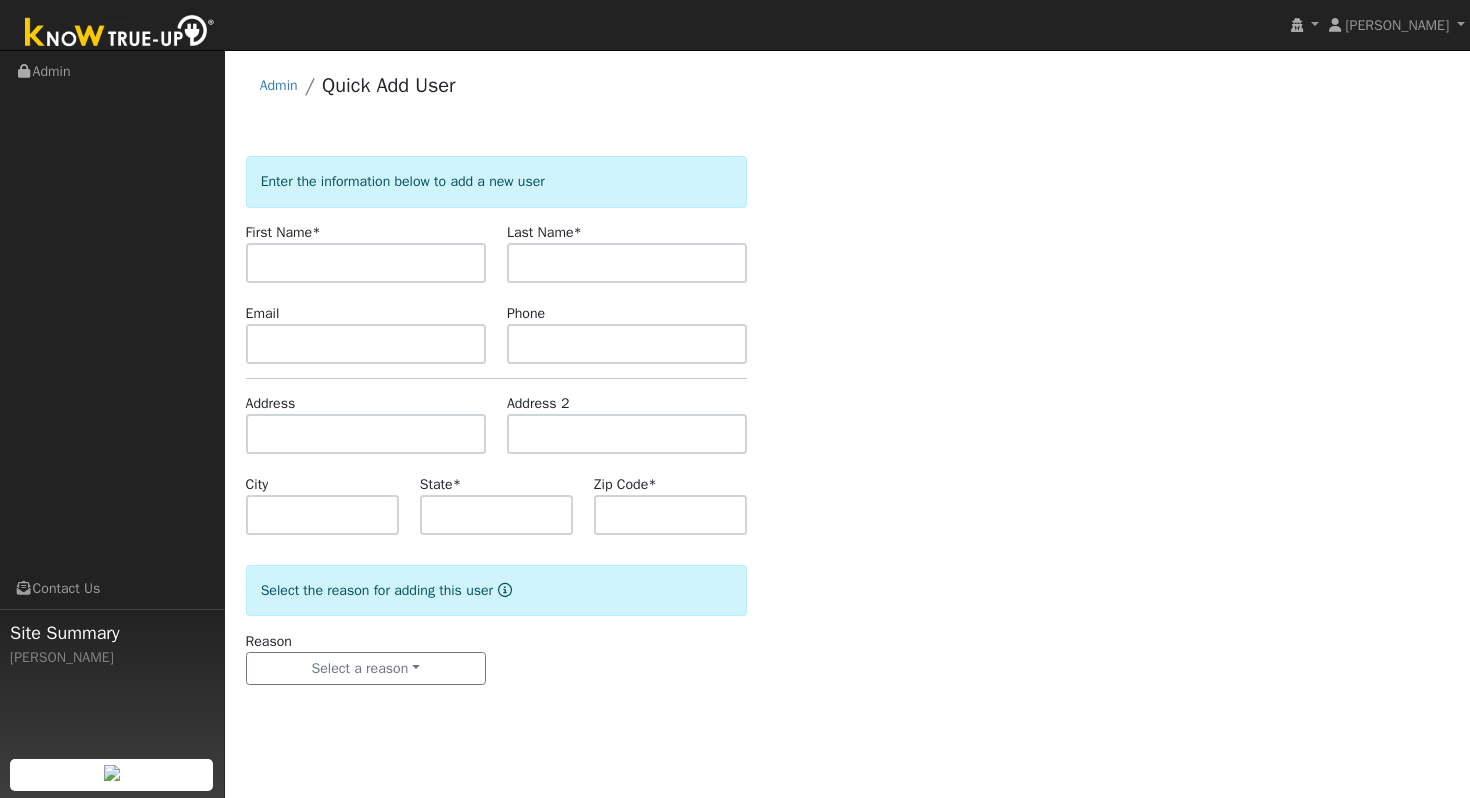click at bounding box center (366, 263) 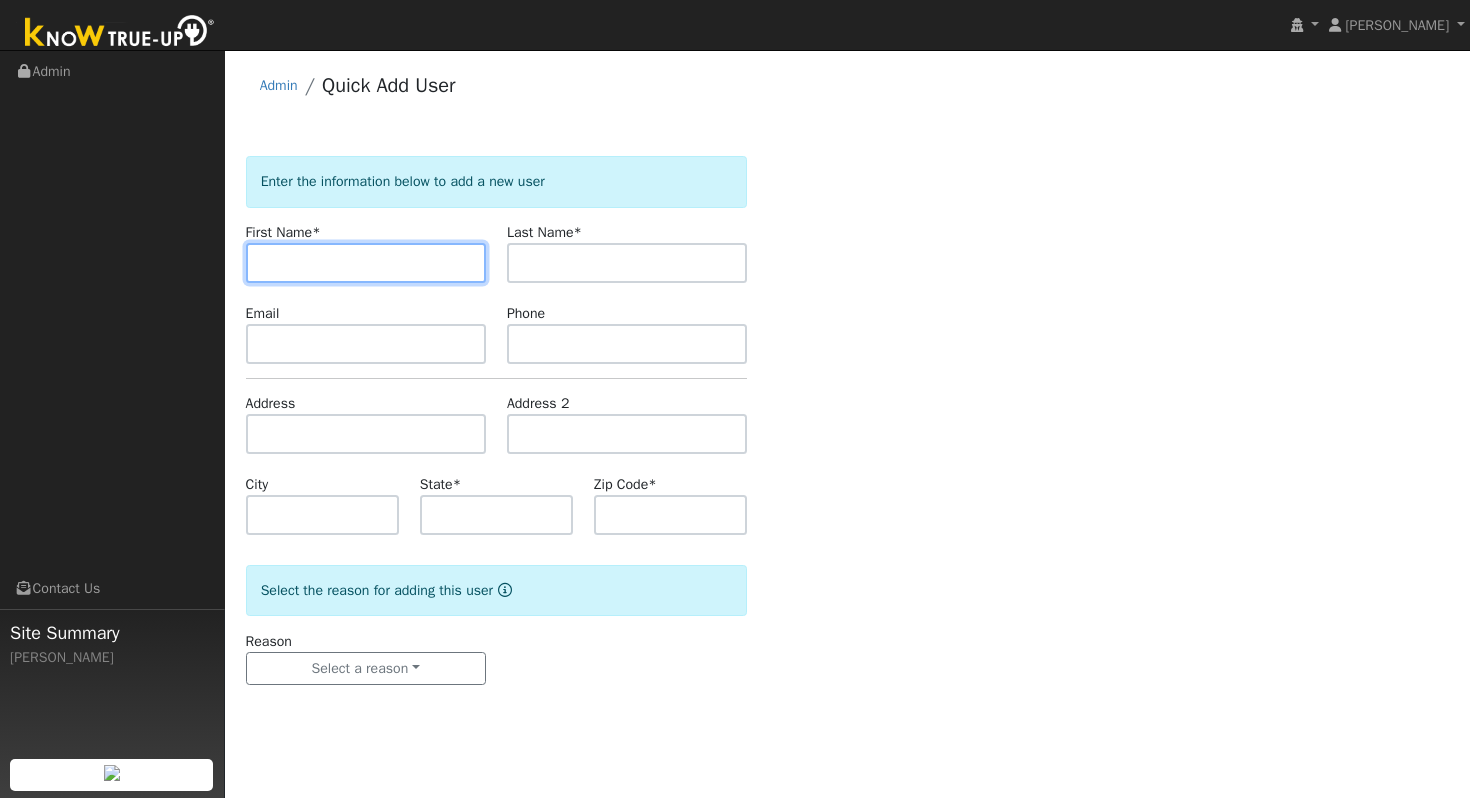 click at bounding box center [366, 263] 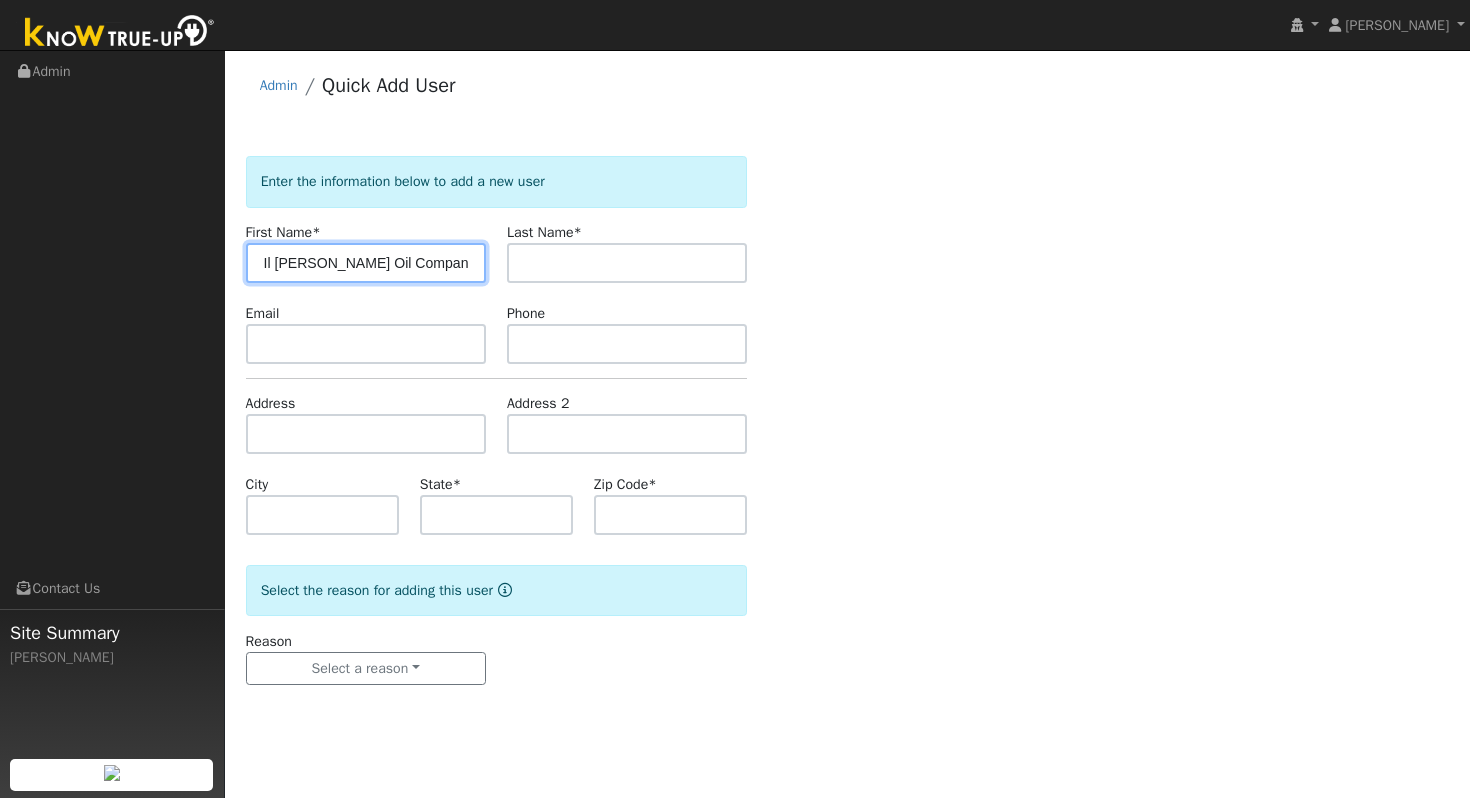 scroll, scrollTop: 0, scrollLeft: 8, axis: horizontal 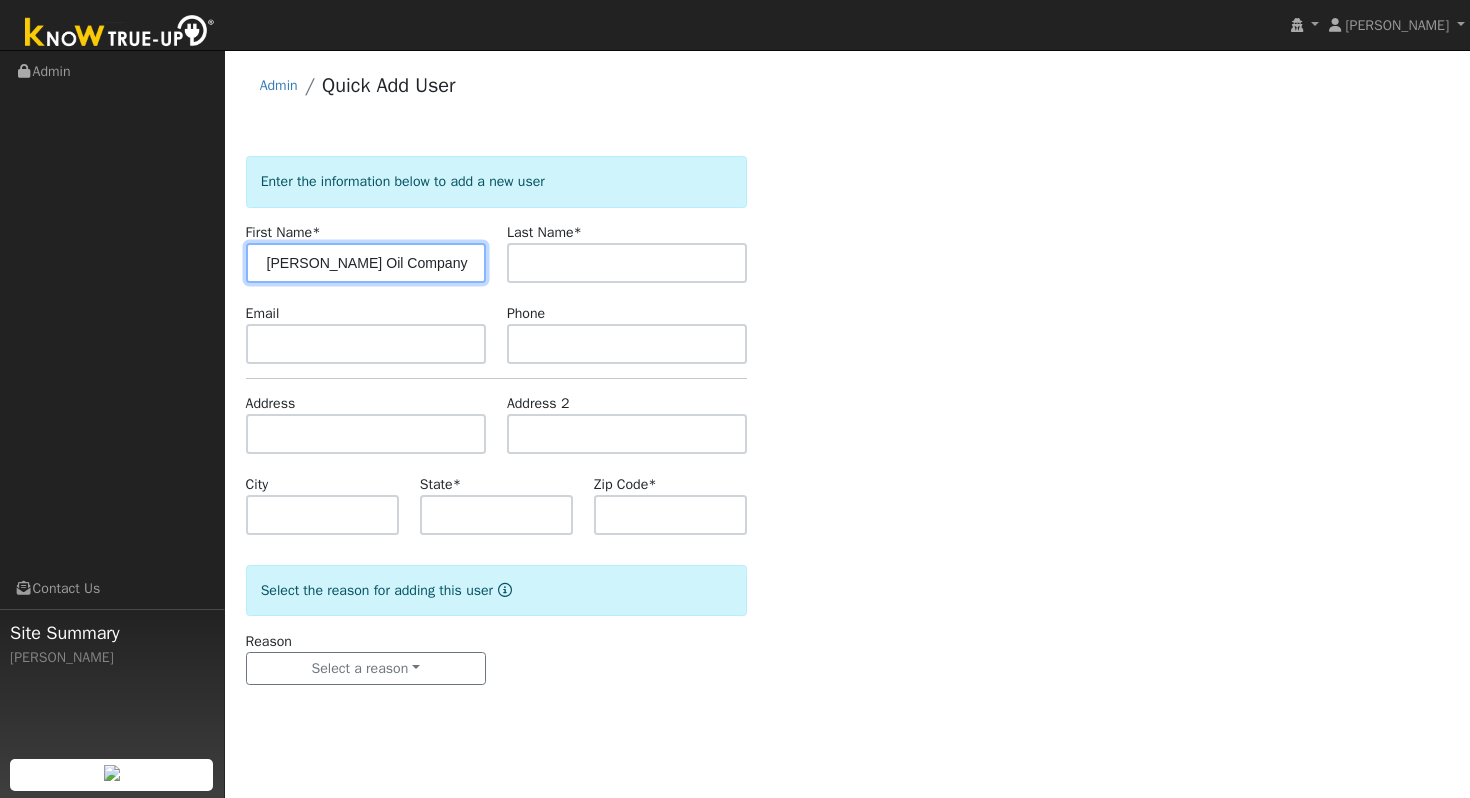 type on "Il Fiorello Olive Oil Company 2022" 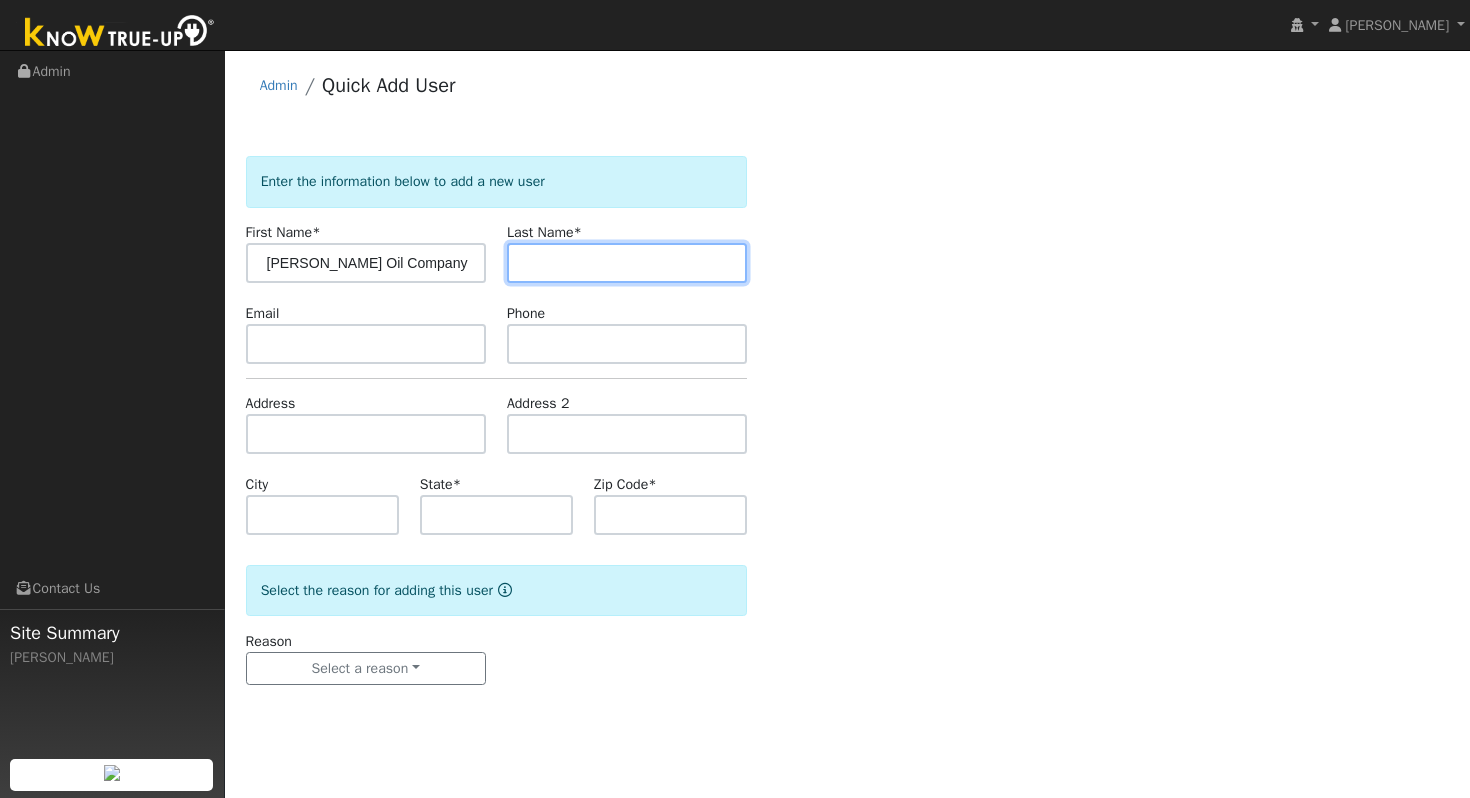 click at bounding box center [627, 263] 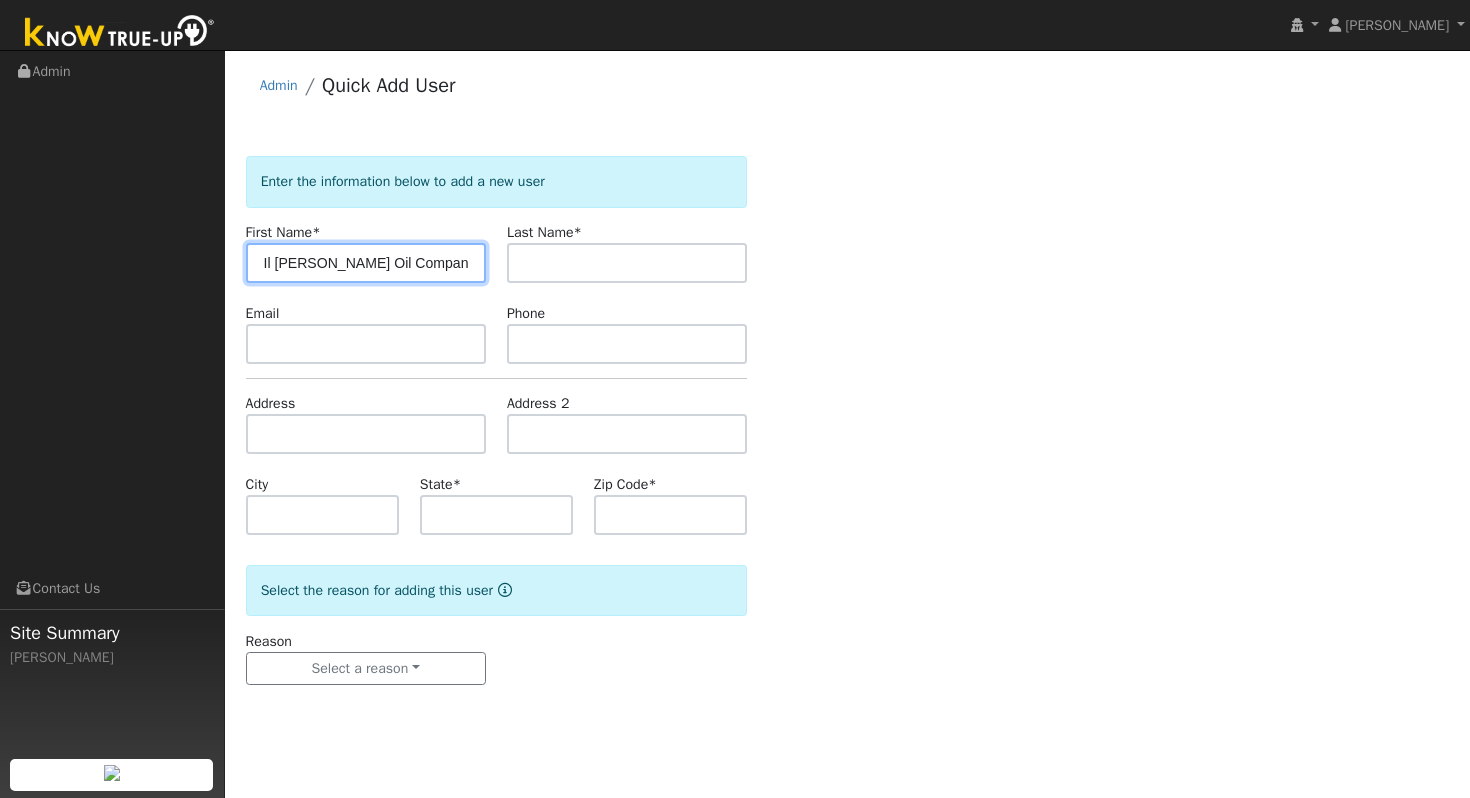 scroll, scrollTop: 0, scrollLeft: 8, axis: horizontal 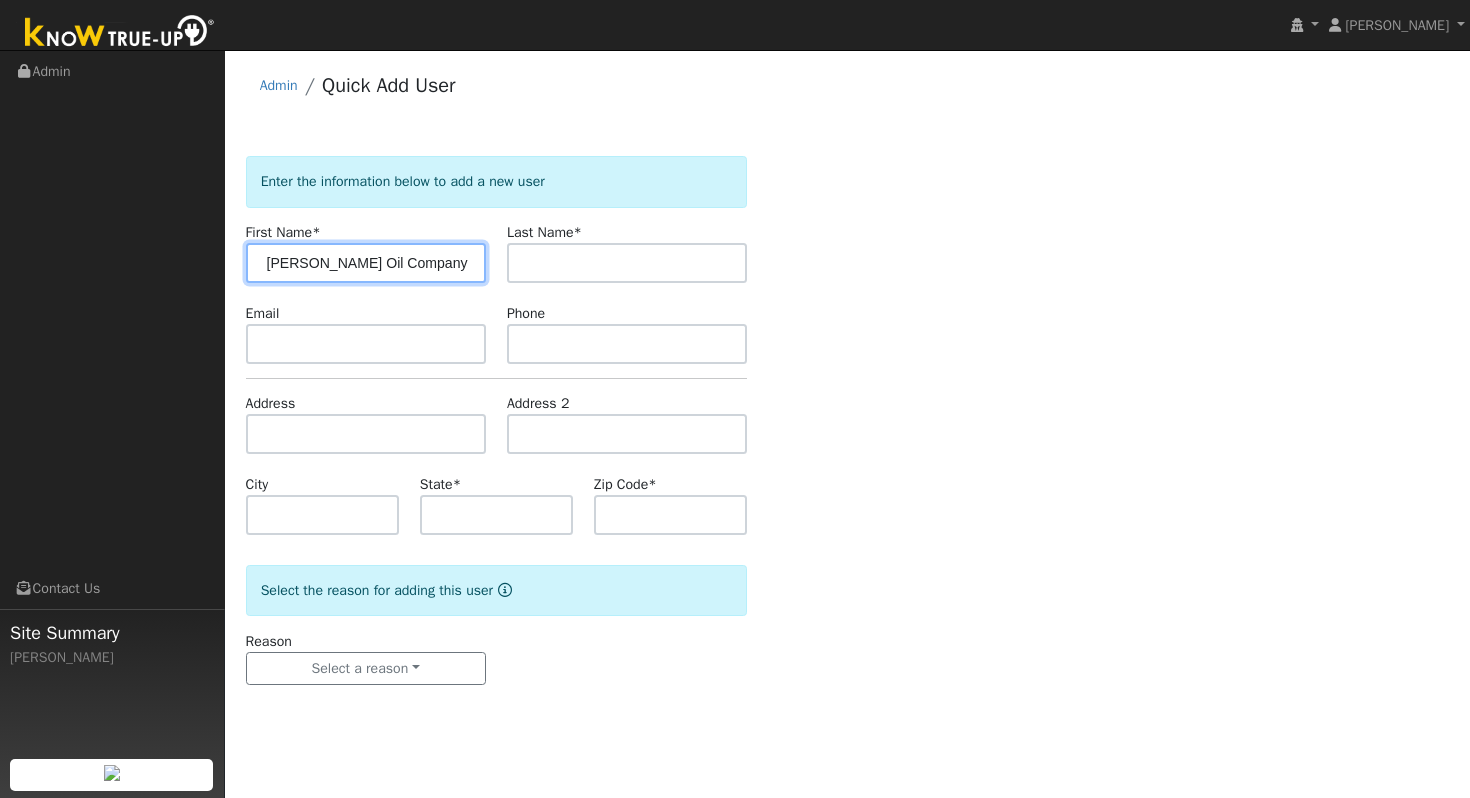 drag, startPoint x: 328, startPoint y: 263, endPoint x: 478, endPoint y: 268, distance: 150.08331 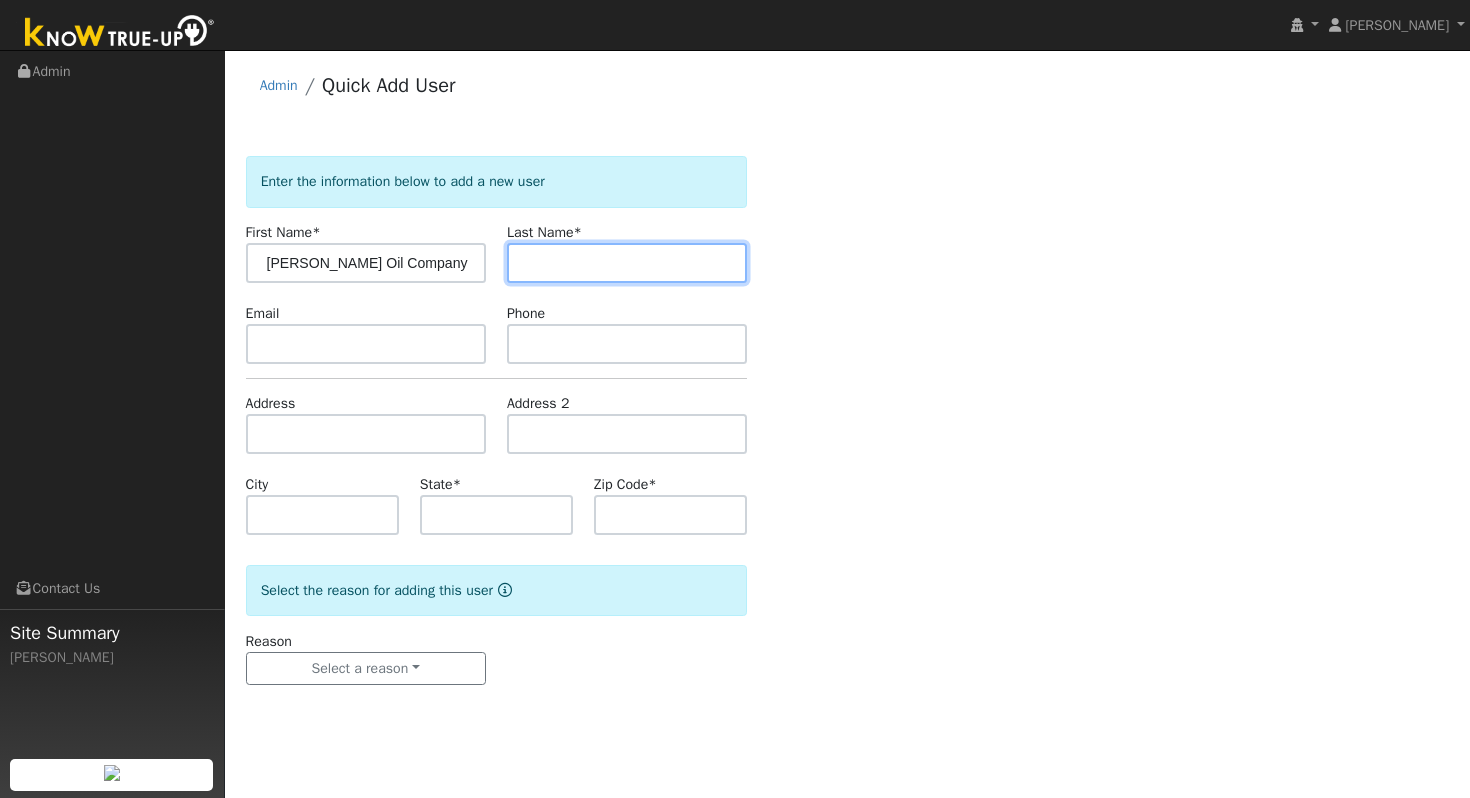 scroll, scrollTop: 0, scrollLeft: 0, axis: both 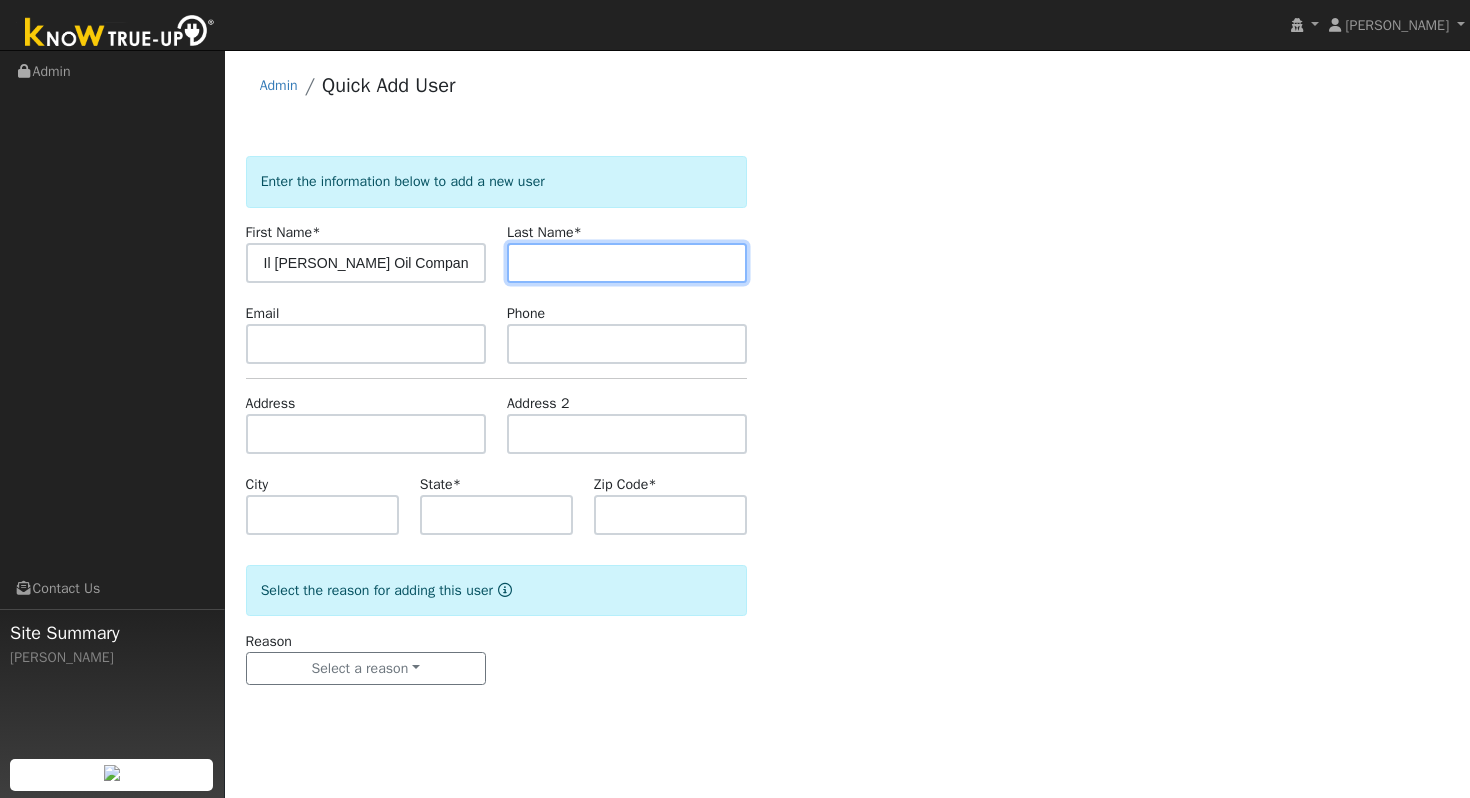click at bounding box center (627, 263) 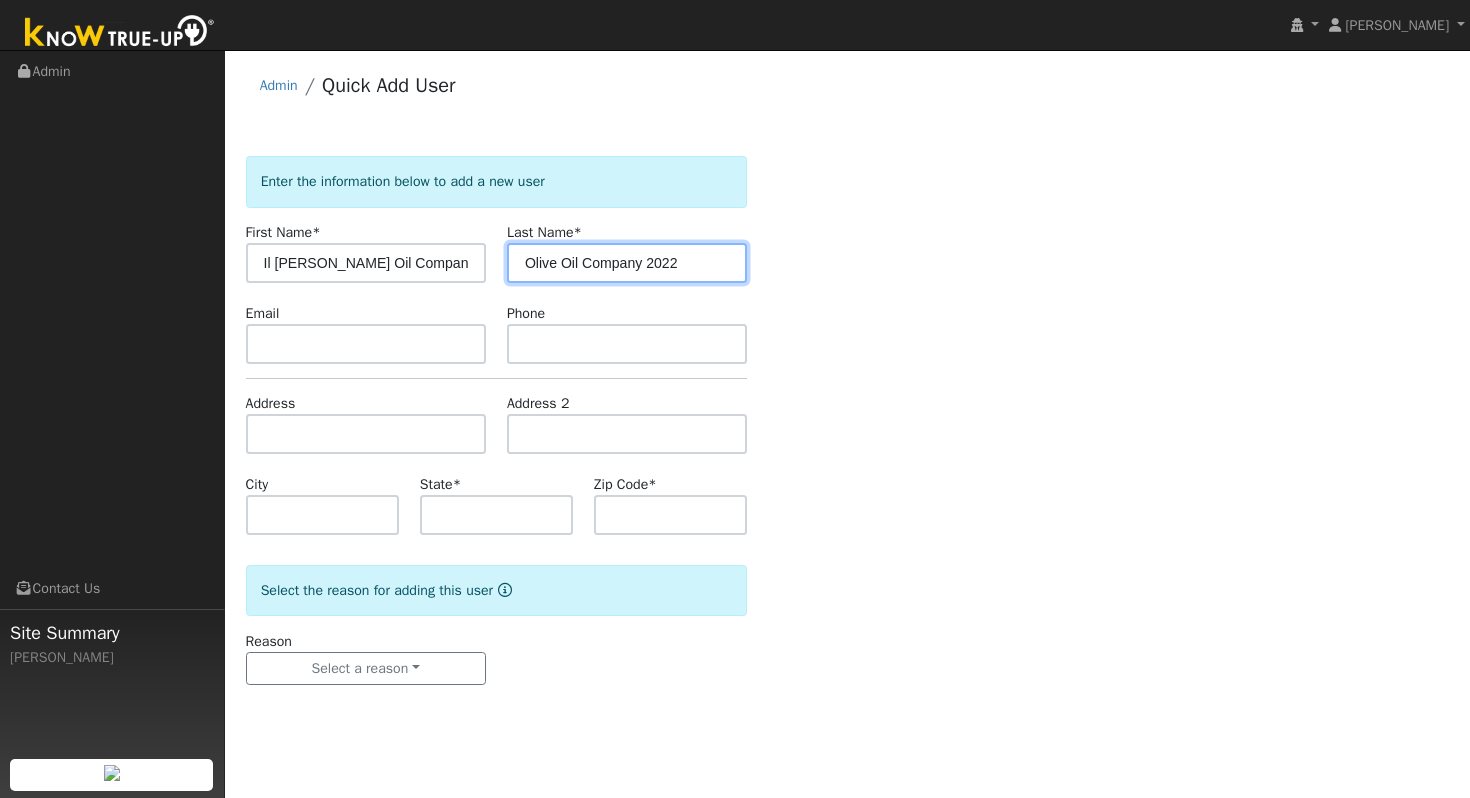 type on "Olive Oil Company 2022" 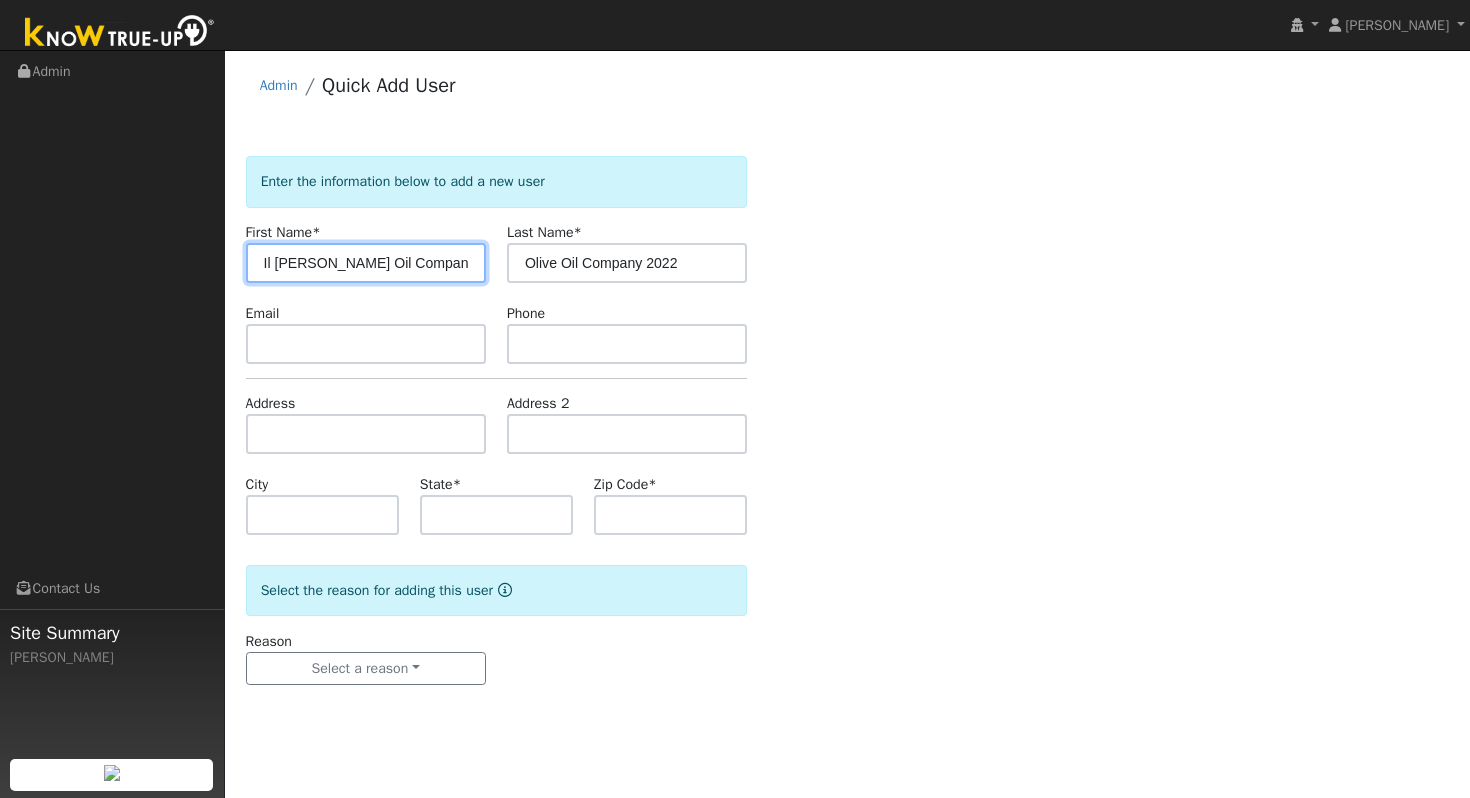 click on "Il [PERSON_NAME] Oil Company 2022" at bounding box center [366, 263] 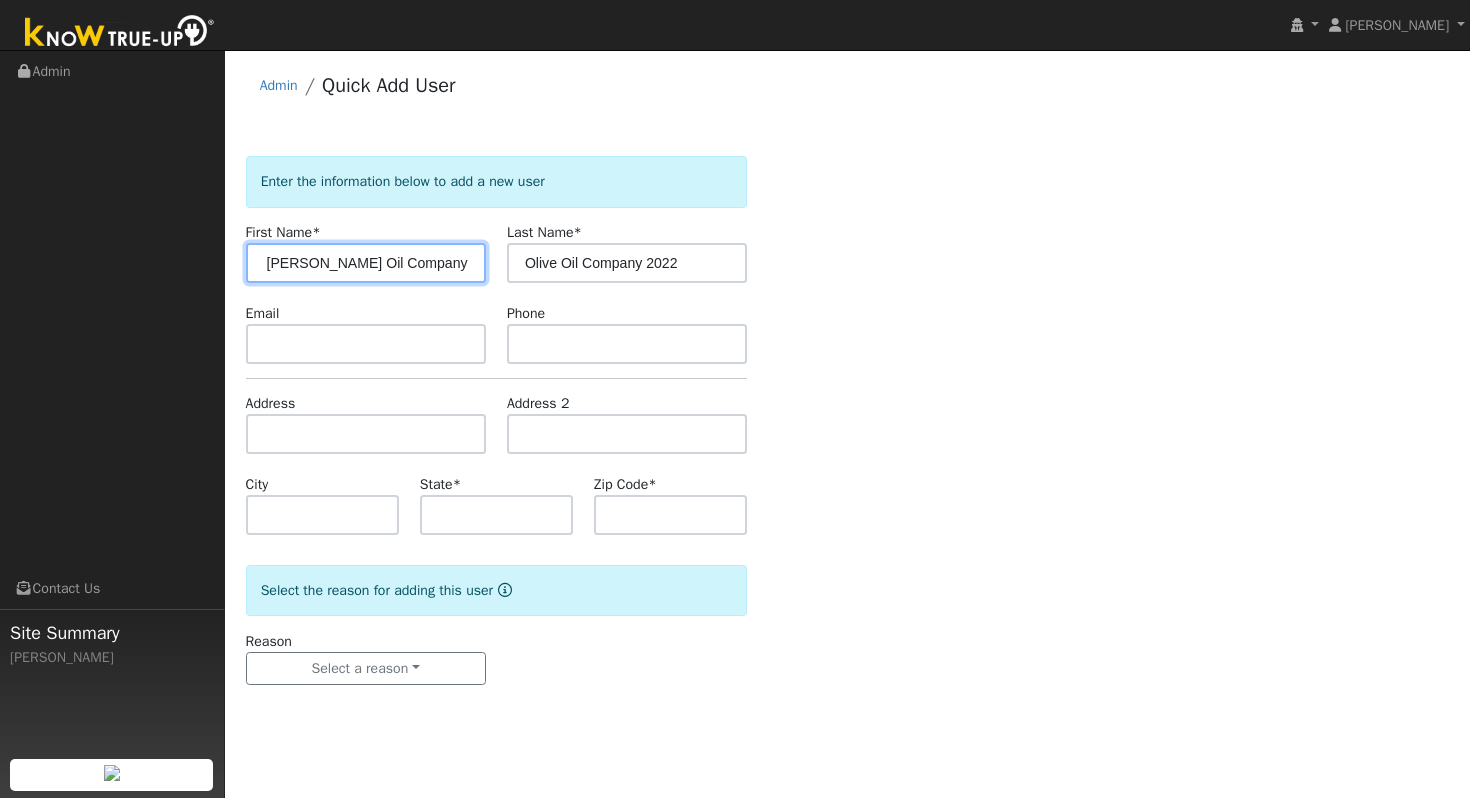 drag, startPoint x: 326, startPoint y: 262, endPoint x: 602, endPoint y: 282, distance: 276.7237 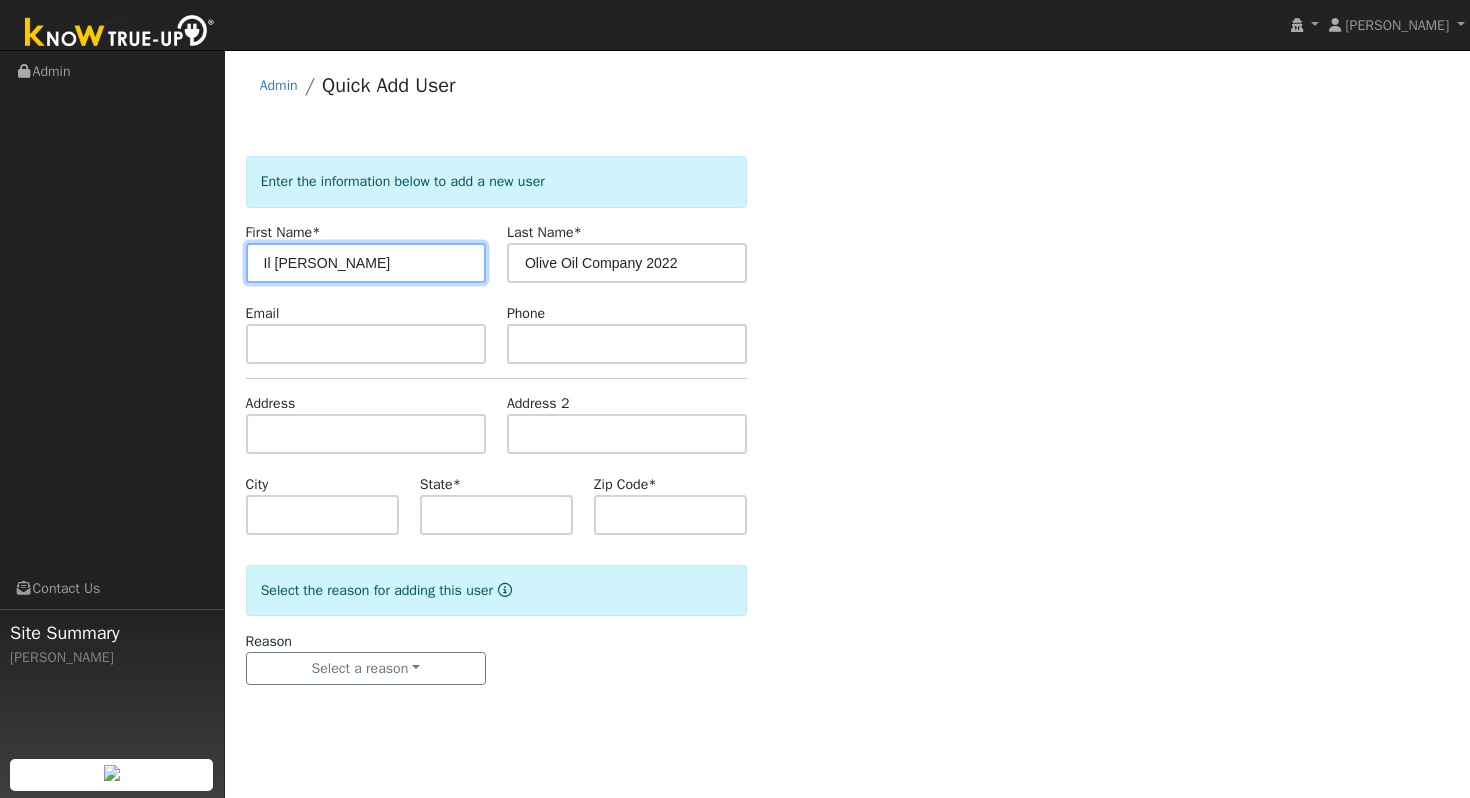 scroll, scrollTop: 0, scrollLeft: 0, axis: both 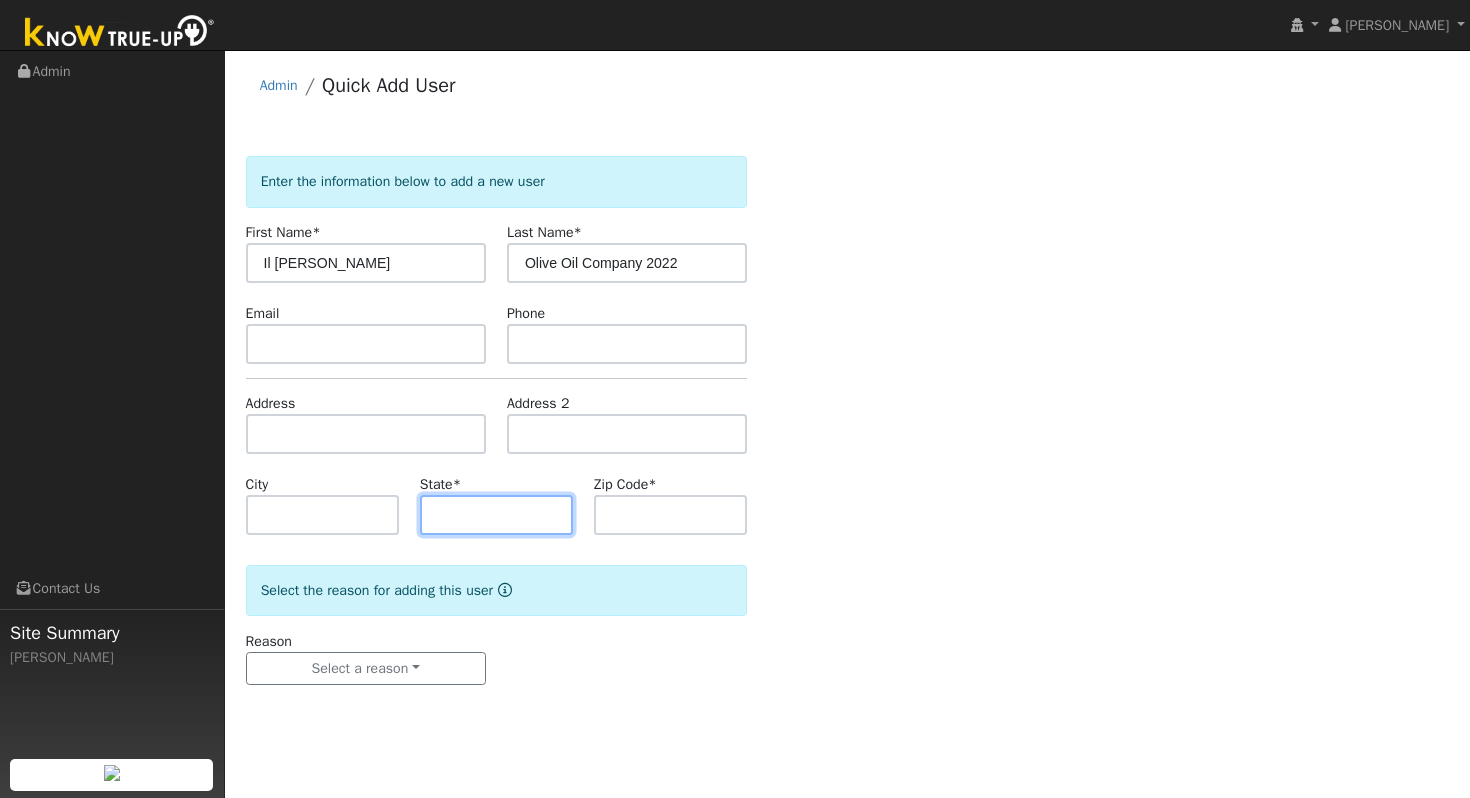 click at bounding box center (496, 515) 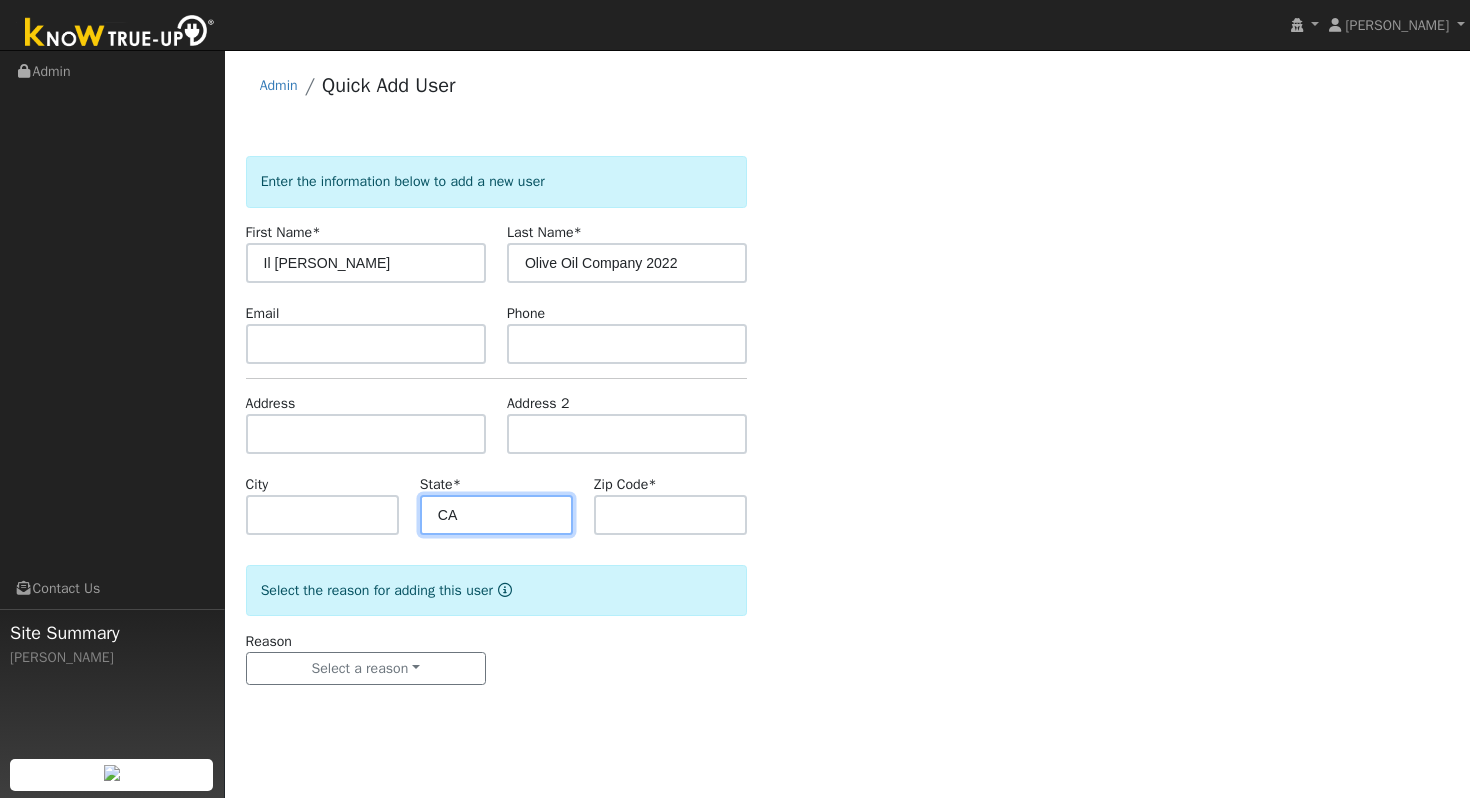 type on "CA" 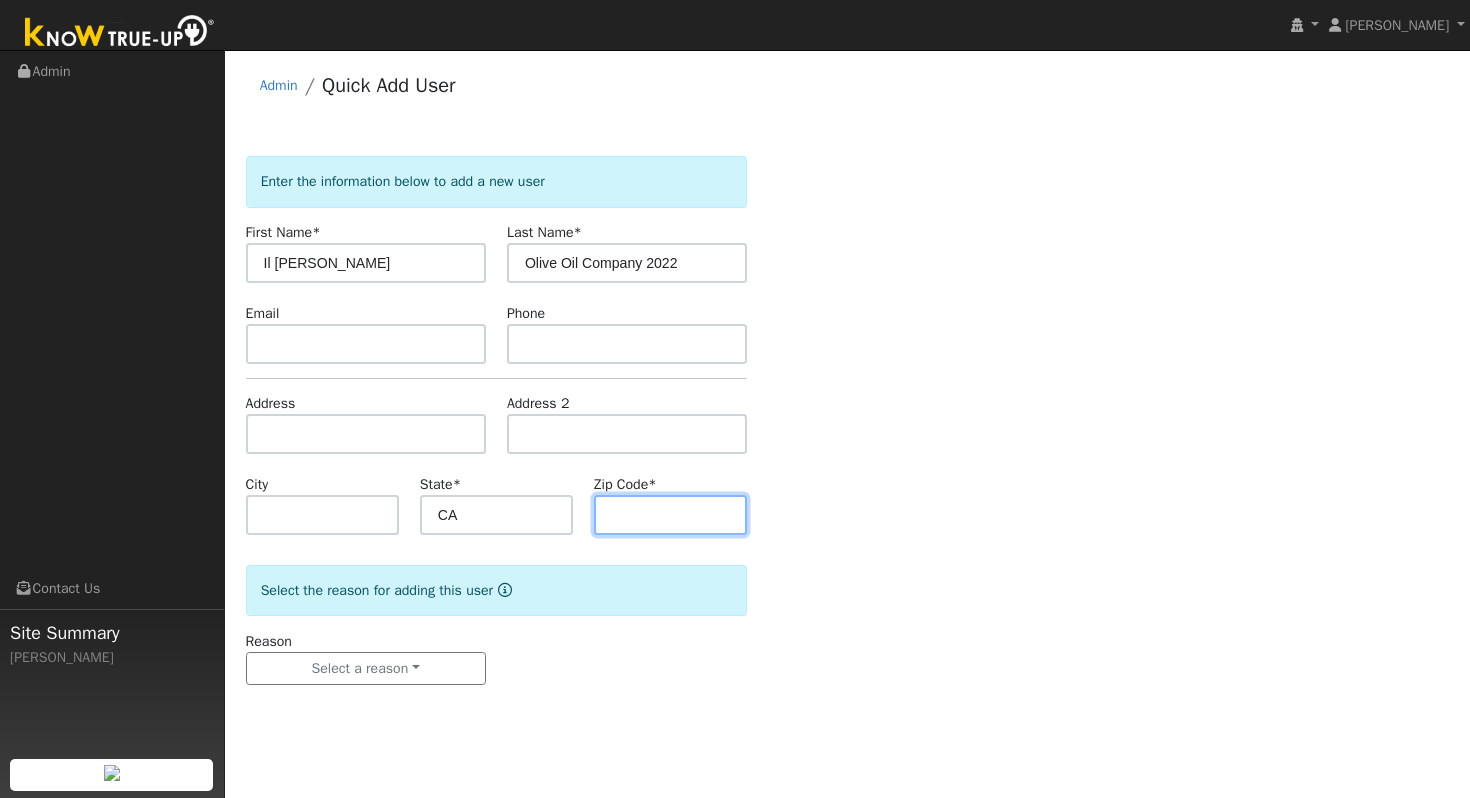 click at bounding box center (670, 515) 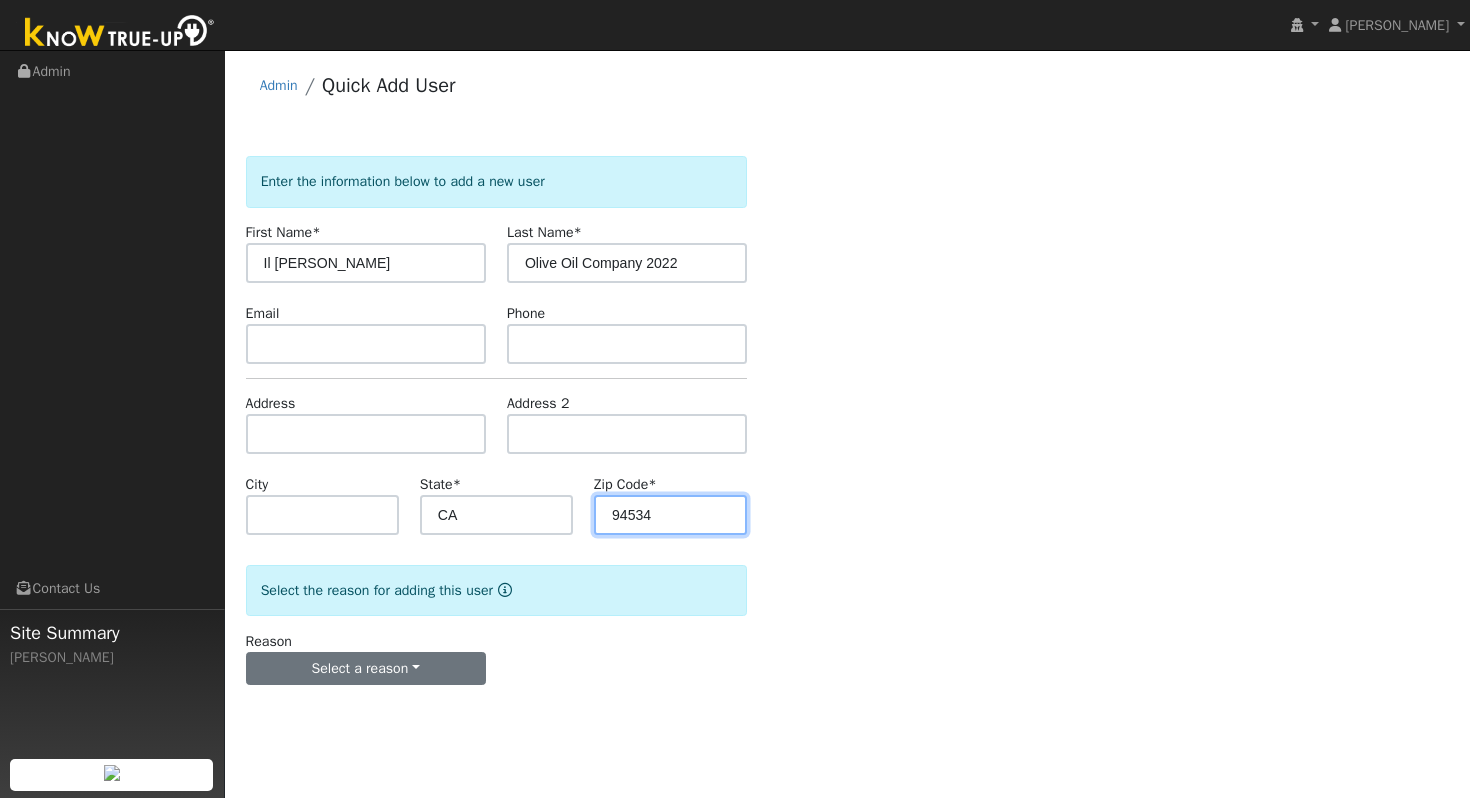 type on "94534" 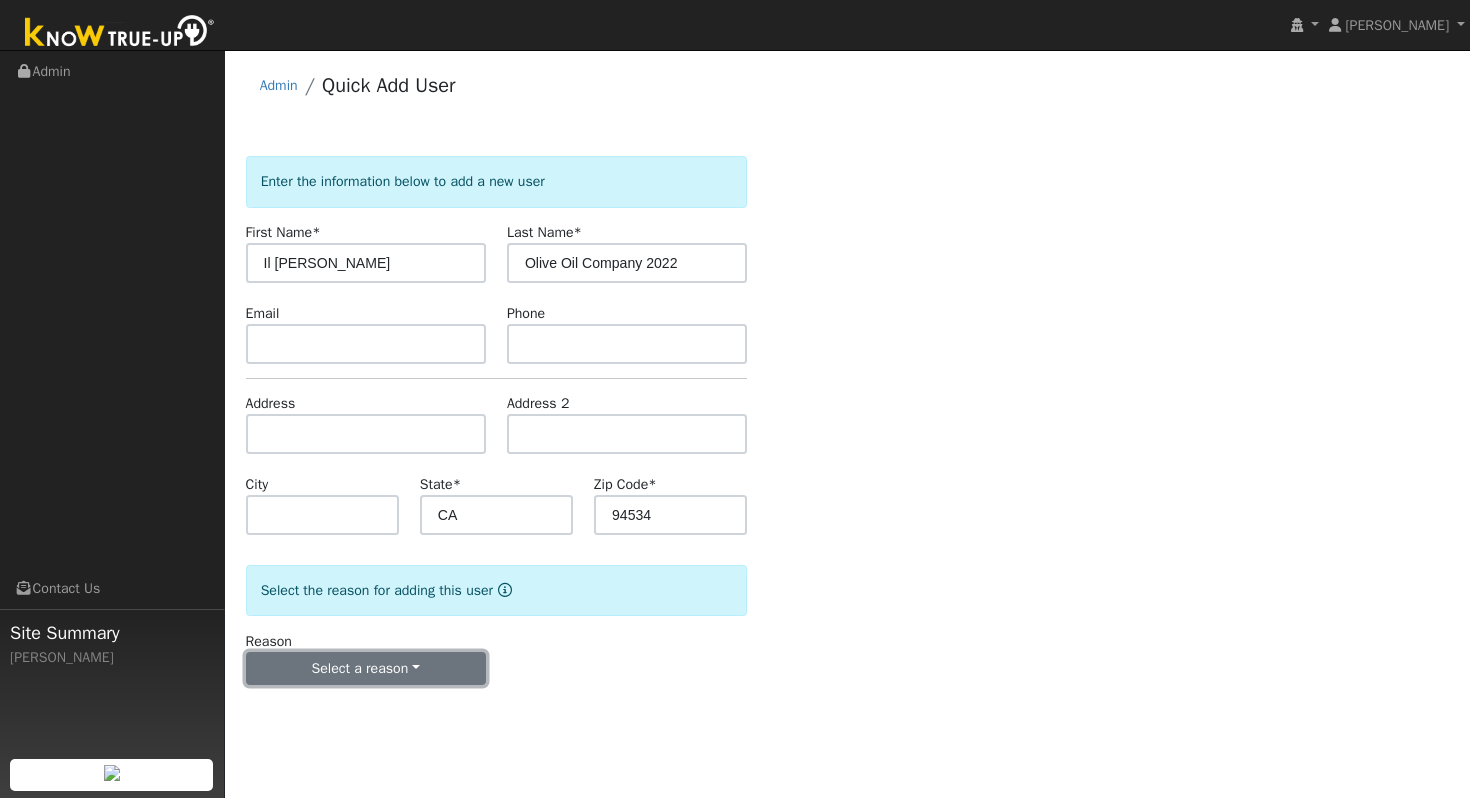 click on "Select a reason" at bounding box center (366, 669) 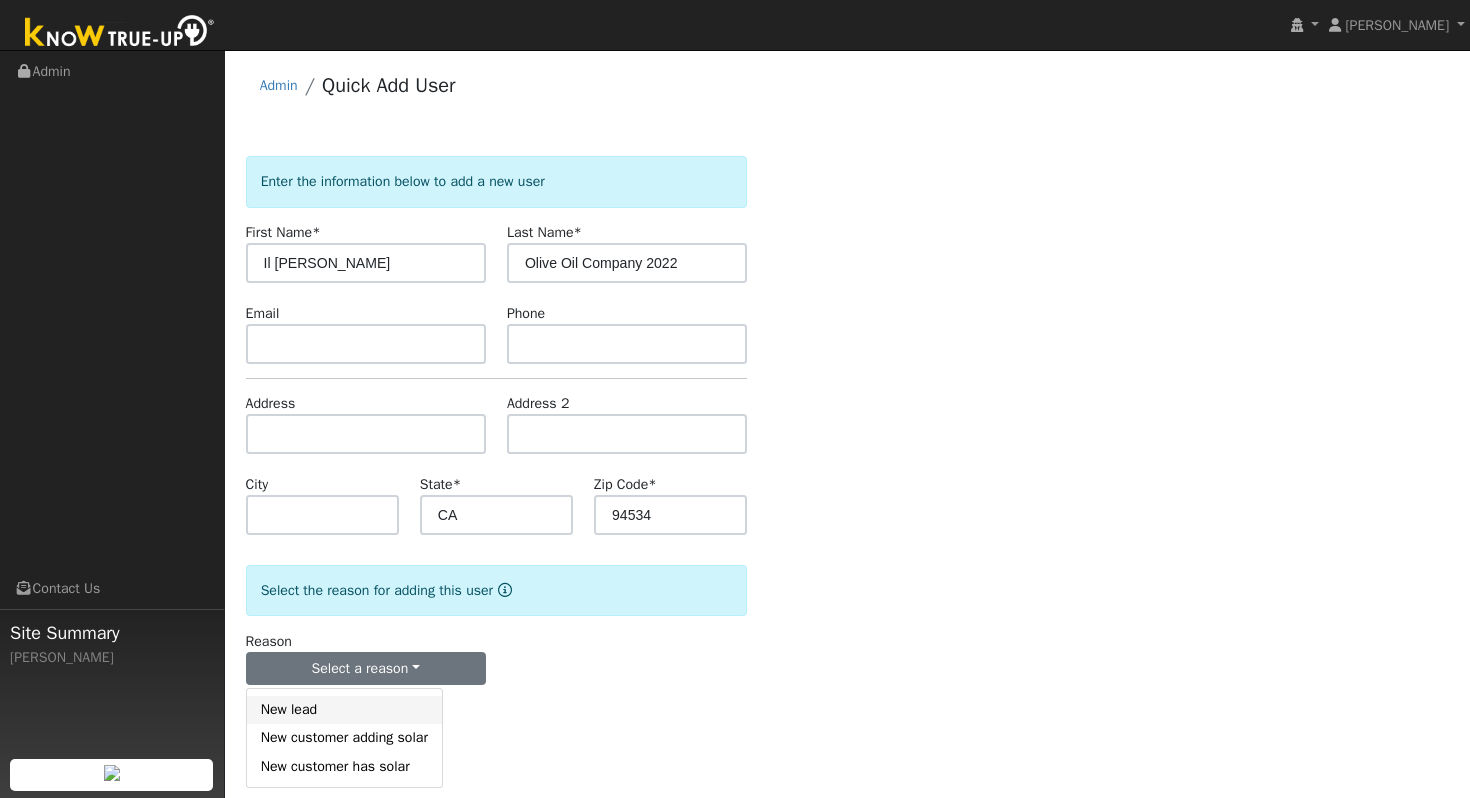 click on "New lead" at bounding box center [344, 710] 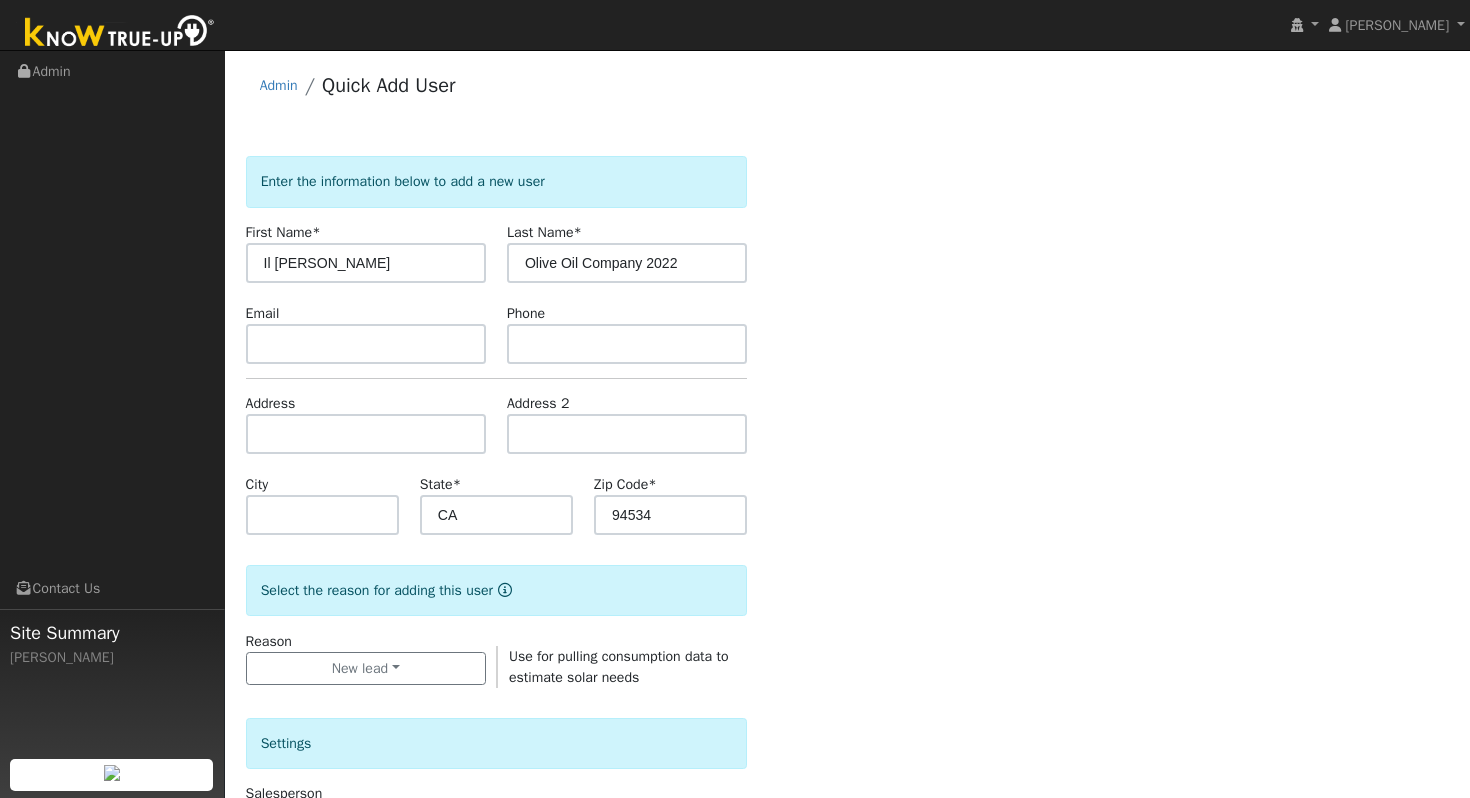 click on "Enter the information below to add a new user First Name  * Il Fiorello Last Name  * Olive Oil Company 2022 Email Phone Address Address 2 City State  * CA Zip Code  * 94534  Select the reason for adding this user  Reason New lead New lead New customer adding solar New customer has solar Use for pulling consumption data to estimate solar needs Settings Salesperson Requested Utility Requested Inverter Enable Access Email Notifications No Emails No Emails Weekly Emails Monthly Emails Actions Send Email to User Delete Email Template Are you sure you want to delete ? Cancel Delete Connect Now Add User No Yes" at bounding box center (848, 720) 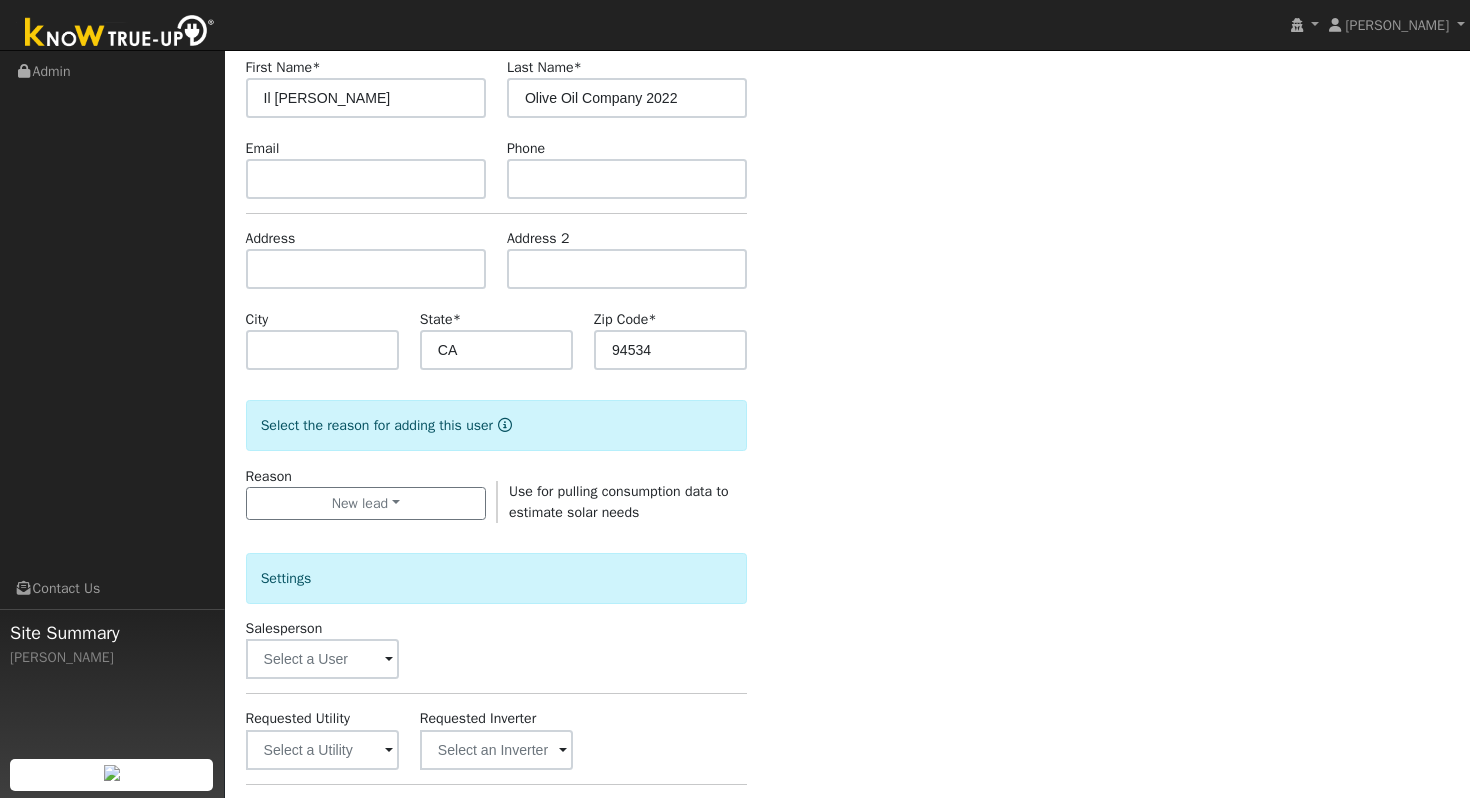 scroll, scrollTop: 200, scrollLeft: 0, axis: vertical 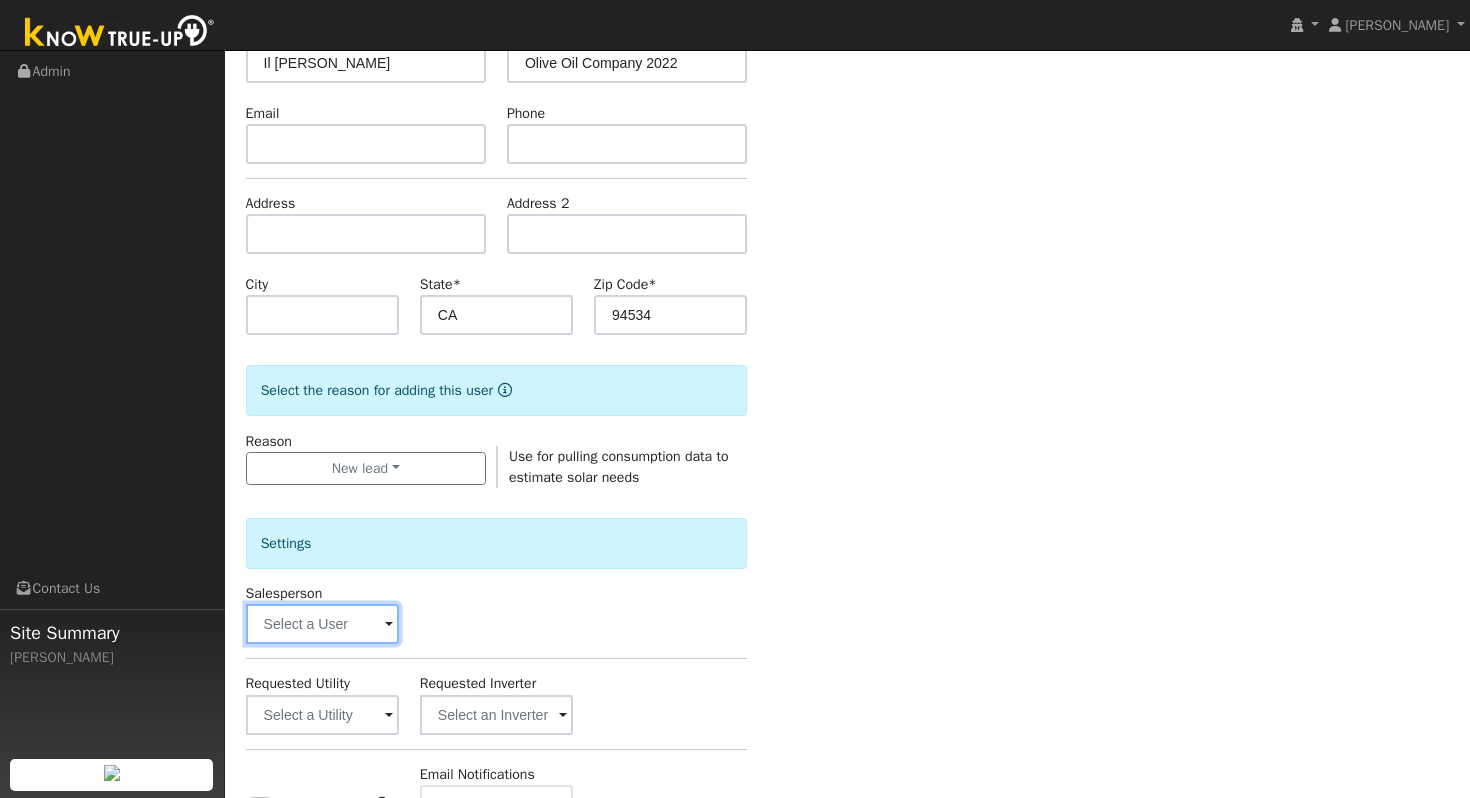 click at bounding box center [322, 624] 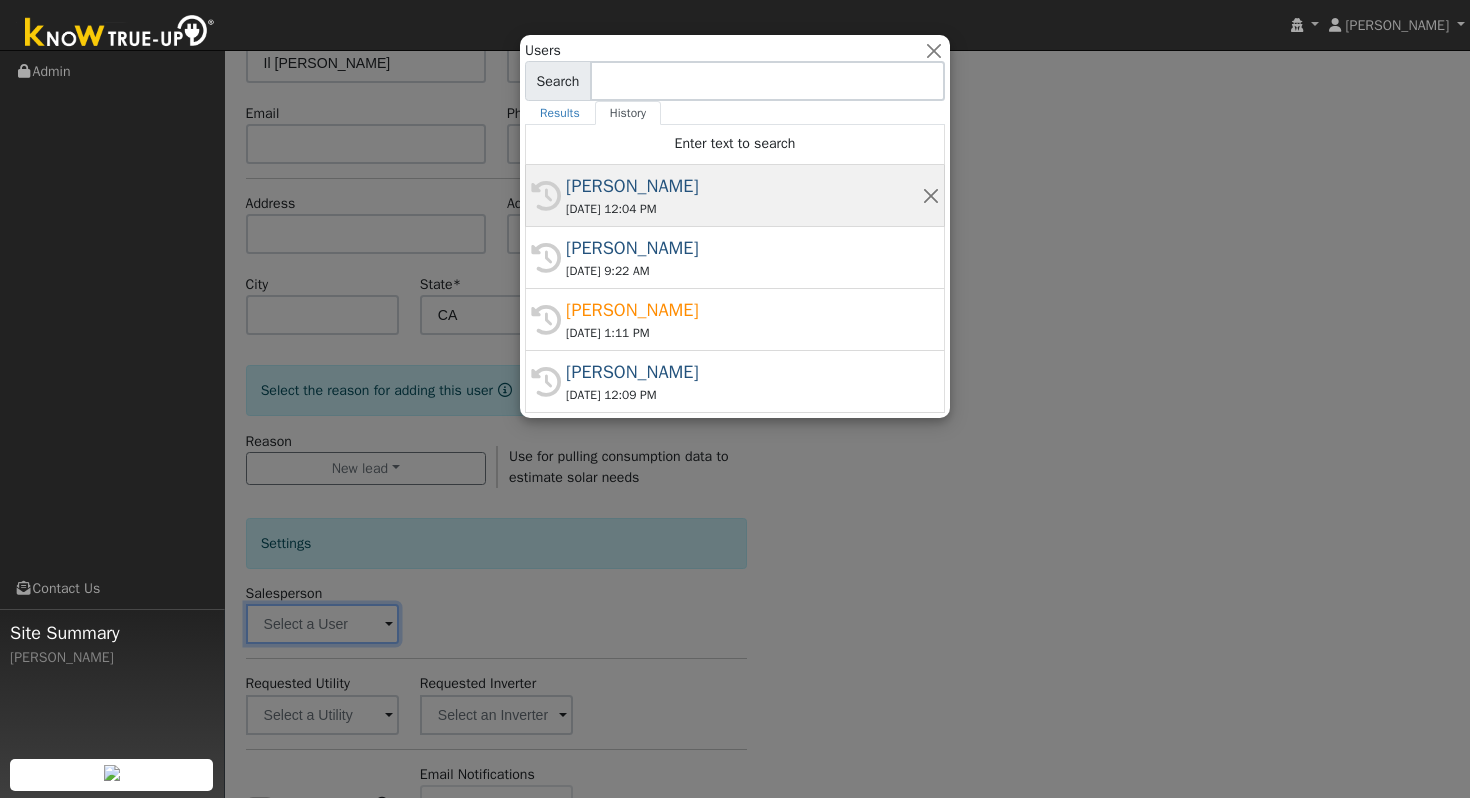 click on "07/22/2025 12:04 PM" at bounding box center [744, 209] 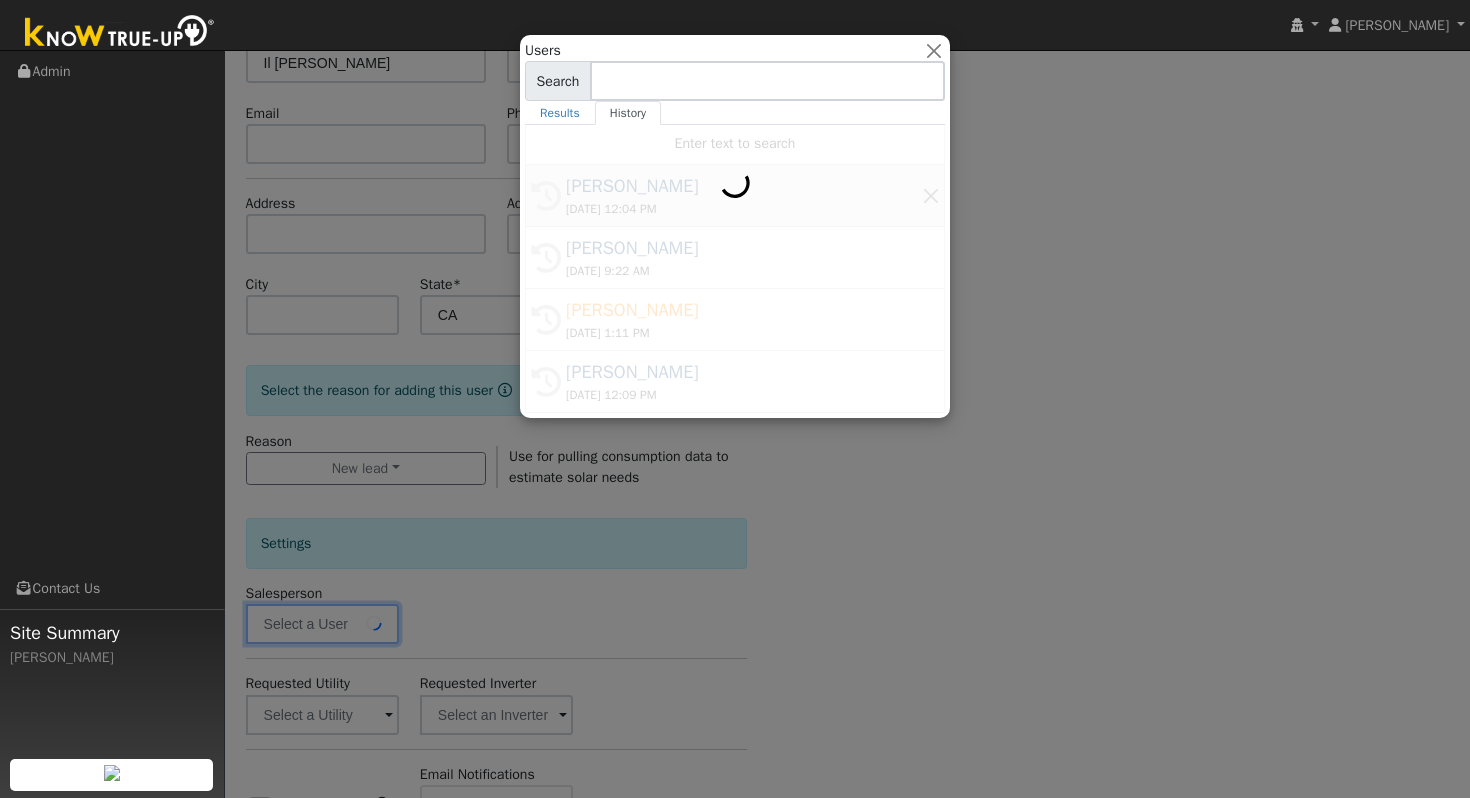 type on "[PERSON_NAME]" 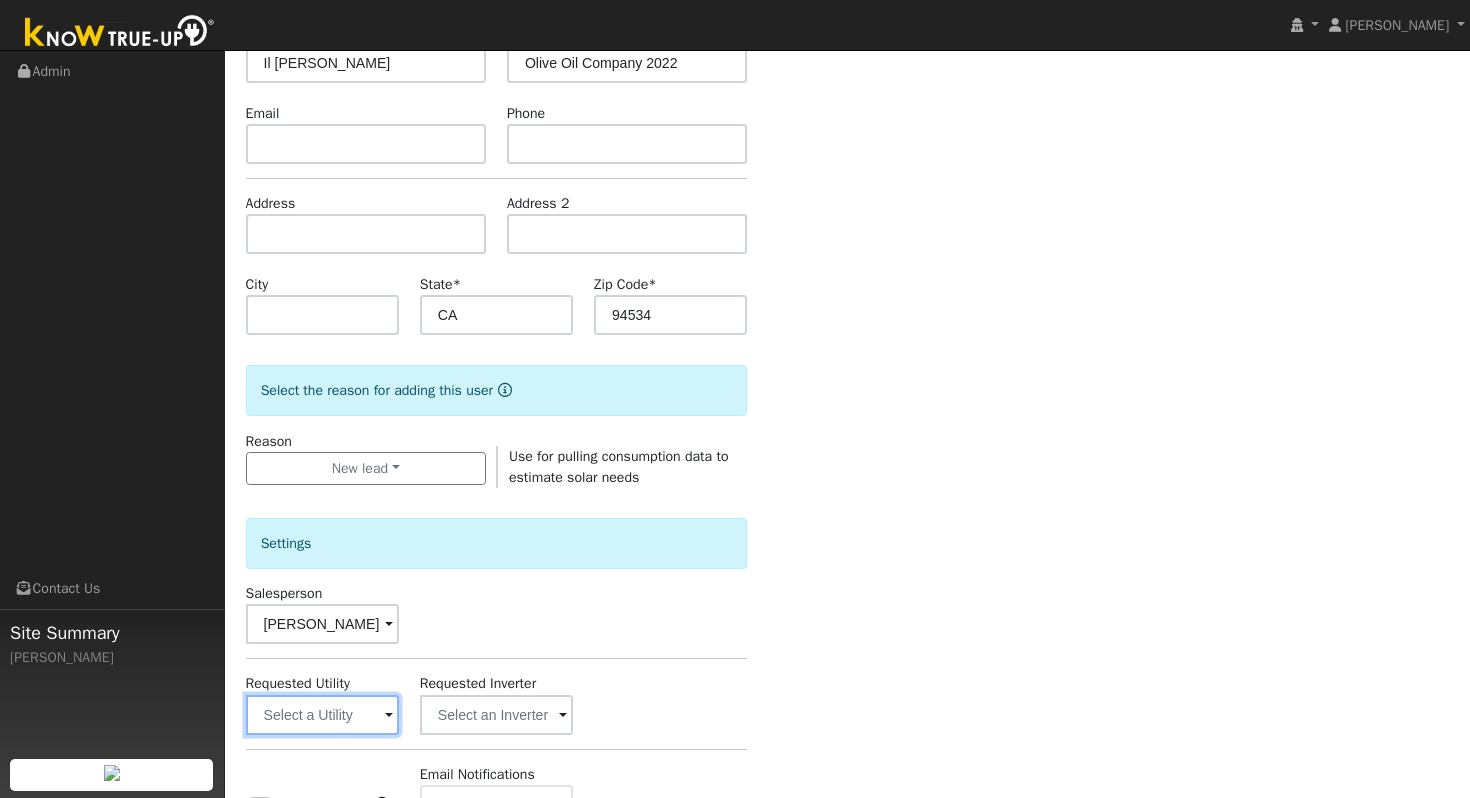 click at bounding box center [322, 715] 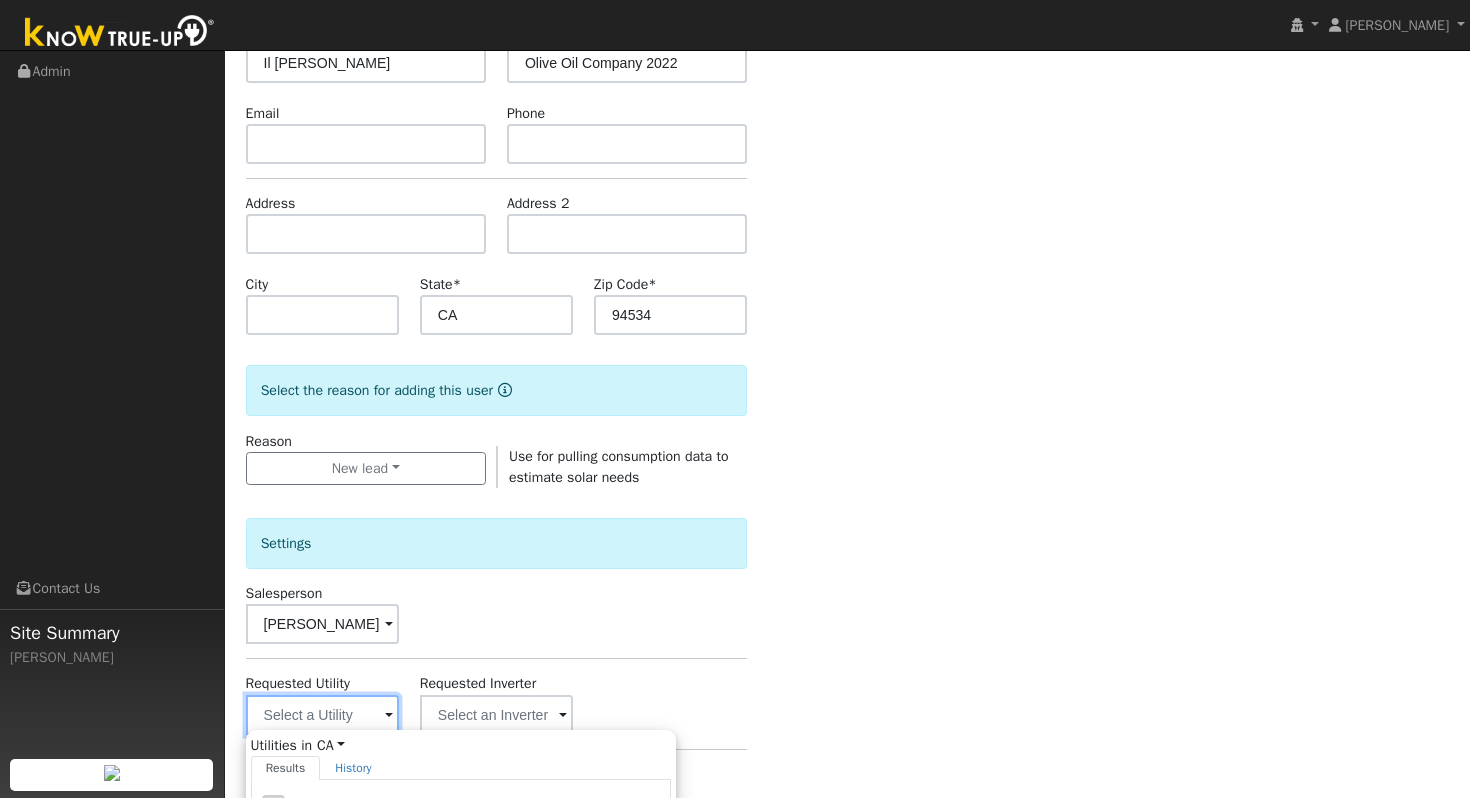 click at bounding box center (322, 715) 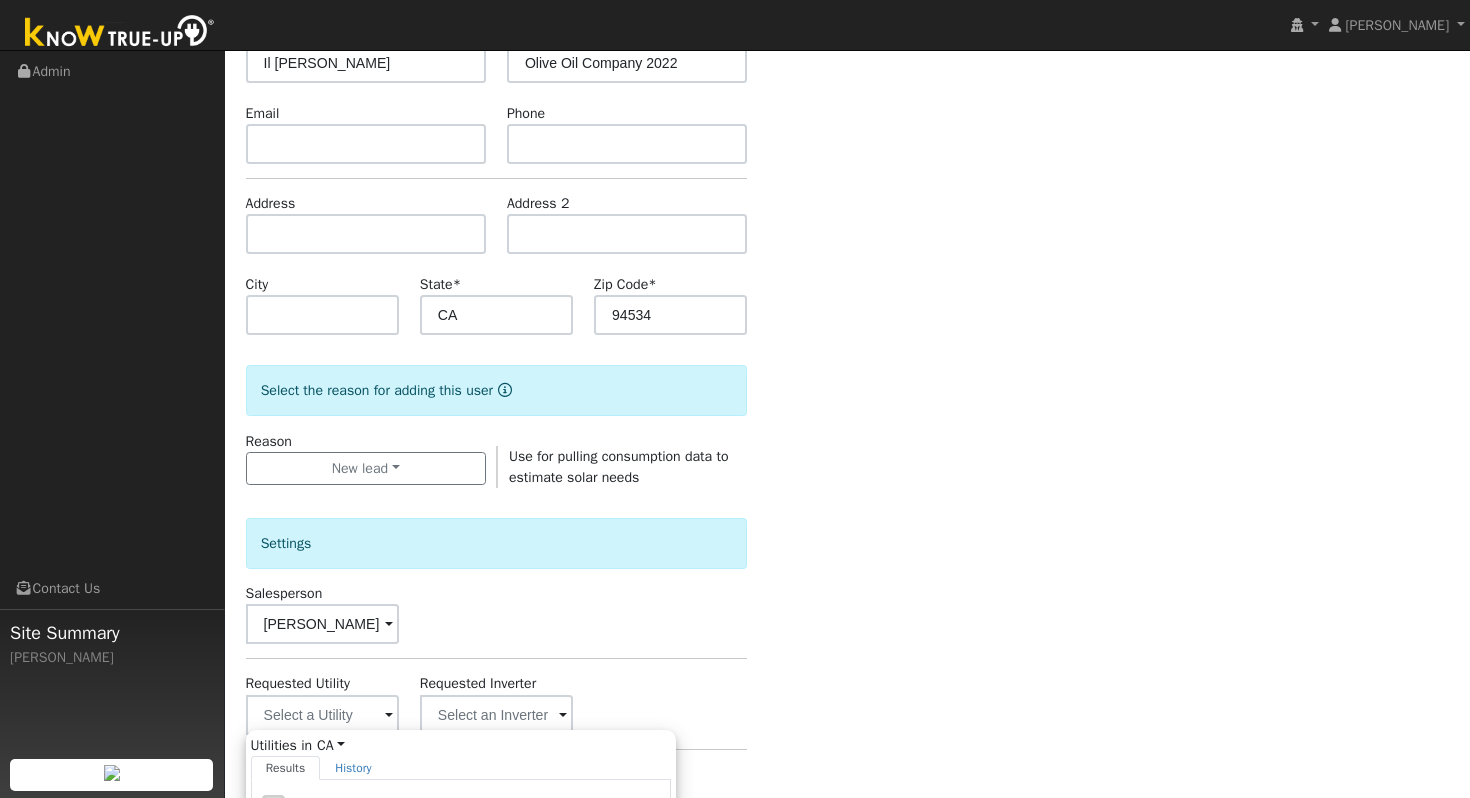click on "Enter the information below to add a new user First Name  * Il Fiorello Last Name  * Olive Oil Company 2022 Email Phone Address Address 2 City State  * CA Zip Code  * 94534  Select the reason for adding this user  Reason New lead New lead New customer adding solar New customer has solar Use for pulling consumption data to estimate solar needs Settings Salesperson Mark Harlow Requested Utility Utilities in  CA All States AL AK AZ AR CA CO CT DE FL GA HI ID IL IN IA KS KY LA ME MD MA MI MN MS MO MT NE NV NH NJ NM NY NC ND OH OK OR PA RI SC SD TN TX UT VT VA WA WV WI WY Results History - None - Pacific Gas & Electric PG&E Pacific Power PacPower Sacramento Municipal Utility District SMUD San Diego Gas & Electric SDGE Southern California Edison SCE Showing page 1 of 1  Enter text to search   No history  Requested Inverter Enable Access Email Notifications No Emails No Emails Weekly Emails Monthly Emails Actions Send Email to User Delete Email Template Are you sure you want to delete ? Cancel Delete Connect Now No" at bounding box center [848, 520] 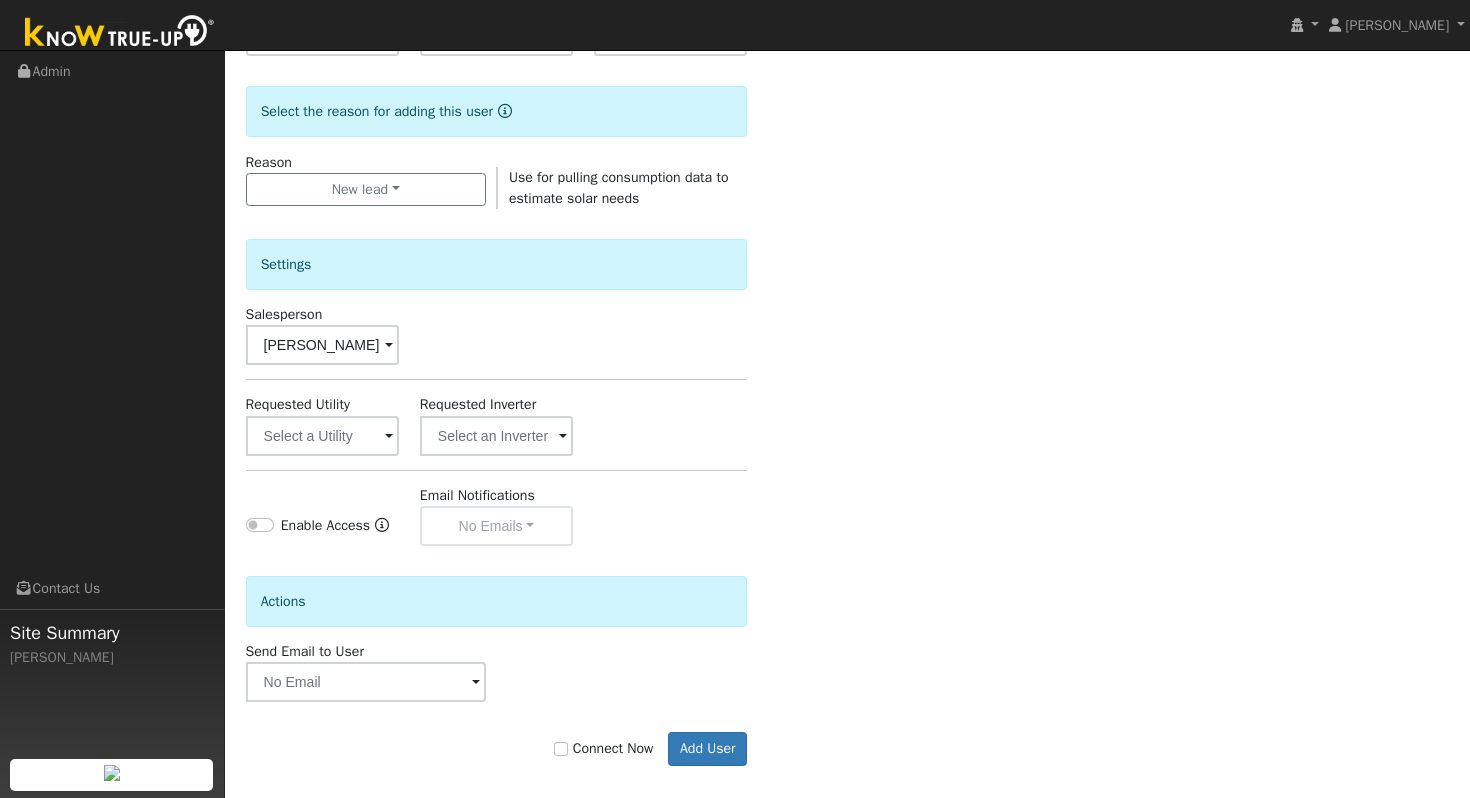 scroll, scrollTop: 497, scrollLeft: 0, axis: vertical 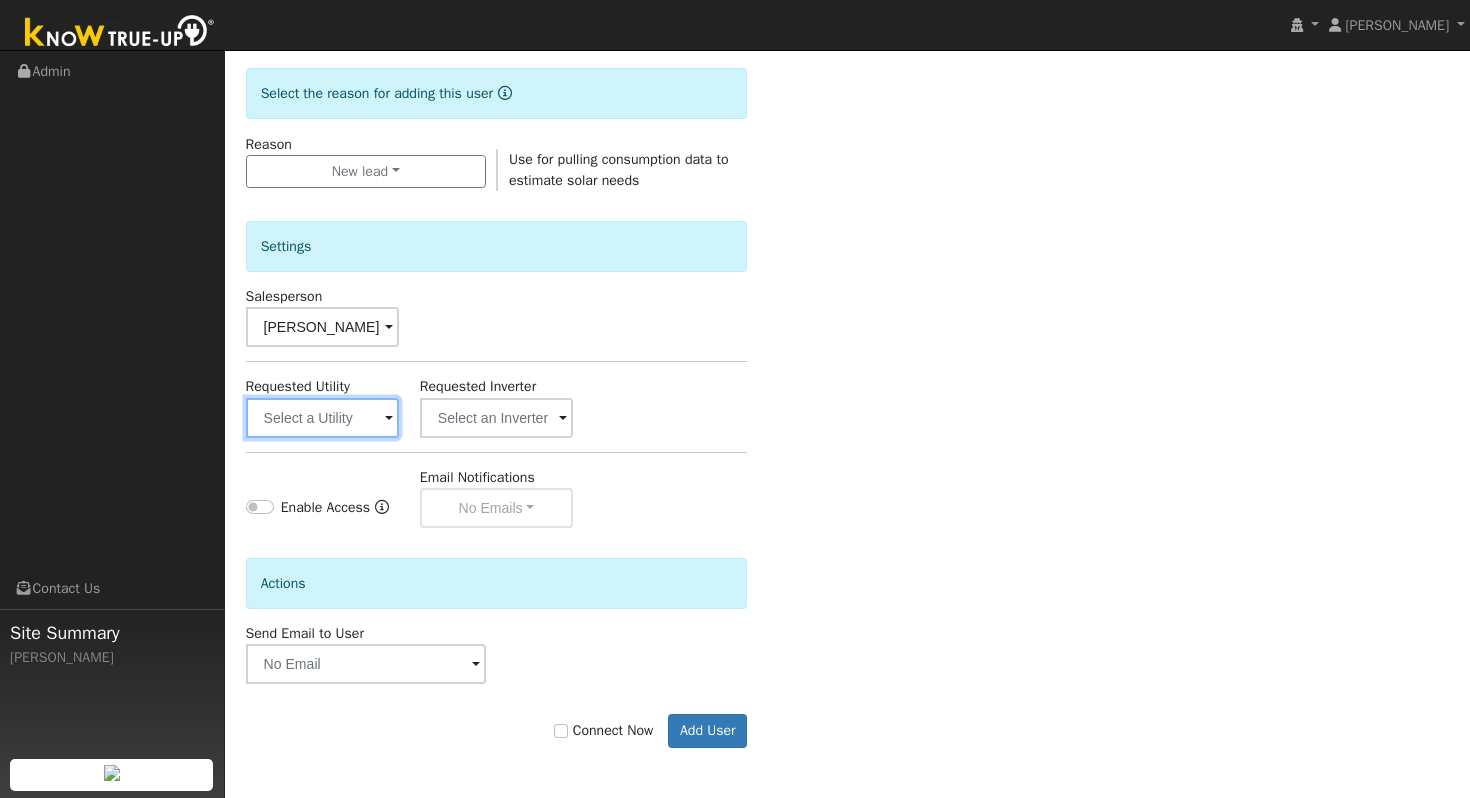 click at bounding box center [322, 418] 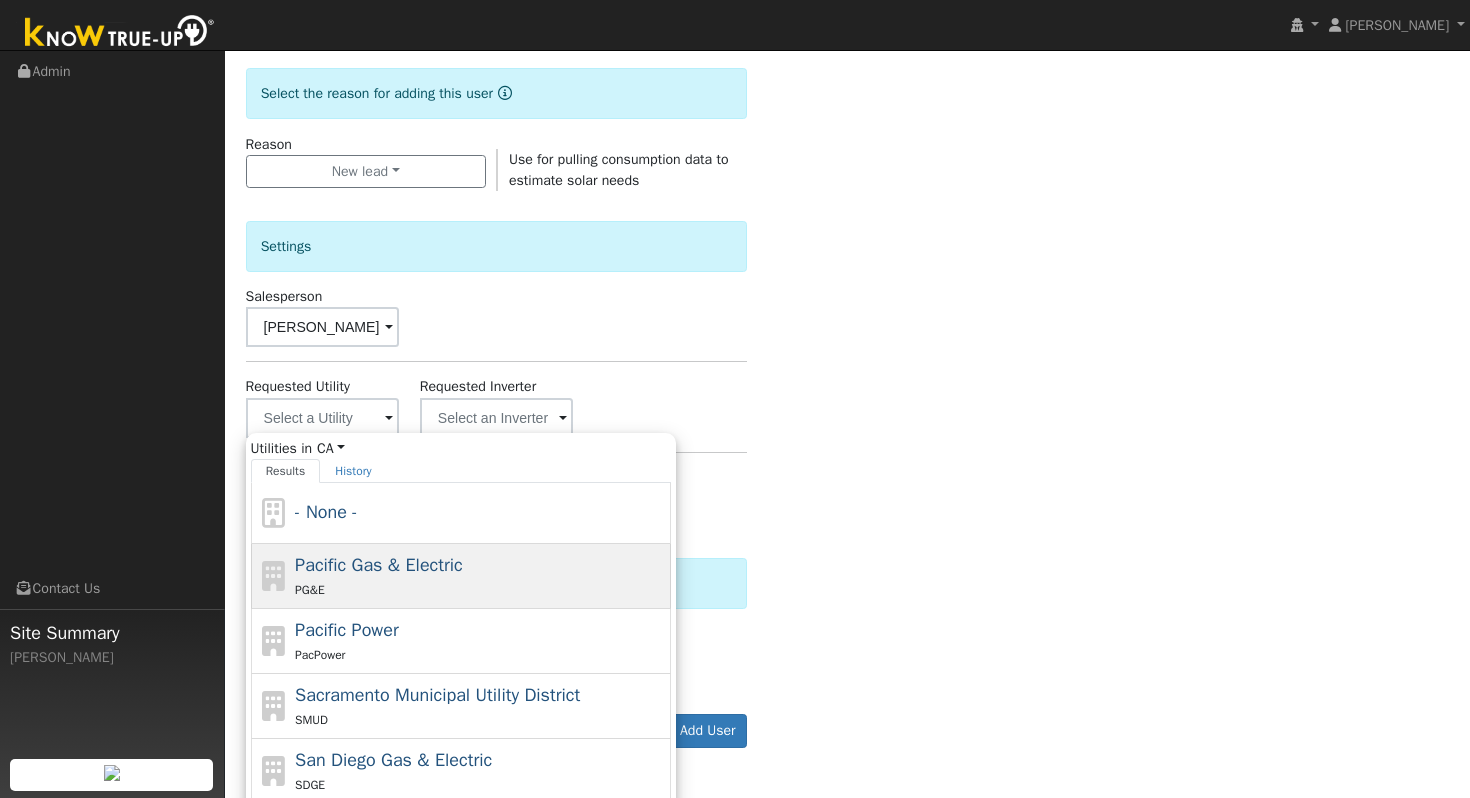 click on "Pacific Gas & Electric" at bounding box center (379, 565) 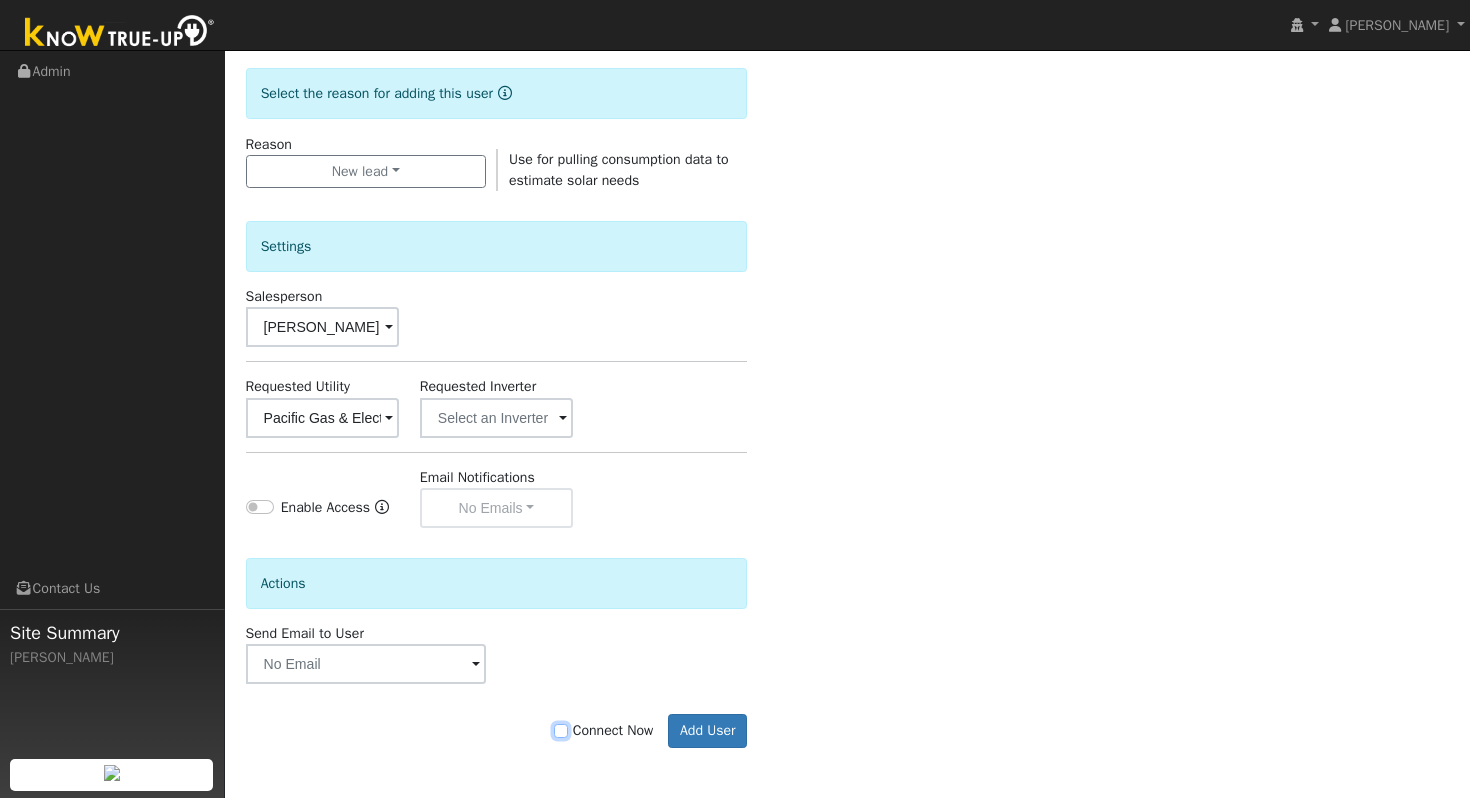click on "Connect Now" at bounding box center (561, 731) 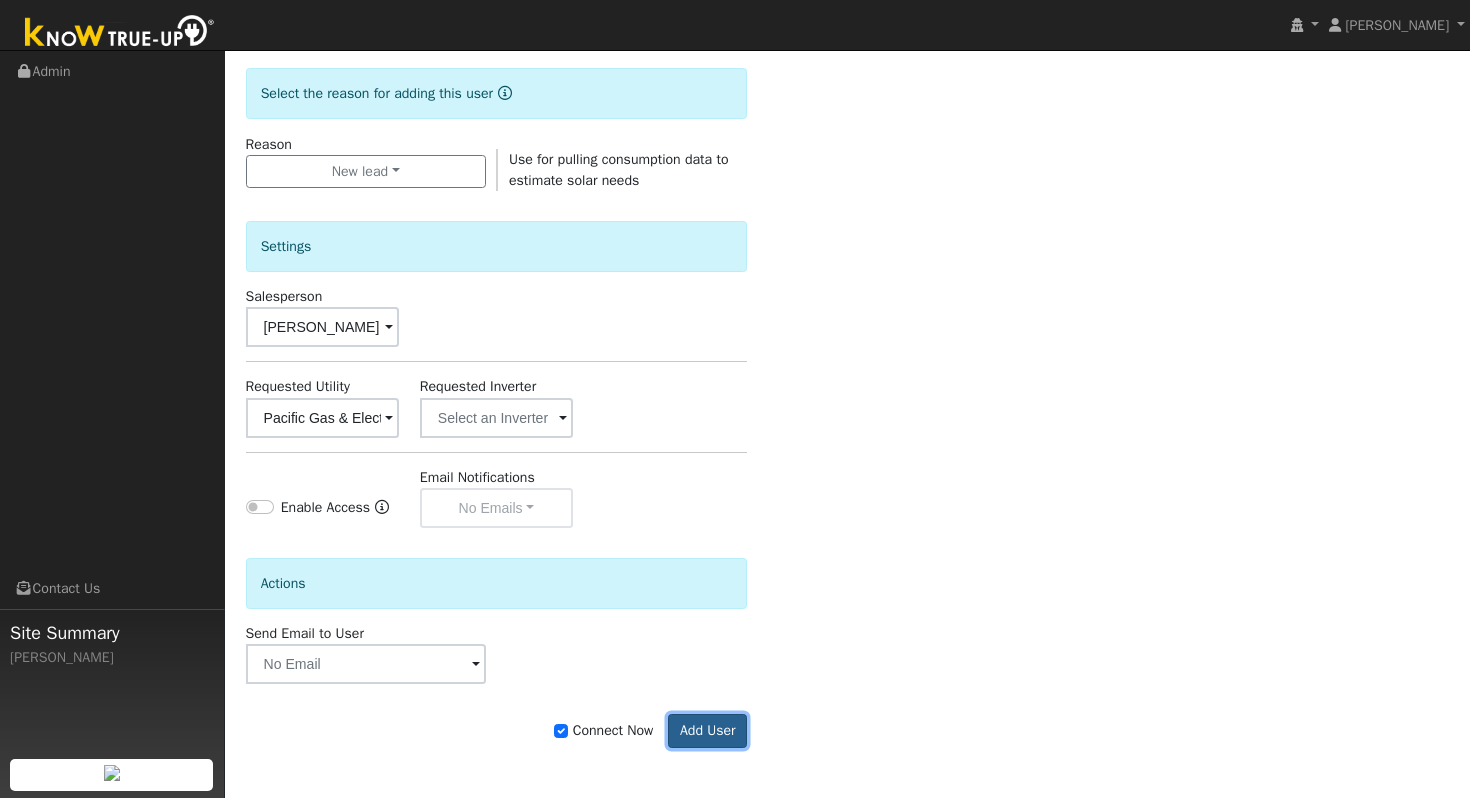 click on "Add User" at bounding box center (707, 731) 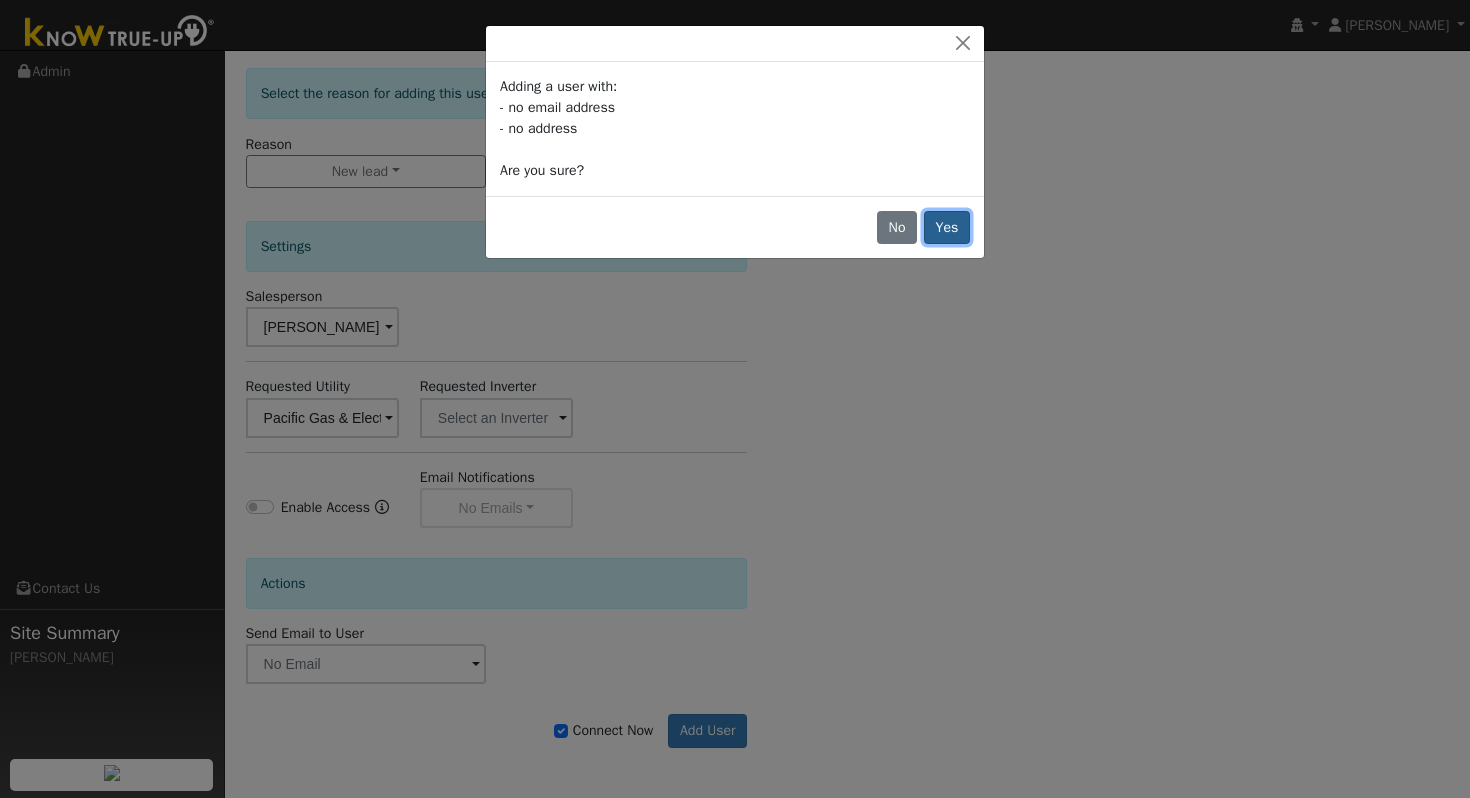 click on "Yes" at bounding box center [947, 228] 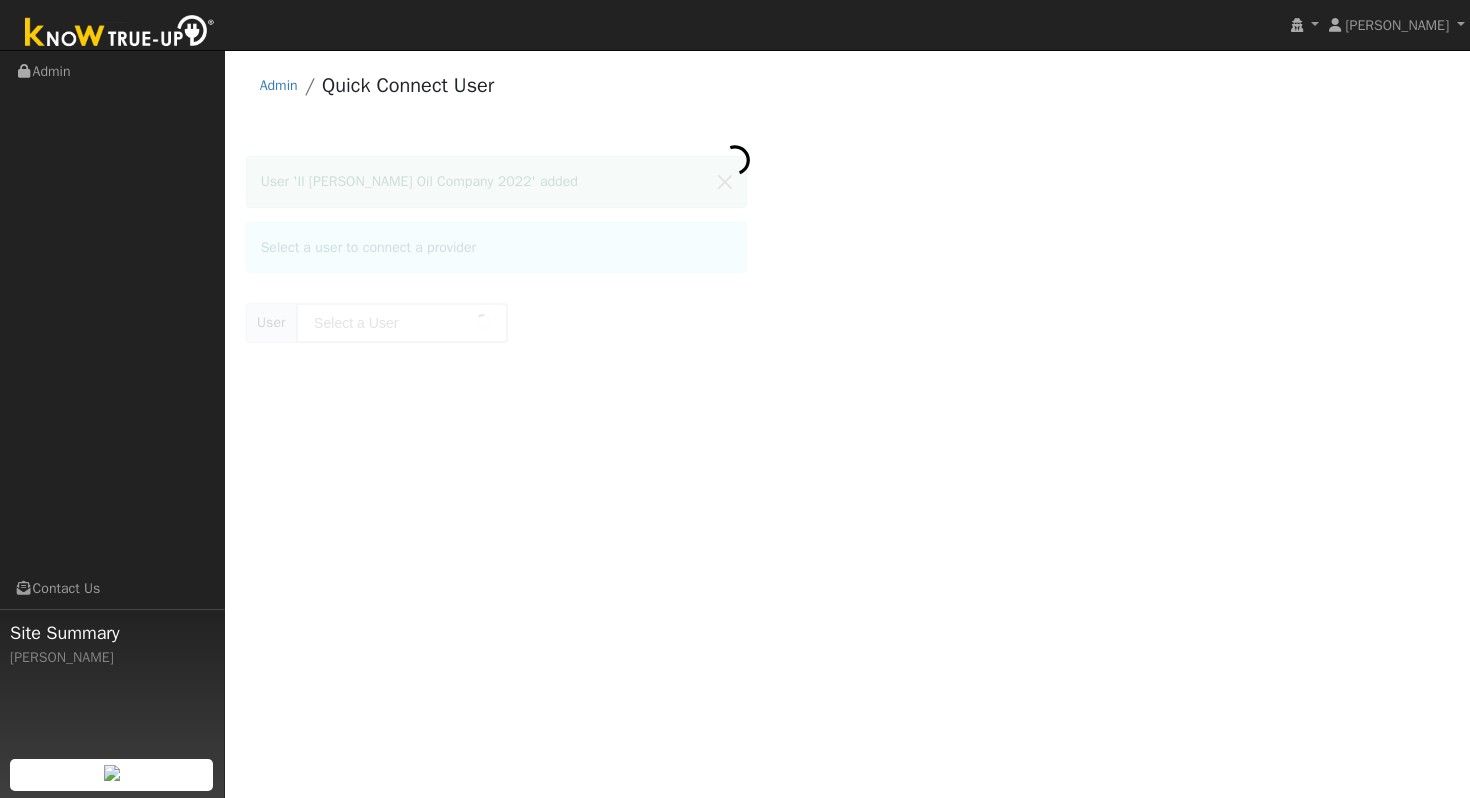 scroll, scrollTop: 0, scrollLeft: 0, axis: both 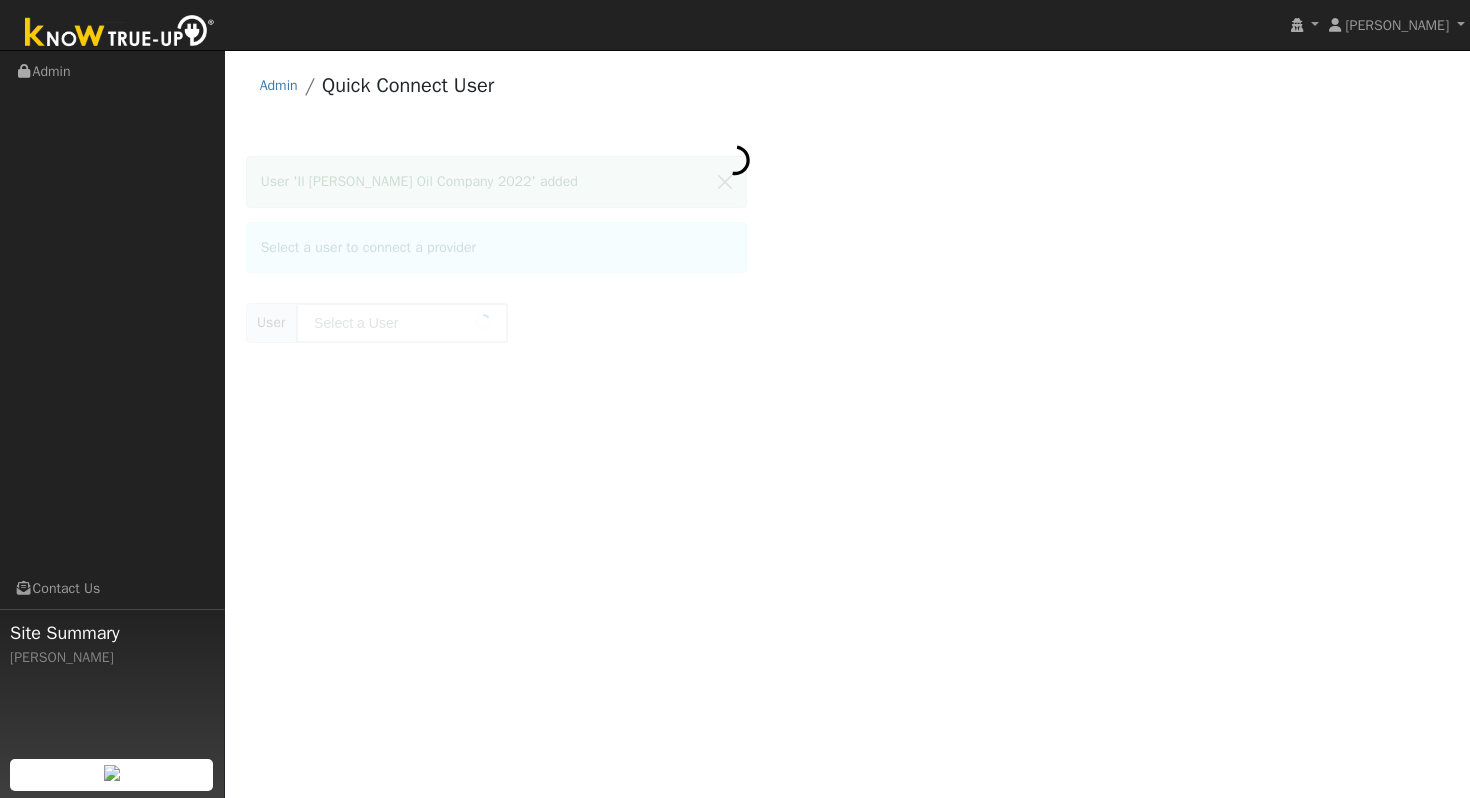 type on "Il [PERSON_NAME] Oil Company 2022" 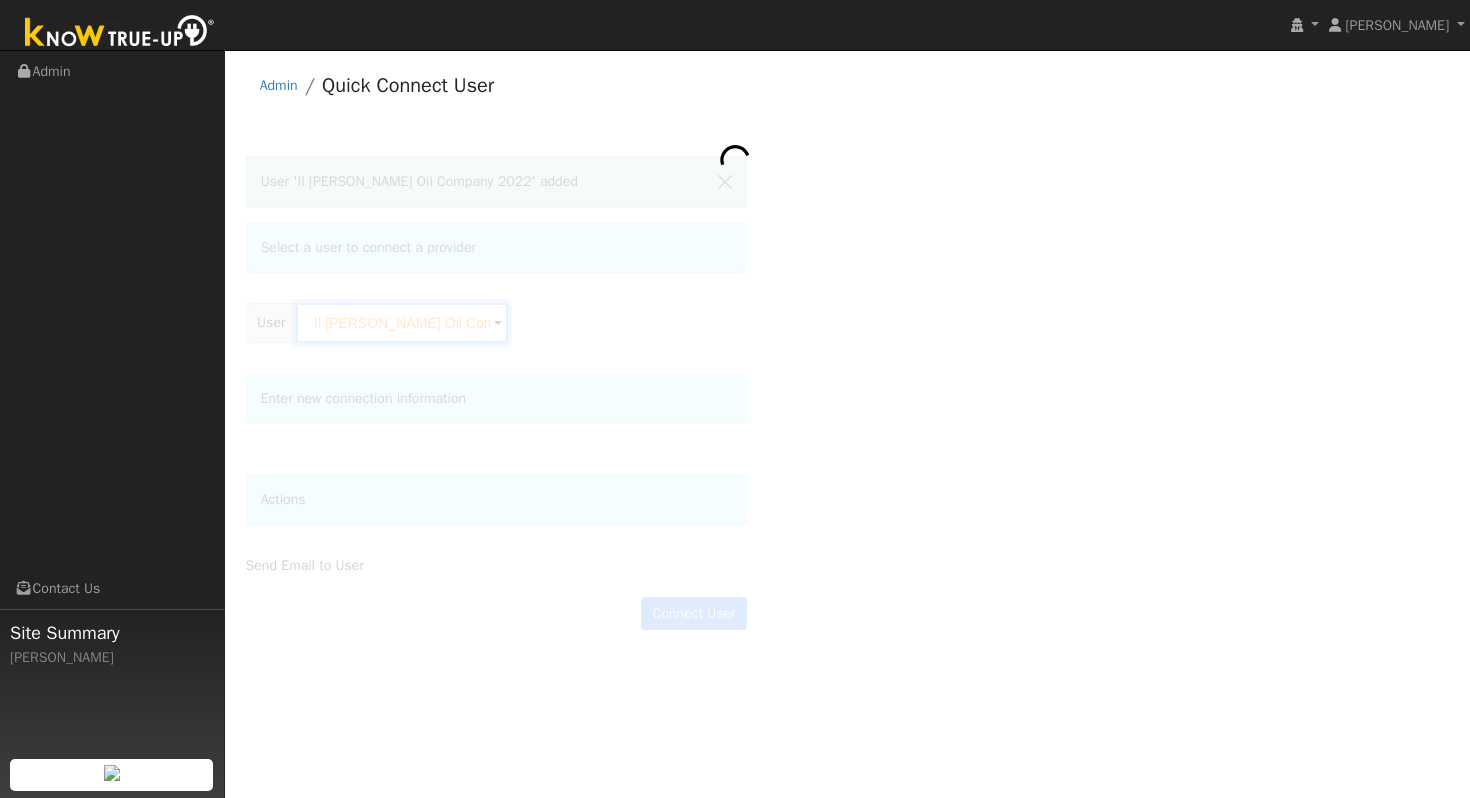 scroll, scrollTop: 0, scrollLeft: 57, axis: horizontal 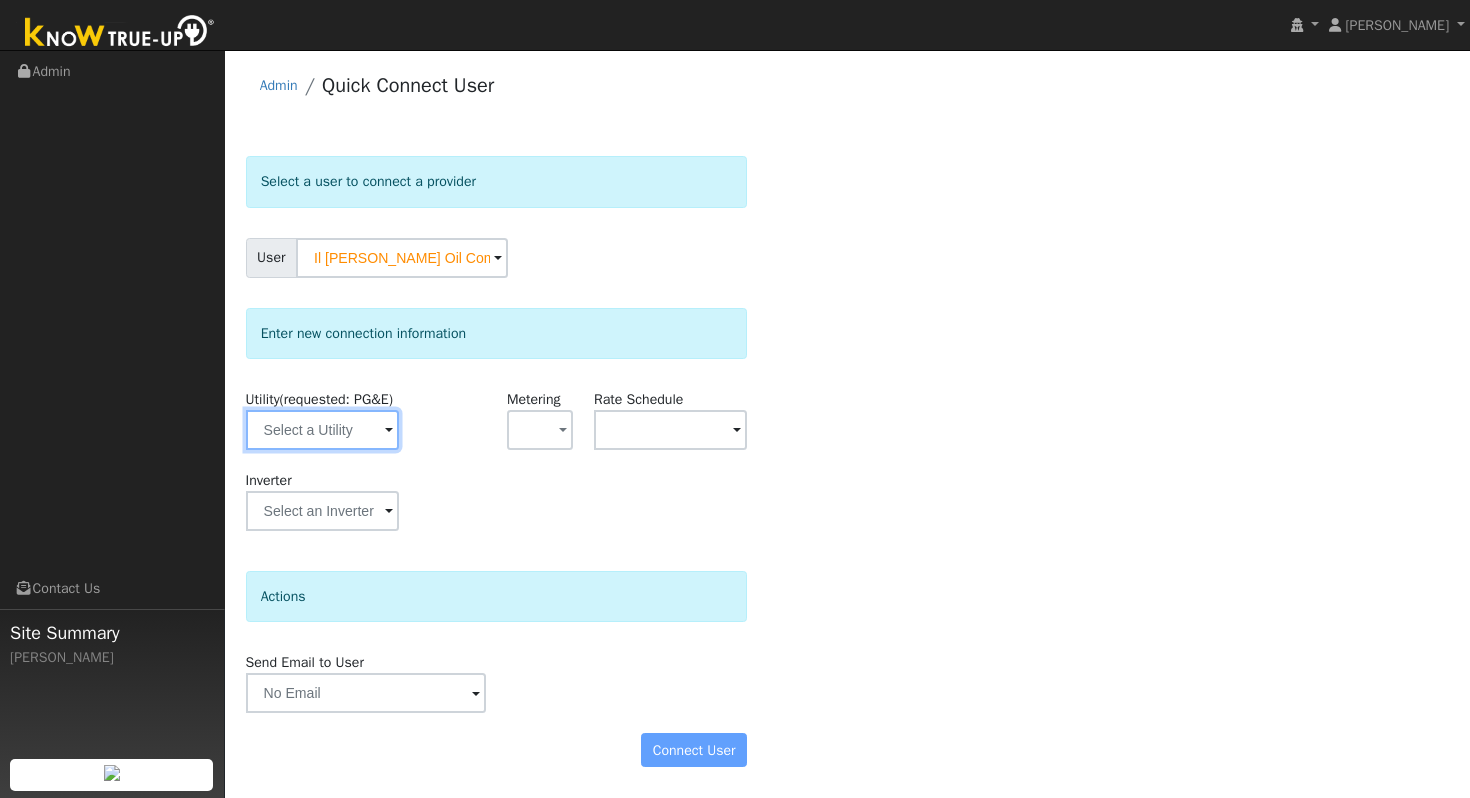 click at bounding box center [322, 430] 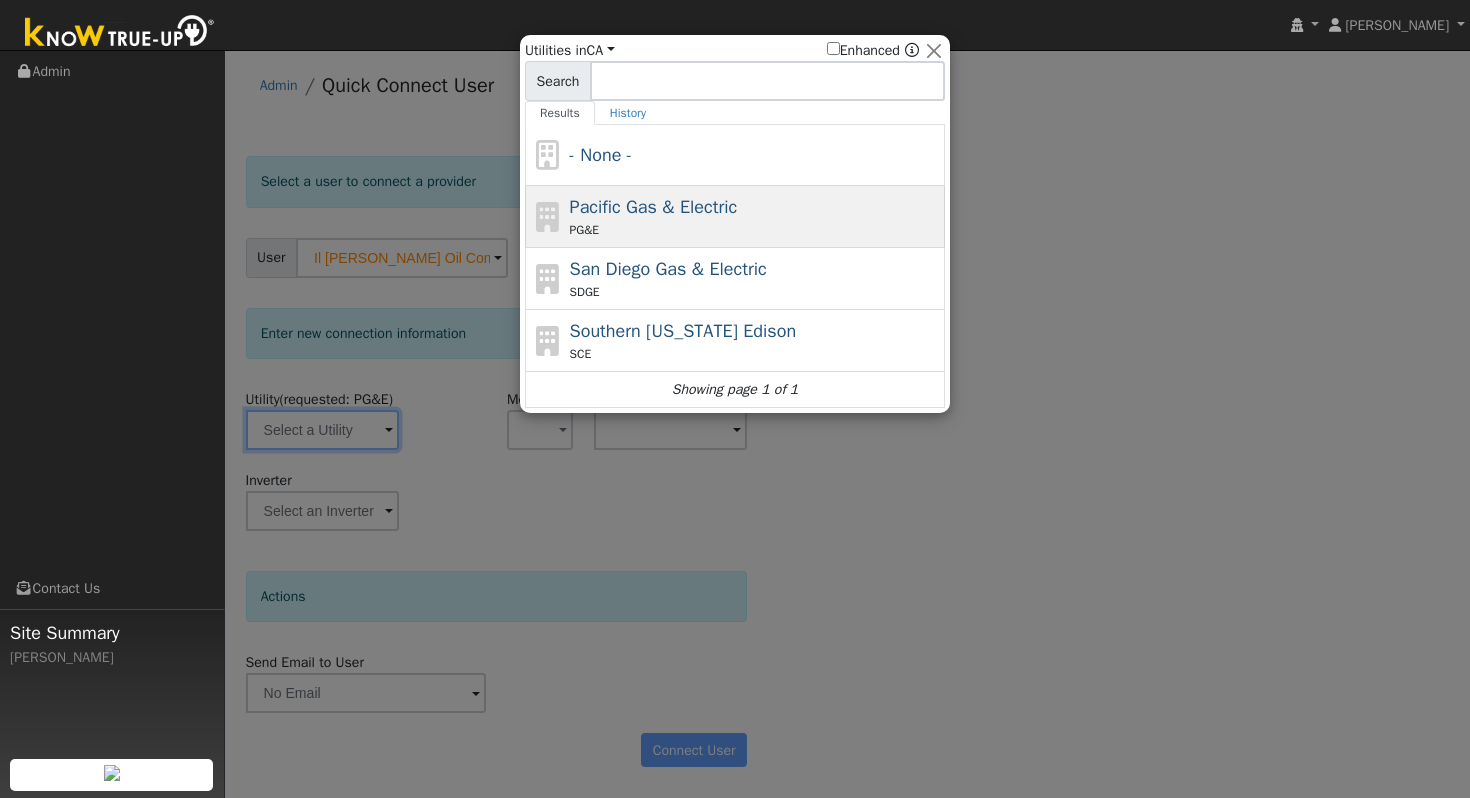 click on "Pacific Gas & Electric PG&E" 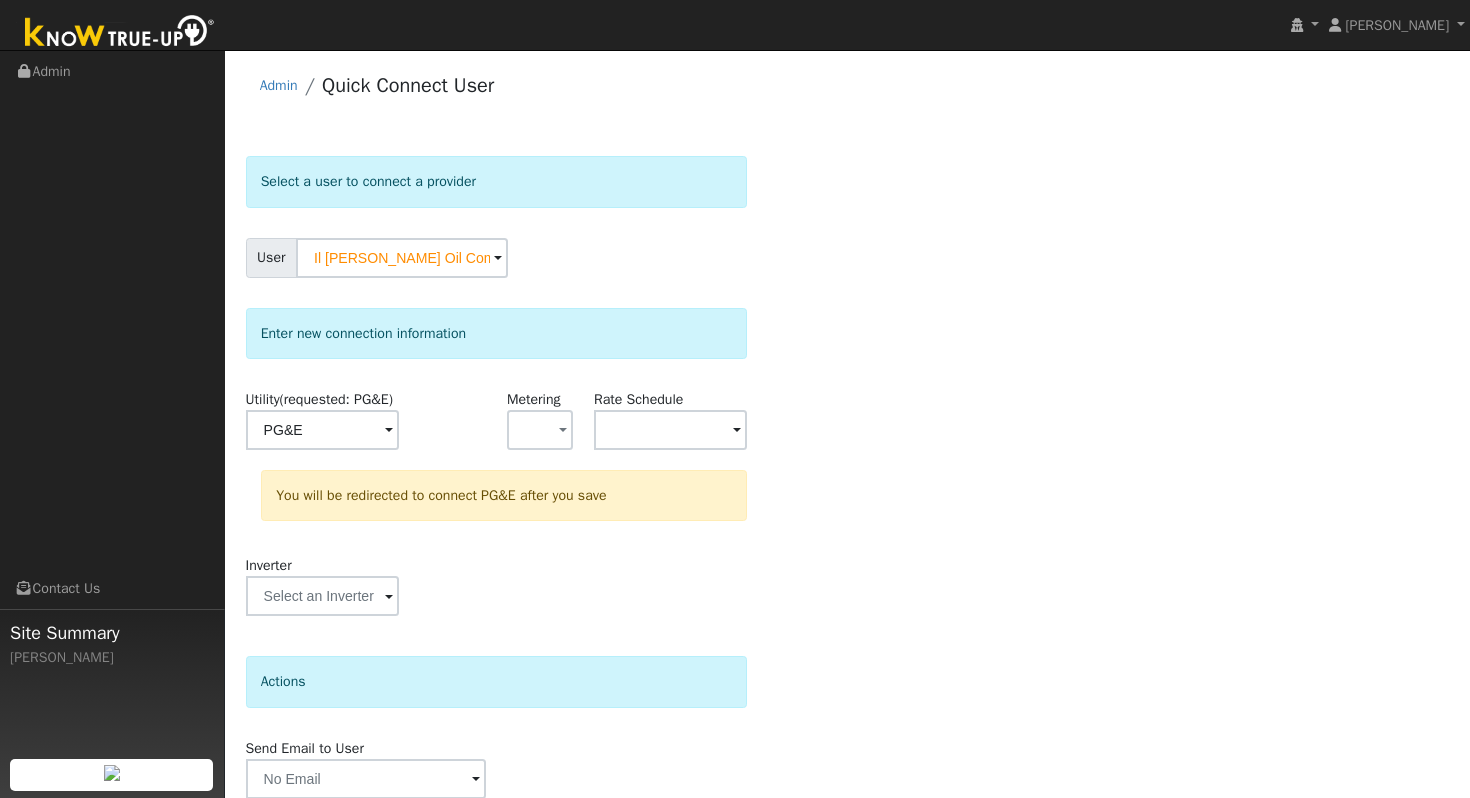 click on "Select a user to connect a provider User Il Fiorello Olive Oil Company 2022 Account   Default Account Default Account CA 94534 Primary Account Enter new connection information Utility  (requested: PG&E) PG&E Metering - None - NEM NBT  Rate Schedule  You will be redirected to connect PG&E after you save Inverter Disconnecting . Do you also want to delete all of the  data?  - Delete data if disconnecting or connecting to different data.  - Keep data if reconnecting to same data.  Be careful: this cannot be undone.  Cancel  No  Yes Actions Send Email to User Delete Email Template Are you sure you want to delete ? Cancel Delete Connect User No Yes" at bounding box center [848, 514] 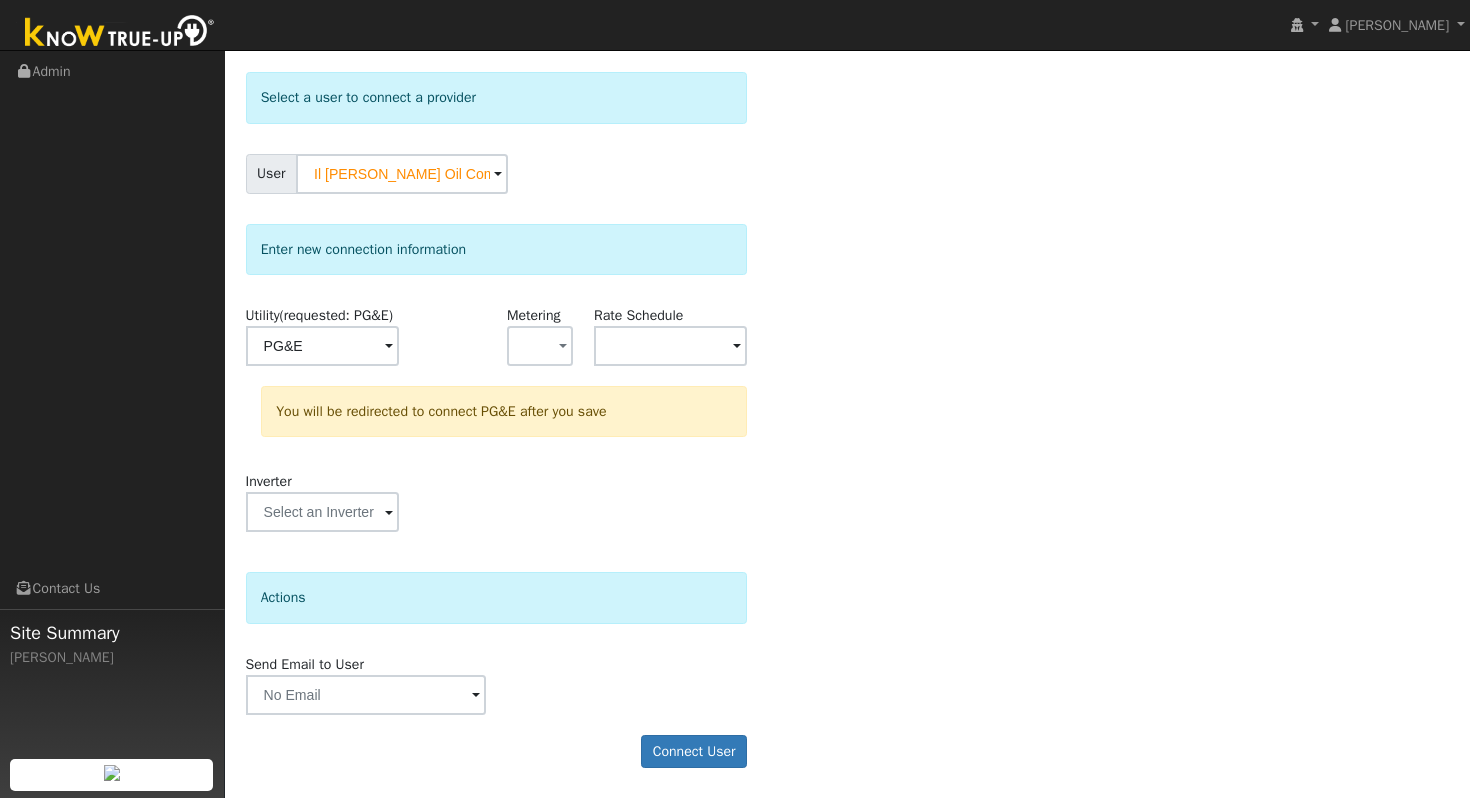 scroll, scrollTop: 105, scrollLeft: 0, axis: vertical 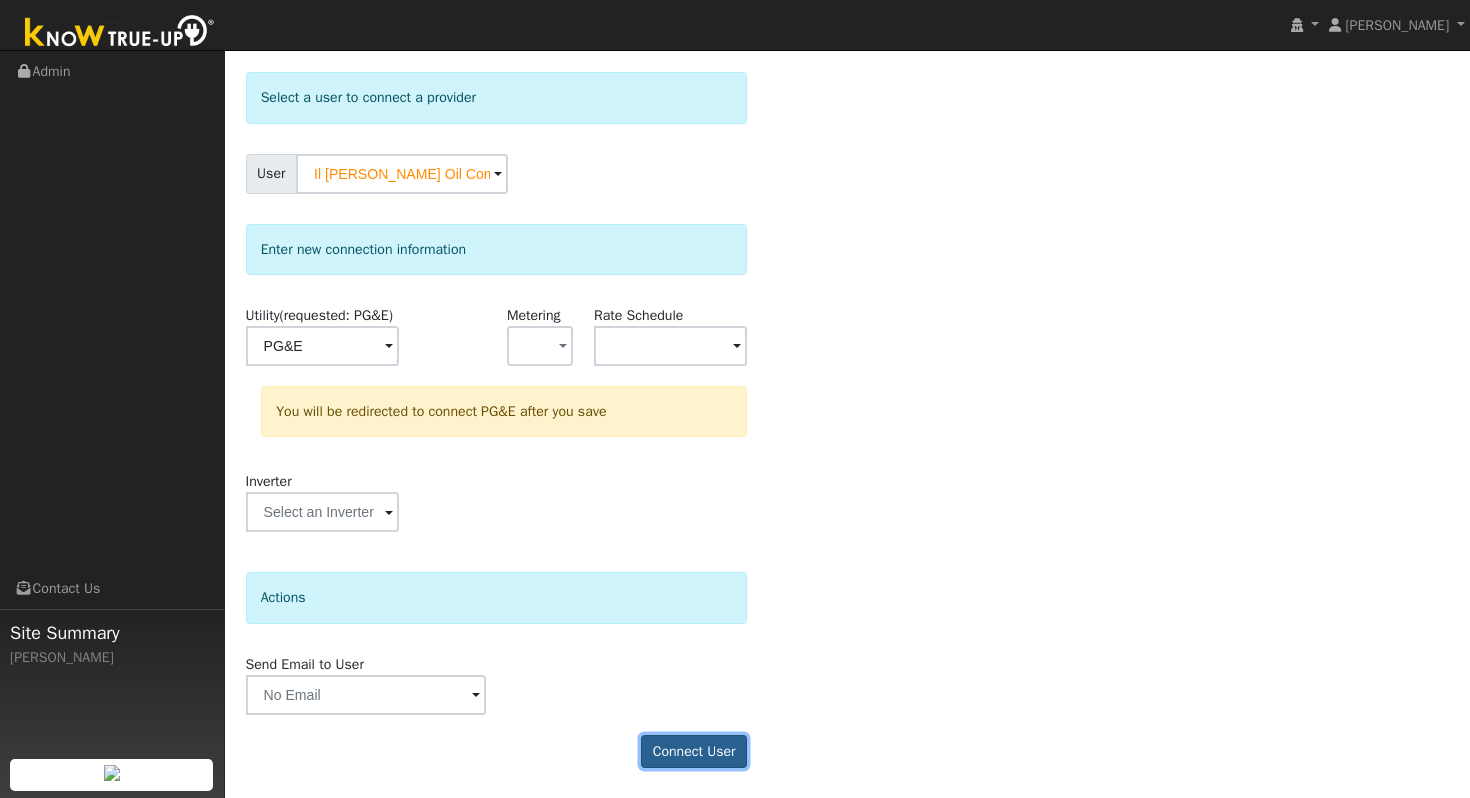 click on "Connect User" at bounding box center (694, 752) 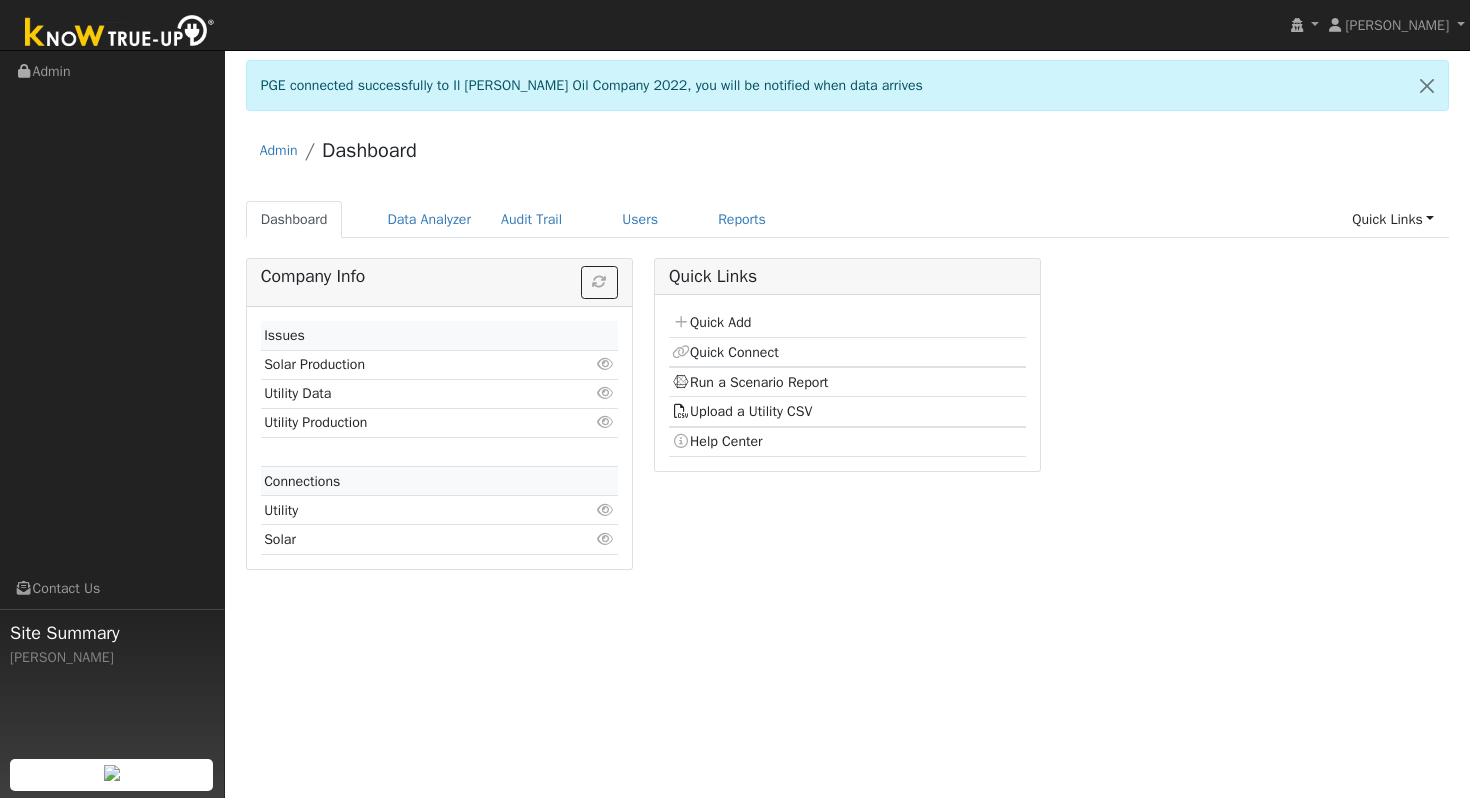 scroll, scrollTop: 0, scrollLeft: 0, axis: both 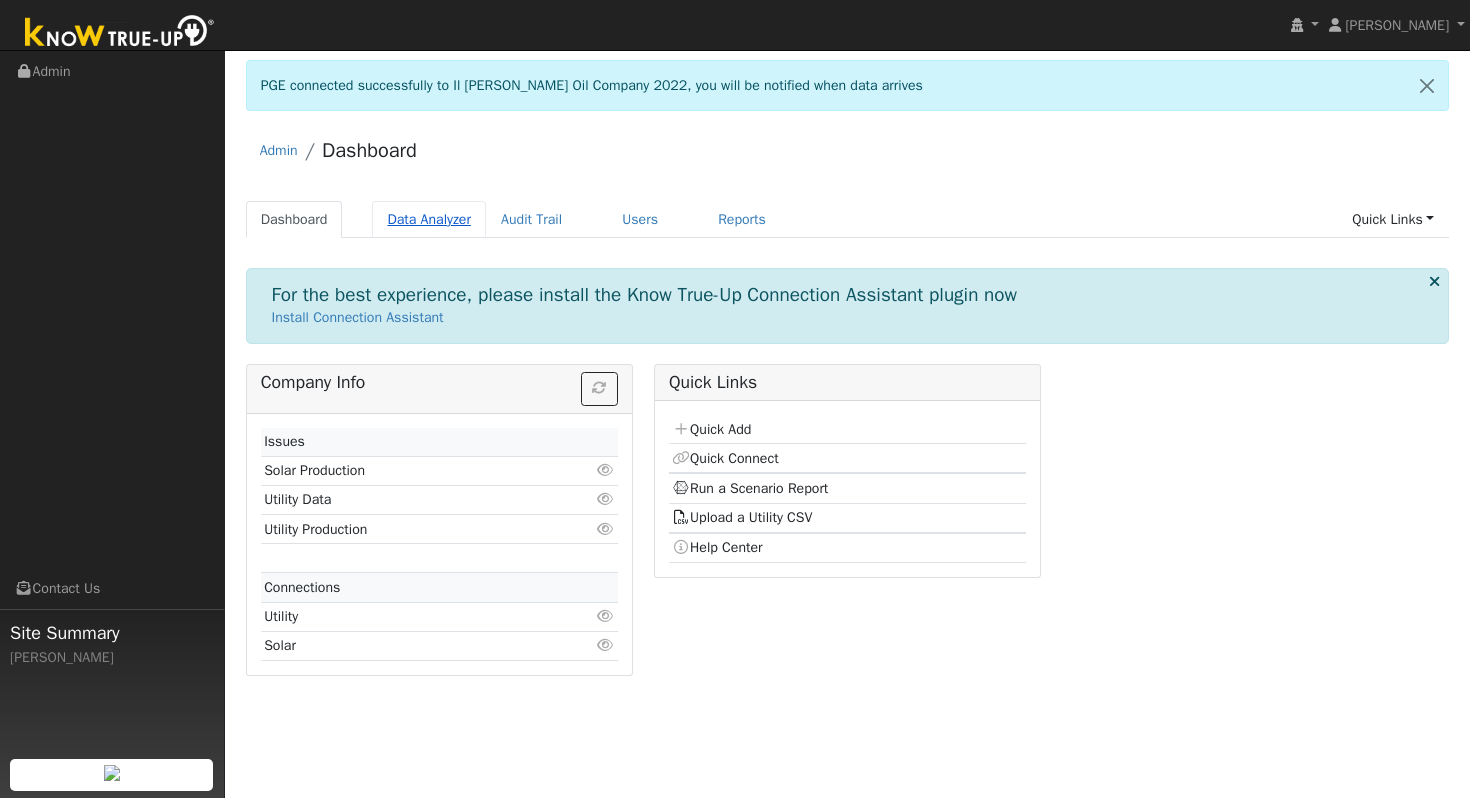 click on "Data Analyzer" at bounding box center [429, 219] 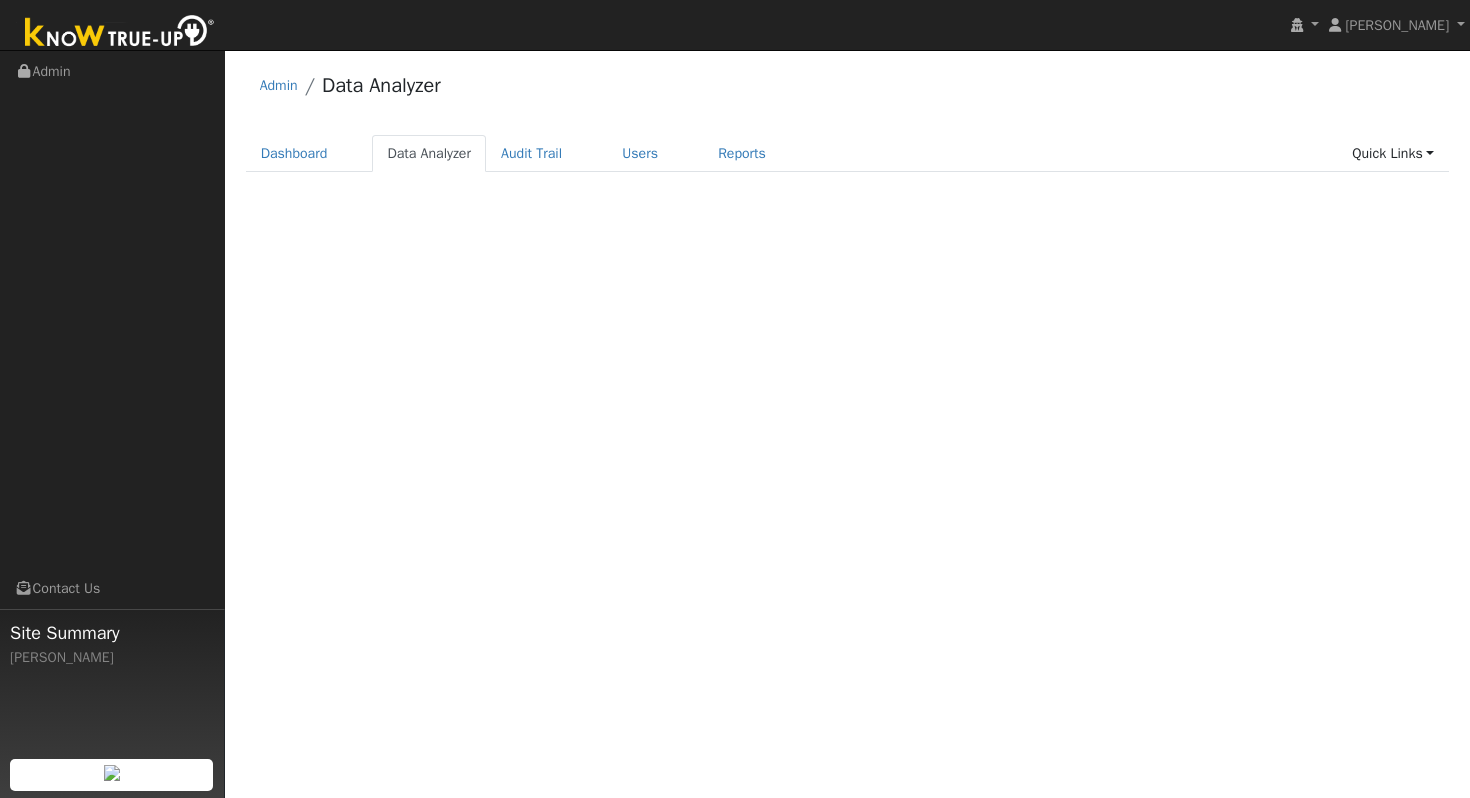 scroll, scrollTop: 0, scrollLeft: 0, axis: both 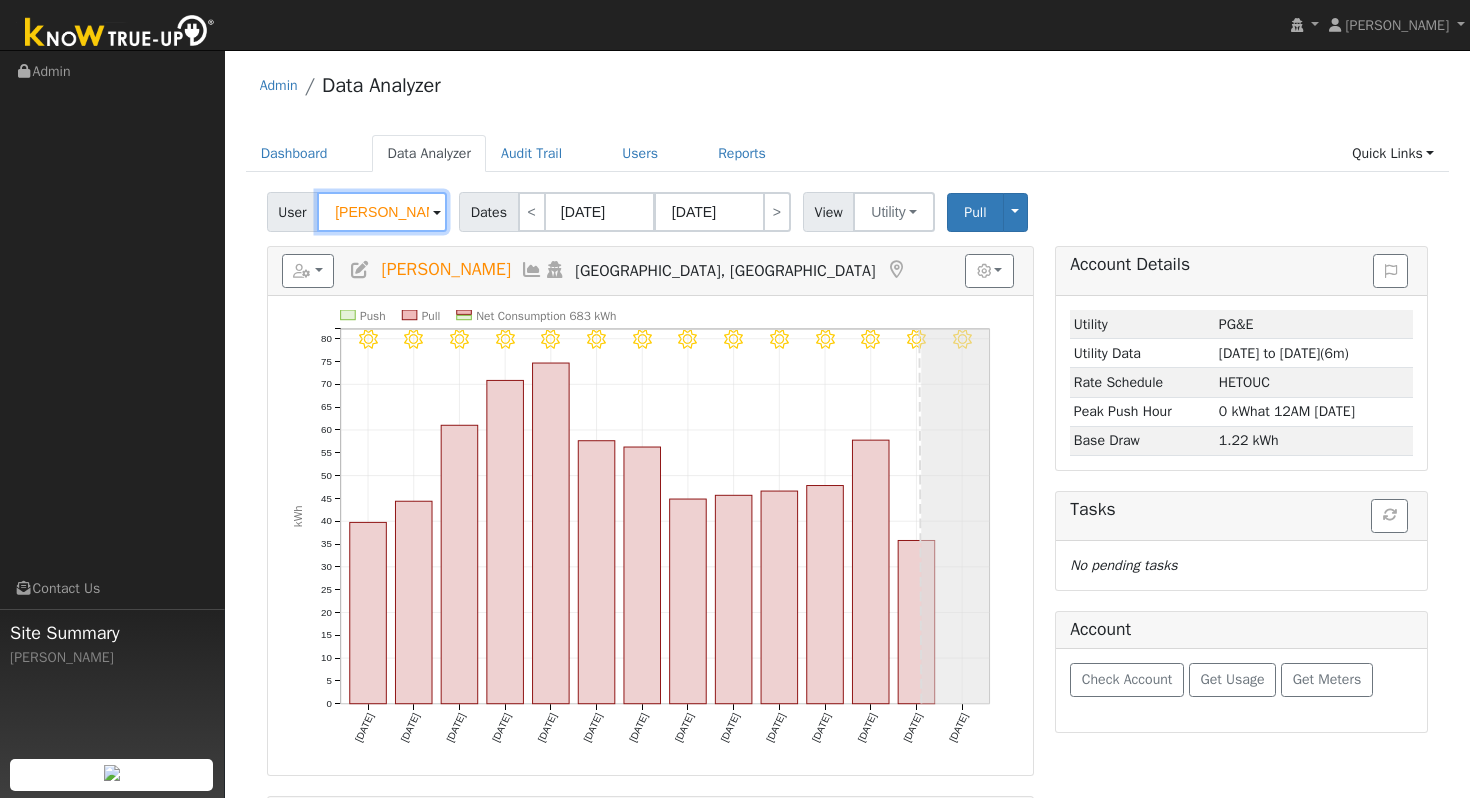 click on "[PERSON_NAME]" at bounding box center (382, 212) 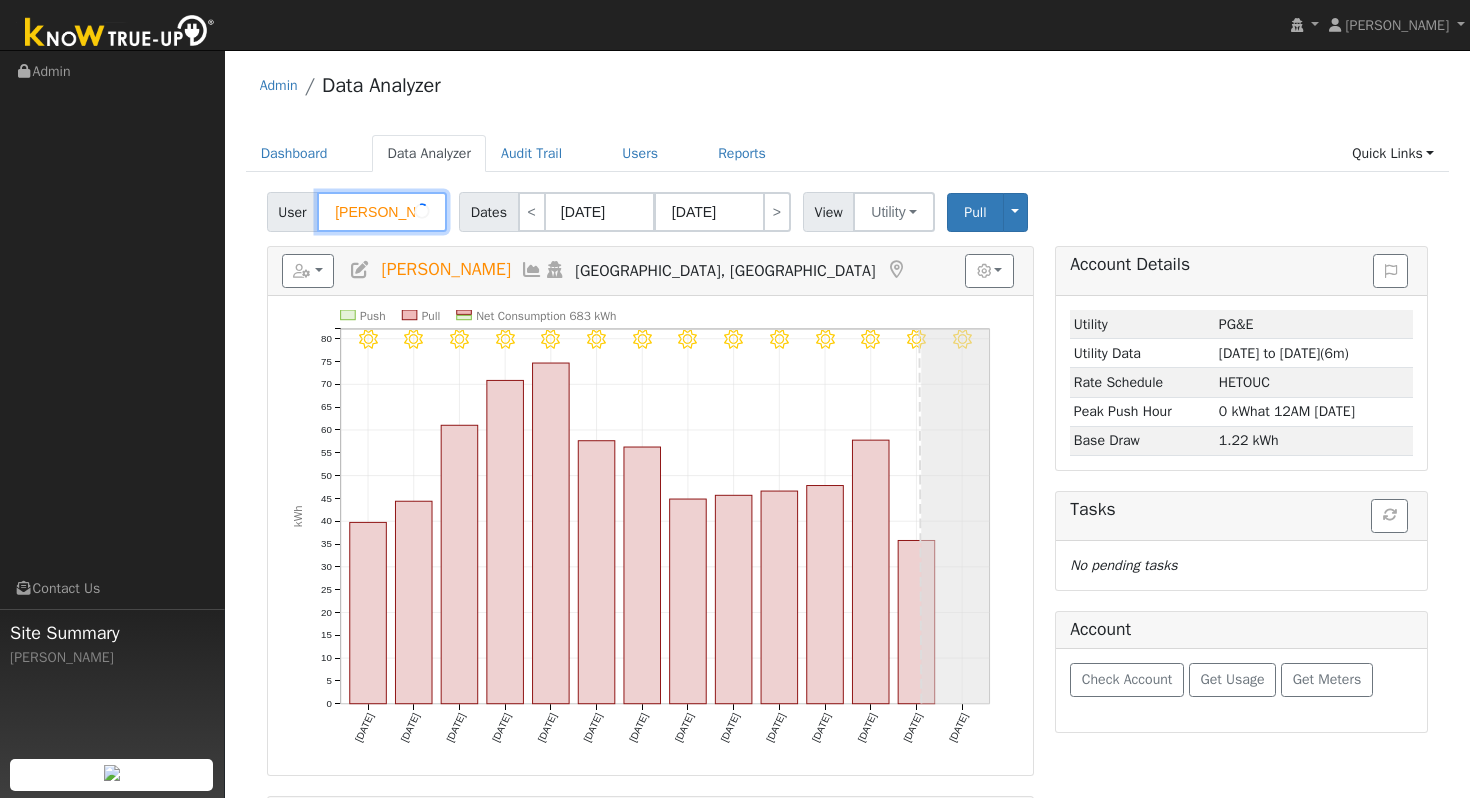 click on "Axel Tormey" at bounding box center [382, 212] 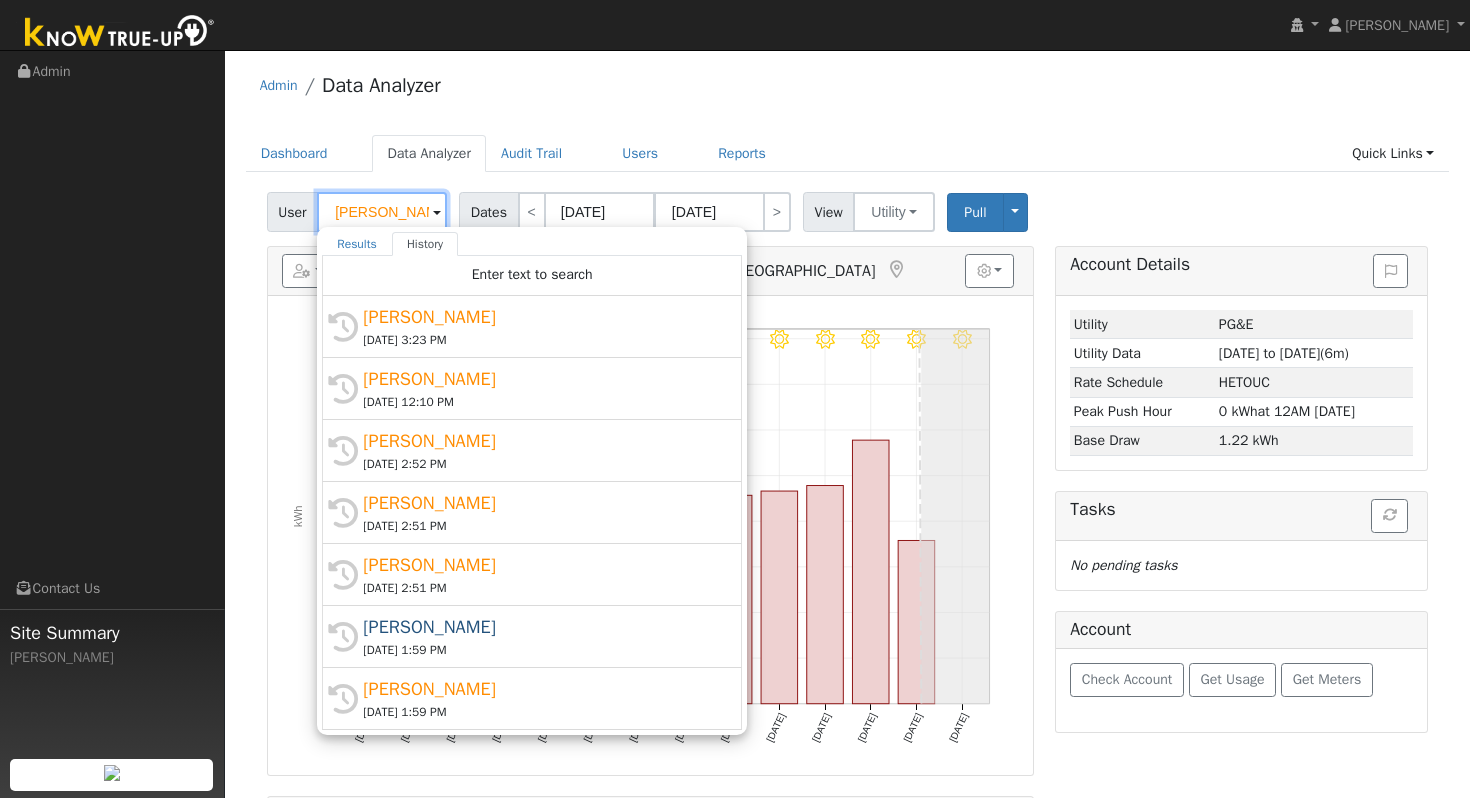 click on "Axel Tormey" at bounding box center (382, 212) 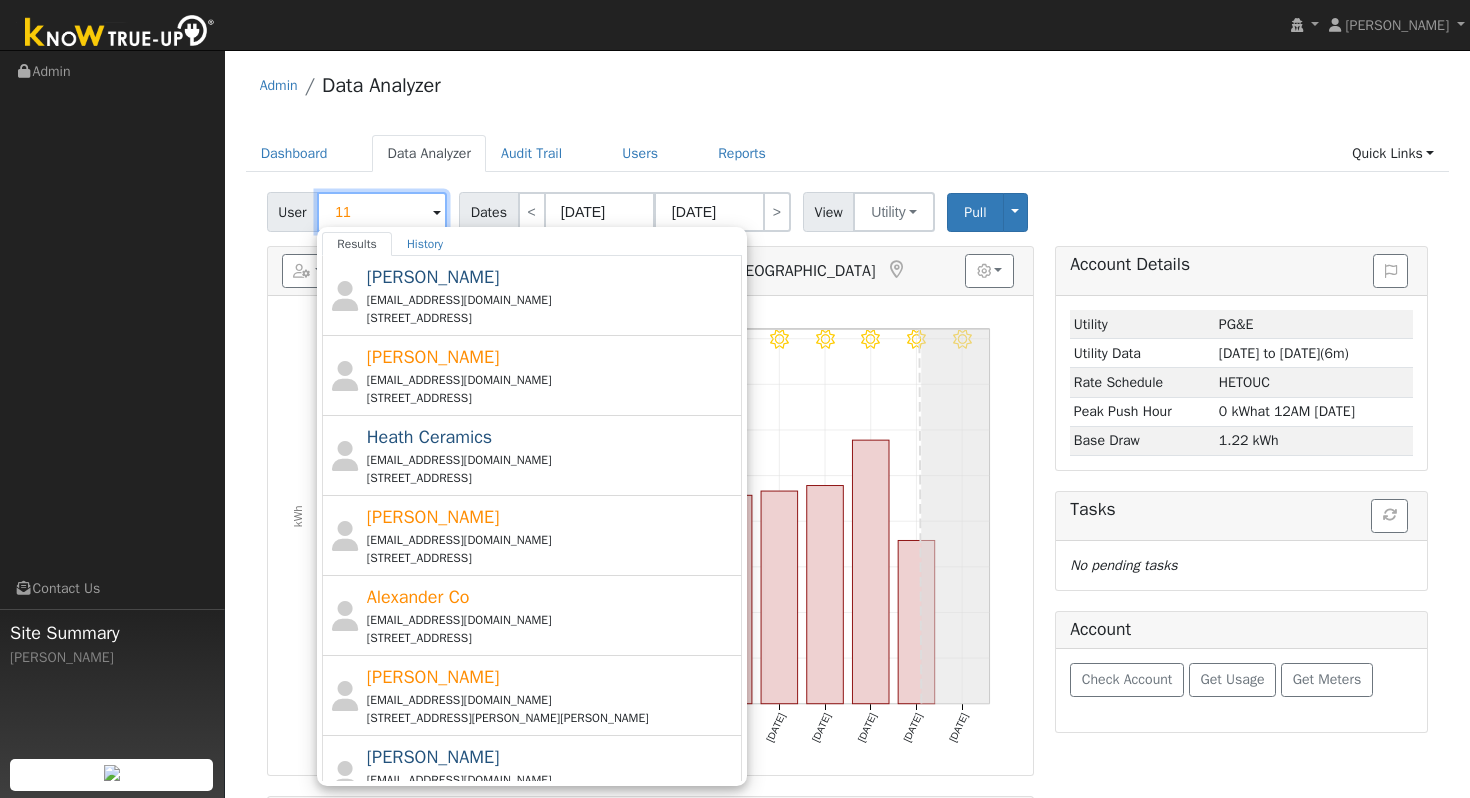 type on "11" 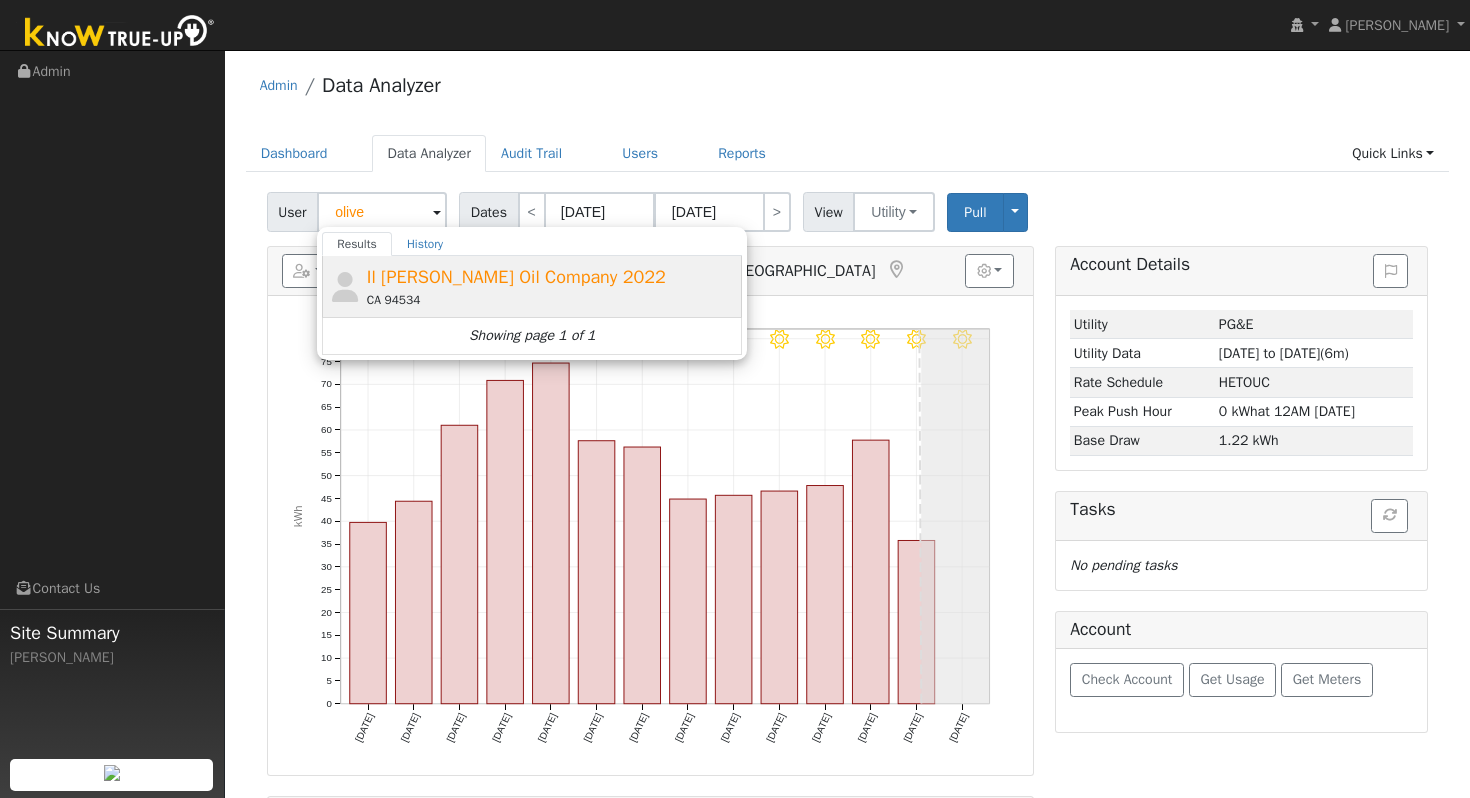 click on "Il Fiorello Olive Oil Company 2022" at bounding box center (516, 277) 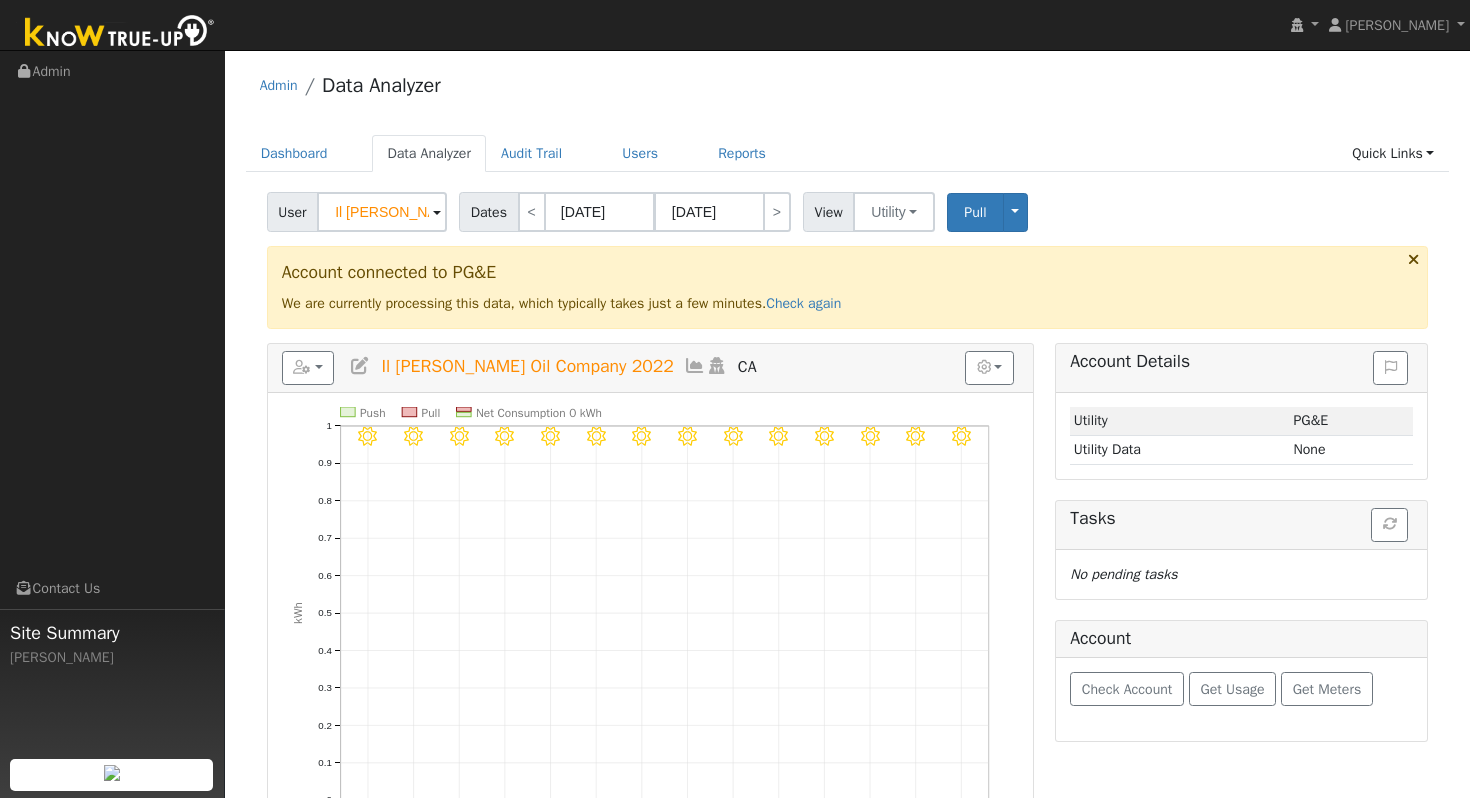 click on "User Il [PERSON_NAME] Oil Company 2022 Account   Default Account Default Account CA 94534 Primary Account Dates  <  [DATE] [DATE] > View Utility Utility Solar Pull Toggle Dropdown View Delete This Data Delete ALL Data Disconnect Utility Are you sure you want to delete Il [PERSON_NAME] Oil Company 2022's PG&E data from [DATE] to [DATE]?  Back   Delete  Are you sure you want to delete ALL Il [PERSON_NAME] Oil Company 2022's PG&E data? Be careful: this cannot be undone.  Back   Delete  Disconnecting PG&E. Do you also want to delete all of the PG&E data?  - Delete data if disconnecting or connecting to different data.  - Keep data if reconnecting to same data.  Be careful: this cannot be undone.  Cancel  No  Yes Switch PG&E meter to Unknown (Usage Point). This will delete all of the current meter data and pull new meter data. Be careful: this cannot be undone.  Cancel   Confirm  No" at bounding box center [847, 208] 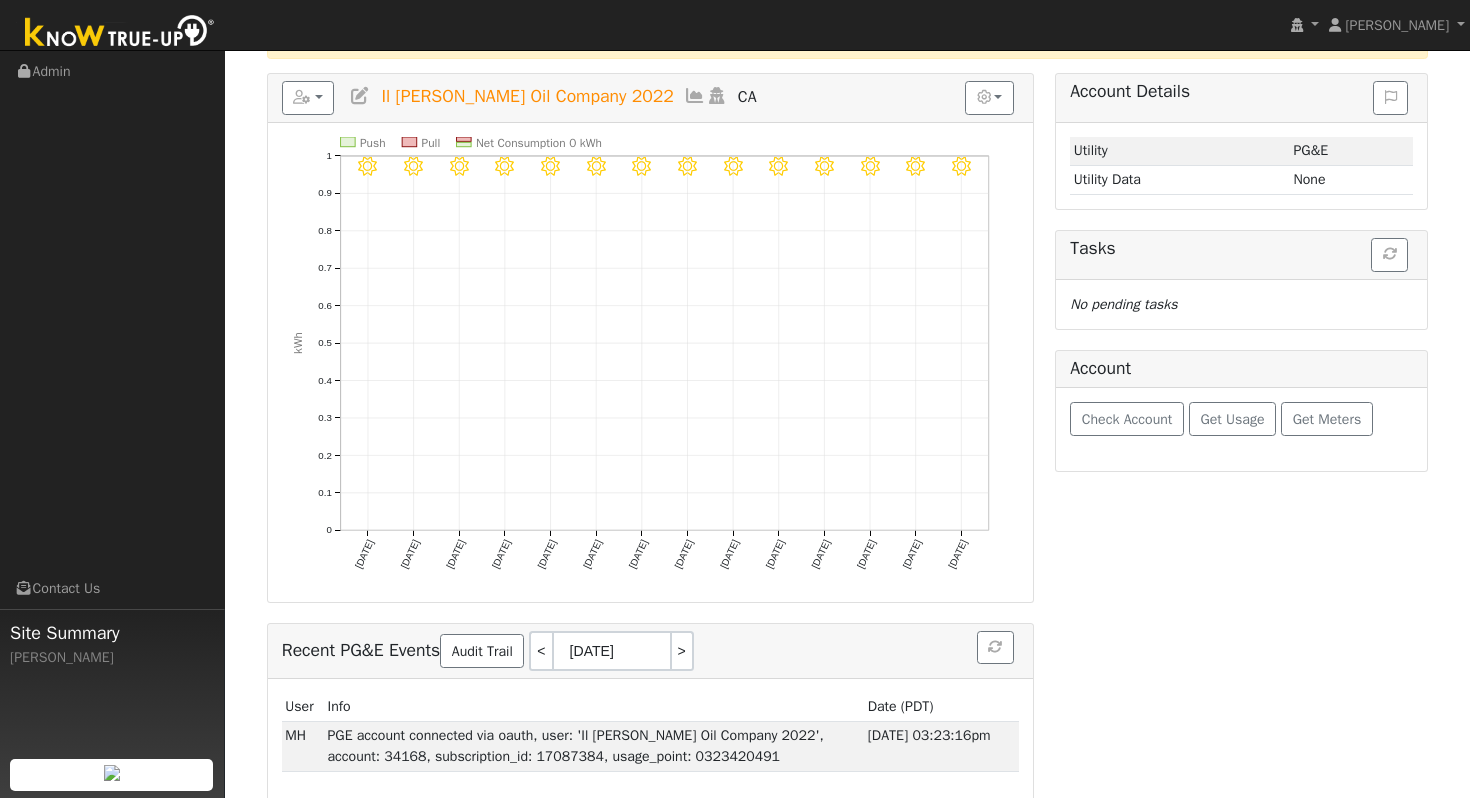 scroll, scrollTop: 283, scrollLeft: 0, axis: vertical 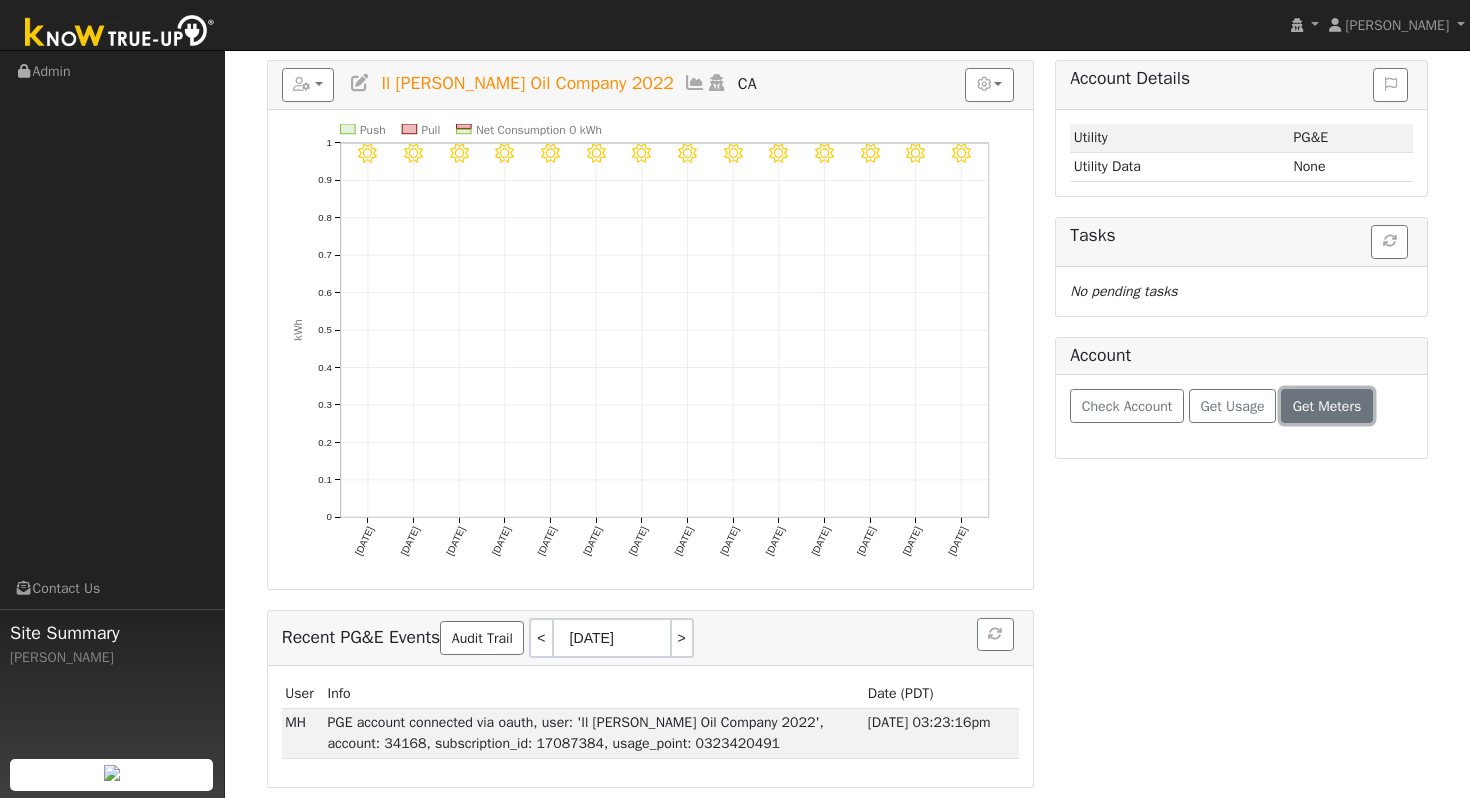 click on "Get Meters" at bounding box center [1327, 406] 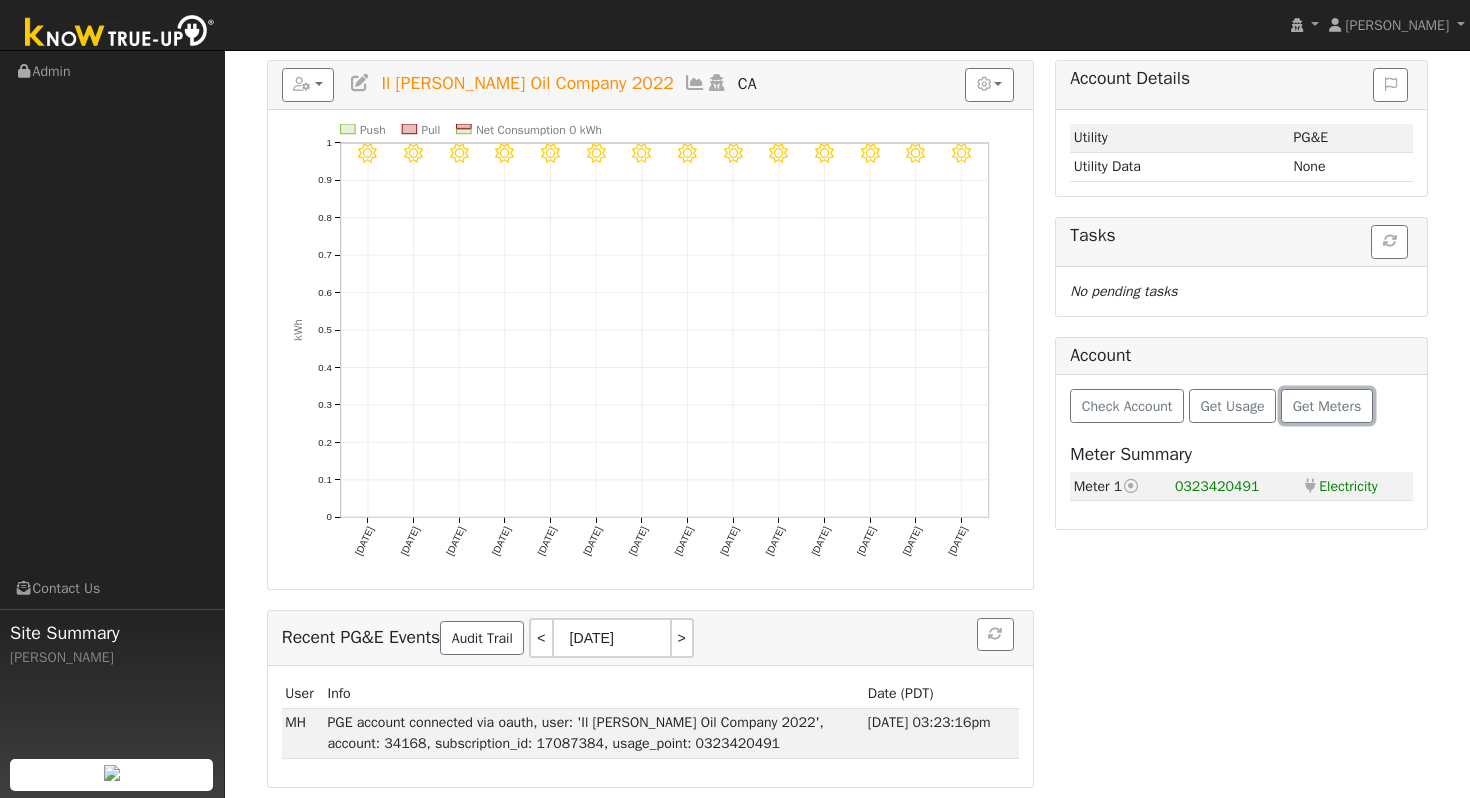 type 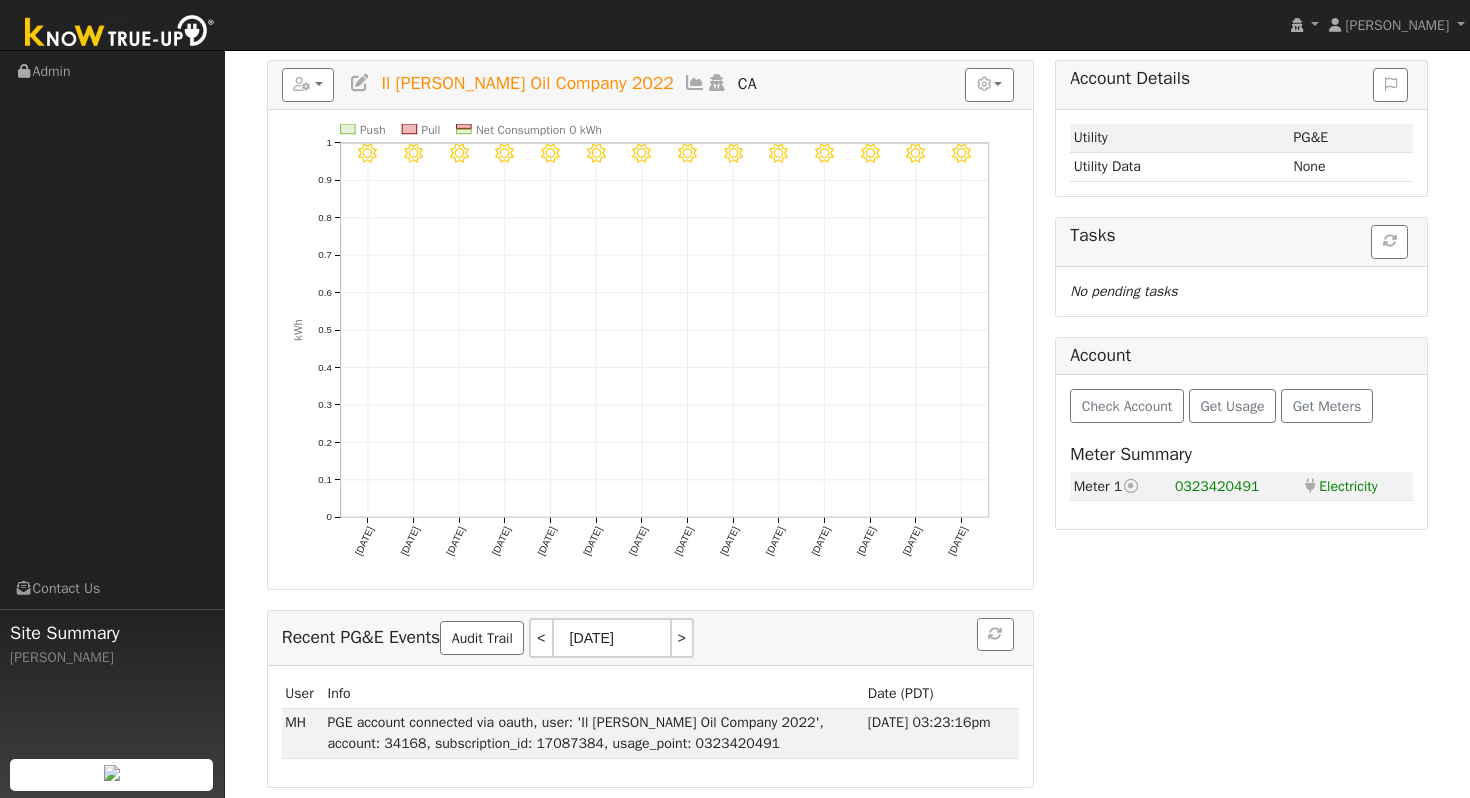 click on "Check Account Get Usage Get Meters Meter Summary  Meter 1  Current meter 0323420491 Electricity  Electricity" at bounding box center (1241, 452) 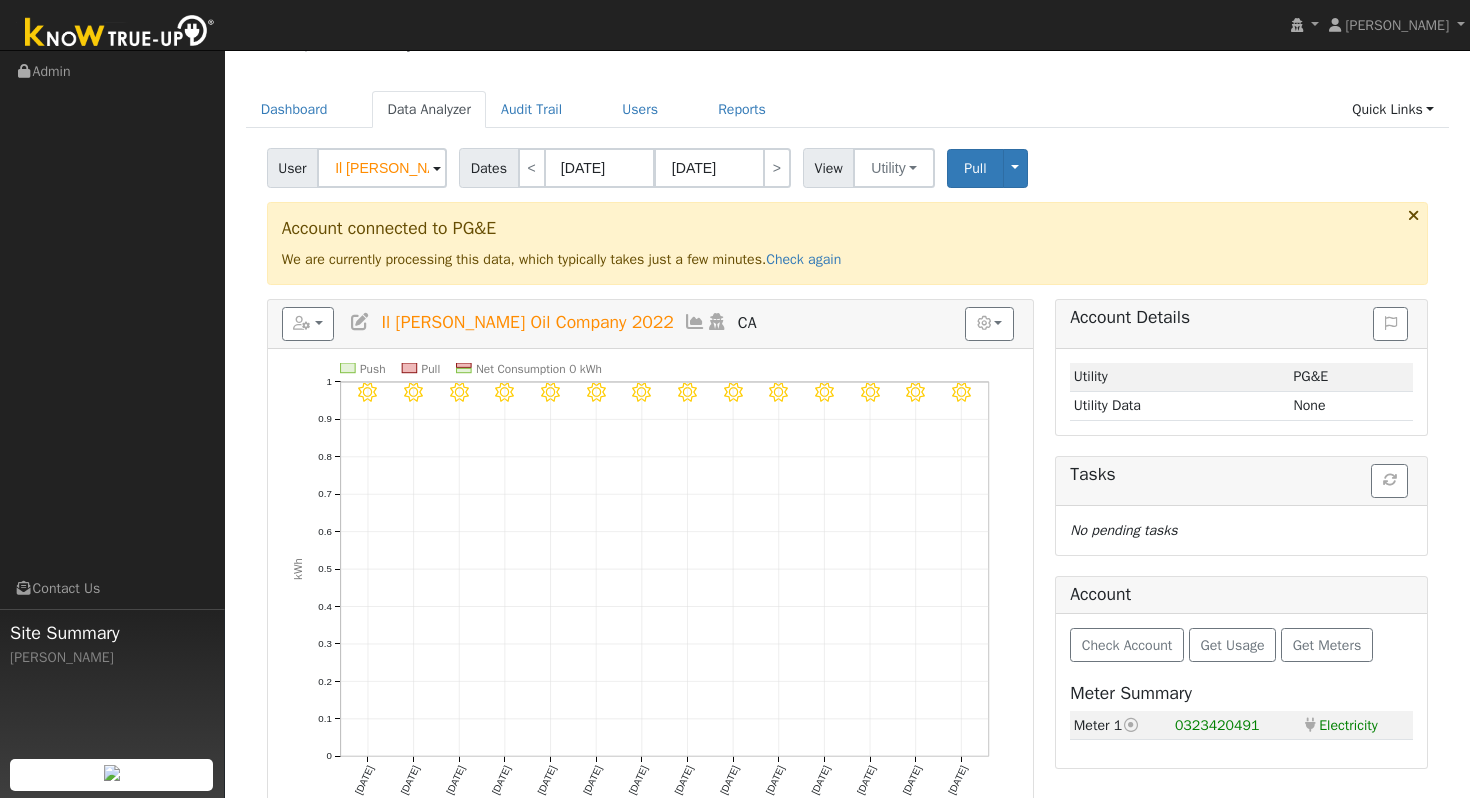 scroll, scrollTop: 43, scrollLeft: 0, axis: vertical 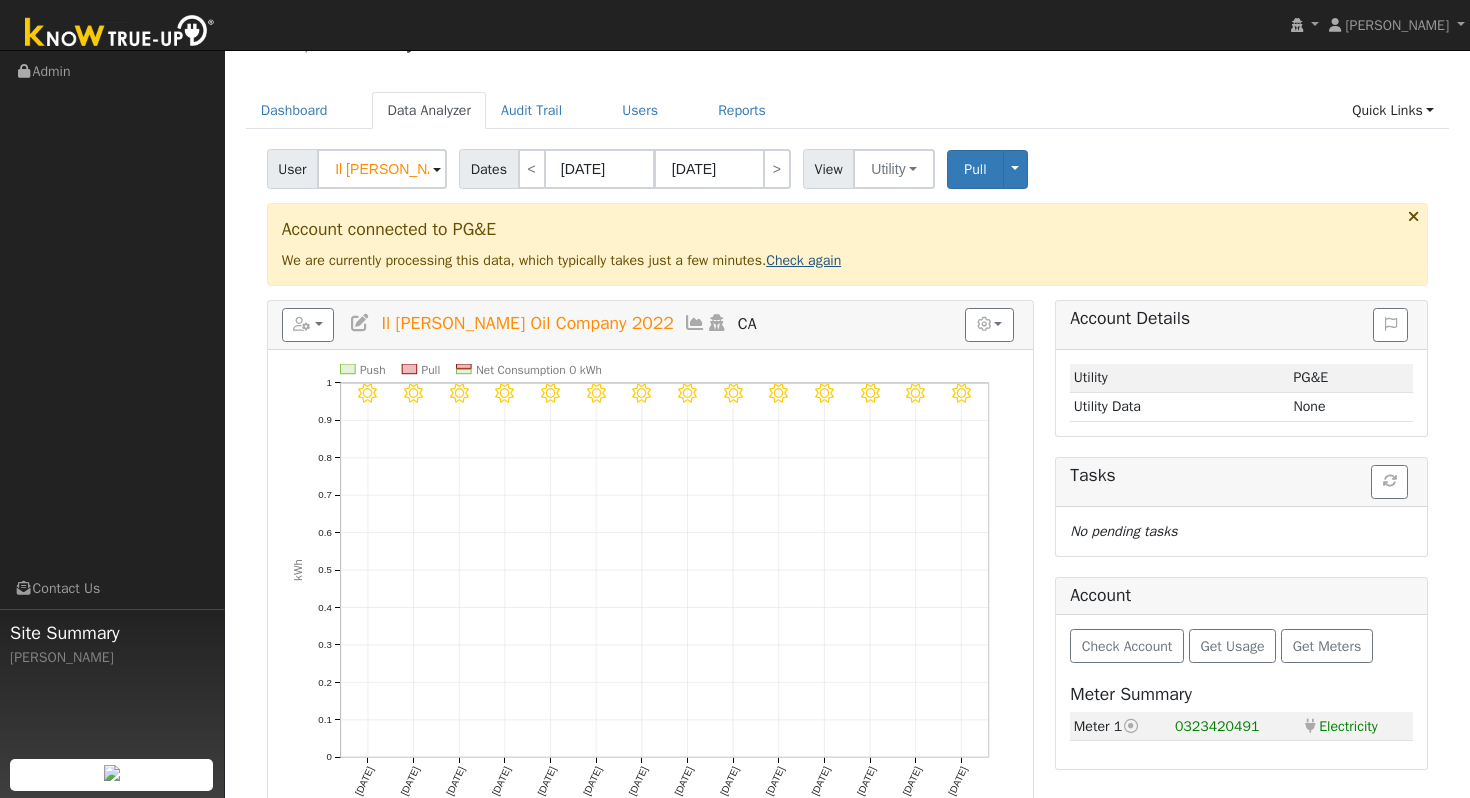 click on "Check again" at bounding box center (803, 260) 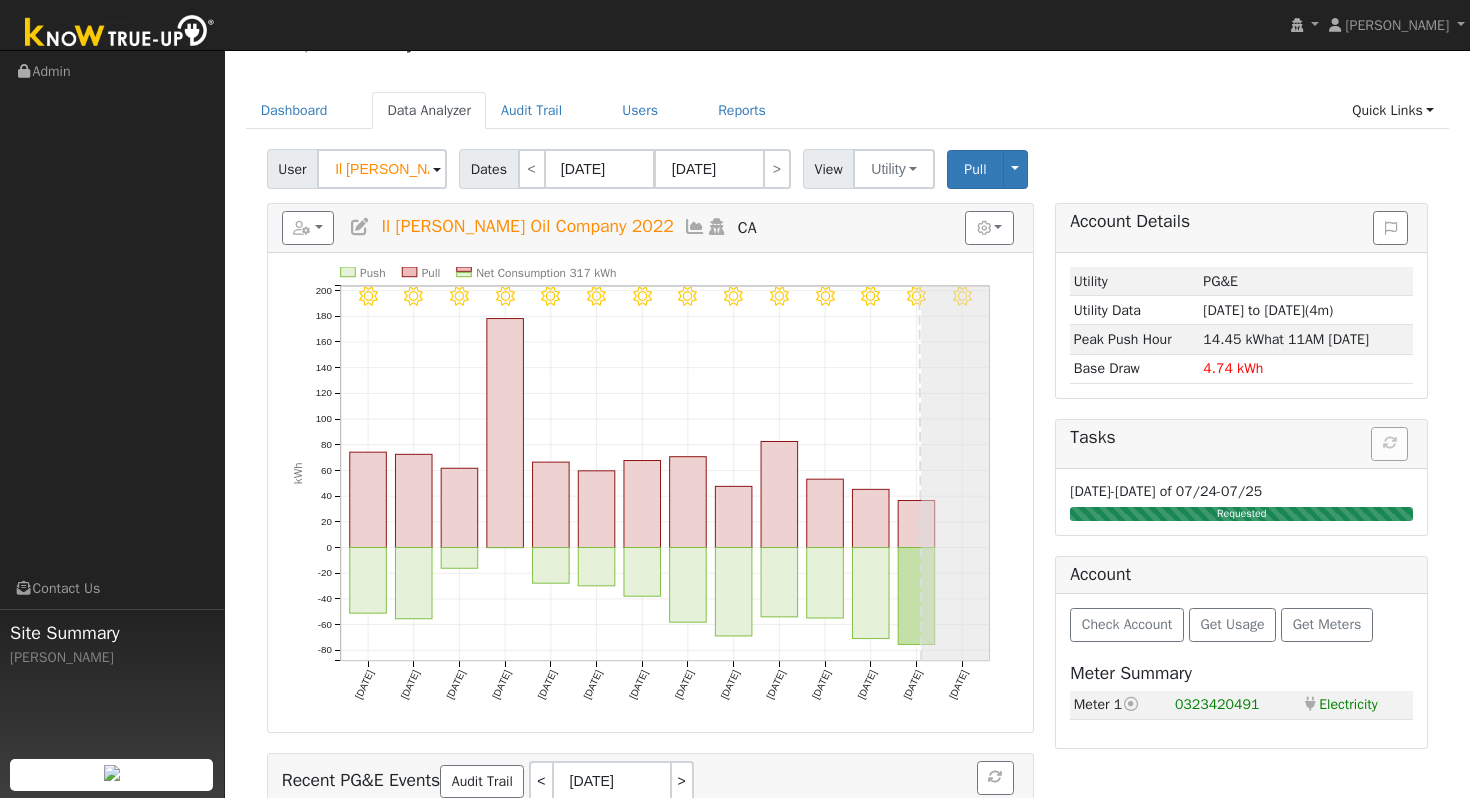scroll, scrollTop: 0, scrollLeft: 0, axis: both 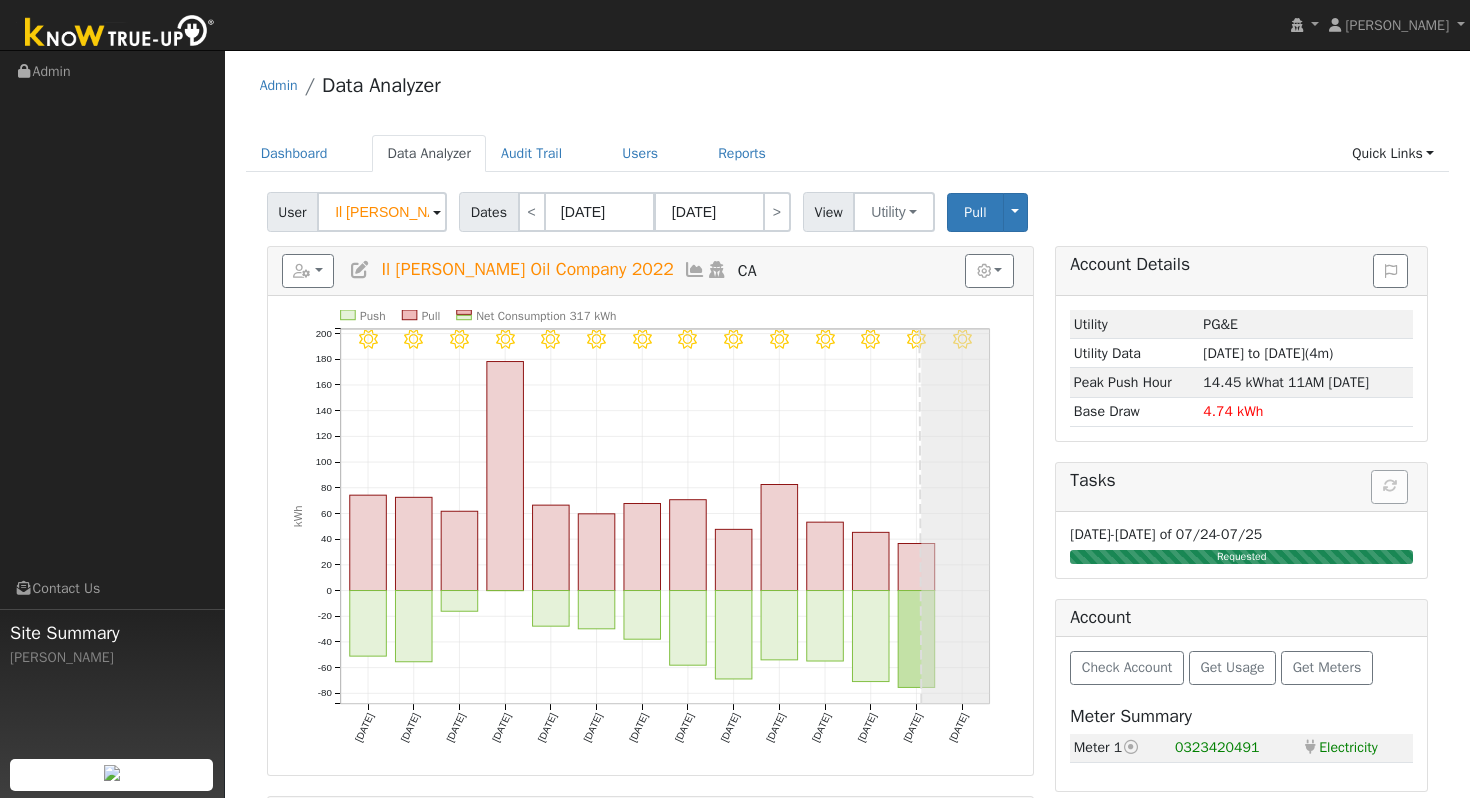 click on "Account Details   Issue History Date By Flag Comment Type No Issue History Loading... Utility PG&E Utility Data 04/01/25 to 07/20/25  (4m) Peak Push Hour 14.45 kWh  at 11AM 7/20 Base Draw 4.74 kWh  Tasks  Loading... 03/01/25-03/31/25 of 07/24-07/25  Requested  Account Check Account Get Usage Get Meters Meter Summary  Meter 1  Current meter 0323420491 Electricity  Electricity" at bounding box center (1242, 610) 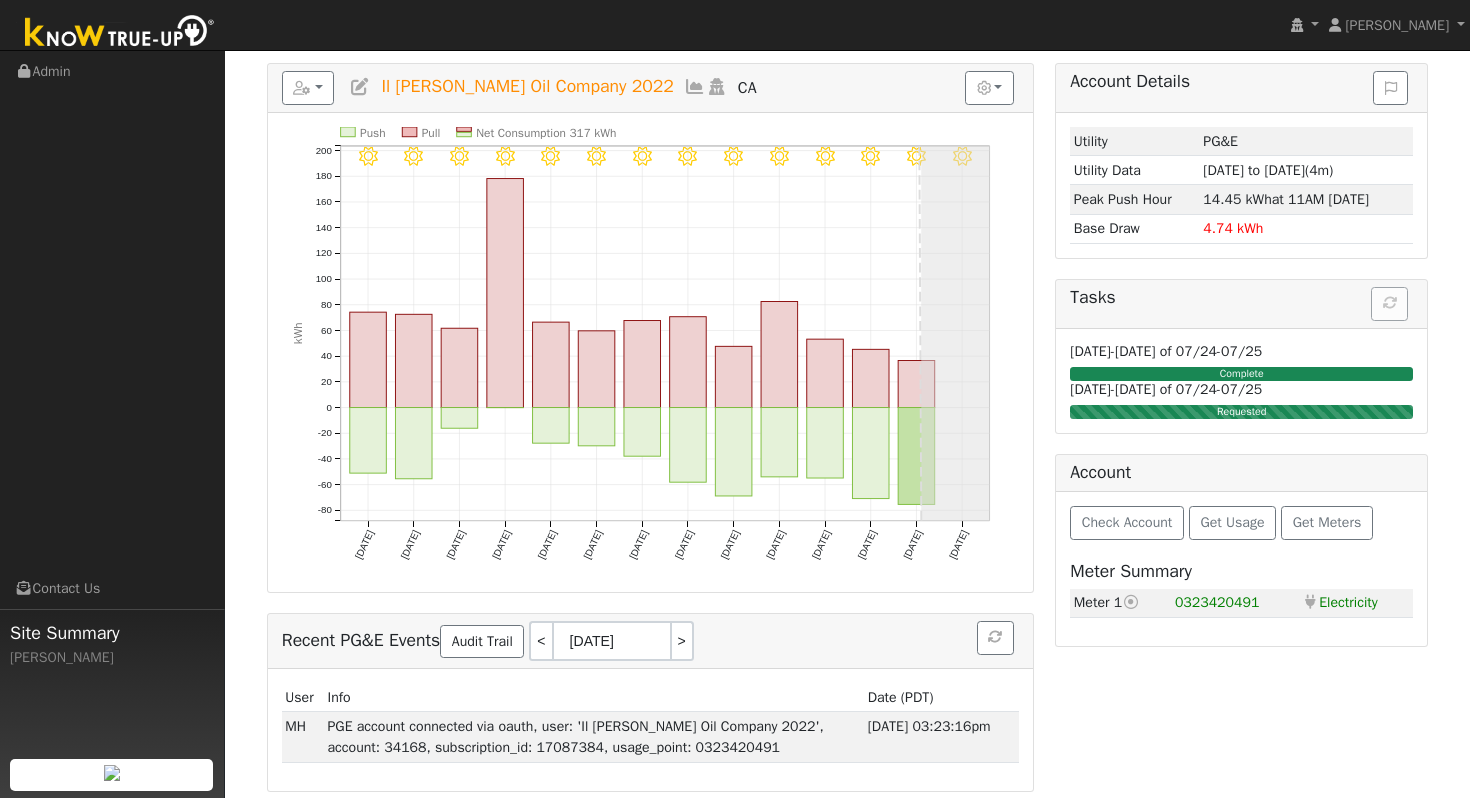 scroll, scrollTop: 186, scrollLeft: 0, axis: vertical 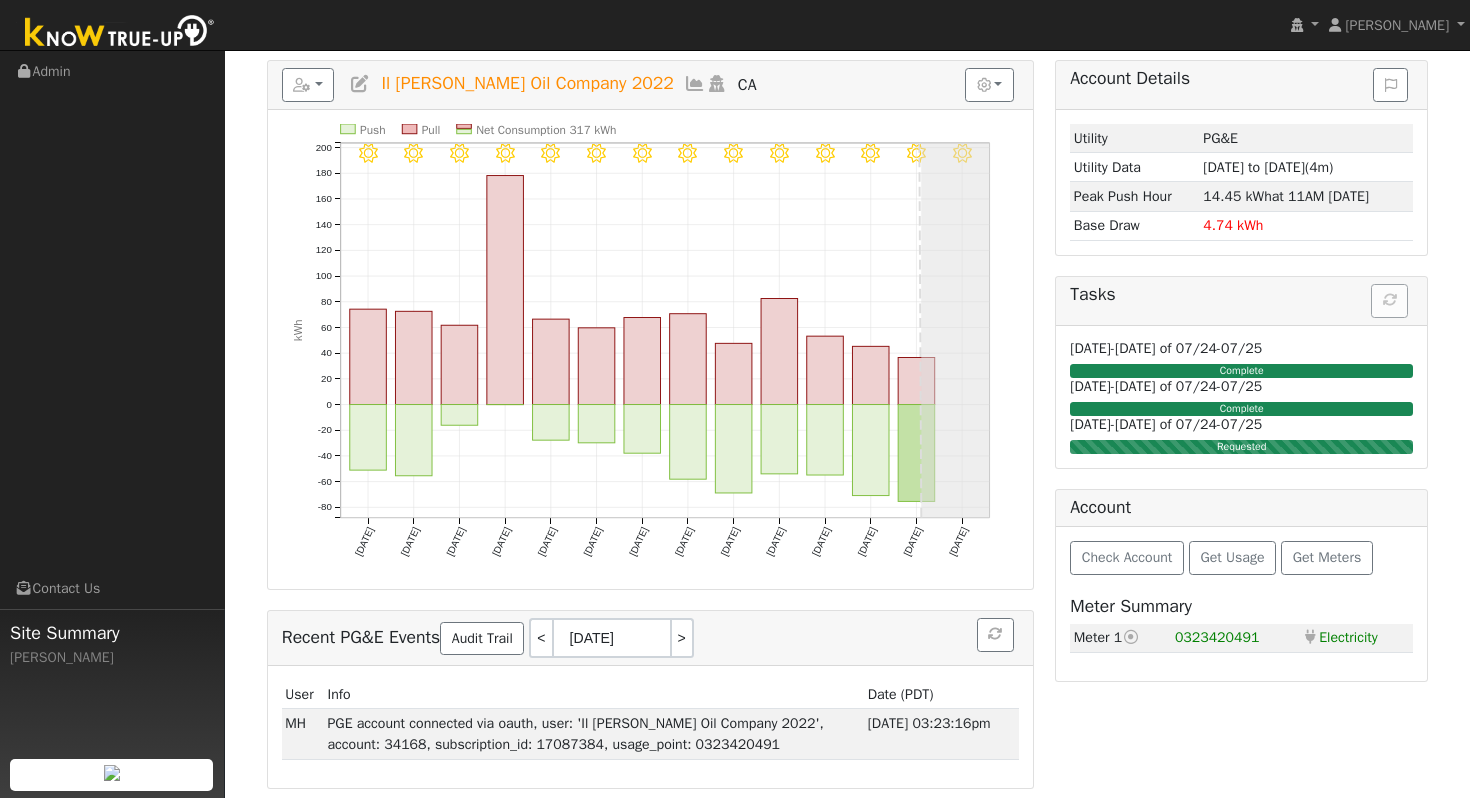 click on "Reports Scenario Health Check Account Timeline User Audit Trail  Interval Data Import from CSV Export to CSV Add New User Quick Add New User Quick Convert This Lead Delete This User Il Fiorello Olive Oil Company 2022 CA Graphs  Show Previous Year  Show Net Push/Pull Options  Show Weather  kWh  $  Show °F" at bounding box center [650, 85] 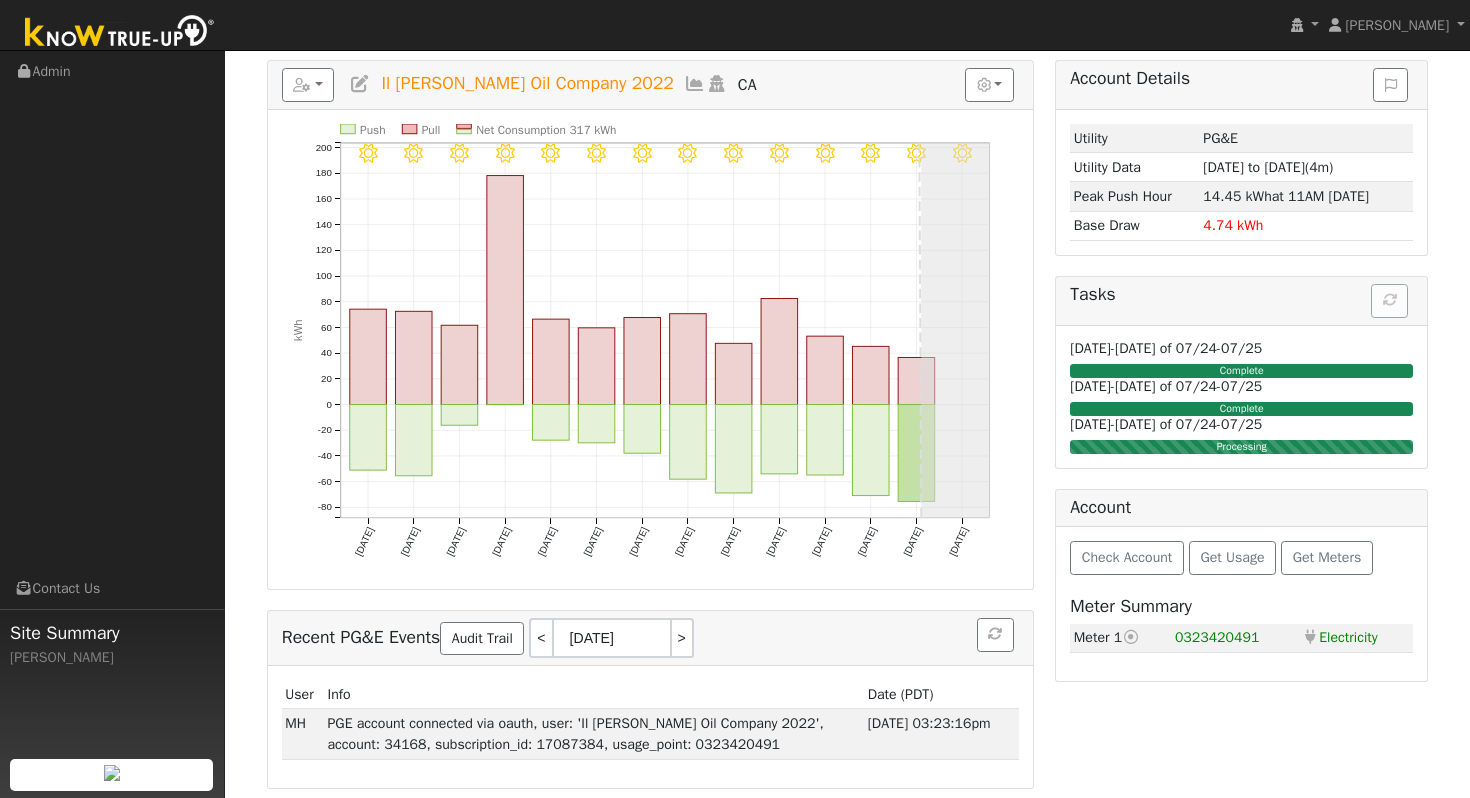 click on "Account Details   Issue History Date By Flag Comment Type No Issue History Loading... Utility PG&E Utility Data 04/01/25 to 07/20/25  (4m) Peak Push Hour 14.45 kWh  at 11AM 7/20 Base Draw 4.74 kWh  Tasks  Loading... 03/01/25-03/31/25 of 07/24-07/25  Complete  02/01/25-02/28/25 of 07/24-07/25  Complete  01/01/25-01/31/25 of 07/24-07/25  Processing  Account Check Account Get Usage Get Meters Meter Summary  Meter 1  Current meter 0323420491 Electricity  Electricity" at bounding box center (1242, 424) 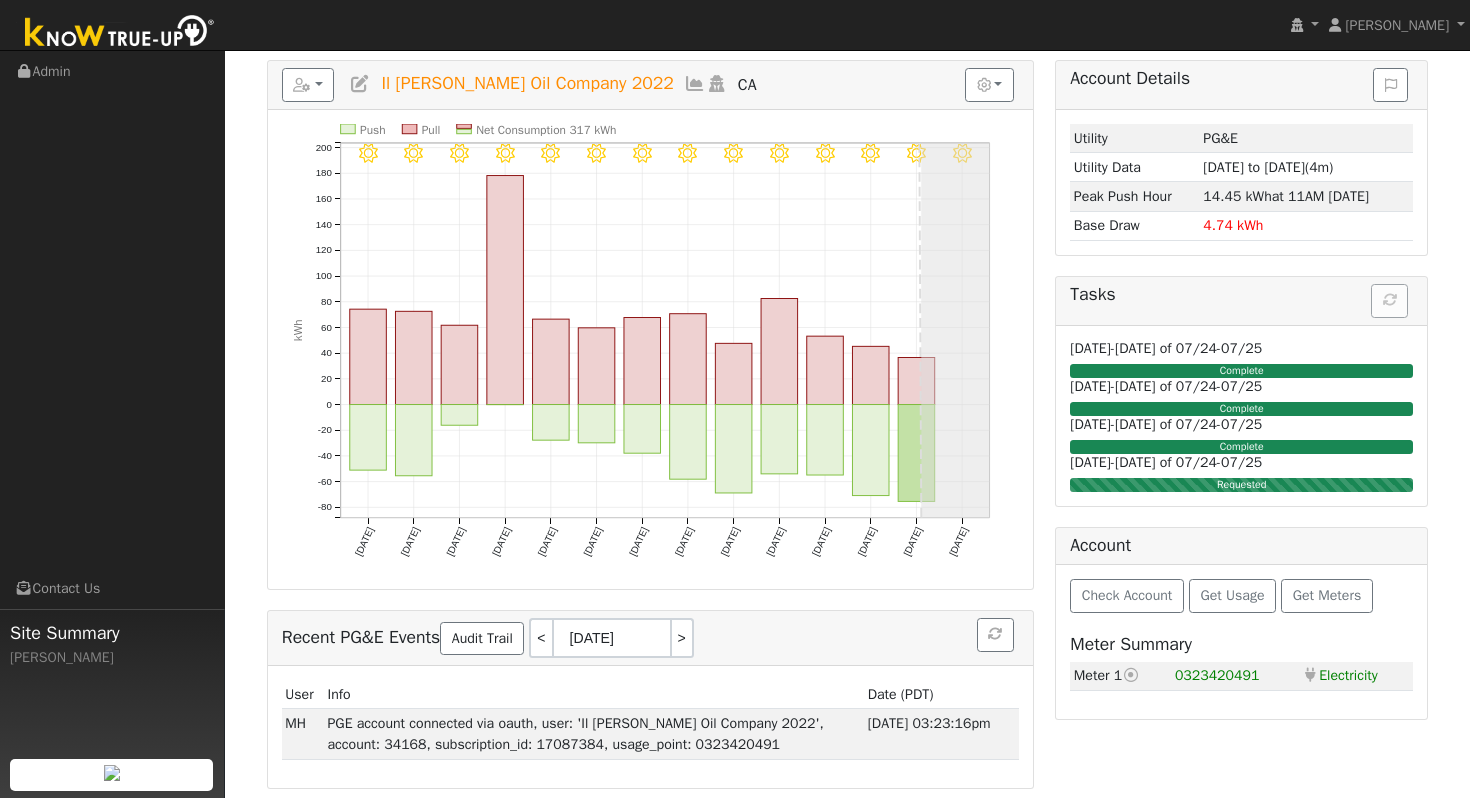 click on "Check Account Get Usage Get Meters Meter Summary  Meter 1  Current meter 0323420491 Electricity  Electricity" at bounding box center (1241, 642) 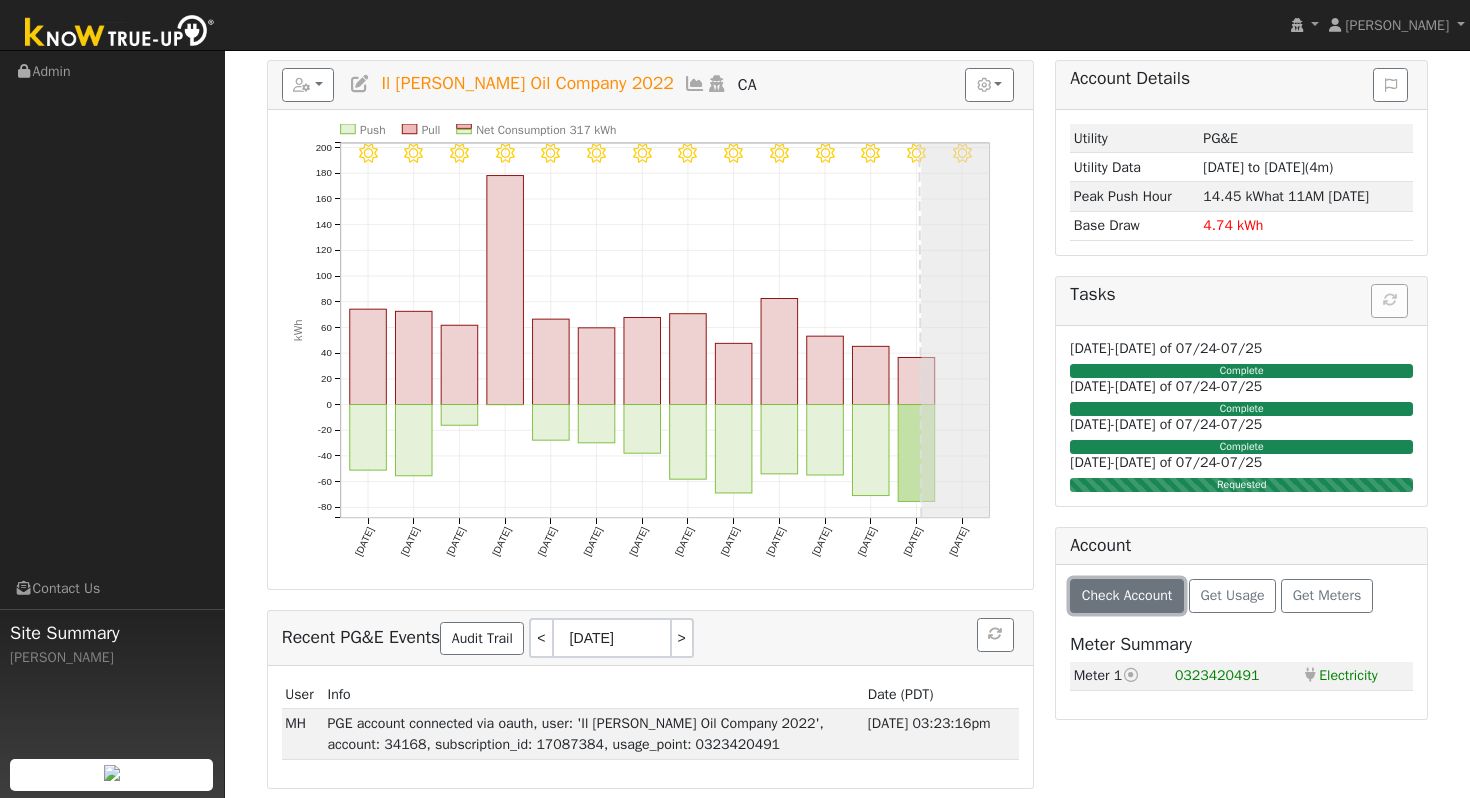 click on "Check Account" at bounding box center (1127, 595) 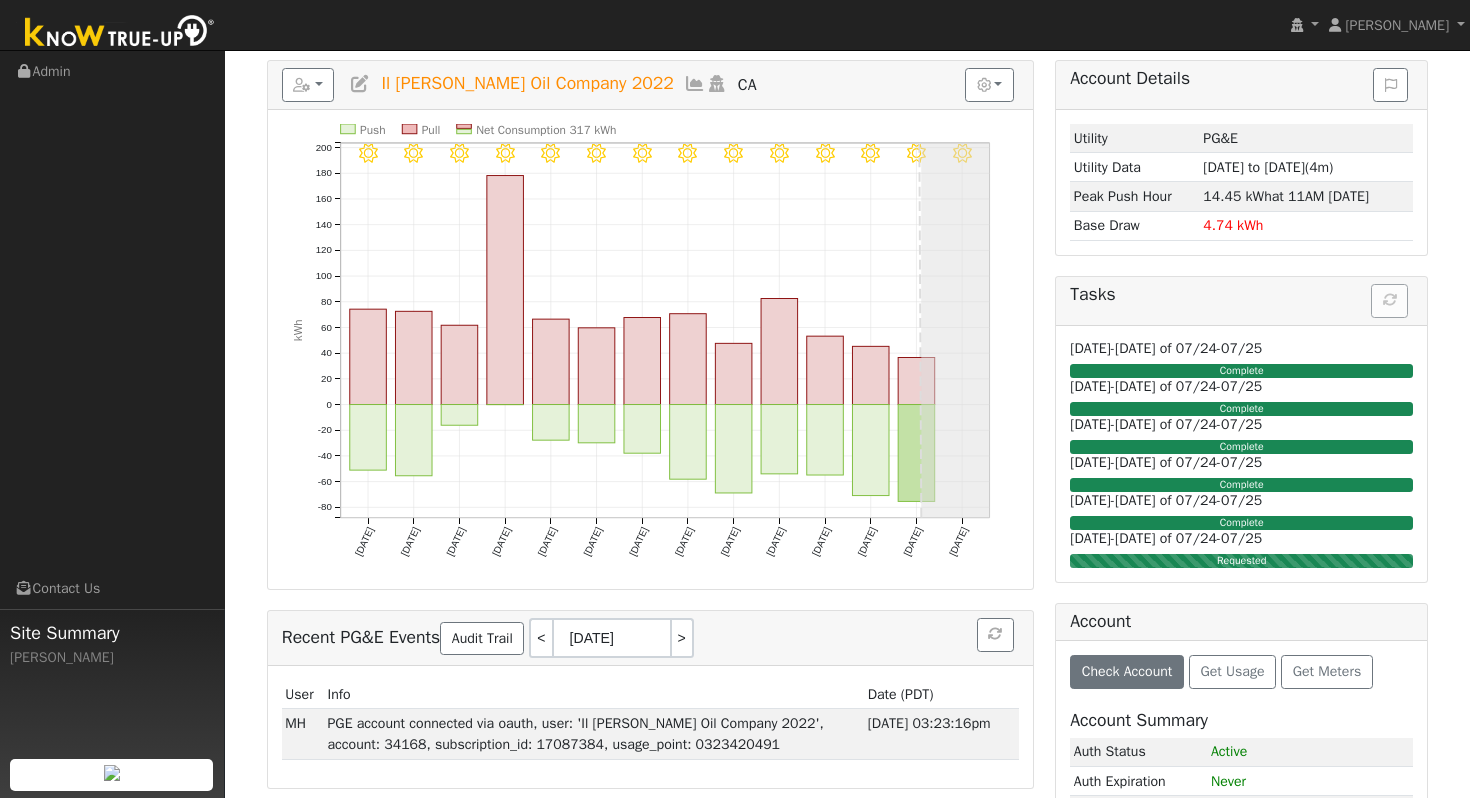 click on "Reports Scenario Health Check Account Timeline User Audit Trail  Interval Data Import from CSV Export to CSV Add New User Quick Add New User Quick Convert This Lead Delete This User Il Fiorello Olive Oil Company 2022 CA Graphs  Show Previous Year  Show Net Push/Pull Options  Show Weather  kWh  $  Show °F 7/21 - Clear 7/20 - Clear 7/19 - Clear 7/18 - Clear 7/17 - Clear 7/16 - Clear 7/15 - Clear 7/14 - Clear 7/13 - Clear 7/12 - Clear 7/11 - Clear 7/10 - Clear 7/09 - Clear 7/08 - Clear Push Pull Net Consumption 317 kWh Tue 7/08 Wed 7/09 Thu 7/10 Fri 7/11 Sat 7/12 Sun 7/13 Mon 7/14 Tue 7/15 Wed 7/16 Thu 7/17 Fri 7/18 Sat 7/19 Sun 7/20 Mon 7/21 -80 -60 -40 -20 0 20 40 60 80 100 120 140 160 180 200 kWh onclick="" onclick="" onclick="" onclick="" onclick="" onclick="" onclick="" onclick="" onclick="" onclick="" onclick="" onclick="" onclick="" onclick="" onclick="" onclick="" onclick="" onclick="" onclick="" onclick="" onclick="" onclick="" onclick="" onclick="" onclick="" onclick="" onclick="" onclick="" < > User" at bounding box center [650, 544] 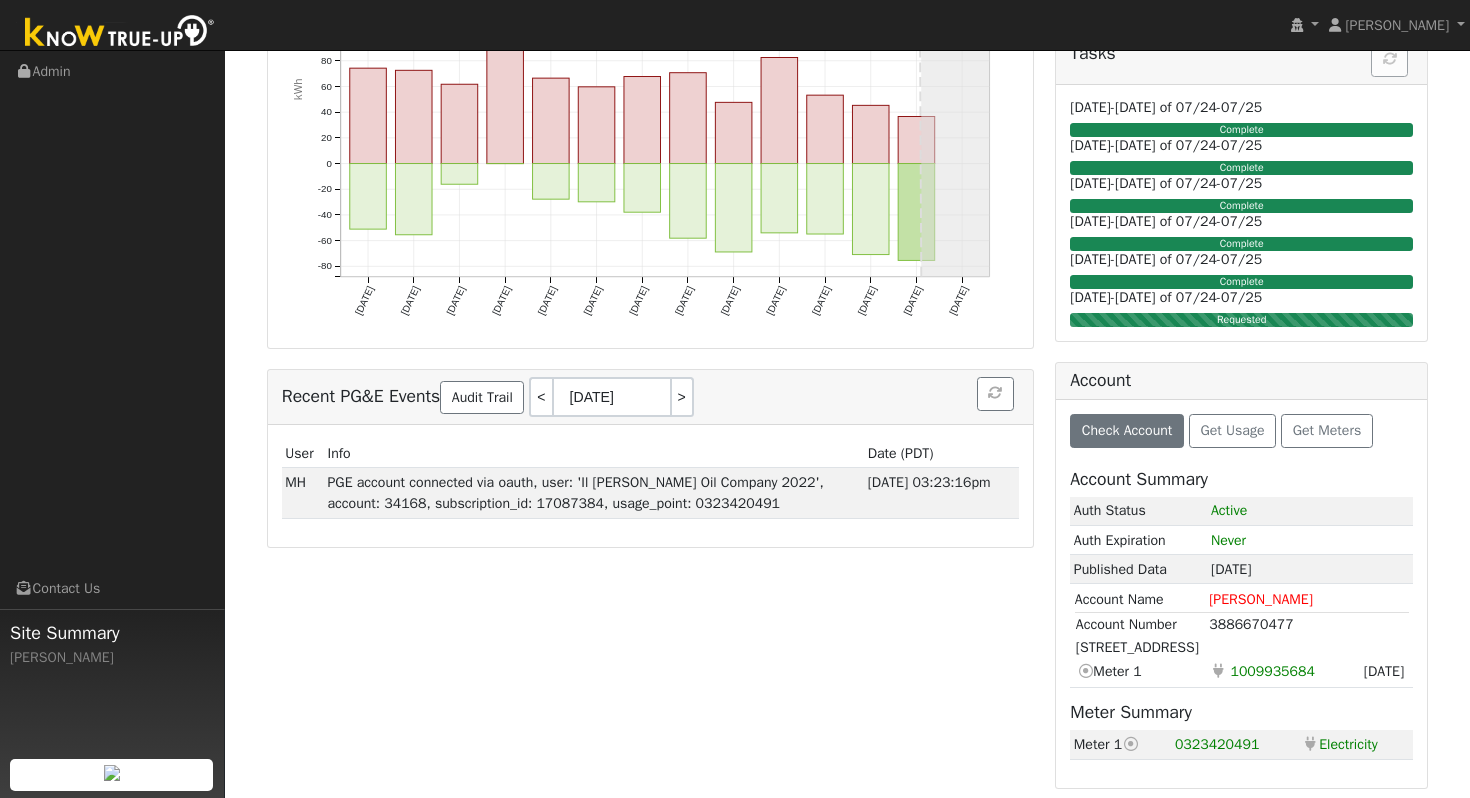scroll, scrollTop: 428, scrollLeft: 0, axis: vertical 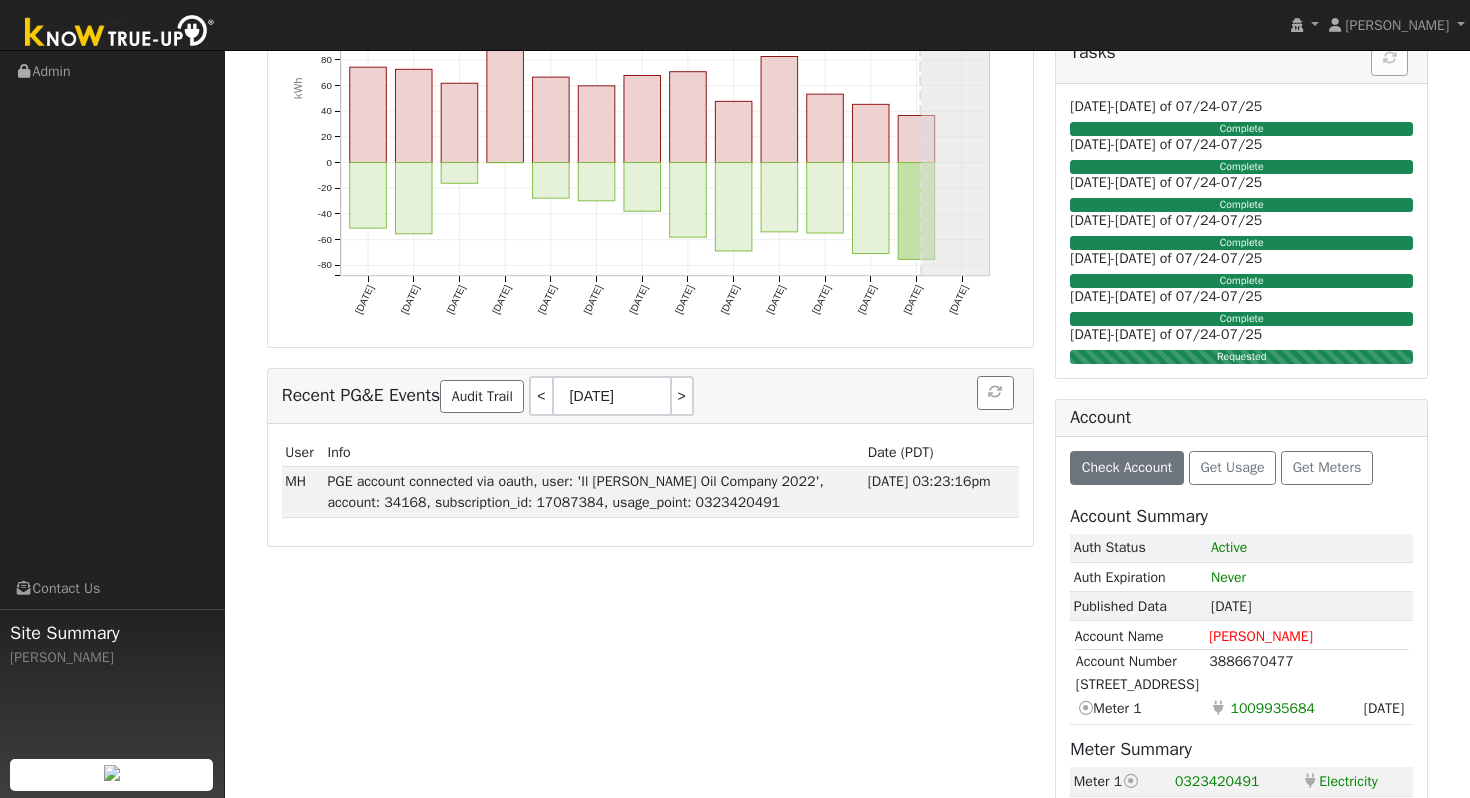 click on "Reports Scenario Health Check Account Timeline User Audit Trail  Interval Data Import from CSV Export to CSV Add New User Quick Add New User Quick Convert This Lead Delete This User Il Fiorello Olive Oil Company 2022 CA Graphs  Show Previous Year  Show Net Push/Pull Options  Show Weather  kWh  $  Show °F 7/21 - Clear 7/20 - Clear 7/19 - Clear 7/18 - Clear 7/17 - Clear 7/16 - Clear 7/15 - Clear 7/14 - Clear 7/13 - Clear 7/12 - Clear 7/11 - Clear 7/10 - Clear 7/09 - Clear 7/08 - Clear Push Pull Net Consumption 317 kWh Tue 7/08 Wed 7/09 Thu 7/10 Fri 7/11 Sat 7/12 Sun 7/13 Mon 7/14 Tue 7/15 Wed 7/16 Thu 7/17 Fri 7/18 Sat 7/19 Sun 7/20 Mon 7/21 -80 -60 -40 -20 0 20 40 60 80 100 120 140 160 180 200 kWh onclick="" onclick="" onclick="" onclick="" onclick="" onclick="" onclick="" onclick="" onclick="" onclick="" onclick="" onclick="" onclick="" onclick="" onclick="" onclick="" onclick="" onclick="" onclick="" onclick="" onclick="" onclick="" onclick="" onclick="" onclick="" onclick="" onclick="" onclick="" < > User" at bounding box center (650, 321) 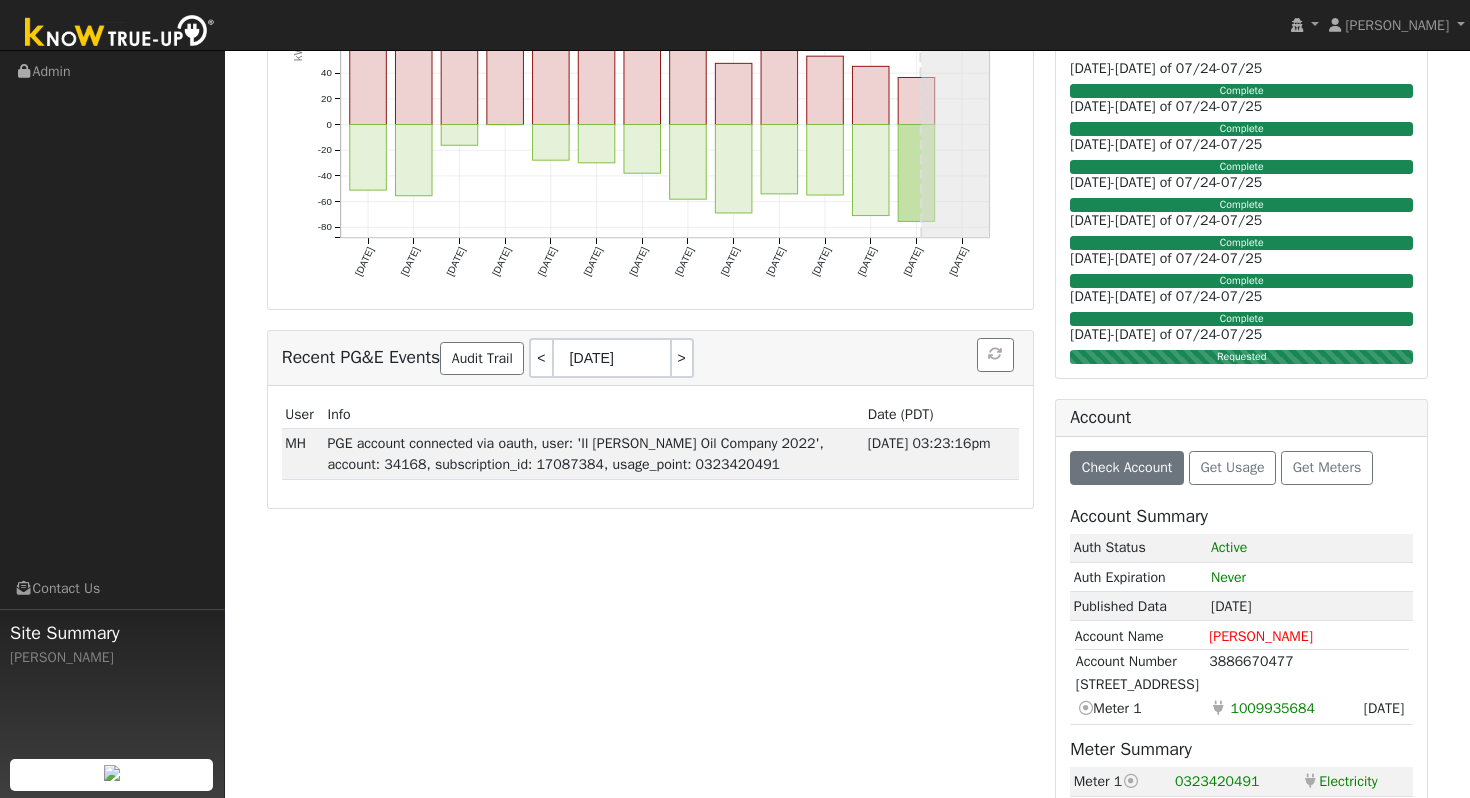 click on "Reports Scenario Health Check Account Timeline User Audit Trail  Interval Data Import from CSV Export to CSV Add New User Quick Add New User Quick Convert This Lead Delete This User Il Fiorello Olive Oil Company 2022 CA Graphs  Show Previous Year  Show Net Push/Pull Options  Show Weather  kWh  $  Show °F 7/21 - Clear 7/20 - Clear 7/19 - Clear 7/18 - Clear 7/17 - Clear 7/16 - Clear 7/15 - Clear 7/14 - Clear 7/13 - Clear 7/12 - Clear 7/11 - Clear 7/10 - Clear 7/09 - Clear 7/08 - Clear Push Pull Net Consumption 317 kWh Tue 7/08 Wed 7/09 Thu 7/10 Fri 7/11 Sat 7/12 Sun 7/13 Mon 7/14 Tue 7/15 Wed 7/16 Thu 7/17 Fri 7/18 Sat 7/19 Sun 7/20 Mon 7/21 -80 -60 -40 -20 0 20 40 60 80 100 120 140 160 180 200 kWh onclick="" onclick="" onclick="" onclick="" onclick="" onclick="" onclick="" onclick="" onclick="" onclick="" onclick="" onclick="" onclick="" onclick="" onclick="" onclick="" onclick="" onclick="" onclick="" onclick="" onclick="" onclick="" onclick="" onclick="" onclick="" onclick="" onclick="" onclick="" < > User" at bounding box center [650, 302] 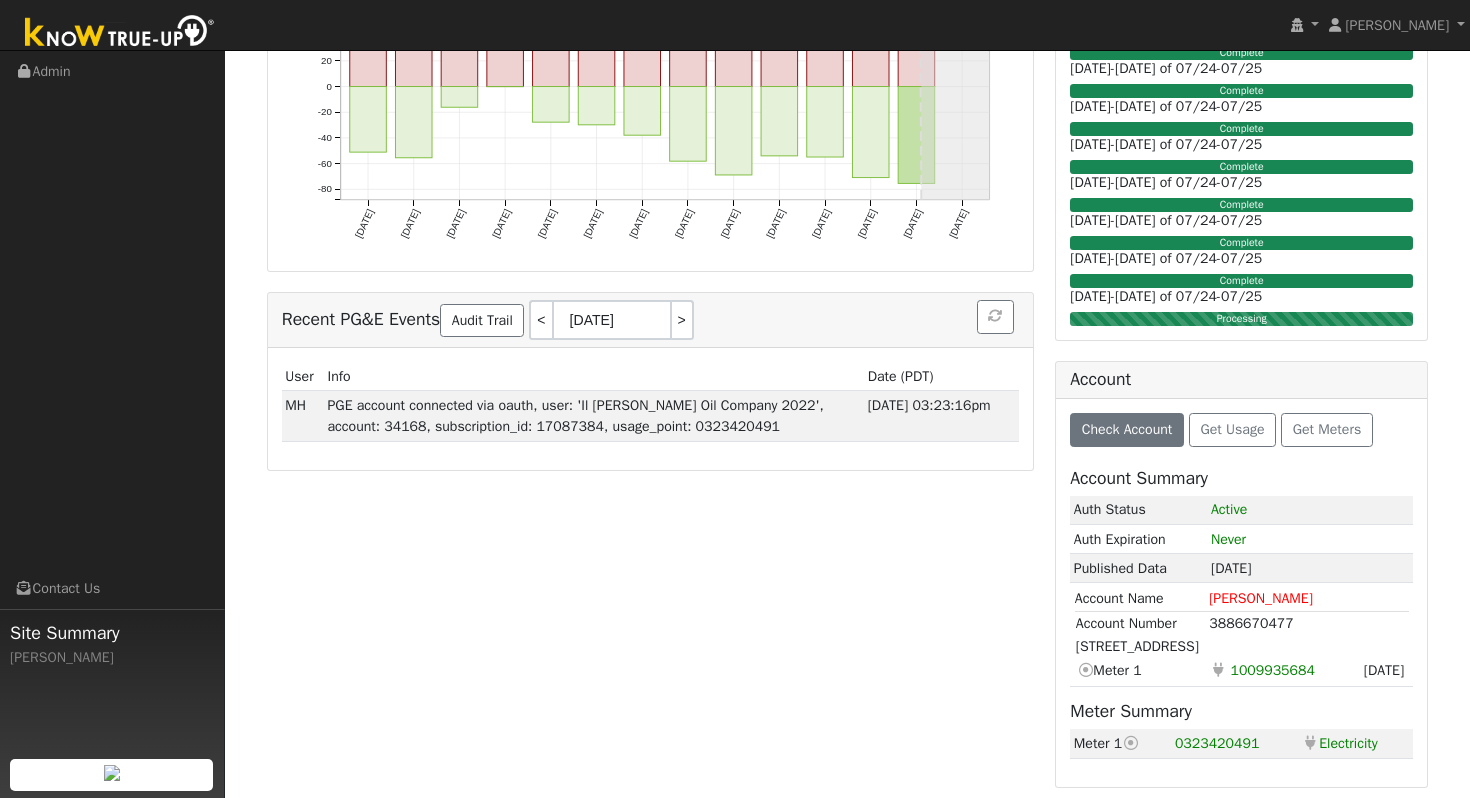 click on "Reports Scenario Health Check Account Timeline User Audit Trail  Interval Data Import from CSV Export to CSV Add New User Quick Add New User Quick Convert This Lead Delete This User Il Fiorello Olive Oil Company 2022 CA Graphs  Show Previous Year  Show Net Push/Pull Options  Show Weather  kWh  $  Show °F 7/21 - Clear 7/20 - Clear 7/19 - Clear 7/18 - Clear 7/17 - Clear 7/16 - Clear 7/15 - Clear 7/14 - Clear 7/13 - Clear 7/12 - Clear 7/11 - Clear 7/10 - Clear 7/09 - Clear 7/08 - Clear Push Pull Net Consumption 317 kWh Tue 7/08 Wed 7/09 Thu 7/10 Fri 7/11 Sat 7/12 Sun 7/13 Mon 7/14 Tue 7/15 Wed 7/16 Thu 7/17 Fri 7/18 Sat 7/19 Sun 7/20 Mon 7/21 -80 -60 -40 -20 0 20 40 60 80 100 120 140 160 180 200 kWh onclick="" onclick="" onclick="" onclick="" onclick="" onclick="" onclick="" onclick="" onclick="" onclick="" onclick="" onclick="" onclick="" onclick="" onclick="" onclick="" onclick="" onclick="" onclick="" onclick="" onclick="" onclick="" onclick="" onclick="" onclick="" onclick="" onclick="" onclick="" < > User" at bounding box center [650, 264] 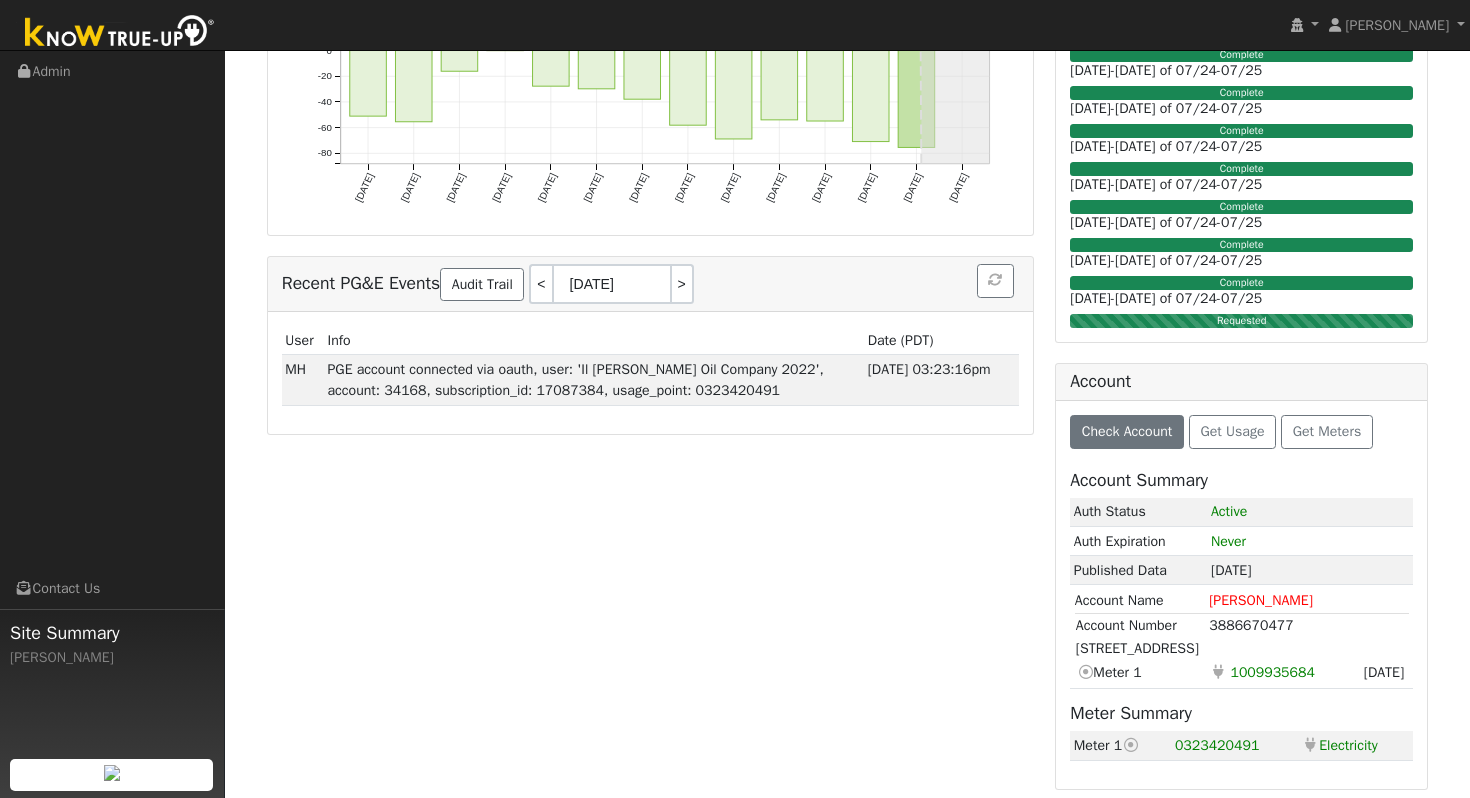 scroll, scrollTop: 542, scrollLeft: 0, axis: vertical 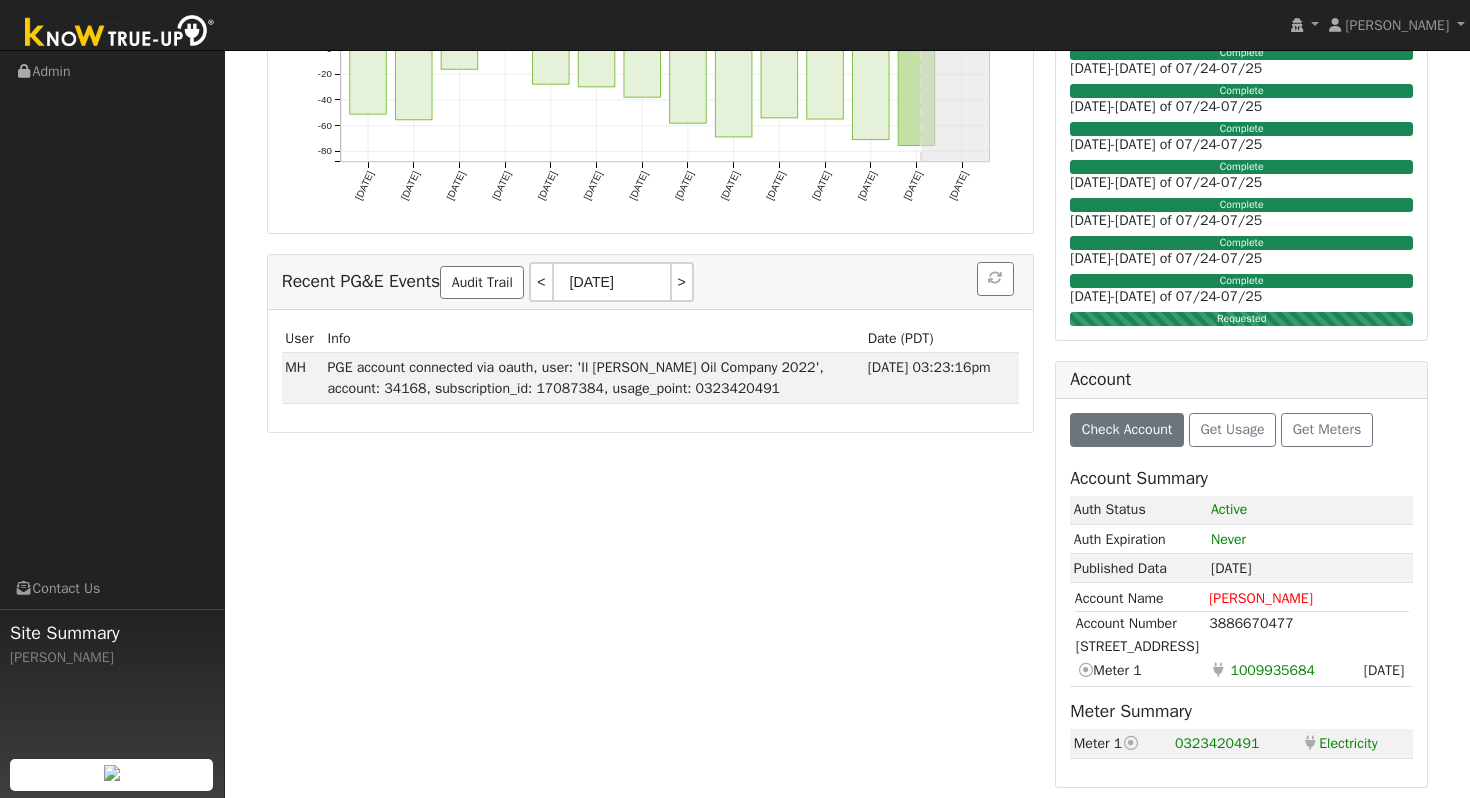 click at bounding box center (1131, 743) 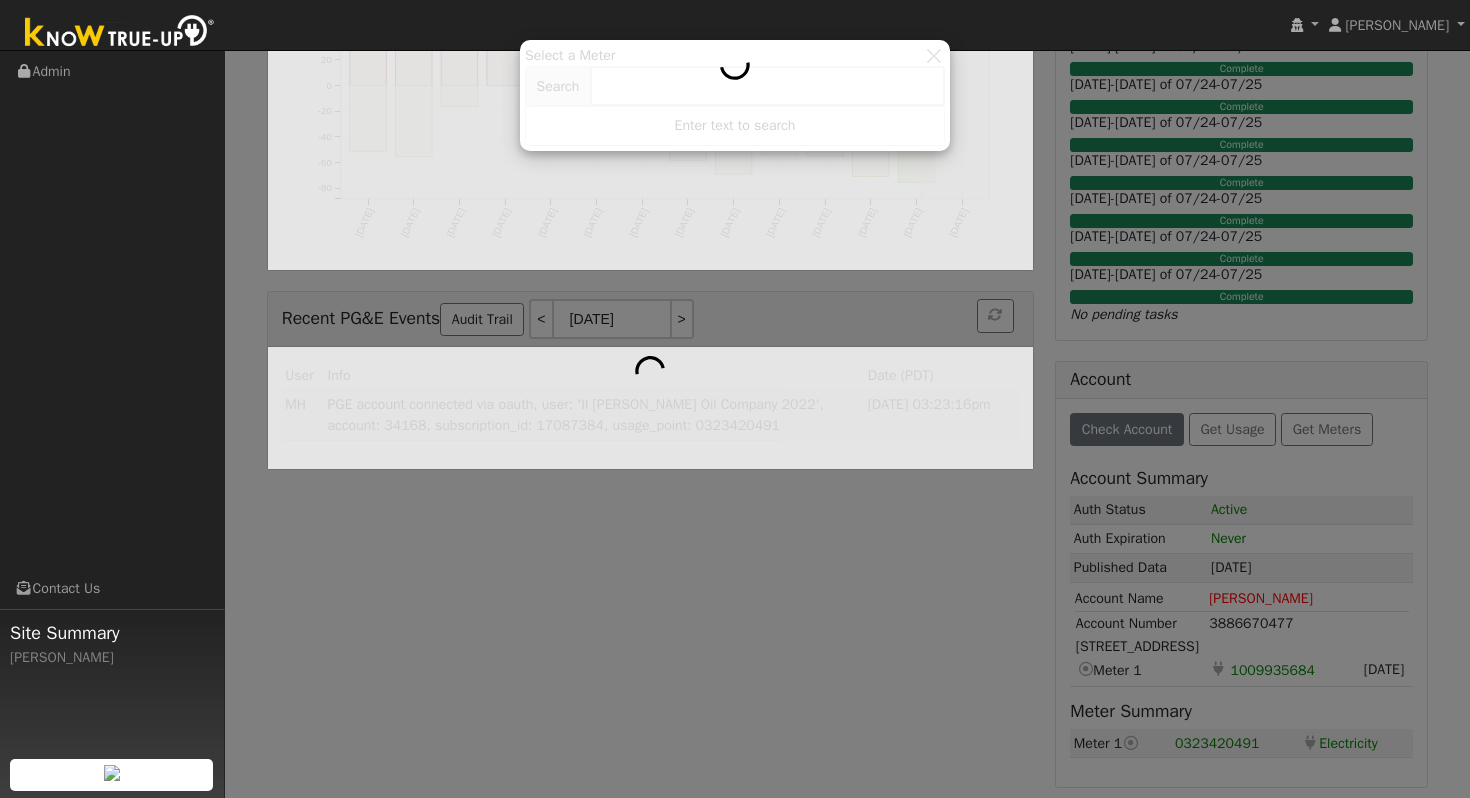 scroll, scrollTop: 542, scrollLeft: 0, axis: vertical 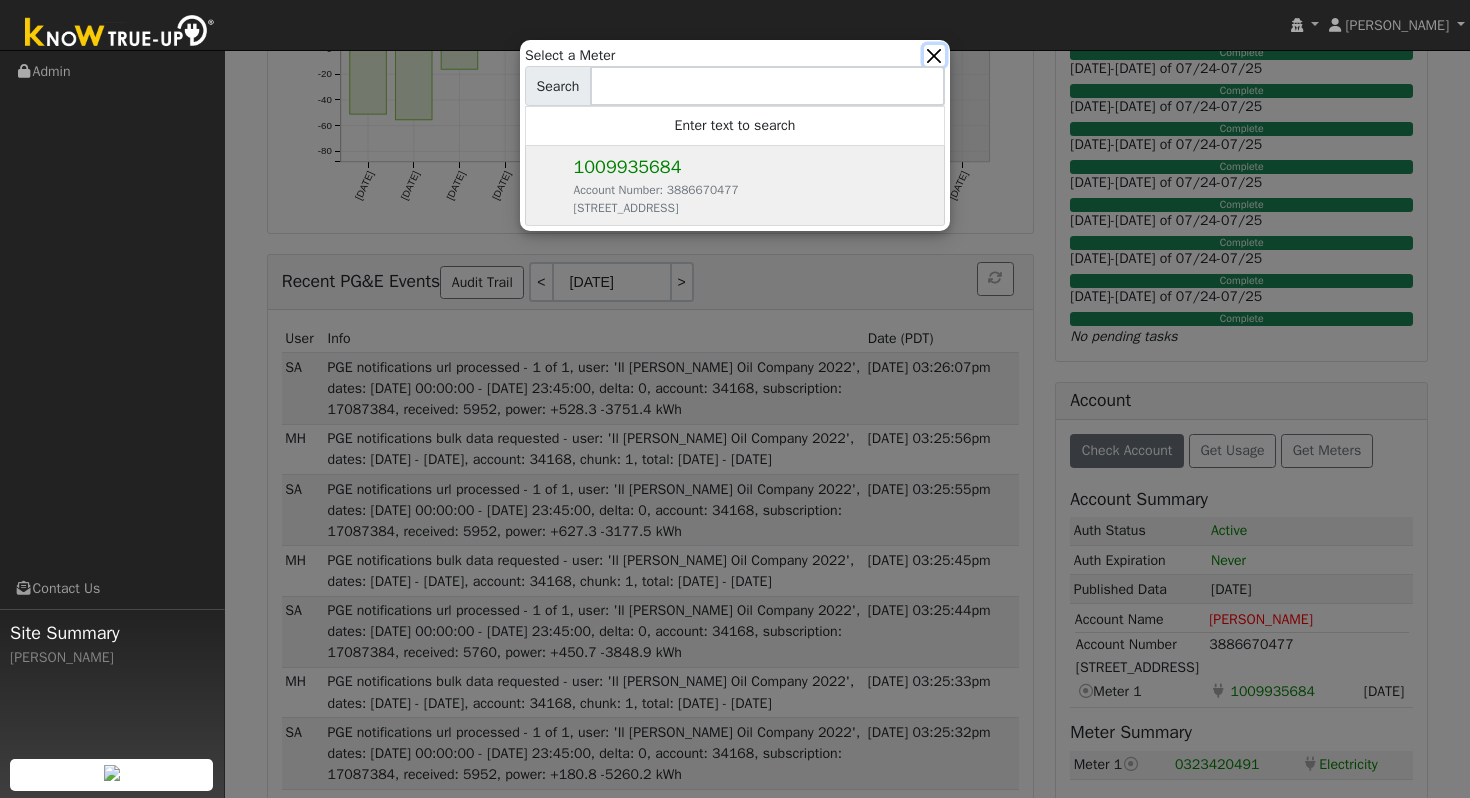 click at bounding box center [934, 55] 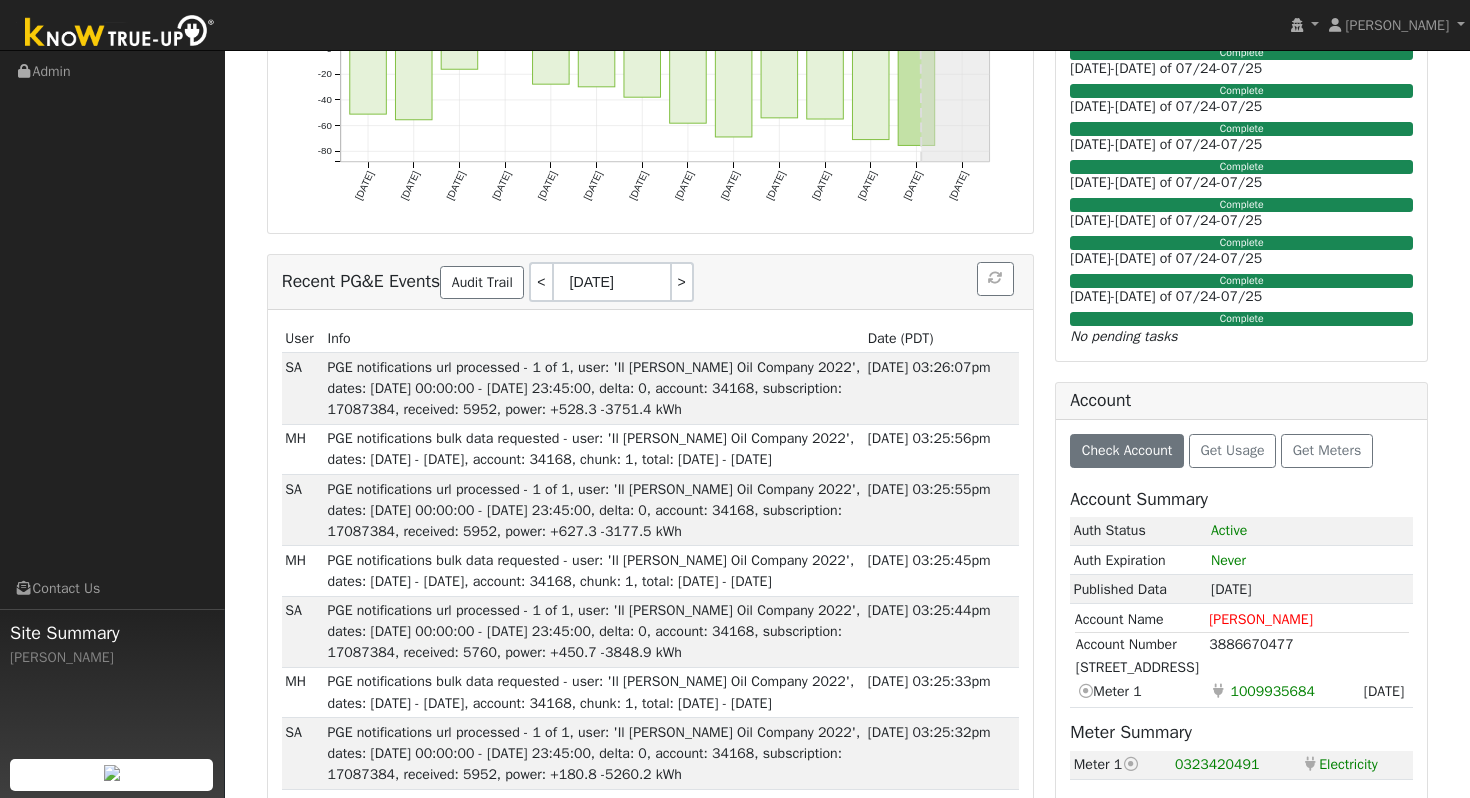 click on "User Profile First name Last name Email Email Notifications No Emails No Emails Weekly Emails Monthly Emails Cancel Save
Terms Of Service
Close
Login as User
Select a User
Admin
Data Analyzer" at bounding box center [847, 730] 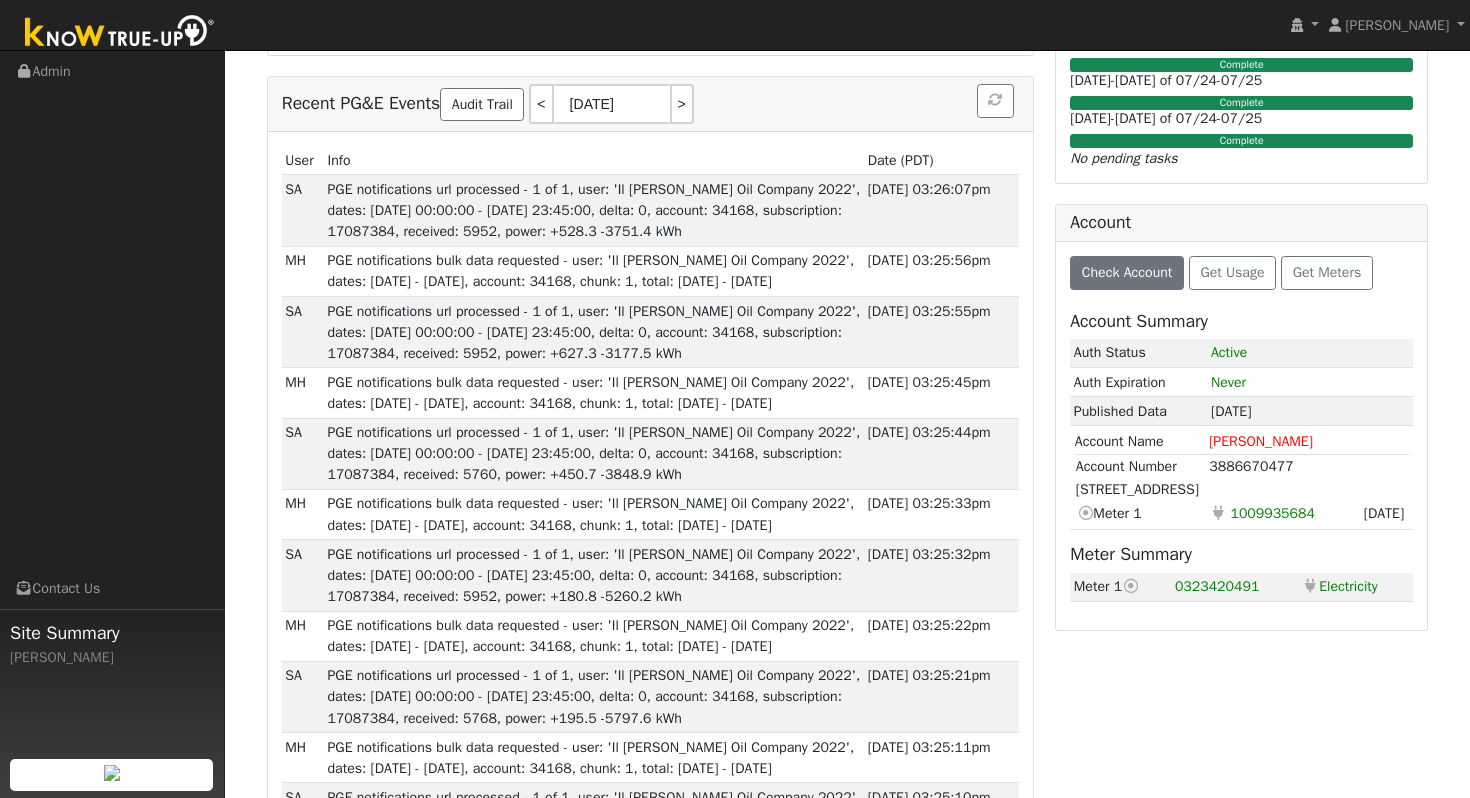 scroll, scrollTop: 782, scrollLeft: 0, axis: vertical 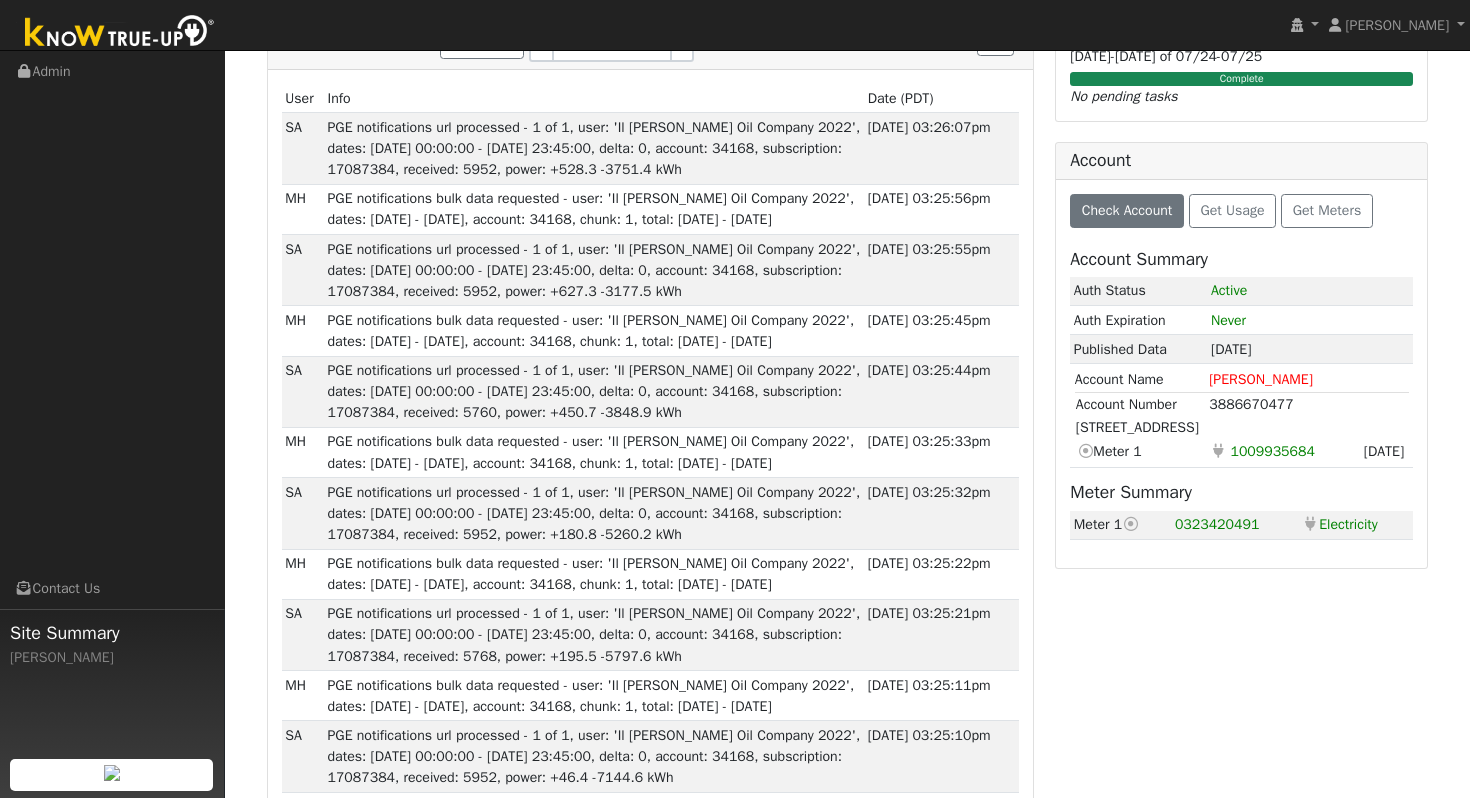 click on "User Il Fiorello Olive Oil Company 2022 Account   Default Account Default Account CA 94534 Primary Account Dates  <  07/08/2025 07/21/2025 > View Utility Utility Solar Pull Toggle Dropdown View Delete This Data Delete ALL Data Disconnect Utility Are you sure you want to delete Il Fiorello Olive Oil Company 2022's PG&E data from 07/08/2025 to 07/21/2025?  Back   Delete  Are you sure you want to delete ALL Il Fiorello Olive Oil Company 2022's PG&E data? Be careful: this cannot be undone.  Back   Delete  Disconnecting PG&E. Do you also want to delete all of the PG&E data?  - Delete data if disconnecting or connecting to different data.  - Keep data if reconnecting to same data.  Be careful: this cannot be undone.  Cancel  No  Yes Switch PG&E meter to Unknown (Usage Point). This will delete all of the current meter data and pull new meter data. Be careful: this cannot be undone.  Cancel   Confirm  No   Reports Scenario Health Check Account Timeline User Audit Trail  Interval Data Import from CSV Export to CSV CA" 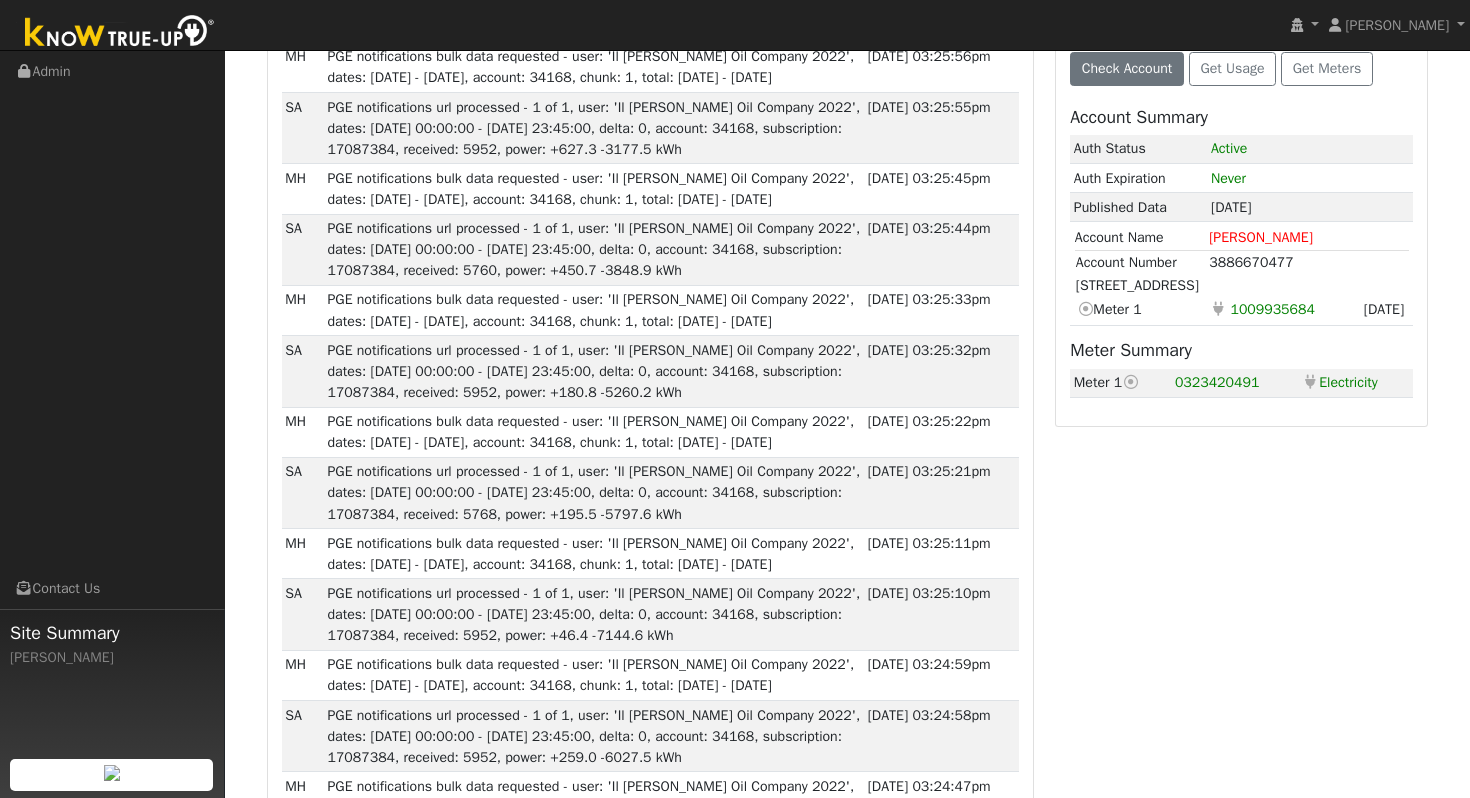 scroll, scrollTop: 920, scrollLeft: 0, axis: vertical 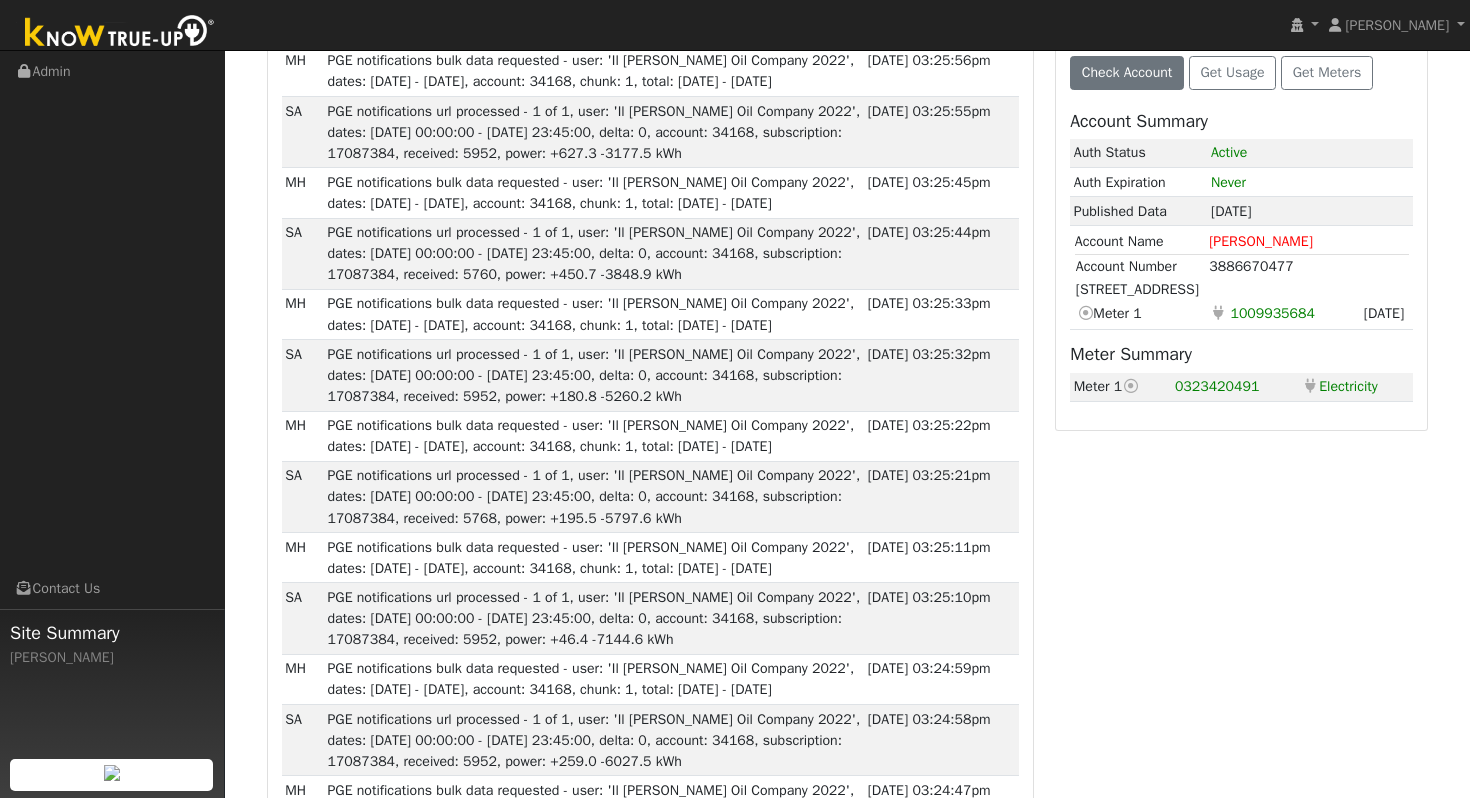 click on "0323420491" at bounding box center [1234, 387] 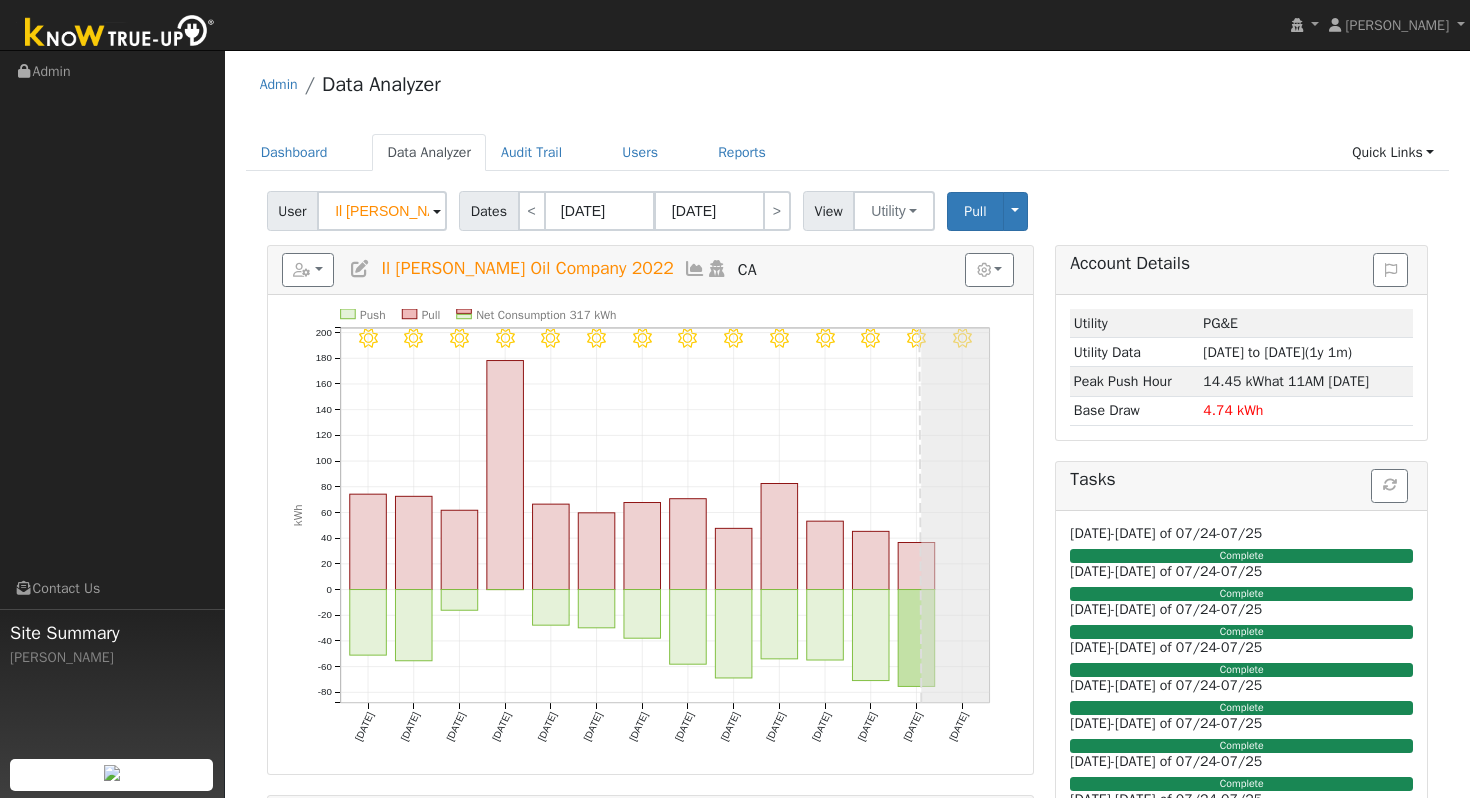 scroll, scrollTop: 0, scrollLeft: 0, axis: both 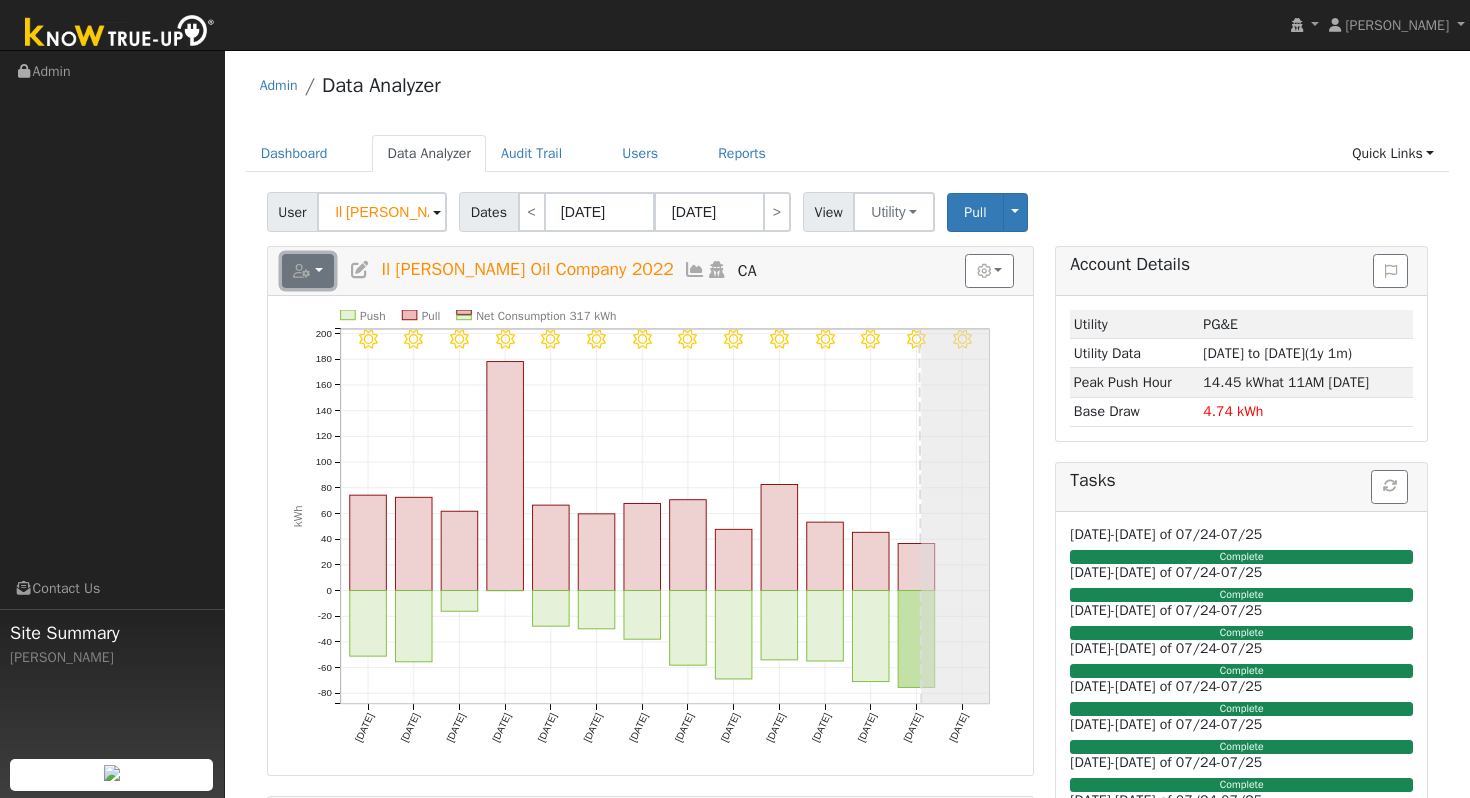 click at bounding box center [308, 271] 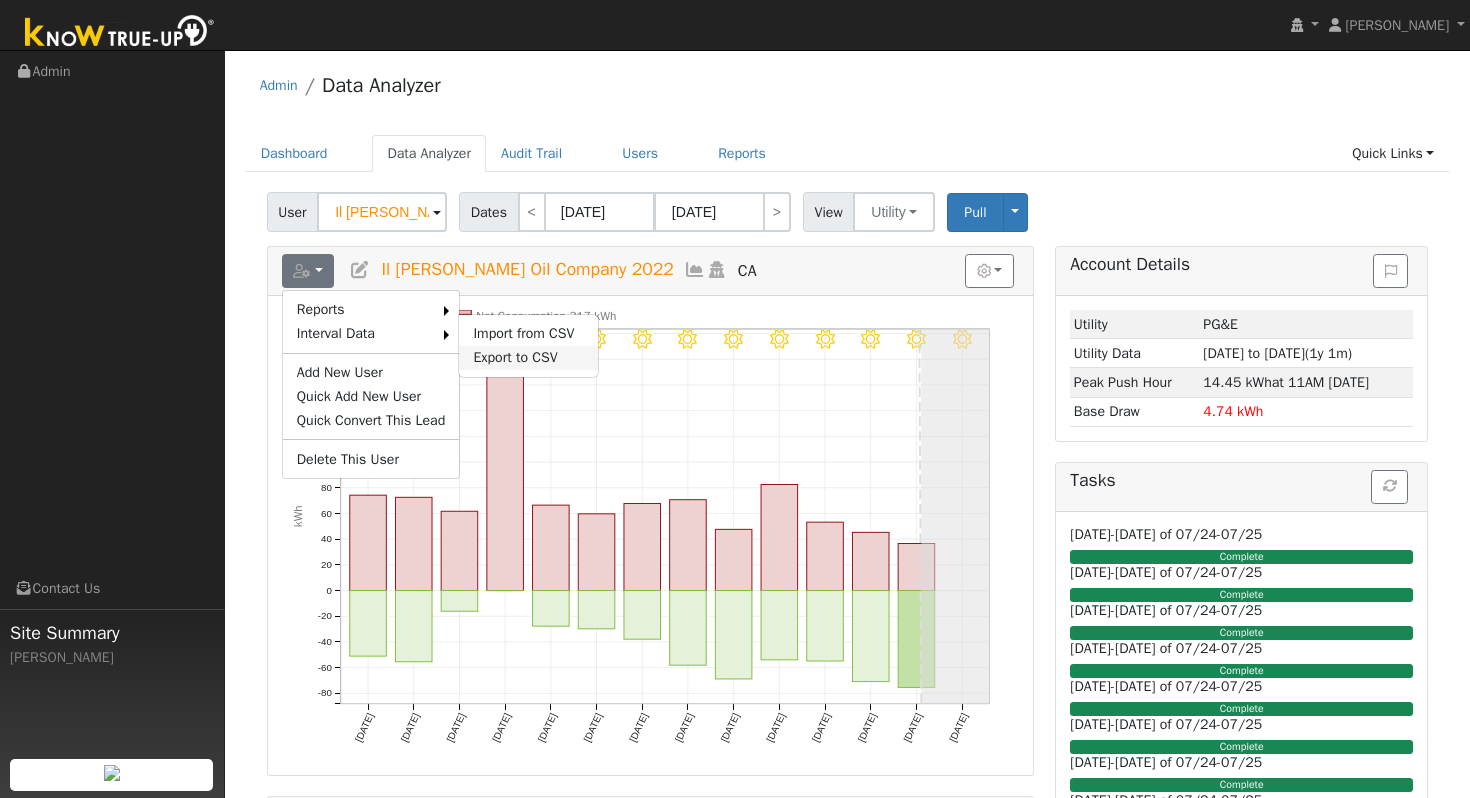 click on "Export to CSV" at bounding box center (528, 358) 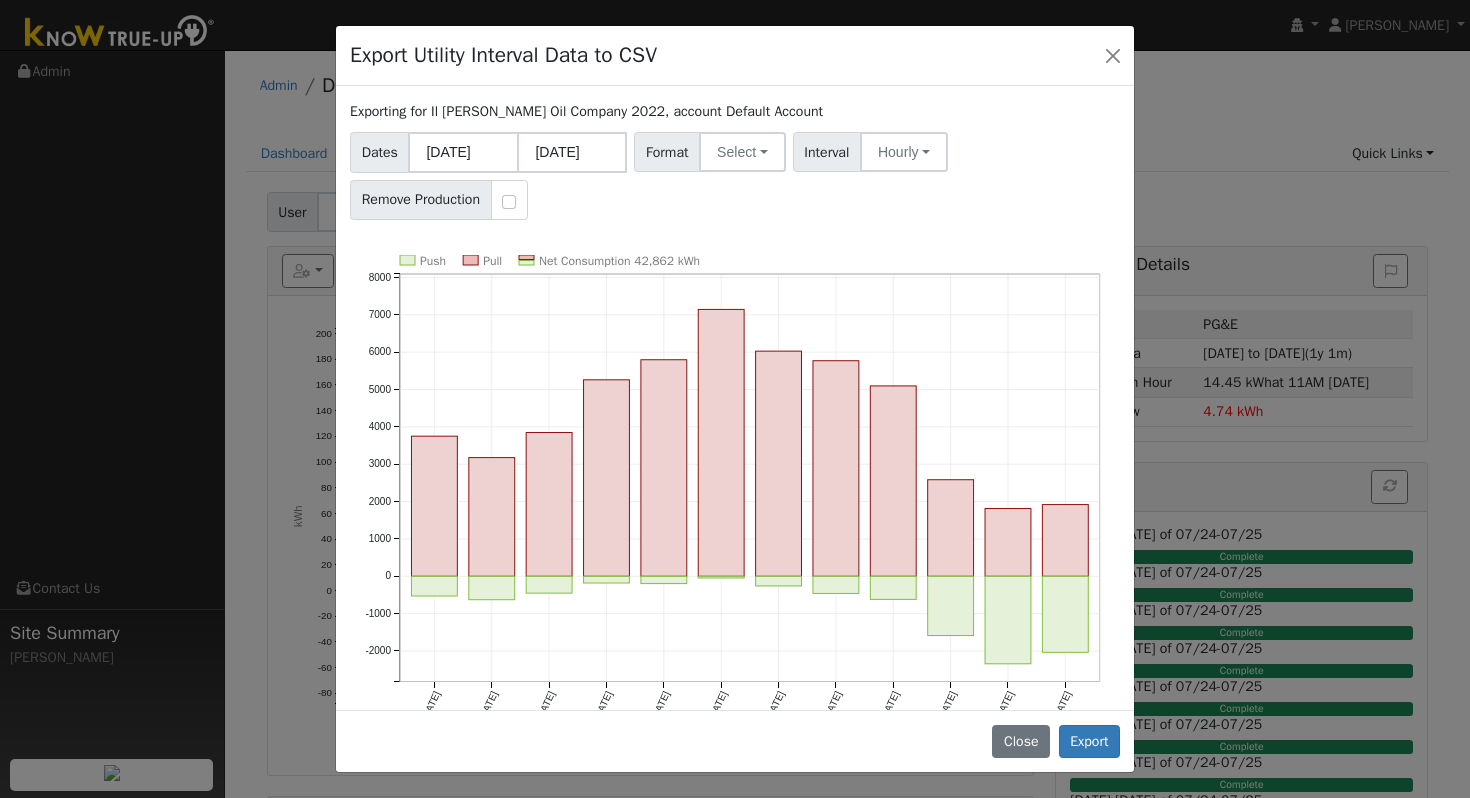 click on "Export Utility Interval Data to CSV Exporting for Il Fiorello Olive Oil Company 2022, account Default Account Dates 07/01/2024 06/30/2025 Format Select Generic PG&E SCE SDGE Aurora Energy Toolbase OpenSolar Solargraf Interval Hourly 15 Minute 30 Minute Hourly Remove Production Push Pull Net Consumption 42,862 kWh Jul '24 Aug '24 Sep '24 Oct '24 Nov '24 Dec '24 Jan '25 Feb '25 Mar '25 Apr '25 May '25 Jun '25 -2000 -1000 0 1000 2000 3000 4000 5000 6000 7000 8000 onclick="" onclick="" onclick="" onclick="" onclick="" onclick="" onclick="" onclick="" onclick="" onclick="" onclick="" onclick="" onclick="" onclick="" onclick="" onclick="" onclick="" onclick="" onclick="" onclick="" onclick="" onclick="" onclick="" onclick="" Close Export" at bounding box center (735, 399) 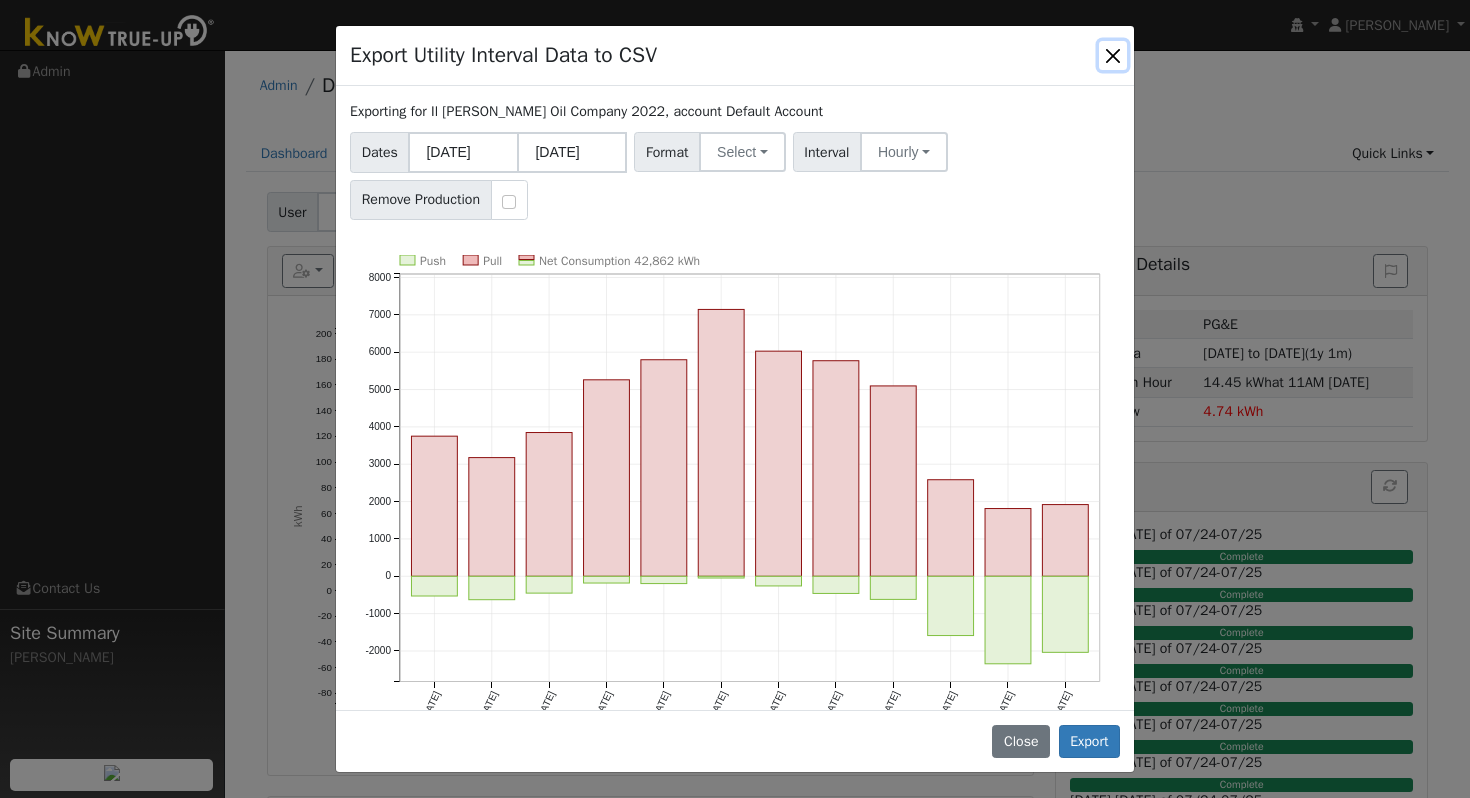 click at bounding box center (1113, 55) 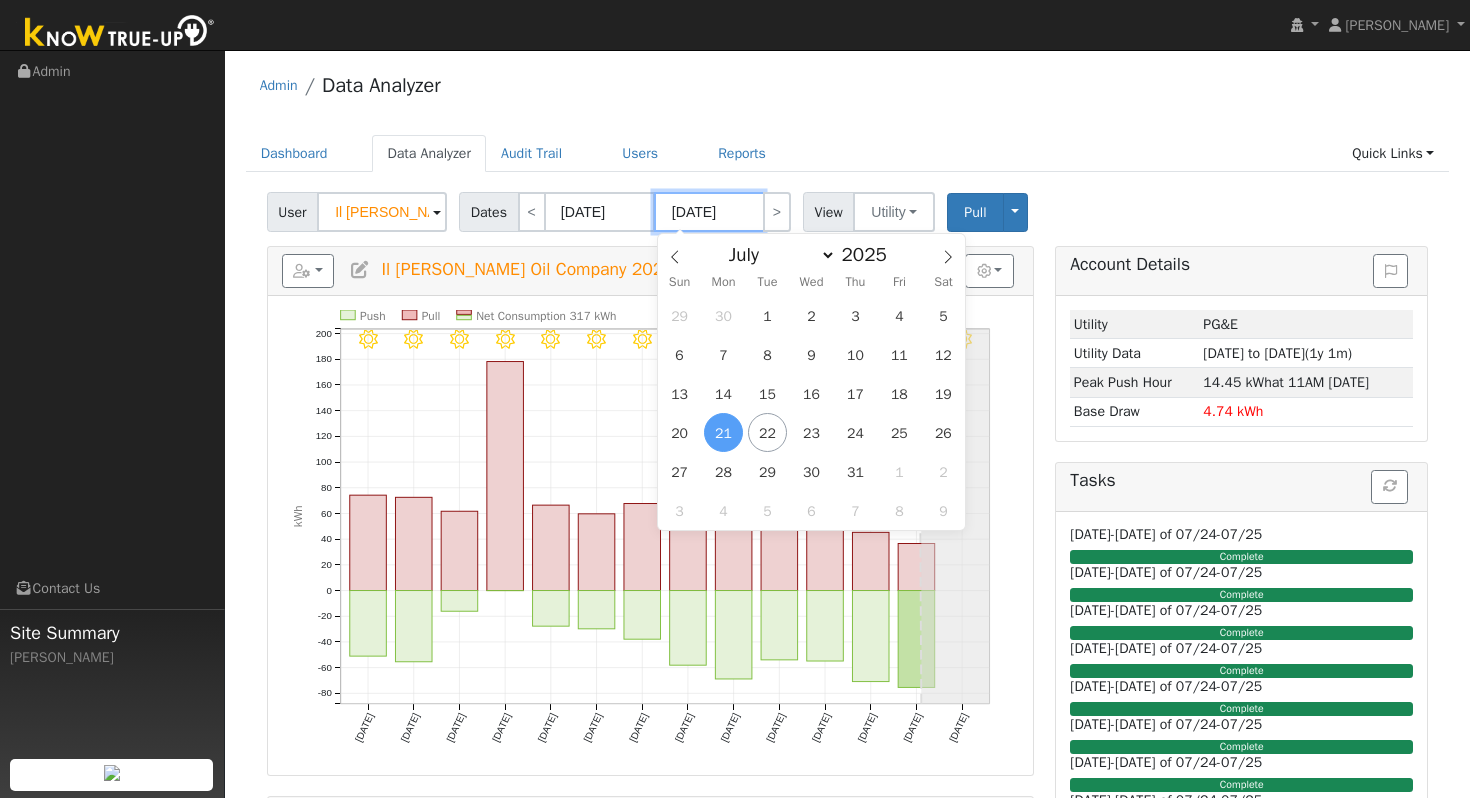 click on "07/21/2025" at bounding box center [709, 212] 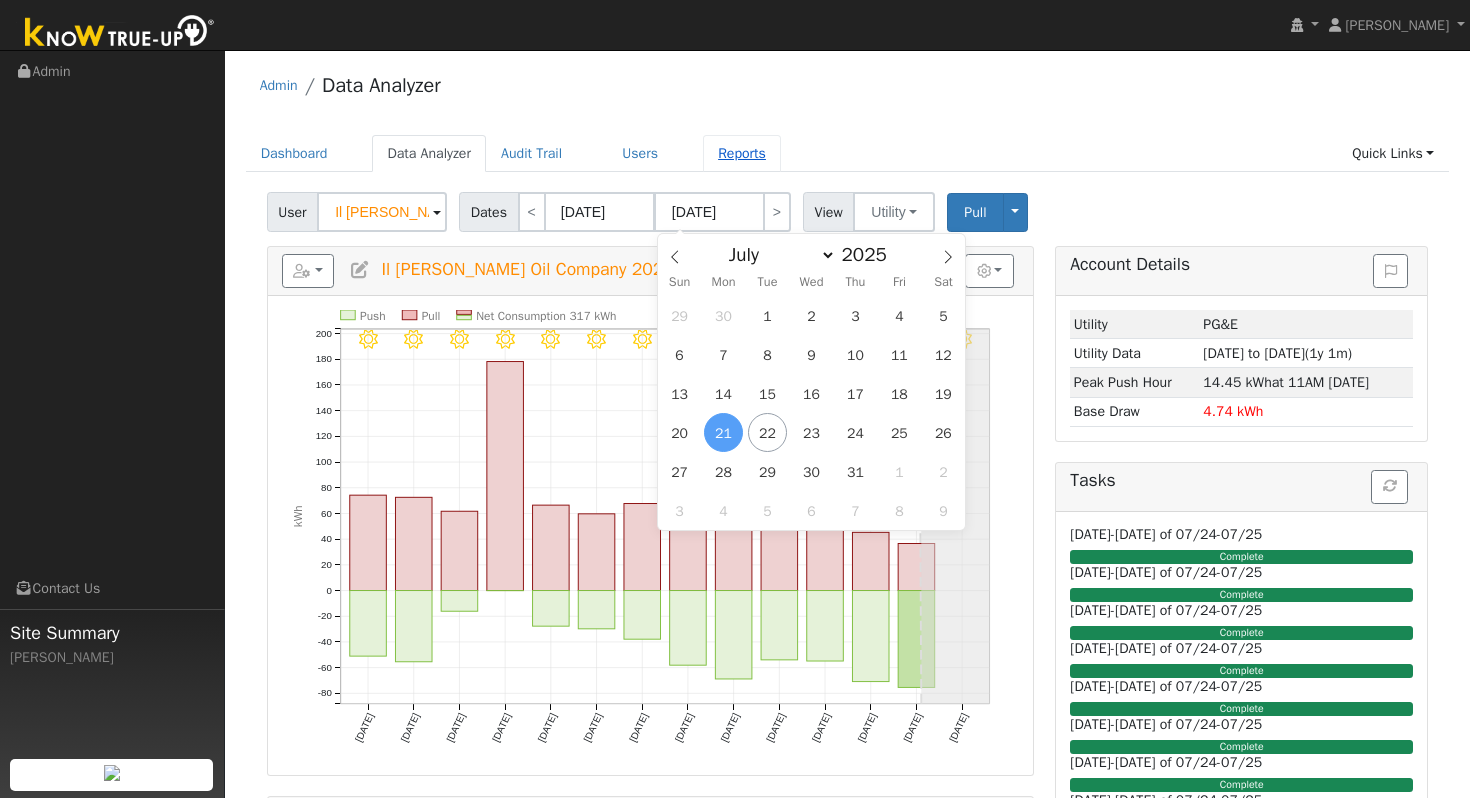 click on "Reports" at bounding box center (742, 153) 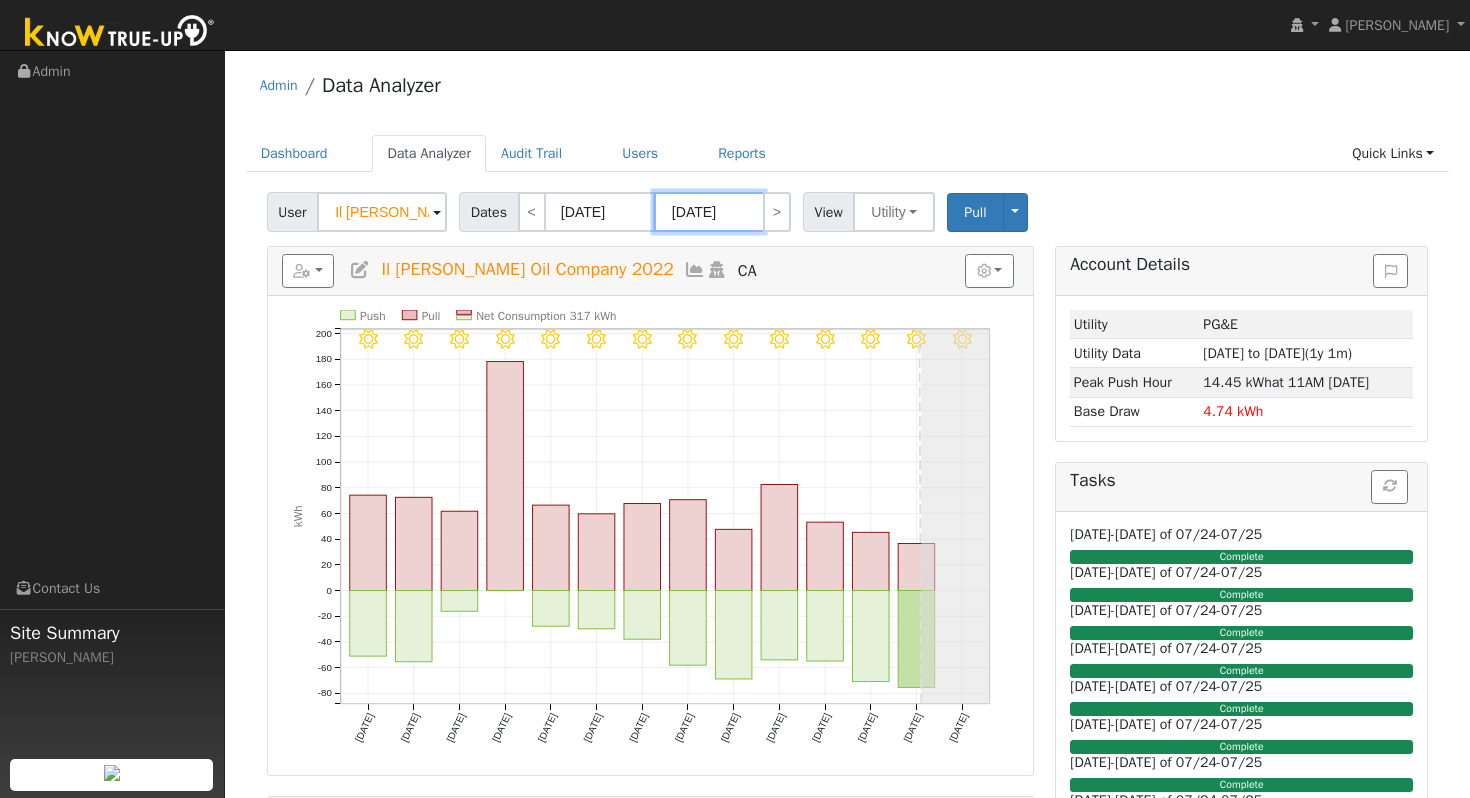 click on "07/21/2025" at bounding box center (709, 212) 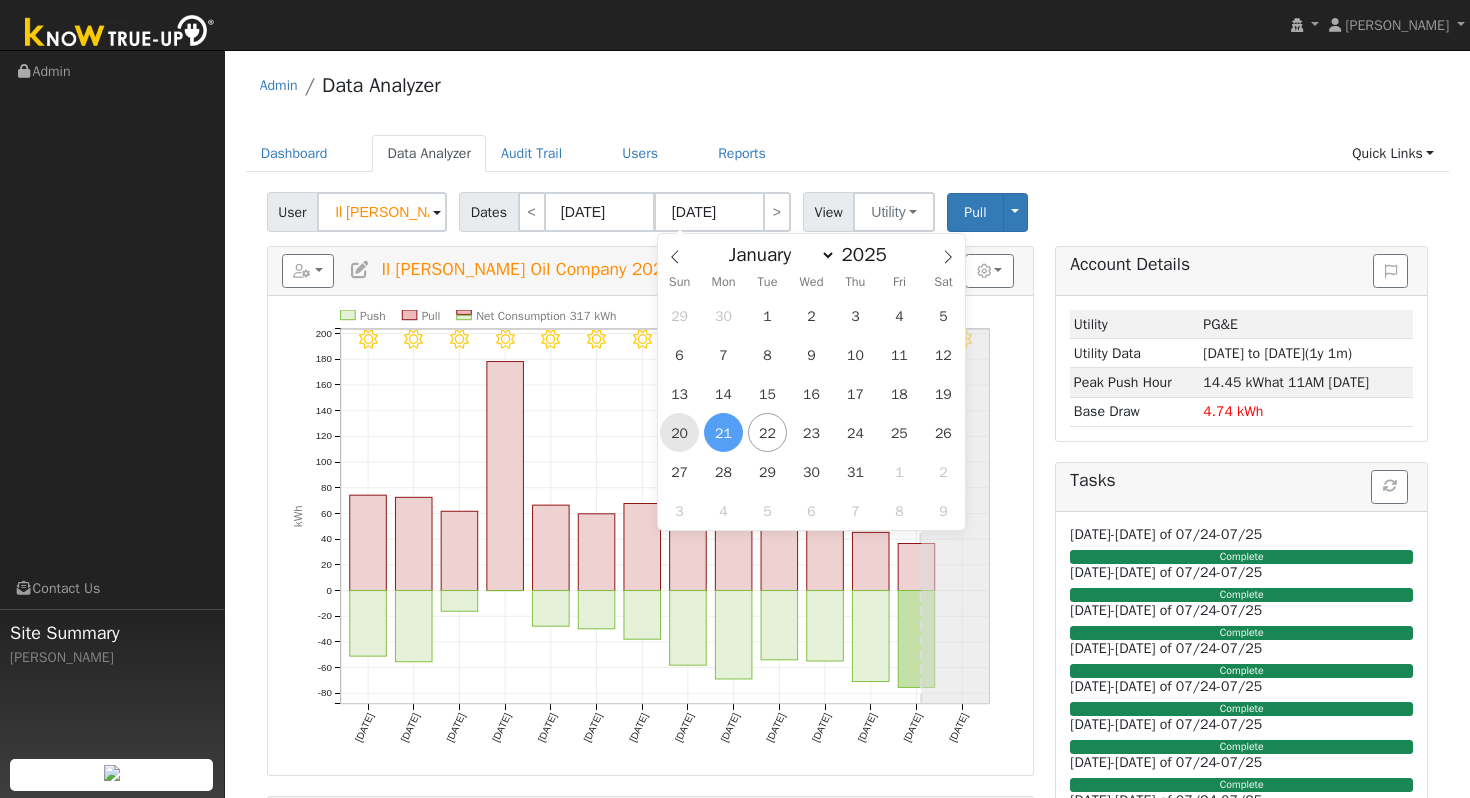 click on "20" at bounding box center [679, 432] 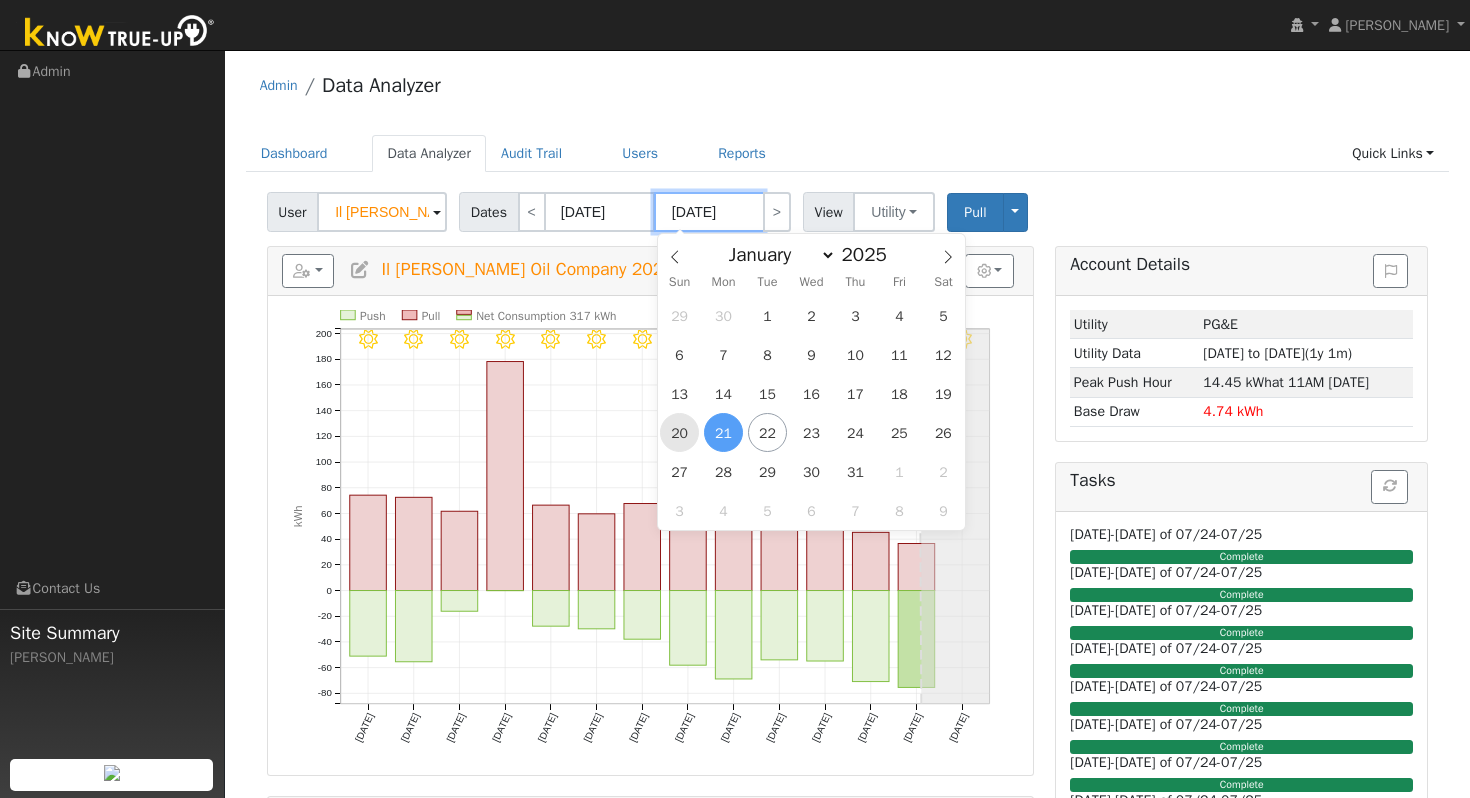 type on "07/20/2025" 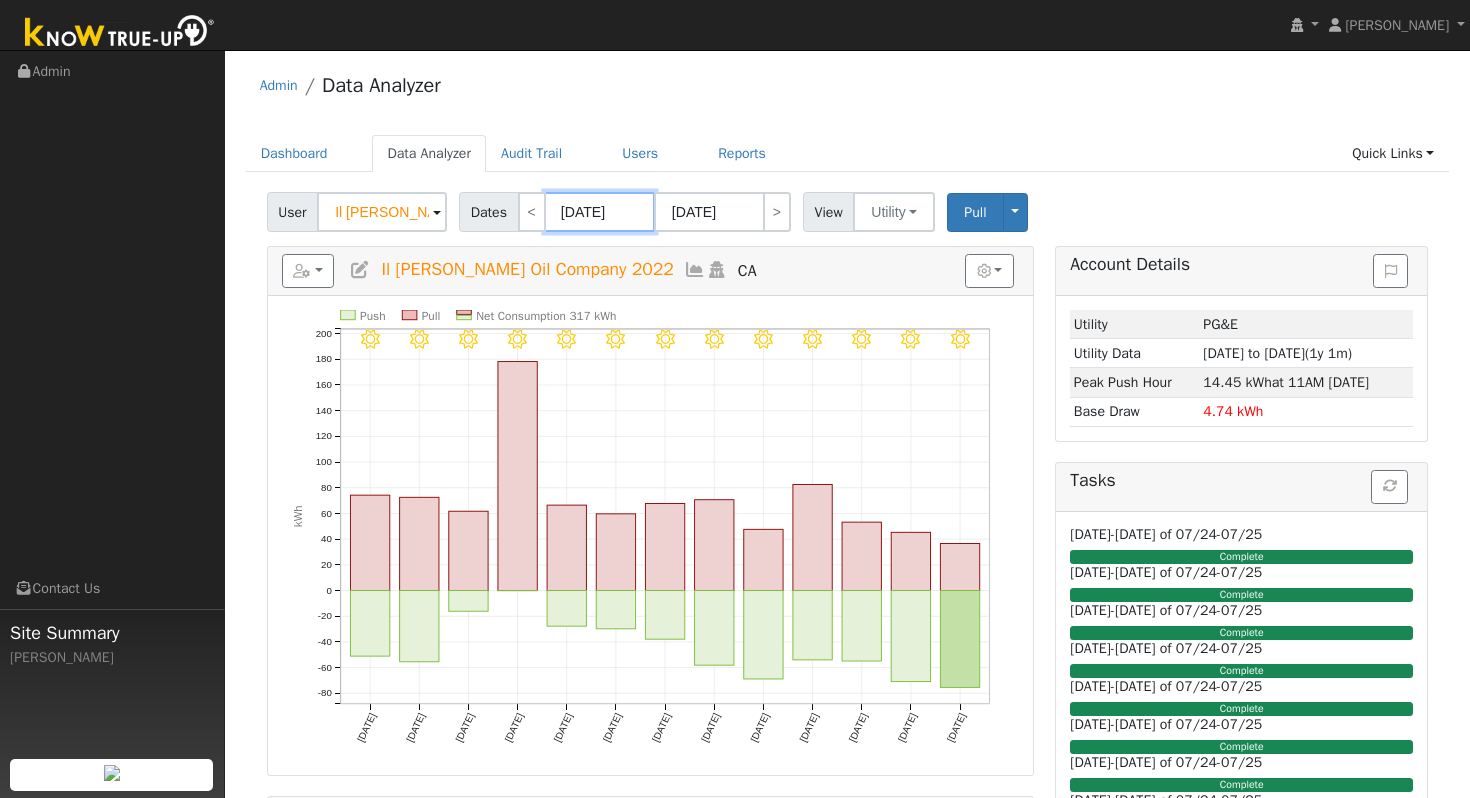 click on "07/08/2025" at bounding box center (600, 212) 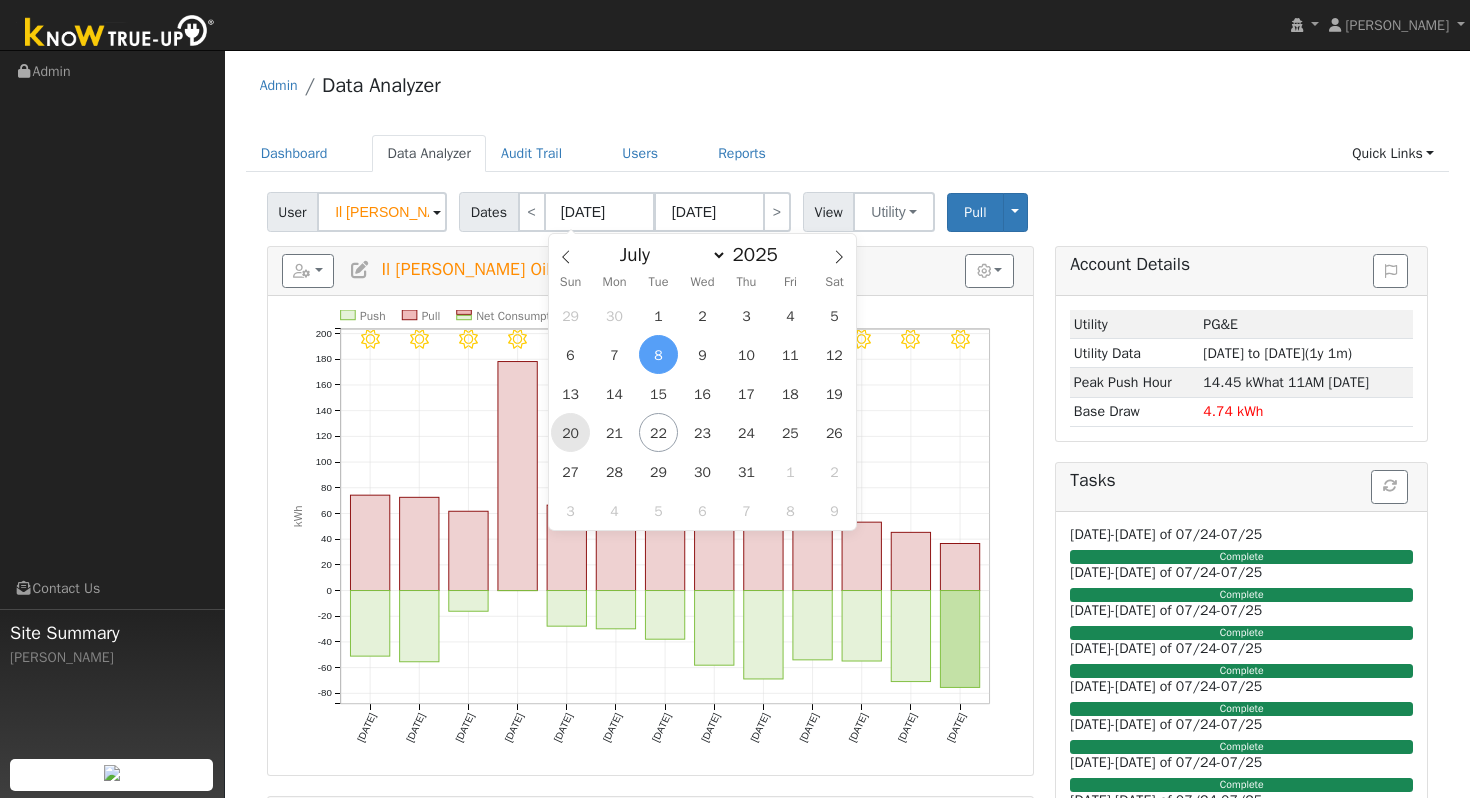 click on "20" at bounding box center (570, 432) 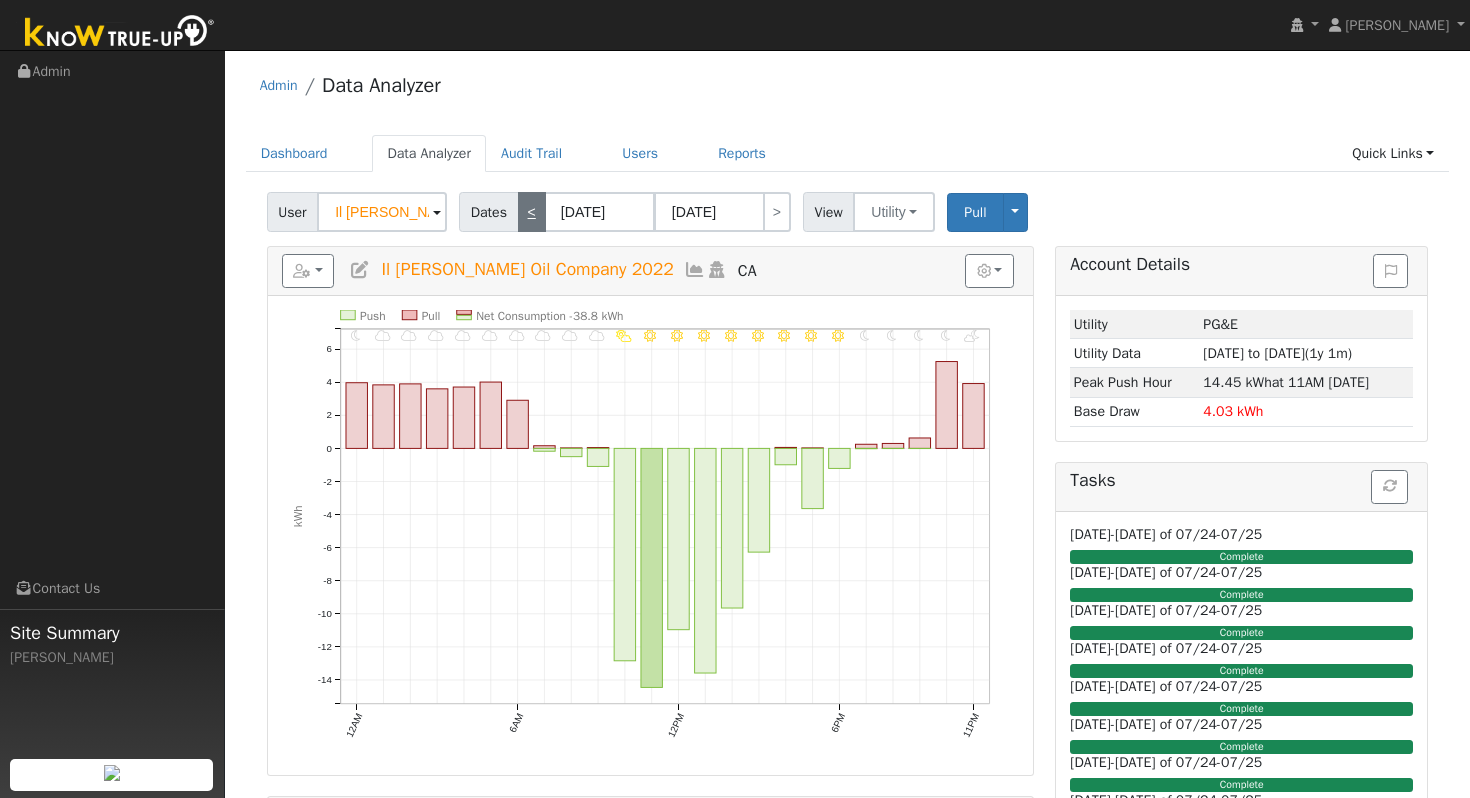 click on "<" at bounding box center (532, 212) 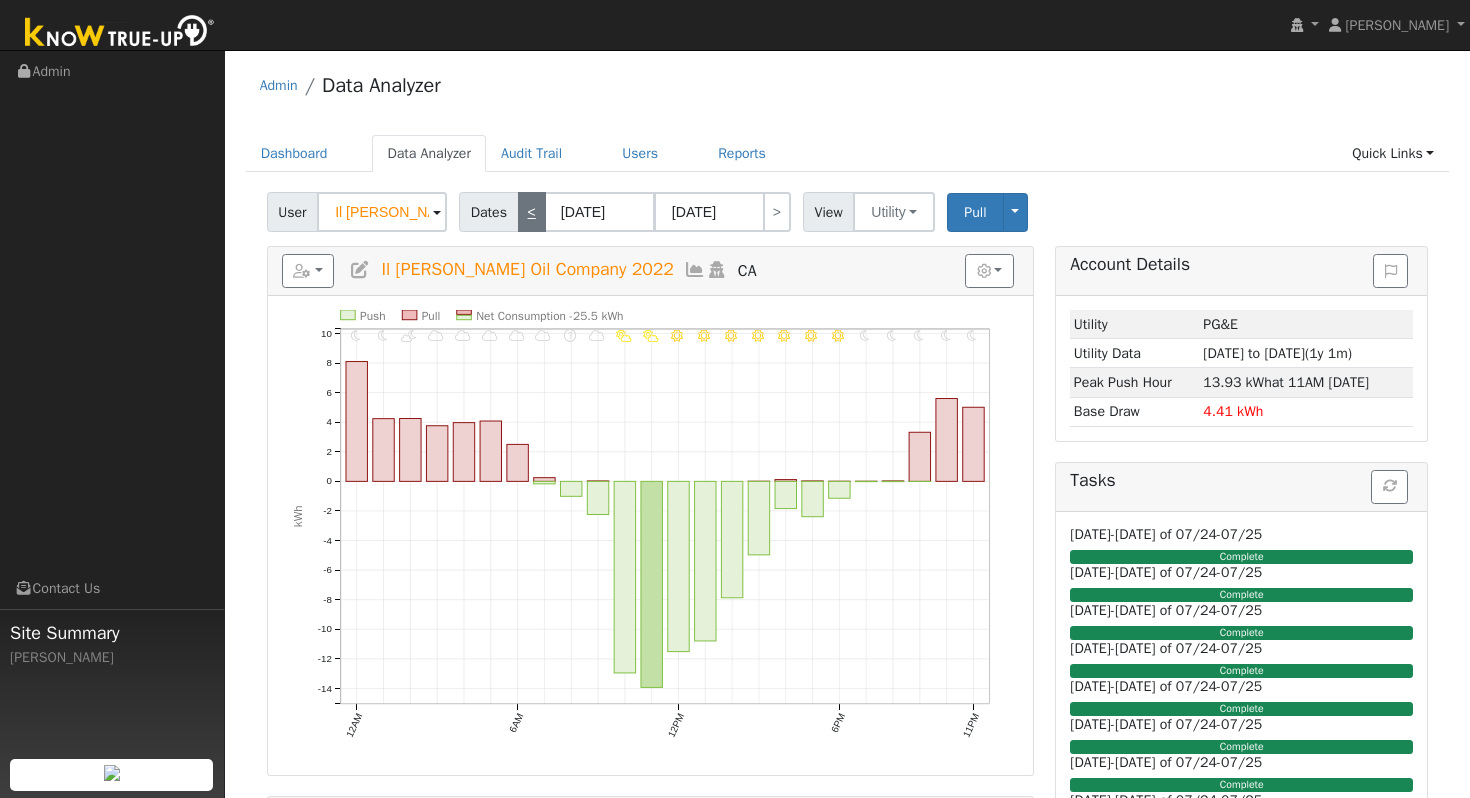 click on "<" at bounding box center [532, 212] 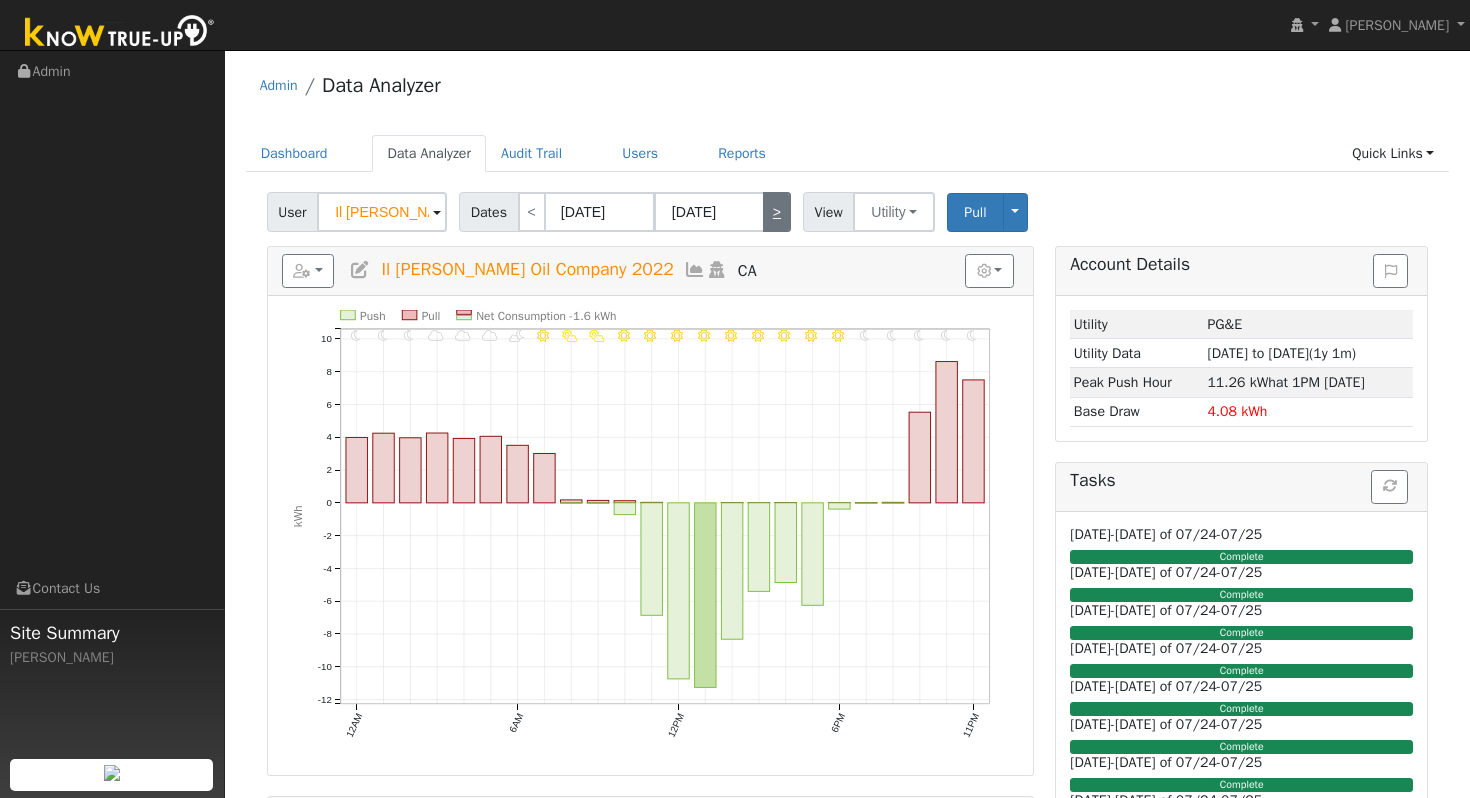 click on ">" at bounding box center (777, 212) 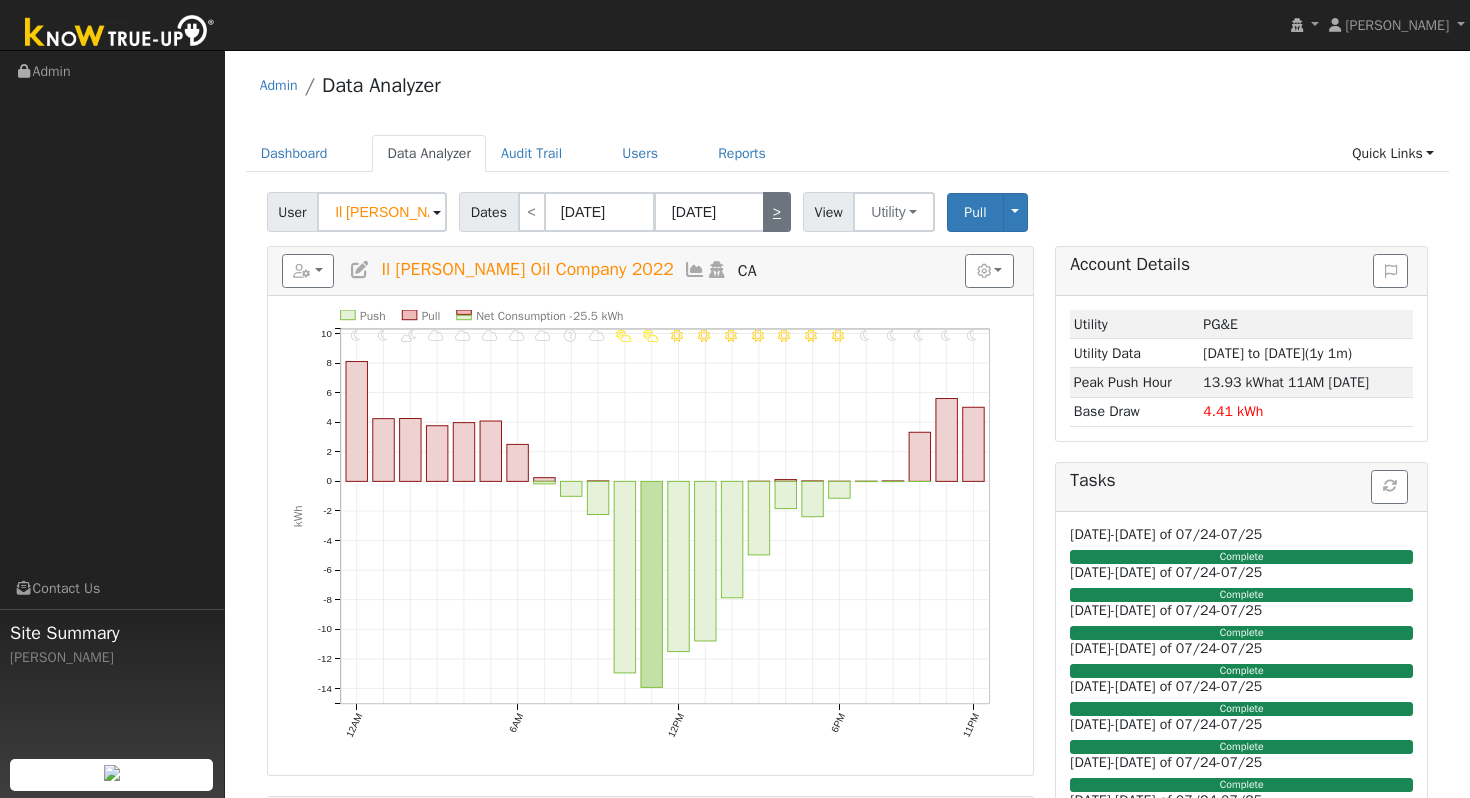 click on ">" at bounding box center (777, 212) 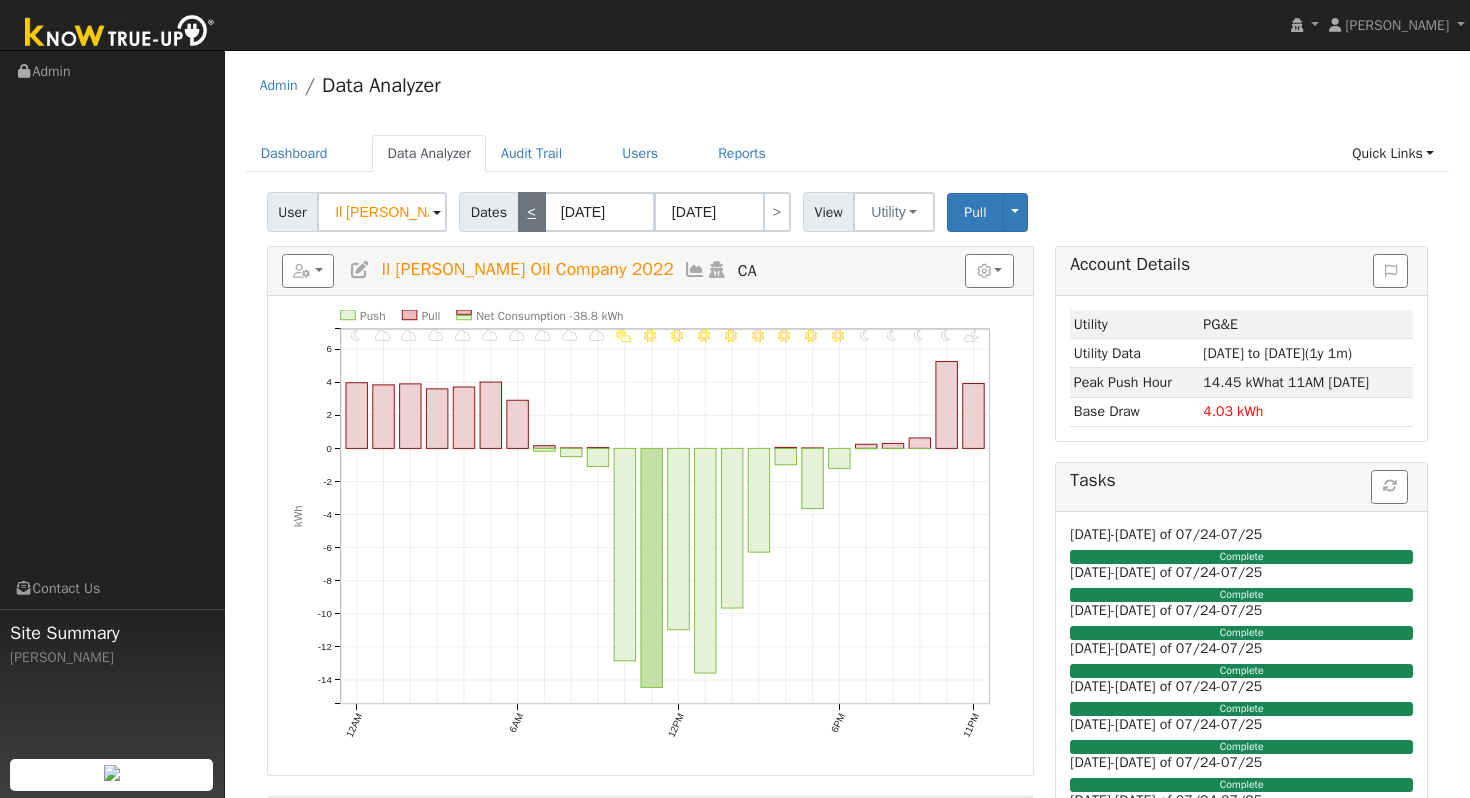 click on "<" at bounding box center [532, 212] 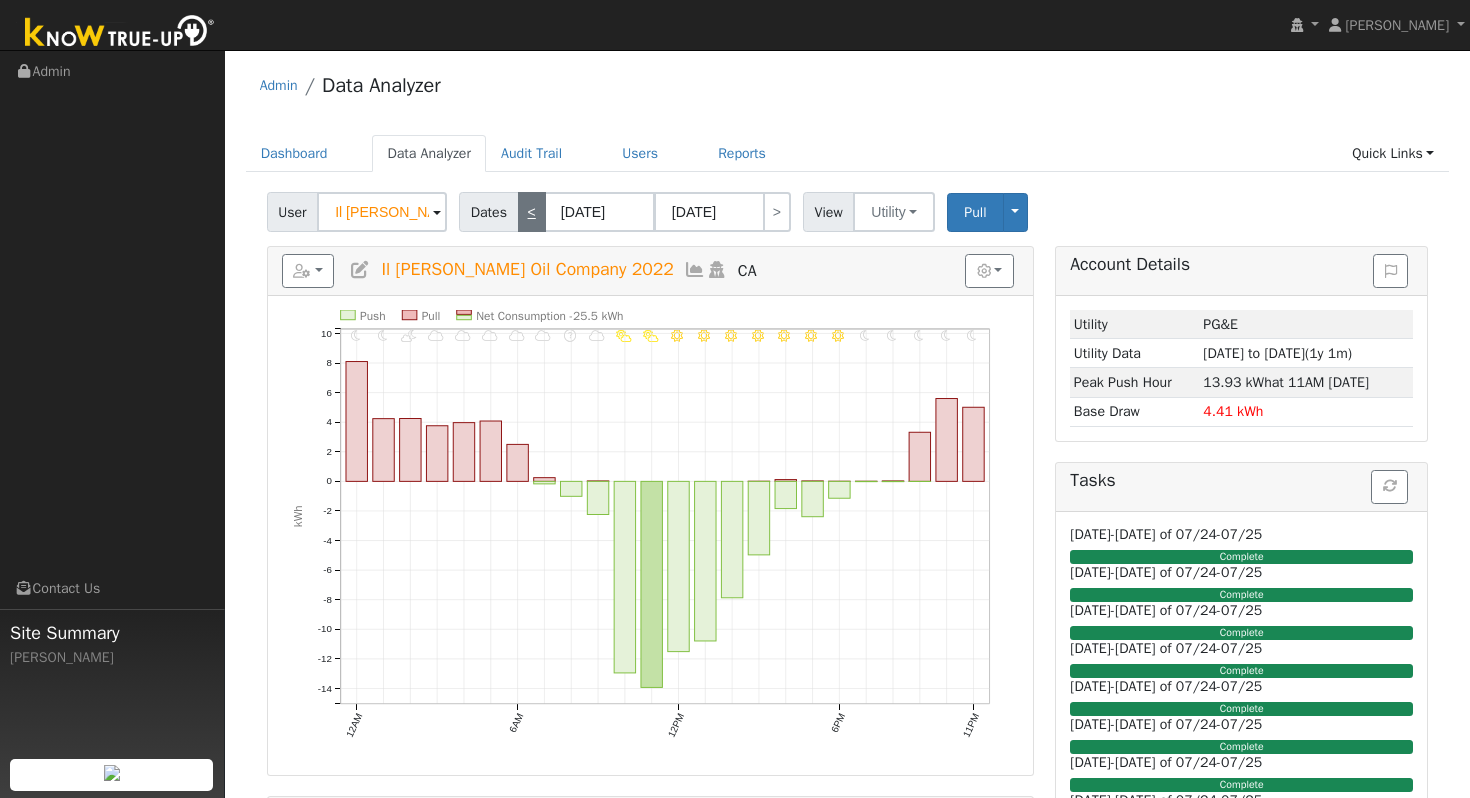 click on "<" at bounding box center [532, 212] 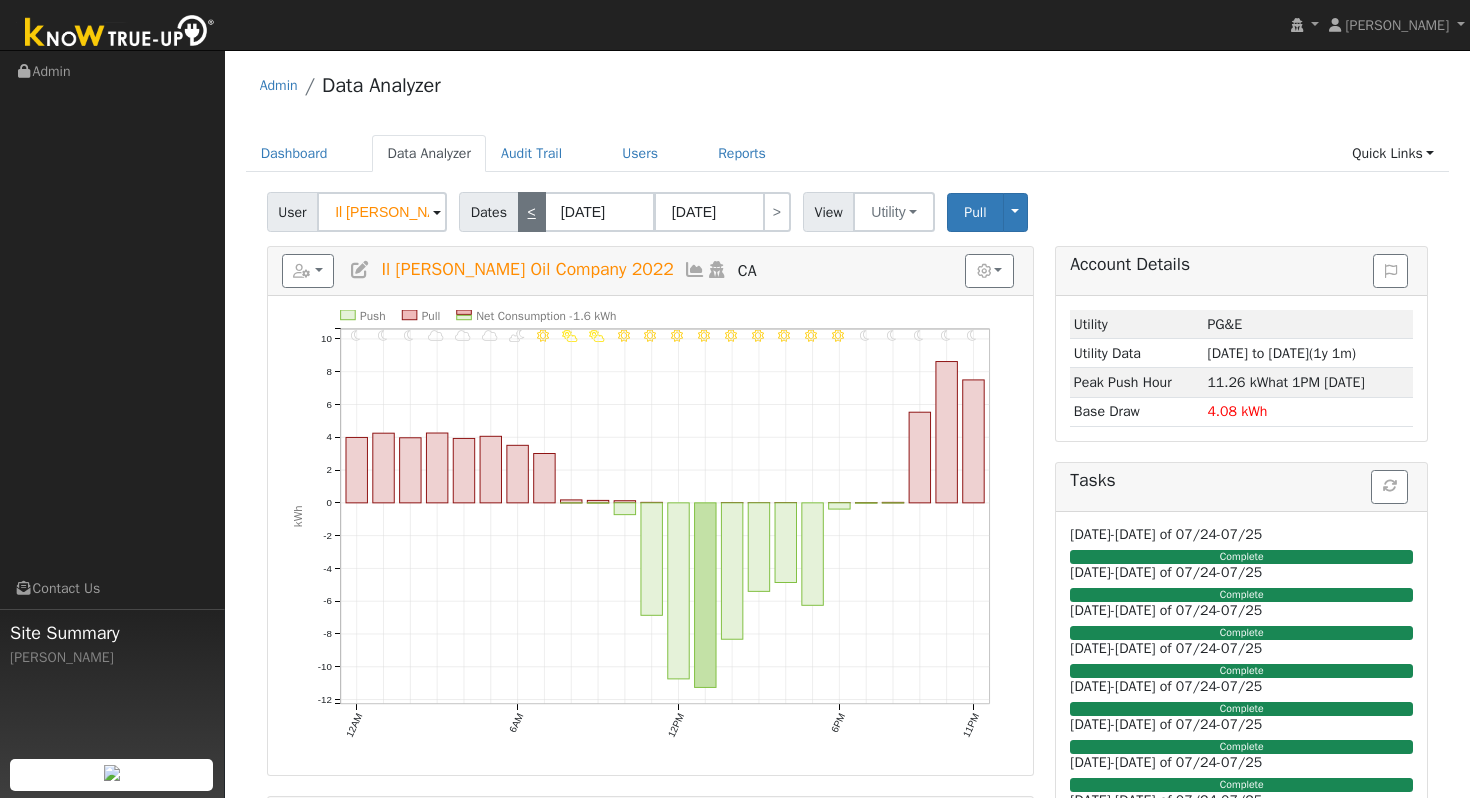 click on "<" at bounding box center [532, 212] 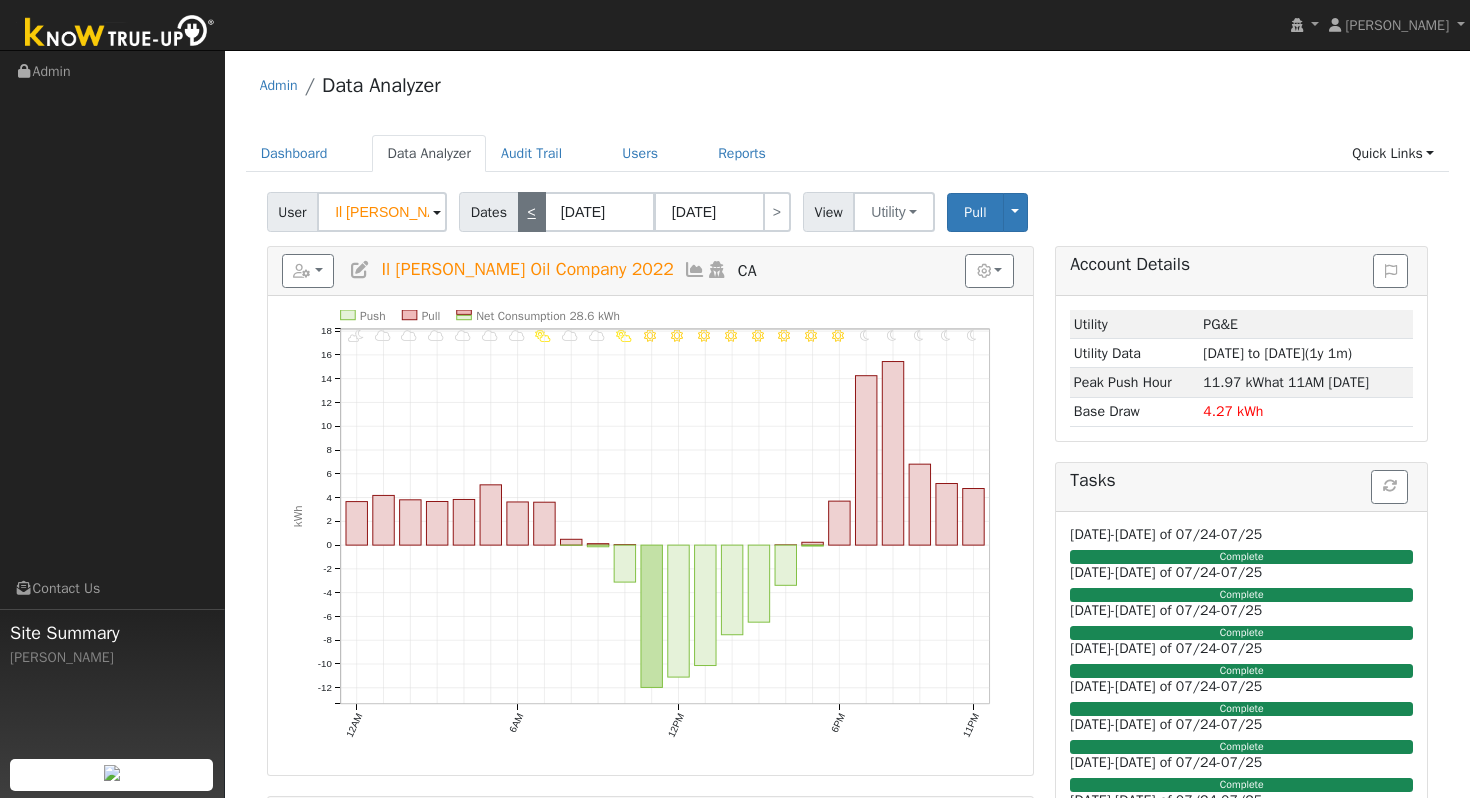 click on "<" at bounding box center [532, 212] 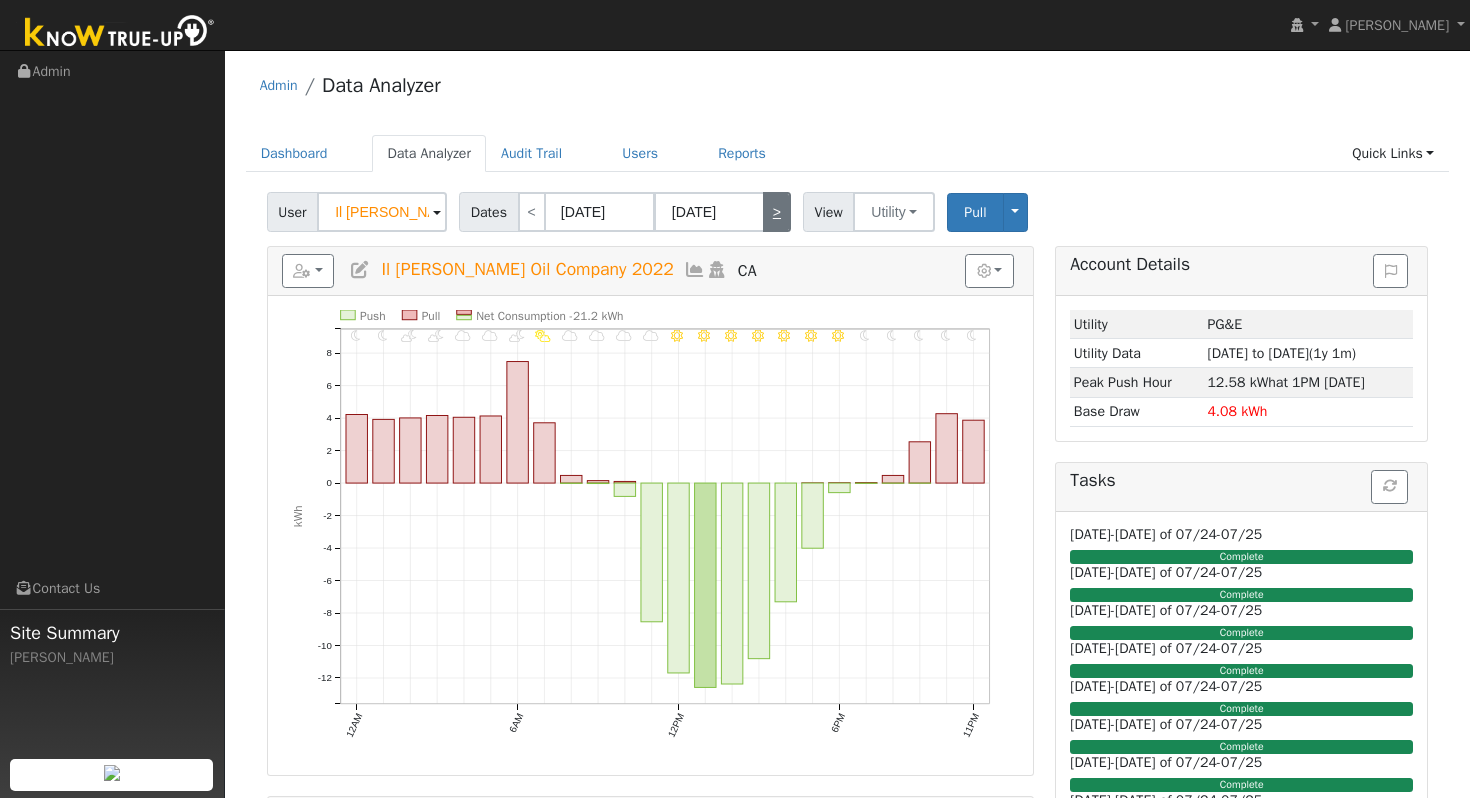 click on ">" at bounding box center [777, 212] 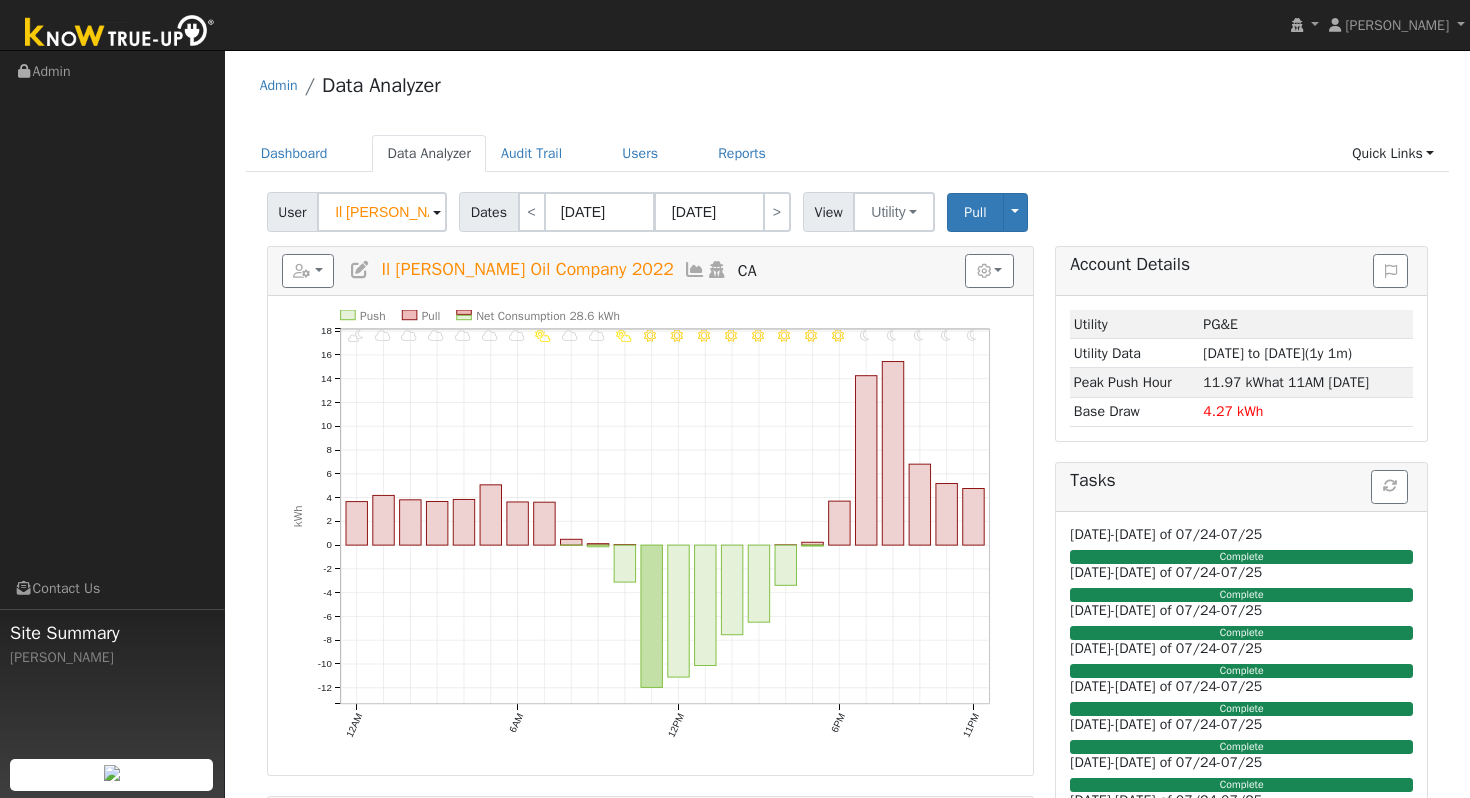 click on "User Il Fiorello Olive Oil Company 2022 Account   Default Account Default Account CA 94534 Primary Account Dates  <  07/17/2025 07/17/2025 > View Utility Utility Solar Pull Toggle Dropdown View Delete This Data Delete ALL Data Disconnect Utility Are you sure you want to delete Il Fiorello Olive Oil Company 2022's PG&E data from 07/17/2025 to 07/17/2025?  Back   Delete  Are you sure you want to delete ALL Il Fiorello Olive Oil Company 2022's PG&E data? Be careful: this cannot be undone.  Back   Delete  Disconnecting PG&E. Do you also want to delete all of the PG&E data?  - Delete data if disconnecting or connecting to different data.  - Keep data if reconnecting to same data.  Be careful: this cannot be undone.  Cancel  No  Yes Switch PG&E meter to Unknown (Usage Point). This will delete all of the current meter data and pull new meter data. Be careful: this cannot be undone.  Cancel   Confirm  No   Reports Scenario Health Check Account Timeline User Audit Trail  Interval Data Import from CSV Export to CSV CA" 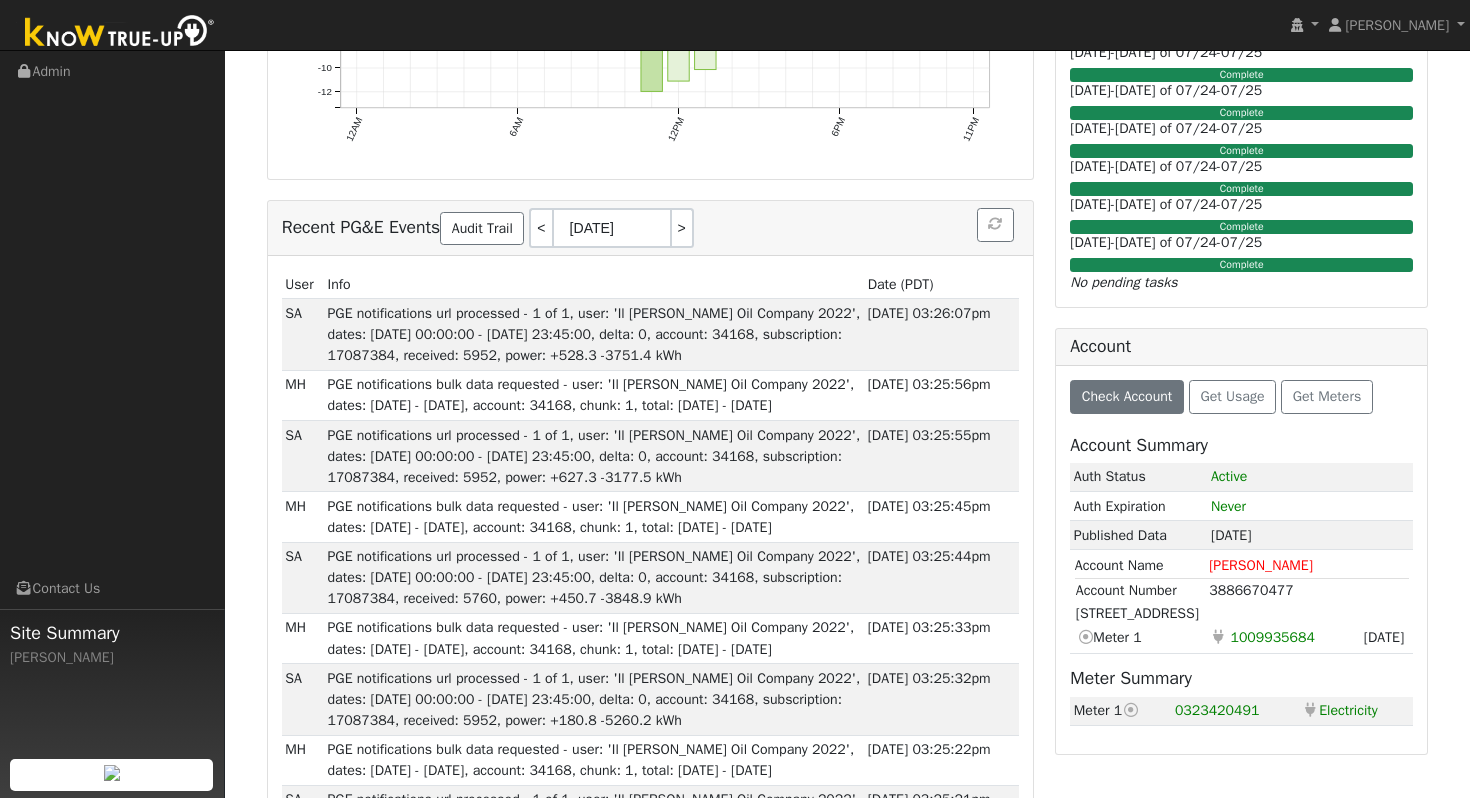 scroll, scrollTop: 600, scrollLeft: 0, axis: vertical 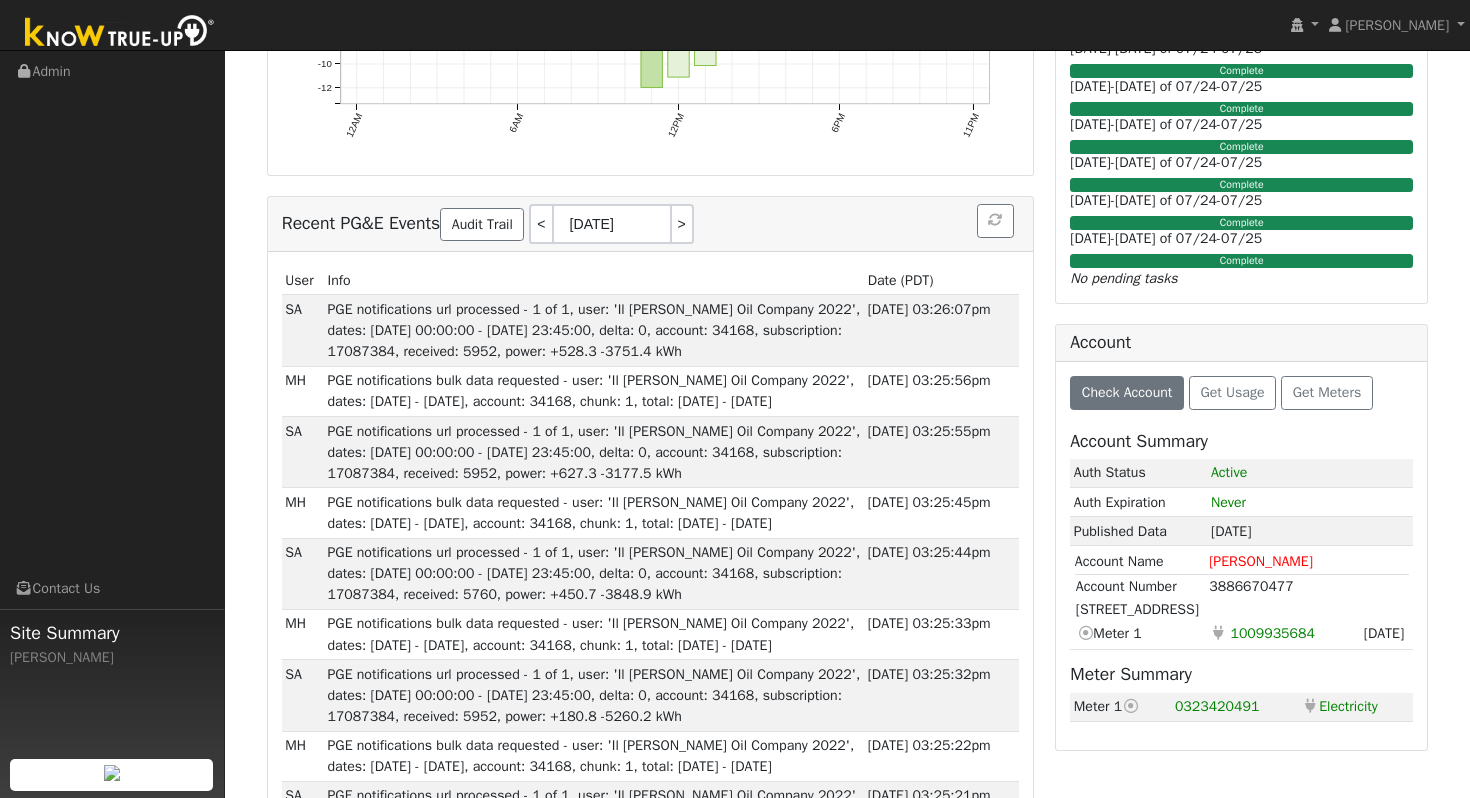 click on "Edit User: New   Select an Ac... New Account Nickname Cancel Create Are you sure you want to create new account 'New Account'?  Back Confirm User Account System Notes Other Management Billing Timeline  Is a Lead First name Last name  * Email Phone Enable Access Password Confirm password Email Notifications No Emails No Emails Weekly Emails Monthly Emails Trial Expiration Access Expiration Admin Roles Admin Internal Roles Account Manager Salesperson Manager Manager Stats  Account Nickname Address Line 1 Address line 2 City State Zip Code Stats  Solar Install Date Solar PTO Date True-Up Start Date Requested Utility Requested Inverter System Size (kW) Storage Size (kWh) Notes  Note Flag: Dates < 06/01/2025 07/22/2025 >   New  My notes Search Date User Flag Comment None Account Managers Type None Manager Sales Other  Primary Add Name Type Primary Actions Labels  Label Name Owner Shared Cancel Save Are you sure you want to assign a different owner? You will no longer be able to edit it.  Back" at bounding box center (847, 738) 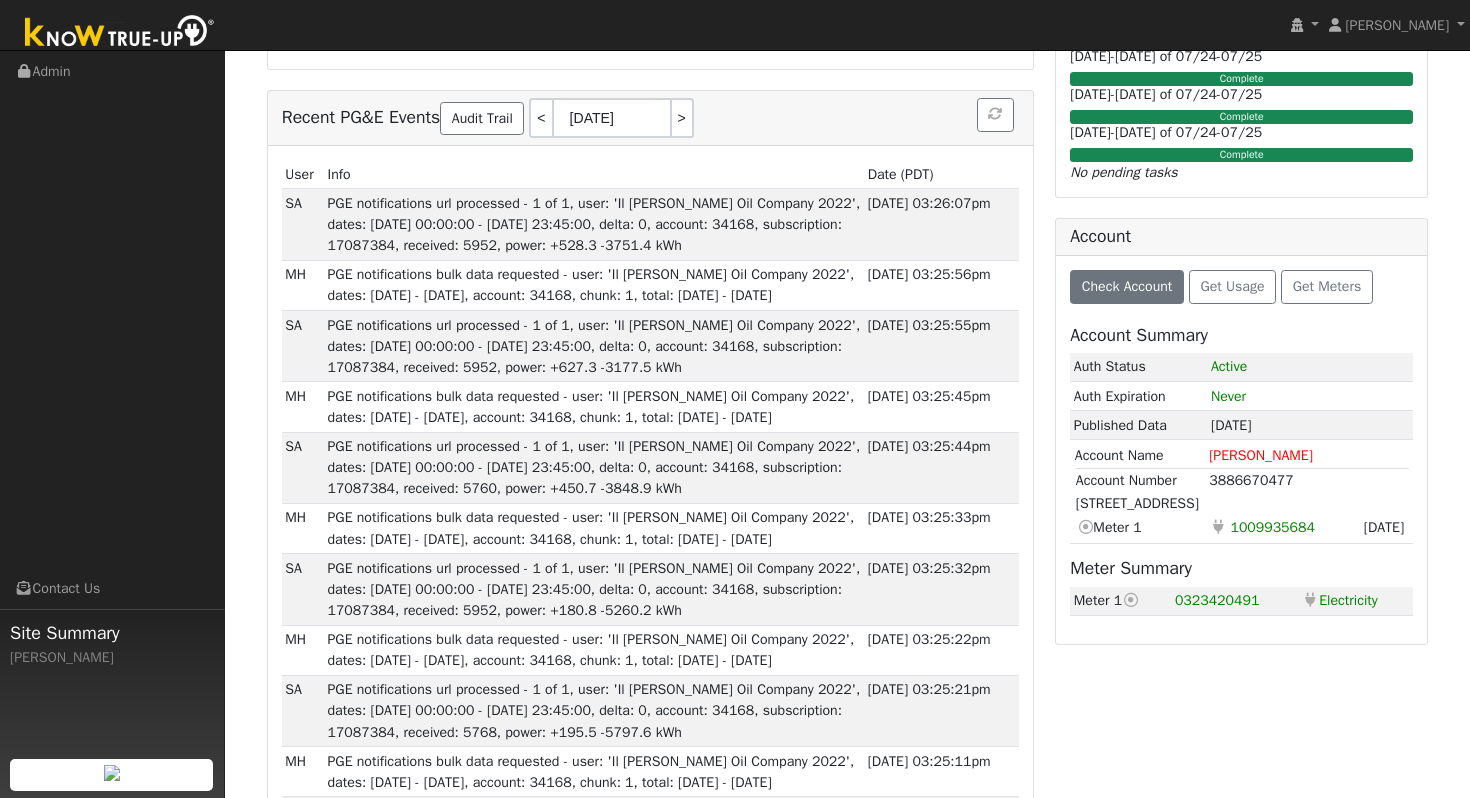 scroll, scrollTop: 720, scrollLeft: 0, axis: vertical 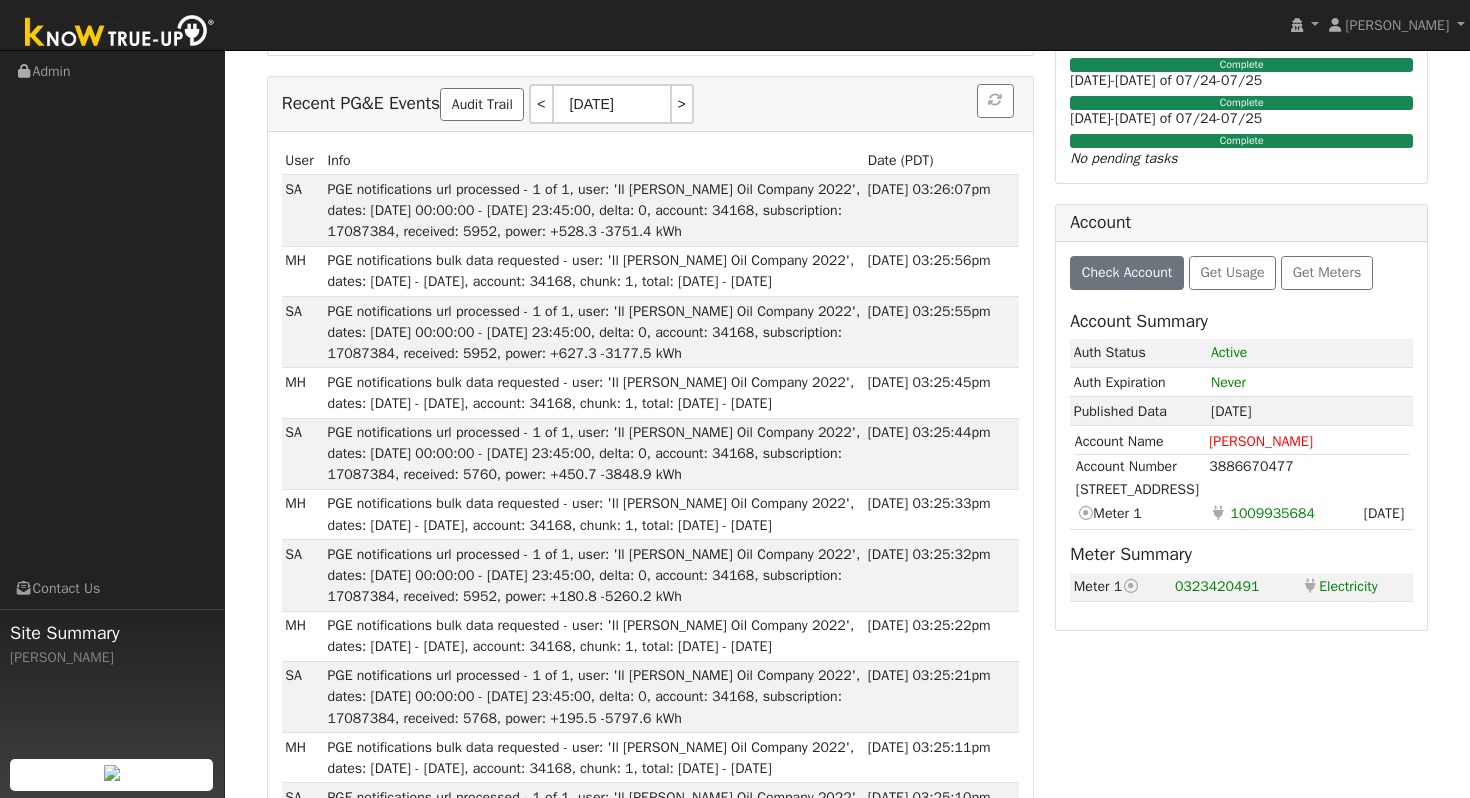 click on "User Il Fiorello Olive Oil Company 2022 Account   Default Account Default Account CA 94534 Primary Account Dates  <  07/17/2025 07/17/2025 > View Utility Utility Solar Pull Toggle Dropdown View Delete This Data Delete ALL Data Disconnect Utility Are you sure you want to delete Il Fiorello Olive Oil Company 2022's PG&E data from 07/17/2025 to 07/17/2025?  Back   Delete  Are you sure you want to delete ALL Il Fiorello Olive Oil Company 2022's PG&E data? Be careful: this cannot be undone.  Back   Delete  Disconnecting PG&E. Do you also want to delete all of the PG&E data?  - Delete data if disconnecting or connecting to different data.  - Keep data if reconnecting to same data.  Be careful: this cannot be undone.  Cancel  No  Yes Switch PG&E meter to Unknown (Usage Point). This will delete all of the current meter data and pull new meter data. Be careful: this cannot be undone.  Cancel   Confirm  No   Reports Scenario Health Check Account Timeline User Audit Trail  Interval Data Import from CSV Export to CSV CA" 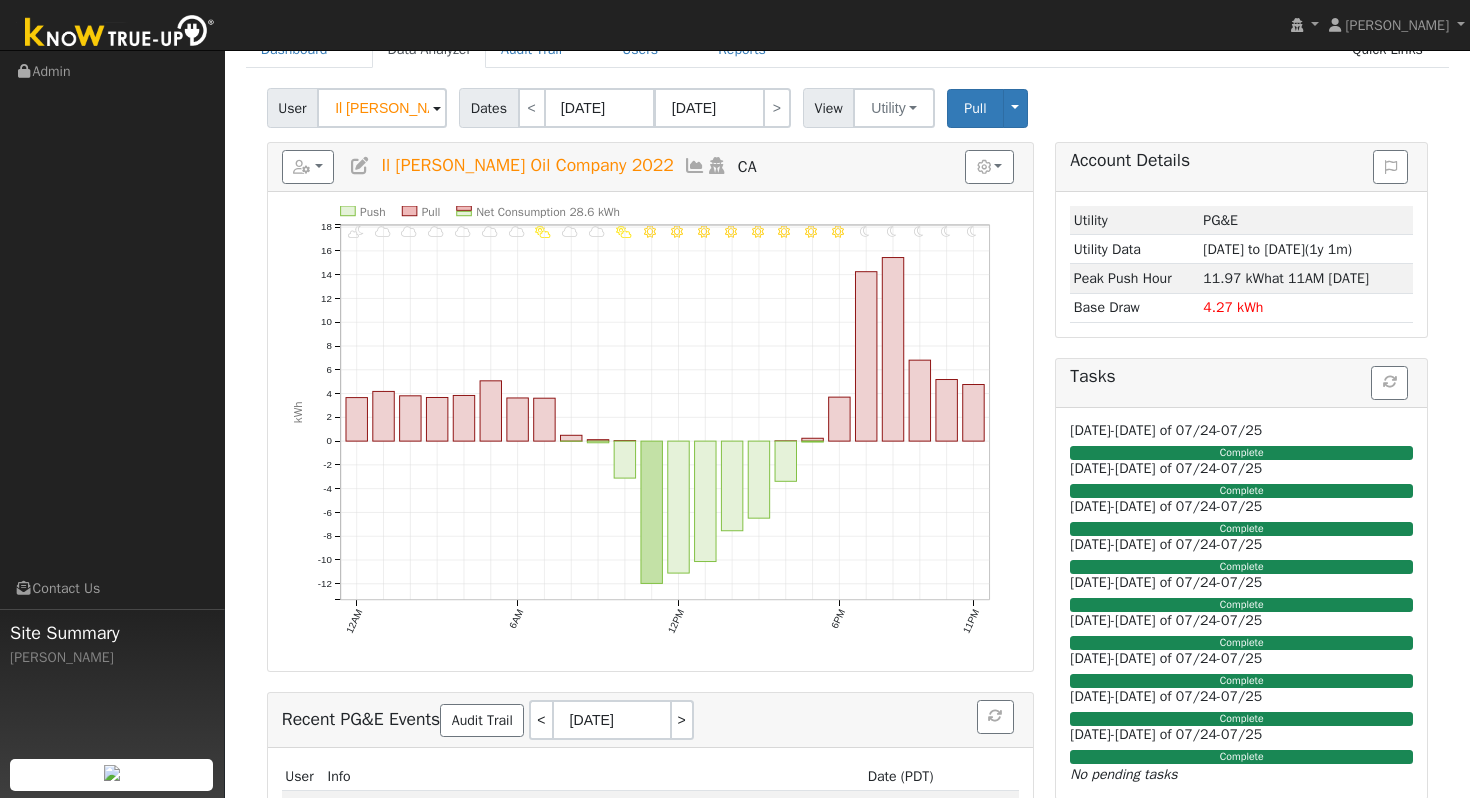 scroll, scrollTop: 40, scrollLeft: 0, axis: vertical 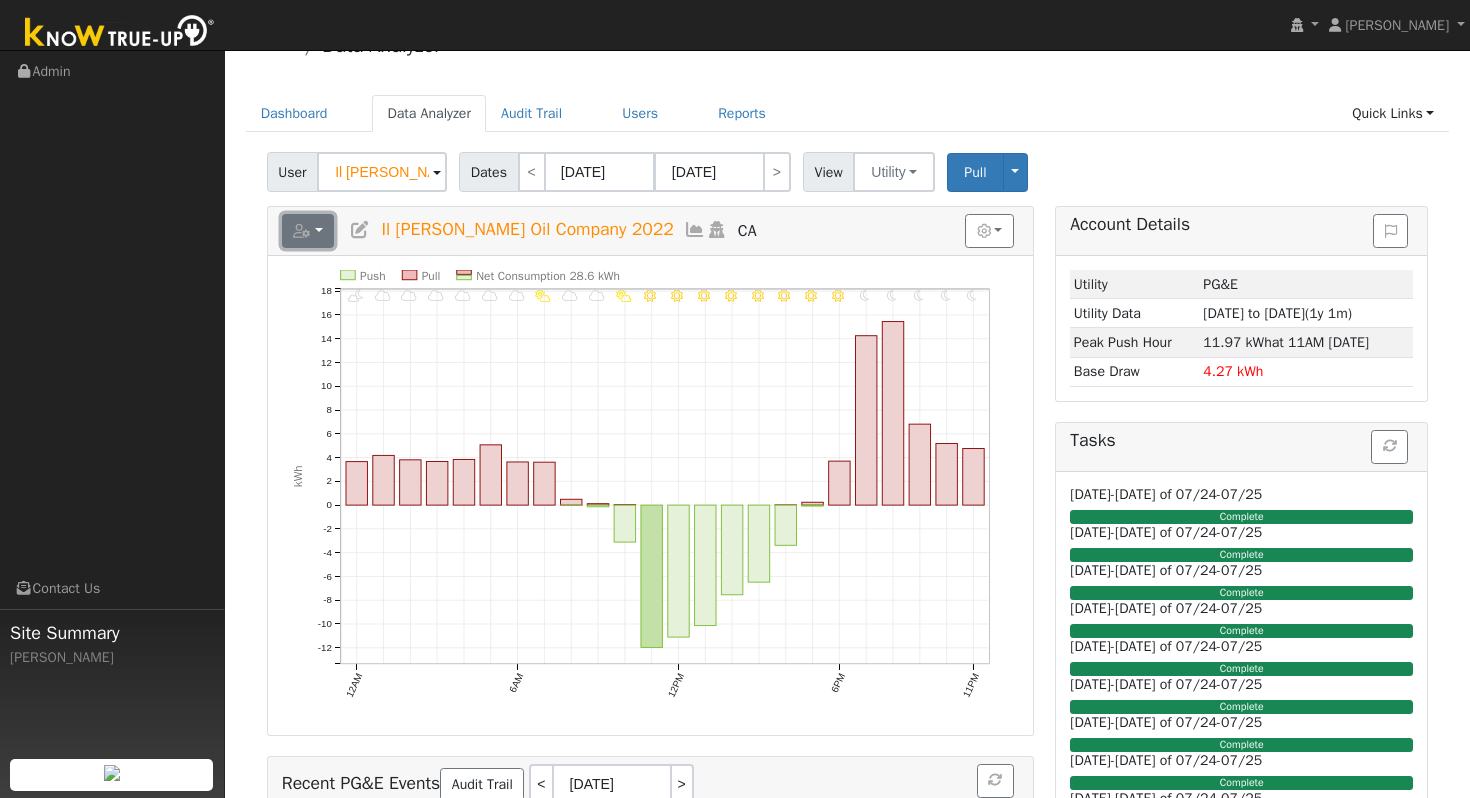 click at bounding box center (308, 231) 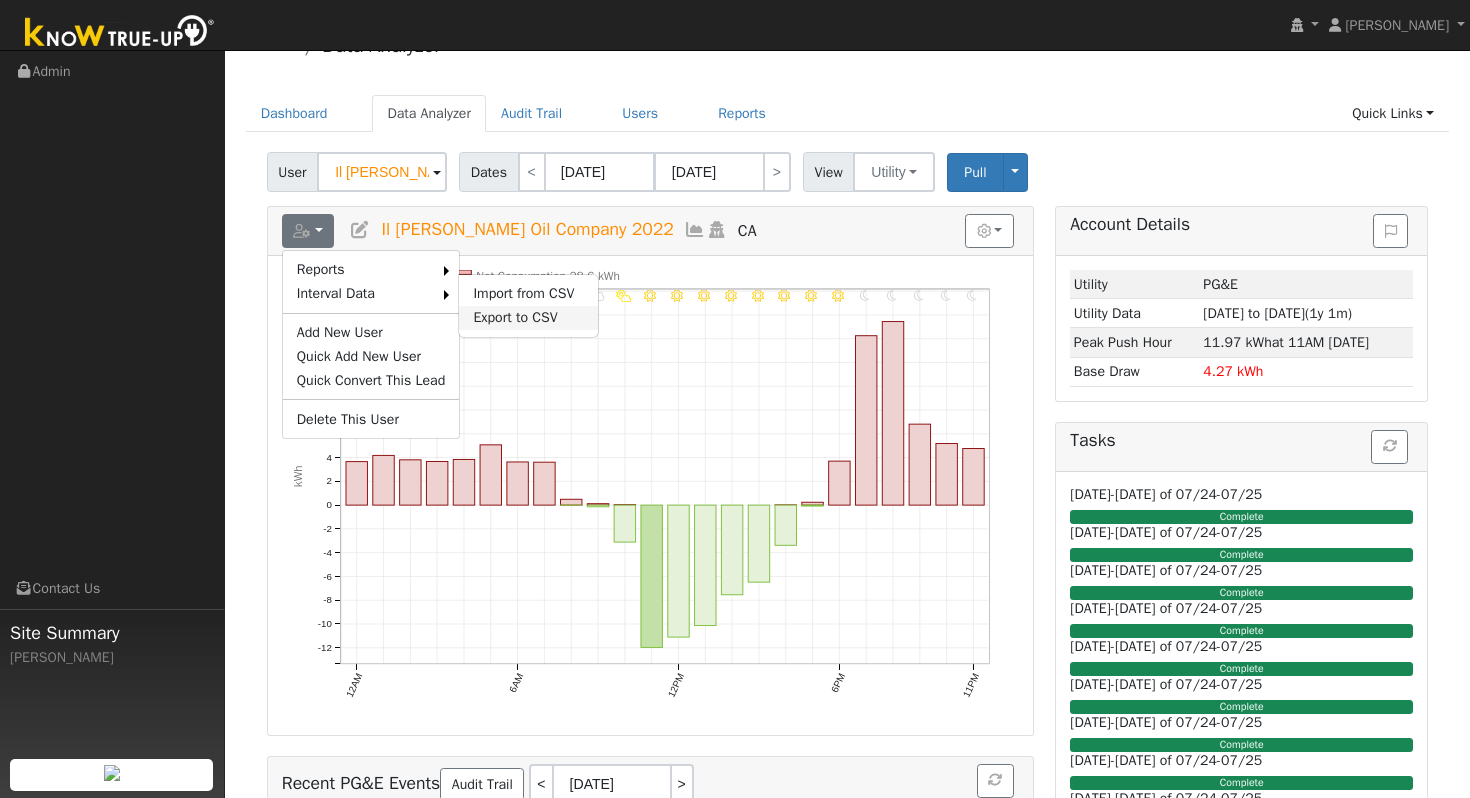 click on "Export to CSV" at bounding box center [528, 318] 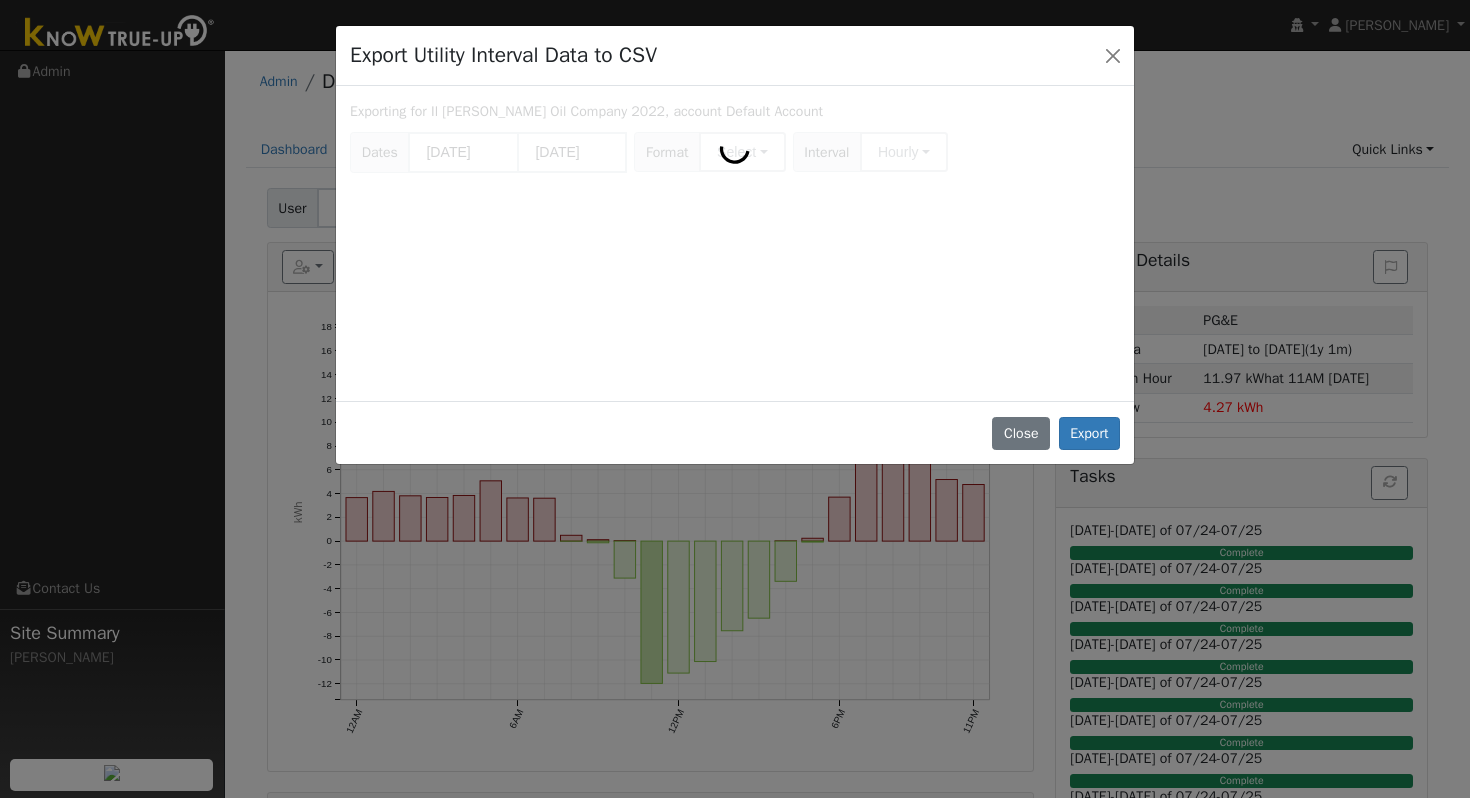 scroll, scrollTop: 0, scrollLeft: 0, axis: both 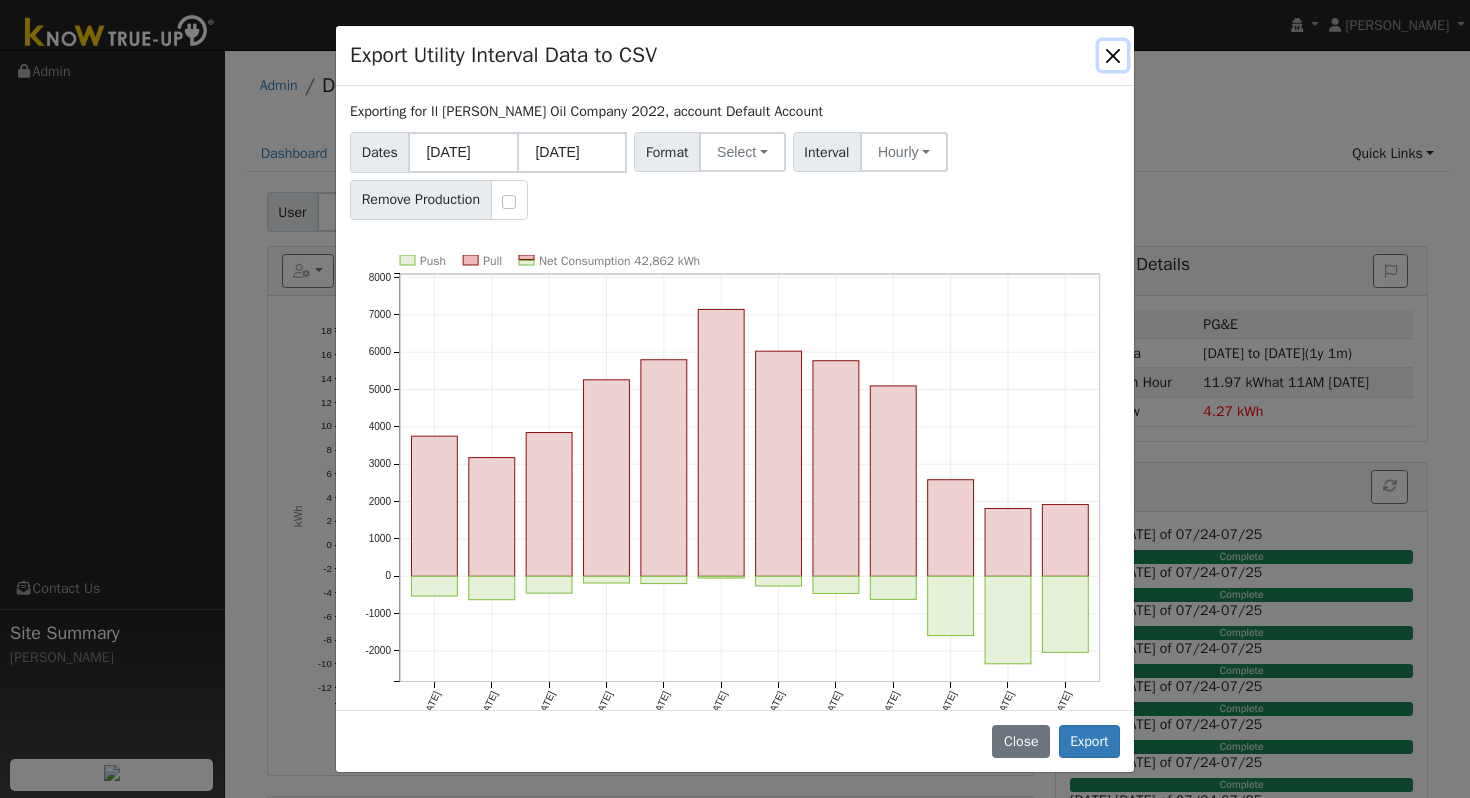 click at bounding box center (1113, 55) 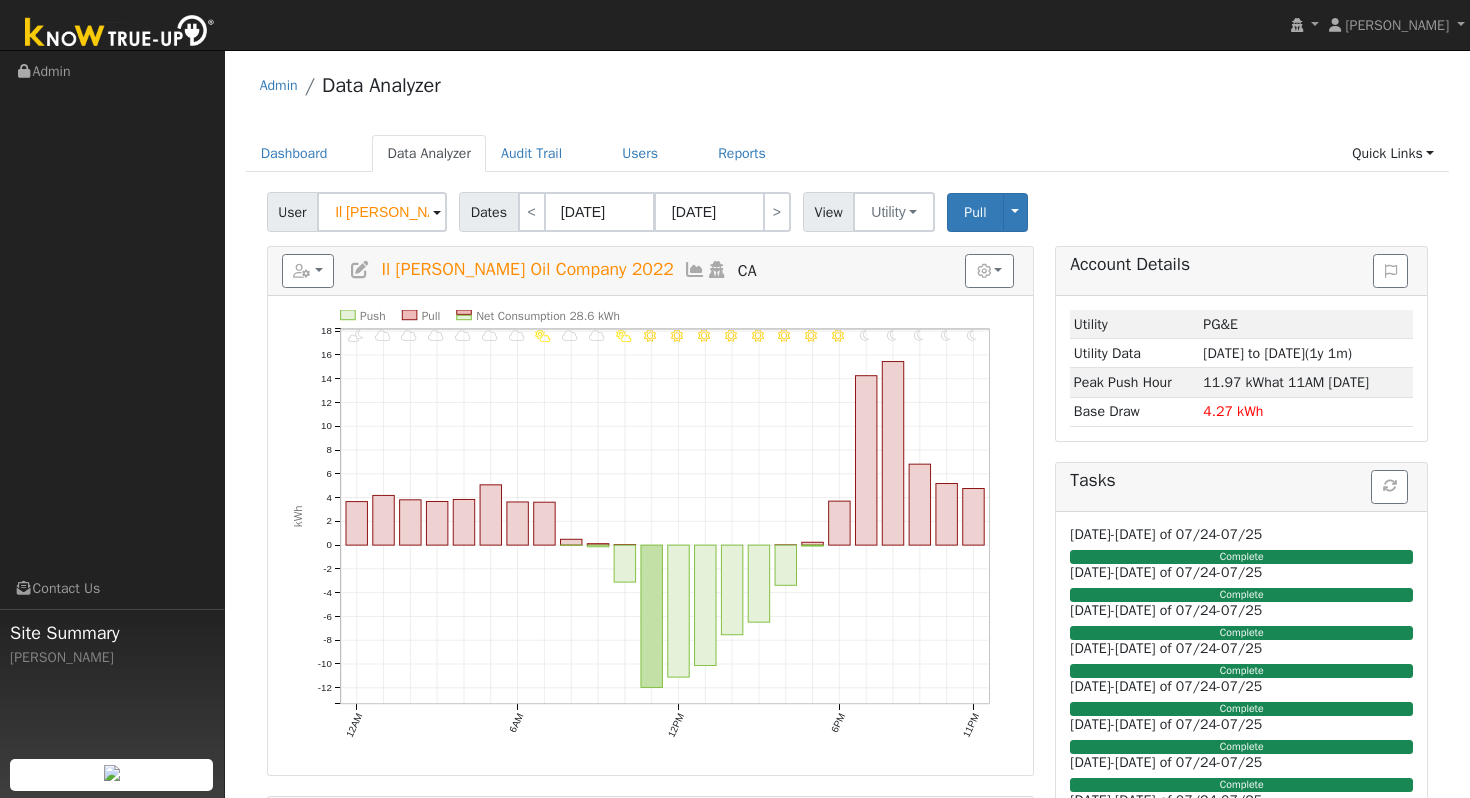 click on "Edit User: New   Select an Ac... New Account Nickname Cancel Create Are you sure you want to create new account 'New Account'?  Back Confirm User Account System Notes Other Management Billing Timeline  Is a Lead First name Last name  * Email Phone Enable Access Password Confirm password Email Notifications No Emails No Emails Weekly Emails Monthly Emails Trial Expiration Access Expiration Admin Roles Admin Internal Roles Account Manager Salesperson Manager Manager Stats  Account Nickname Address Line 1 Address line 2 City State Zip Code Stats  Solar Install Date Solar PTO Date True-Up Start Date Requested Utility Requested Inverter System Size (kW) Storage Size (kWh) Notes  Note Flag: Dates < 06/01/2025 07/22/2025 >   New  My notes Search Date User Flag Comment None Account Managers Type None Manager Sales Other  Primary Add Name Type Primary Actions Labels  Label Name Owner Shared Cancel Save Are you sure you want to assign a different owner? You will no longer be able to edit it.  Back" at bounding box center [847, 1338] 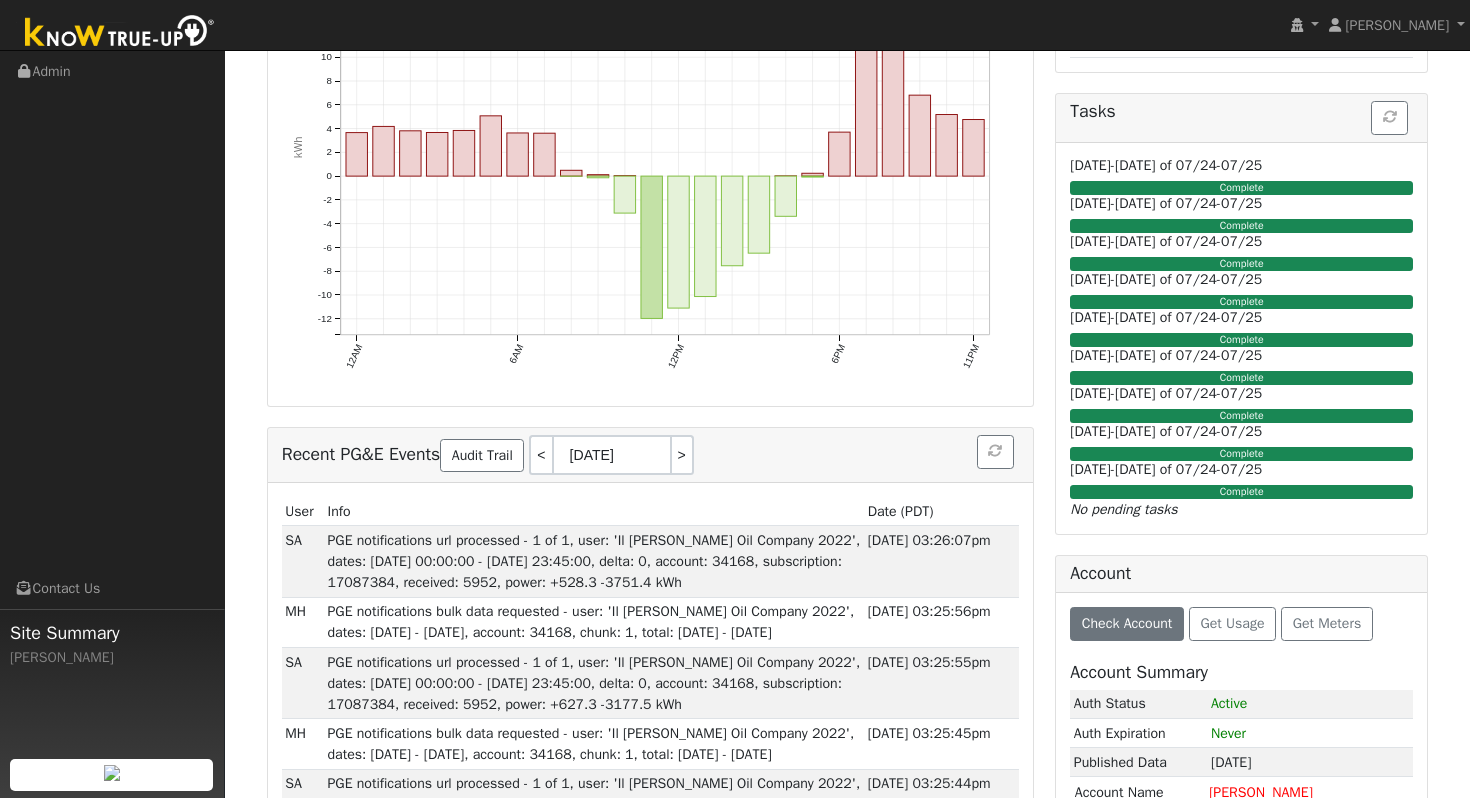 scroll, scrollTop: 400, scrollLeft: 0, axis: vertical 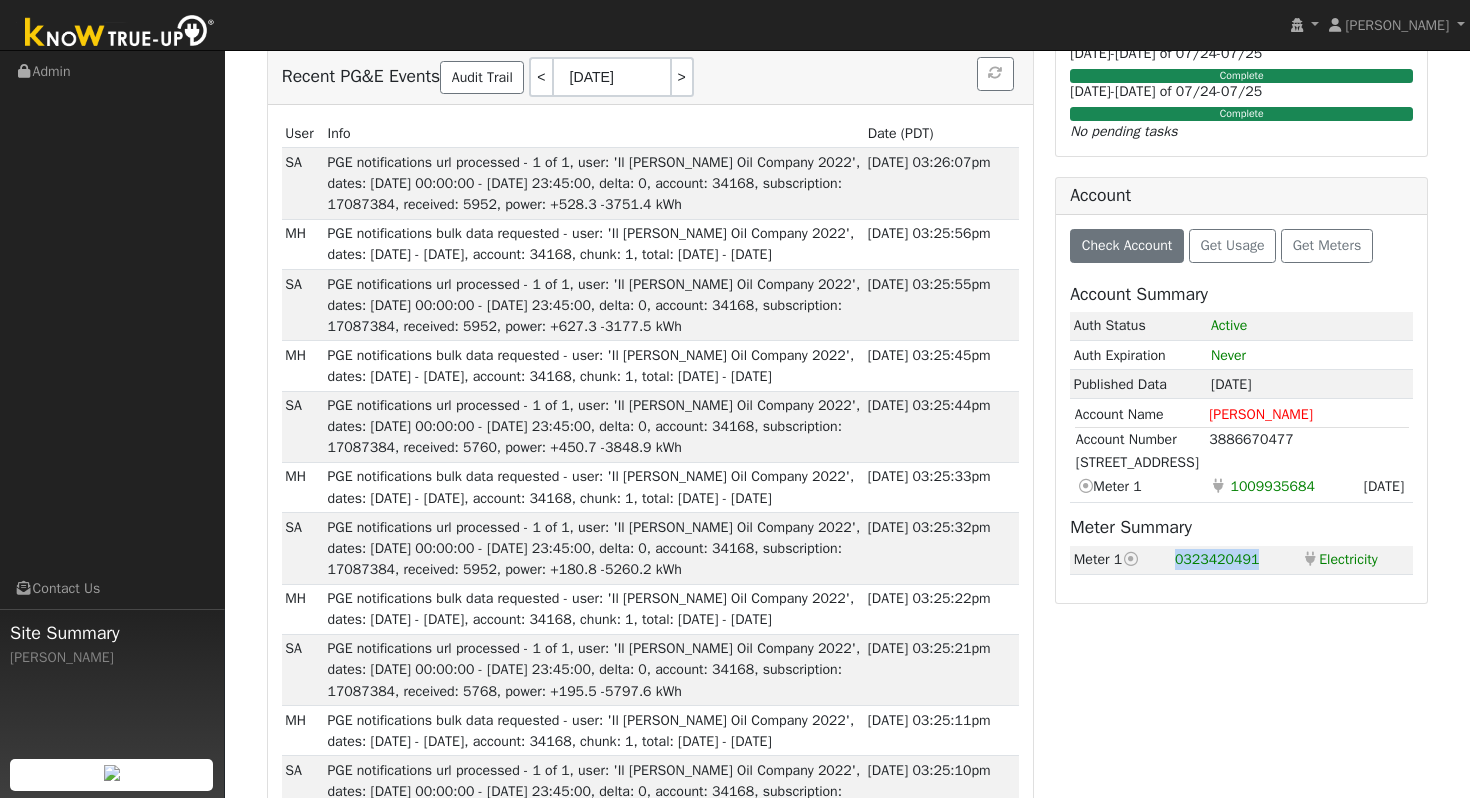 drag, startPoint x: 1265, startPoint y: 564, endPoint x: 1172, endPoint y: 556, distance: 93.34345 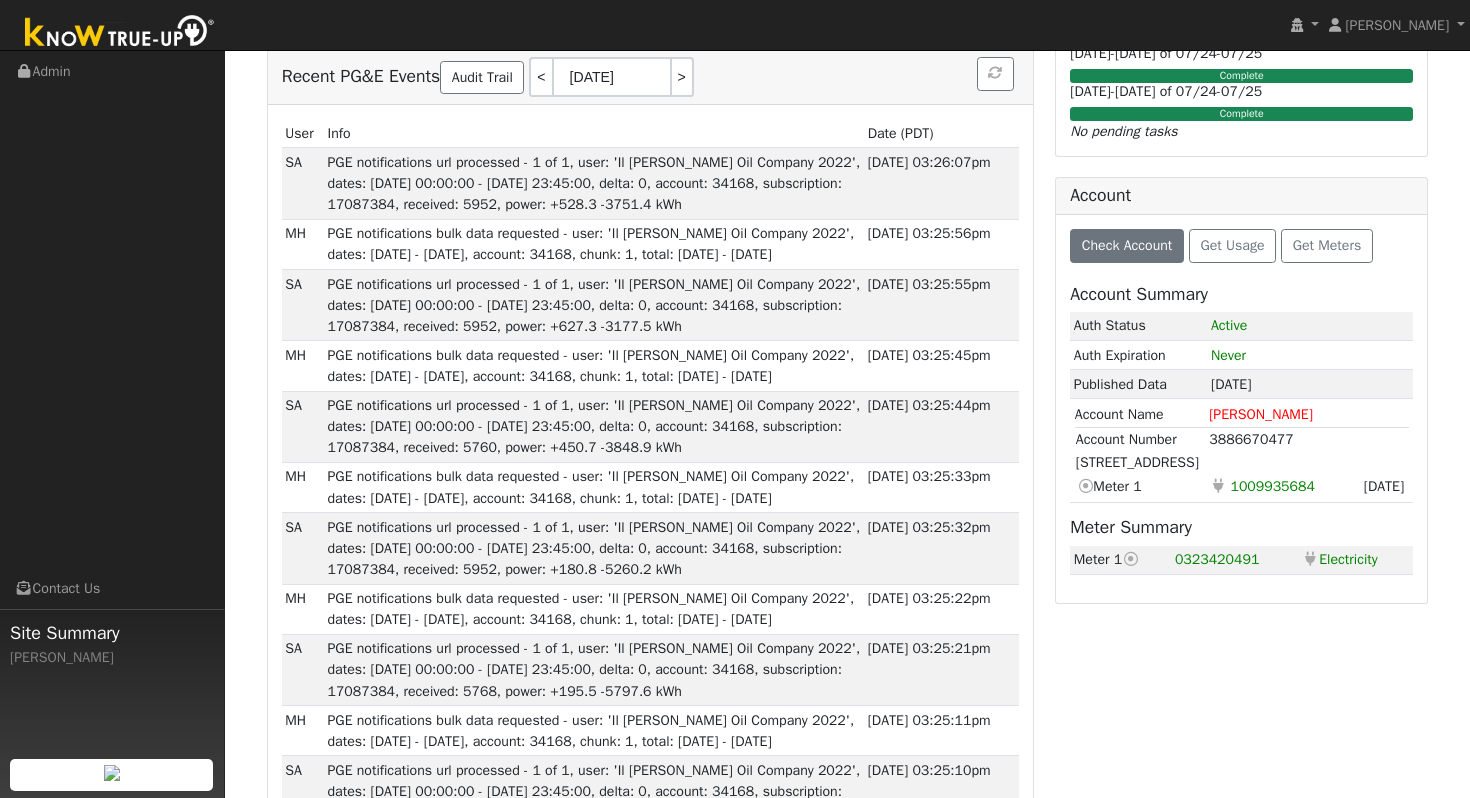 click on "Edit User: New   Select an Ac... New Account Nickname Cancel Create Are you sure you want to create new account 'New Account'?  Back Confirm User Account System Notes Other Management Billing Timeline  Is a Lead First name Last name  * Email Phone Enable Access Password Confirm password Email Notifications No Emails No Emails Weekly Emails Monthly Emails Trial Expiration Access Expiration Admin Roles Admin Internal Roles Account Manager Salesperson Manager Manager Stats  Account Nickname Address Line 1 Address line 2 City State Zip Code Stats  Solar Install Date Solar PTO Date True-Up Start Date Requested Utility Requested Inverter System Size (kW) Storage Size (kWh) Notes  Note Flag: Dates < 06/01/2025 07/22/2025 >   New  My notes Search Date User Flag Comment None Account Managers Type None Manager Sales Other  Primary Add Name Type Primary Actions Labels  Label Name Owner Shared Cancel Save Are you sure you want to assign a different owner? You will no longer be able to edit it.  Back" at bounding box center (847, 591) 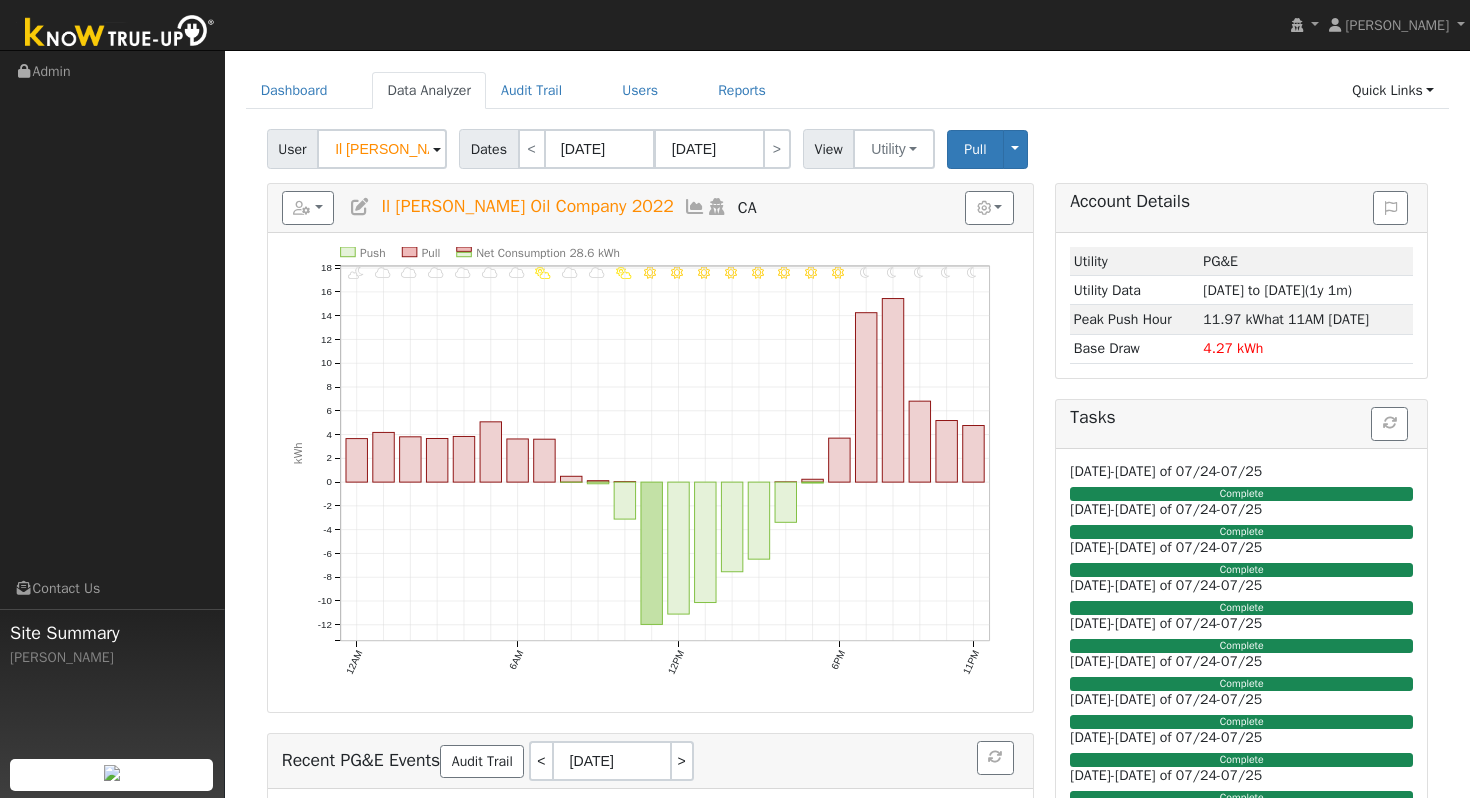 scroll, scrollTop: 27, scrollLeft: 0, axis: vertical 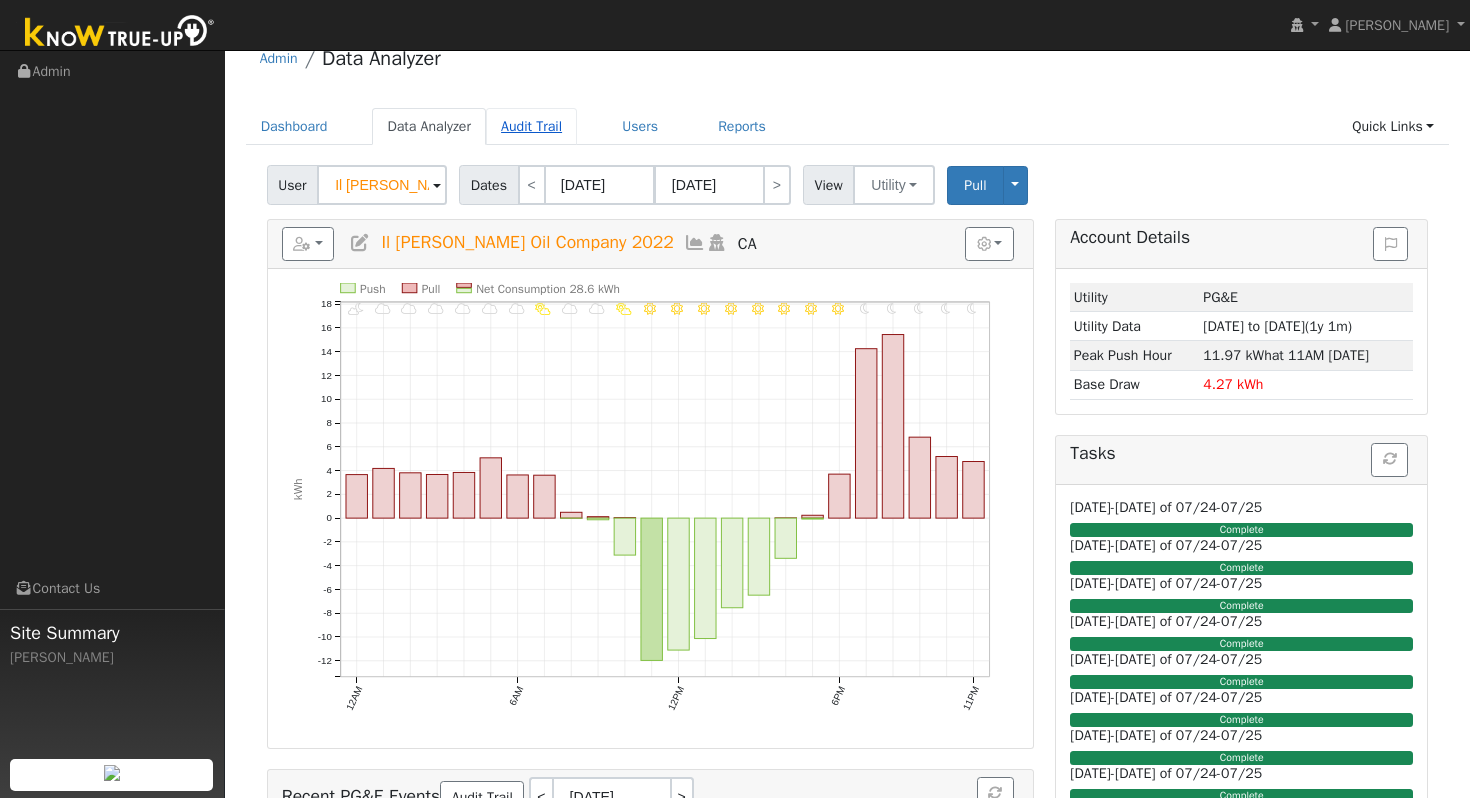 click on "Audit Trail" at bounding box center (531, 126) 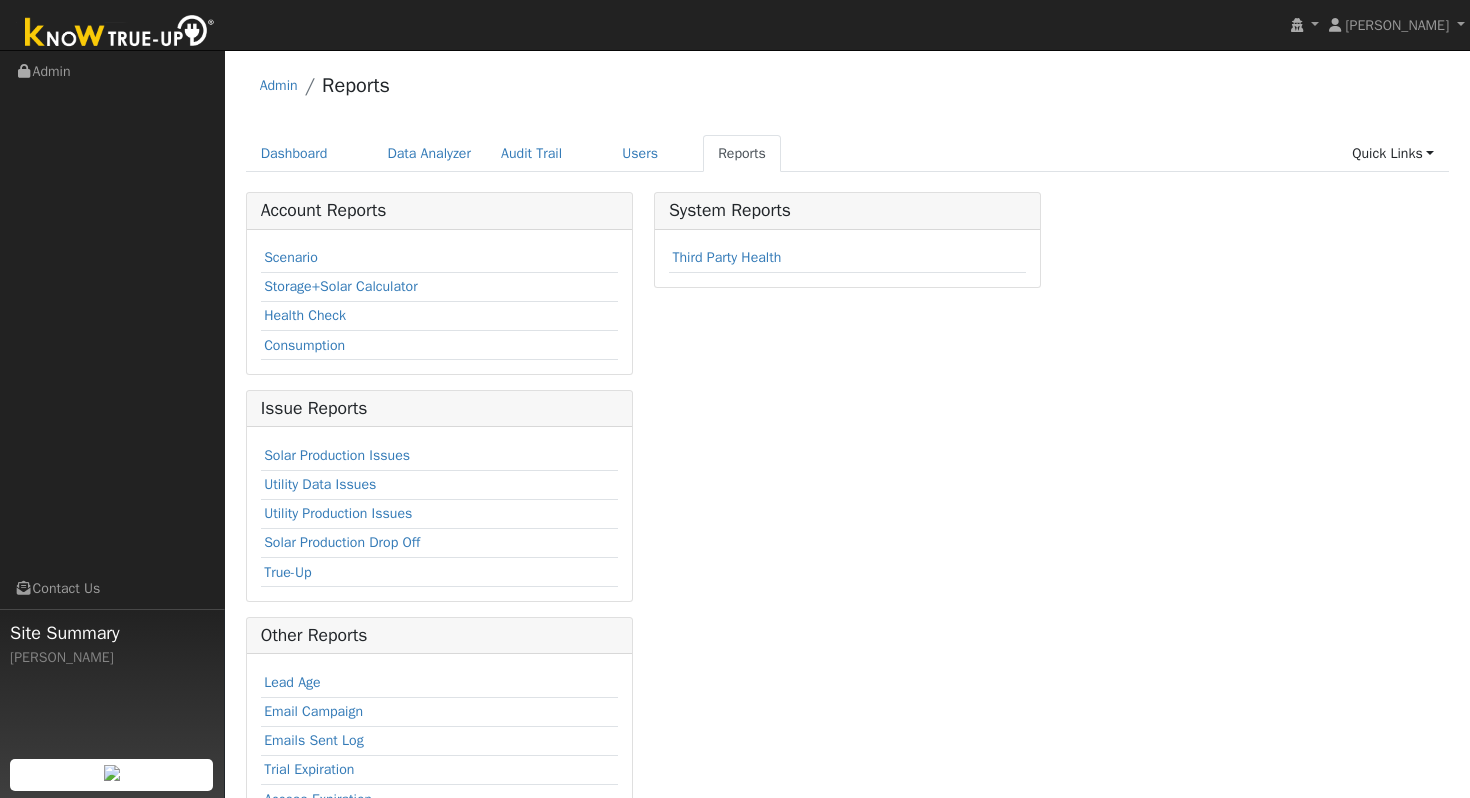 scroll, scrollTop: 0, scrollLeft: 0, axis: both 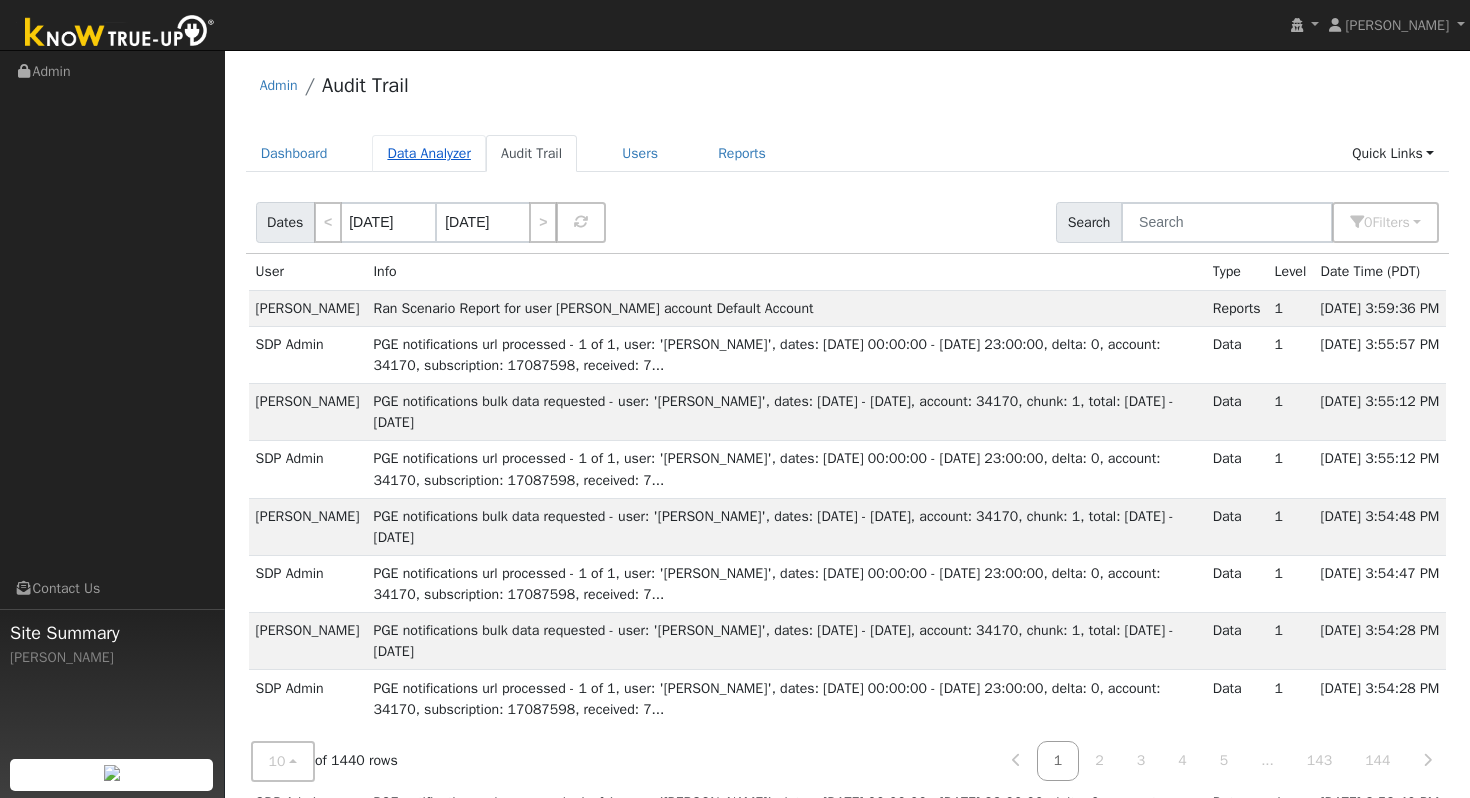 click on "Data Analyzer" at bounding box center (429, 153) 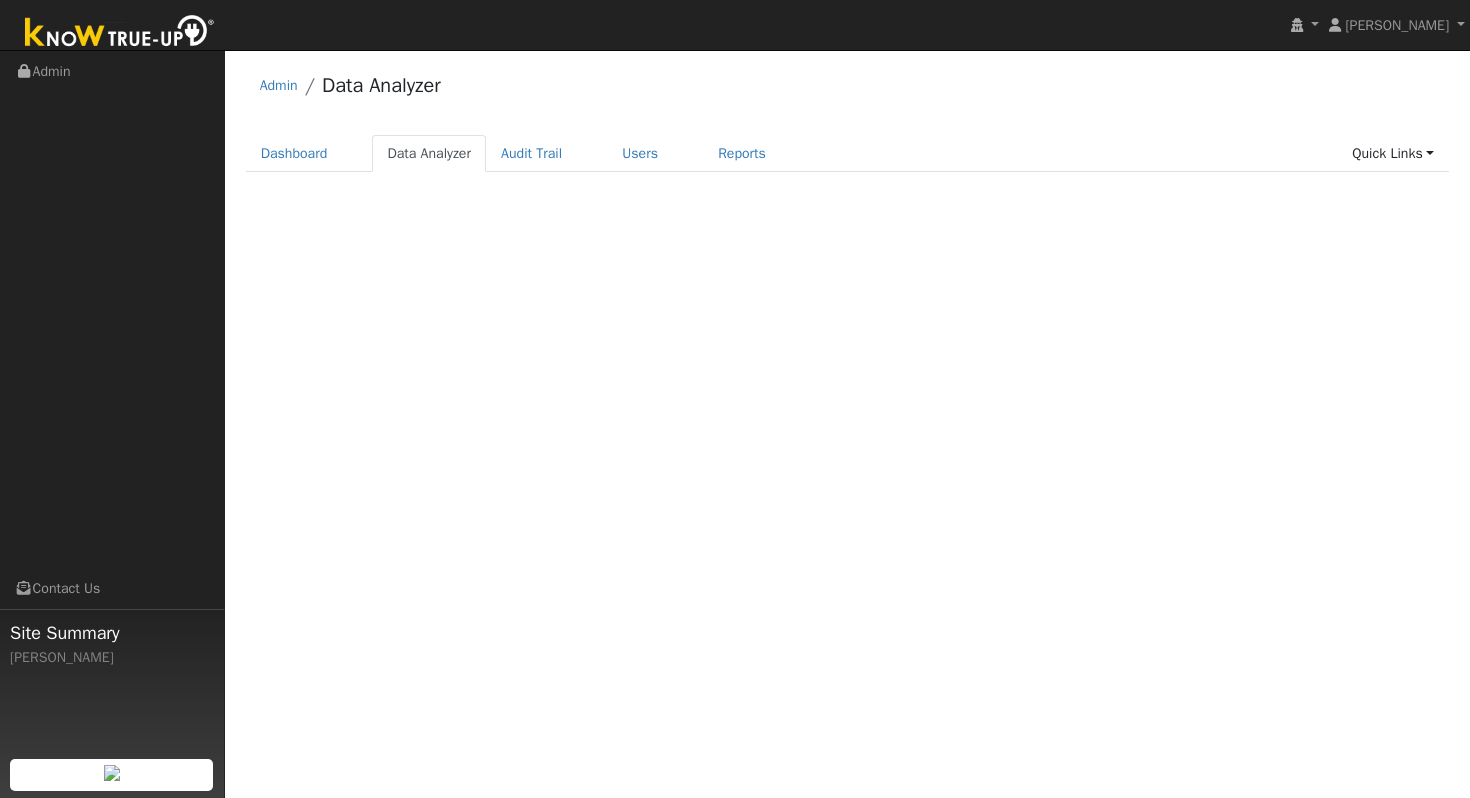 scroll, scrollTop: 0, scrollLeft: 0, axis: both 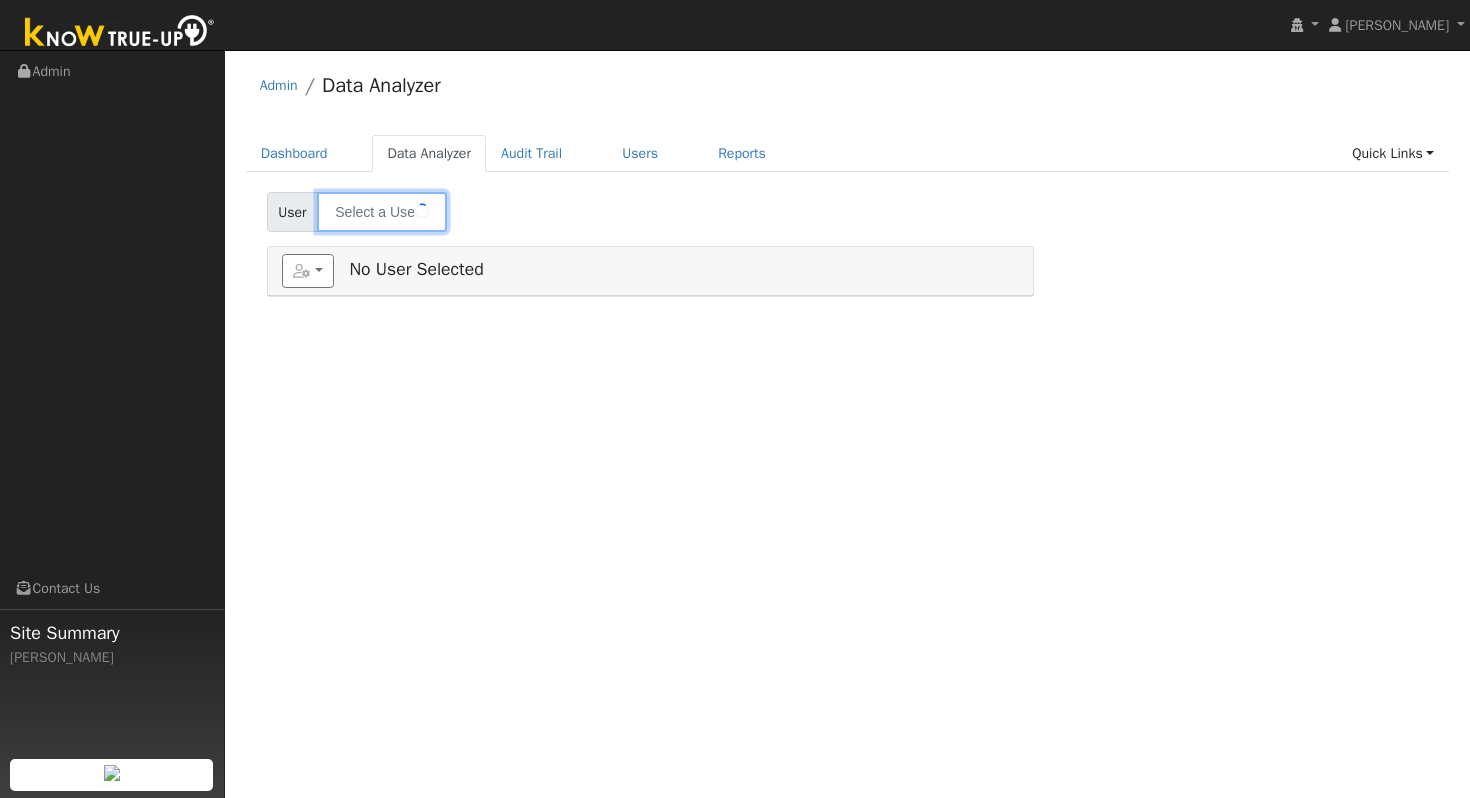type on "Il [PERSON_NAME] Oil Company 2022" 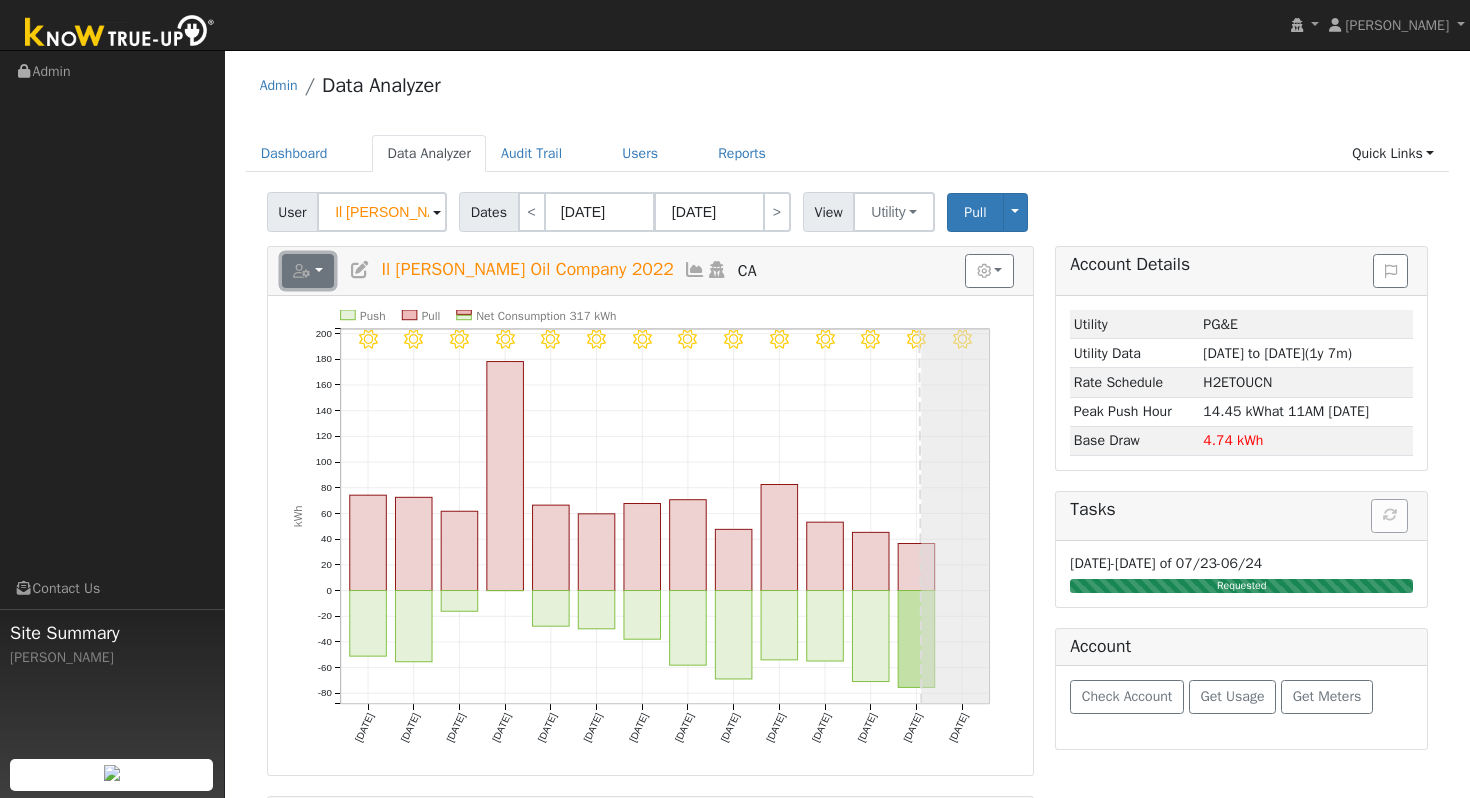 click at bounding box center (302, 271) 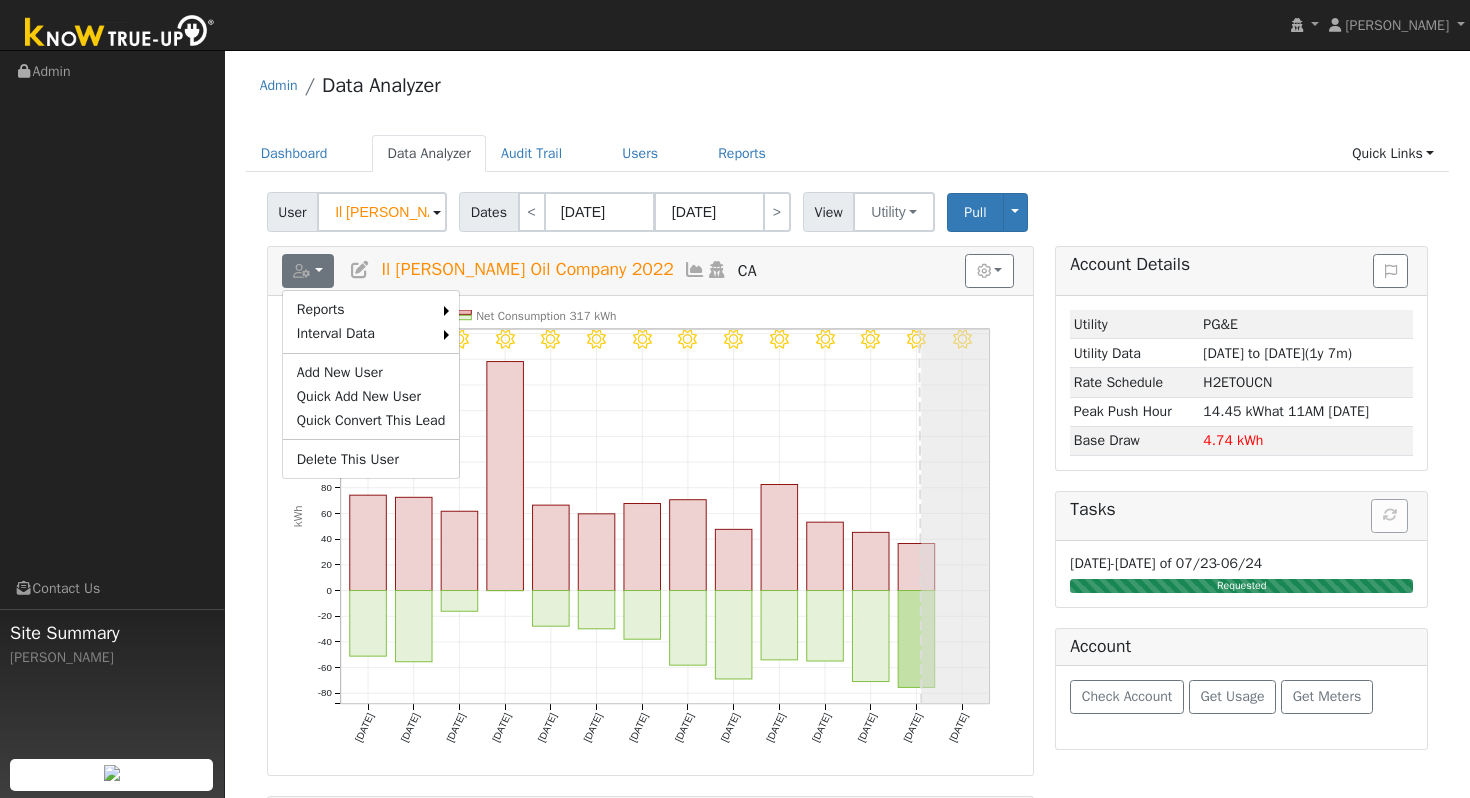 click on "Admin
Data Analyzer" at bounding box center [848, 90] 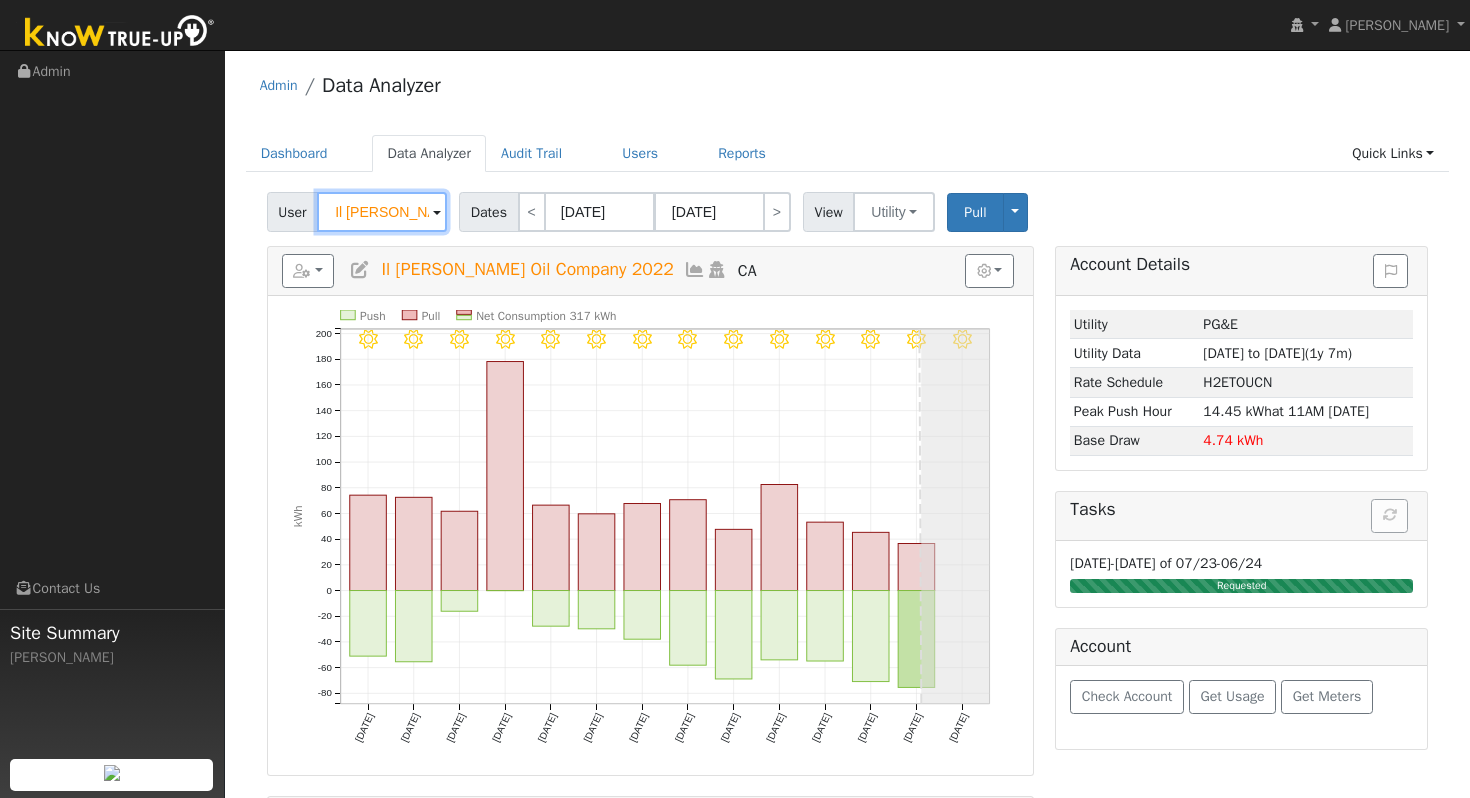 click on "Il Fiorello Olive Oil Company 2022" at bounding box center [382, 212] 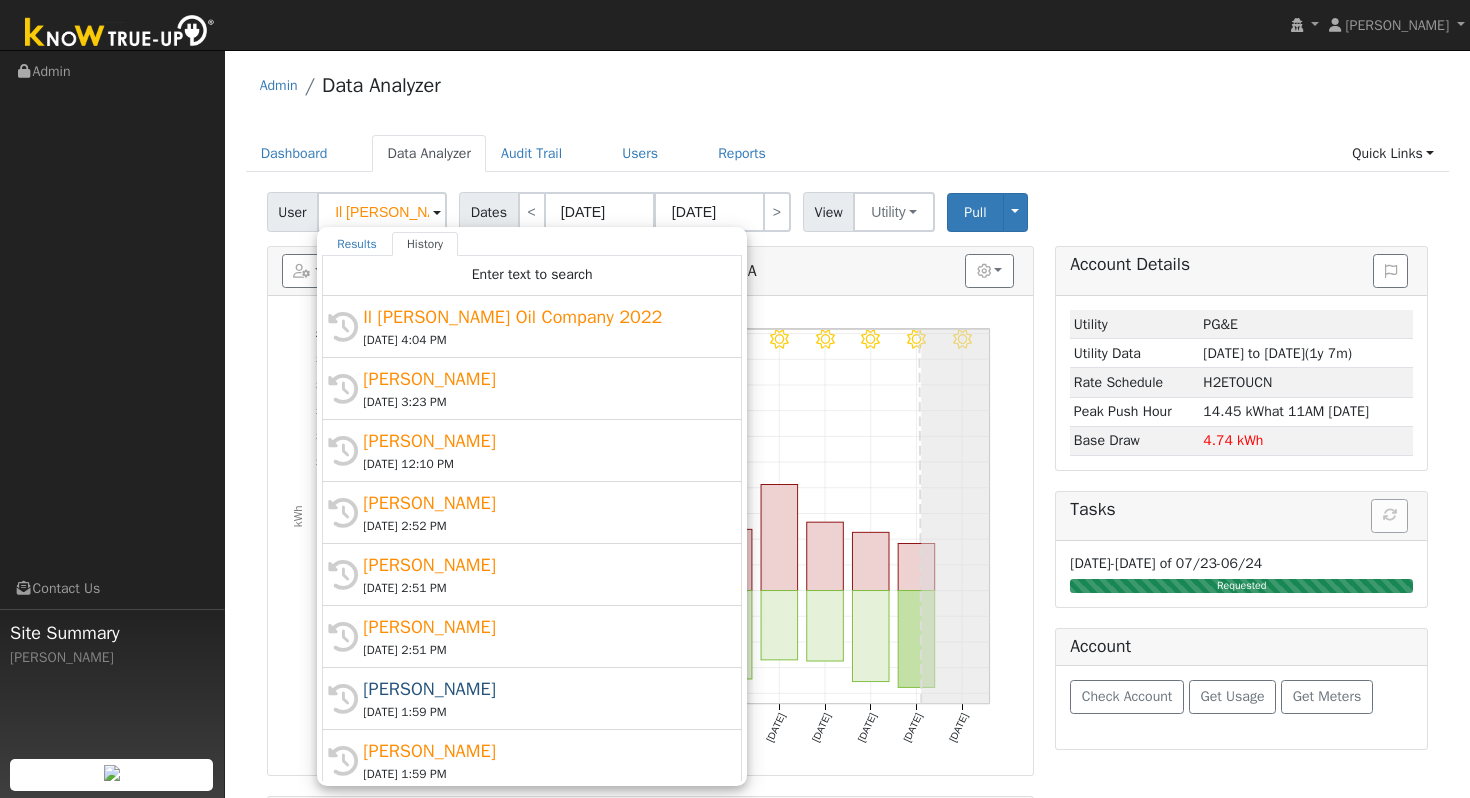 click on "User Profile First name Last name Email Email Notifications No Emails No Emails Weekly Emails Monthly Emails Cancel Save
Terms Of Service
Close
Login as User
Select a User
Admin
Data Analyzer" at bounding box center [847, 1261] 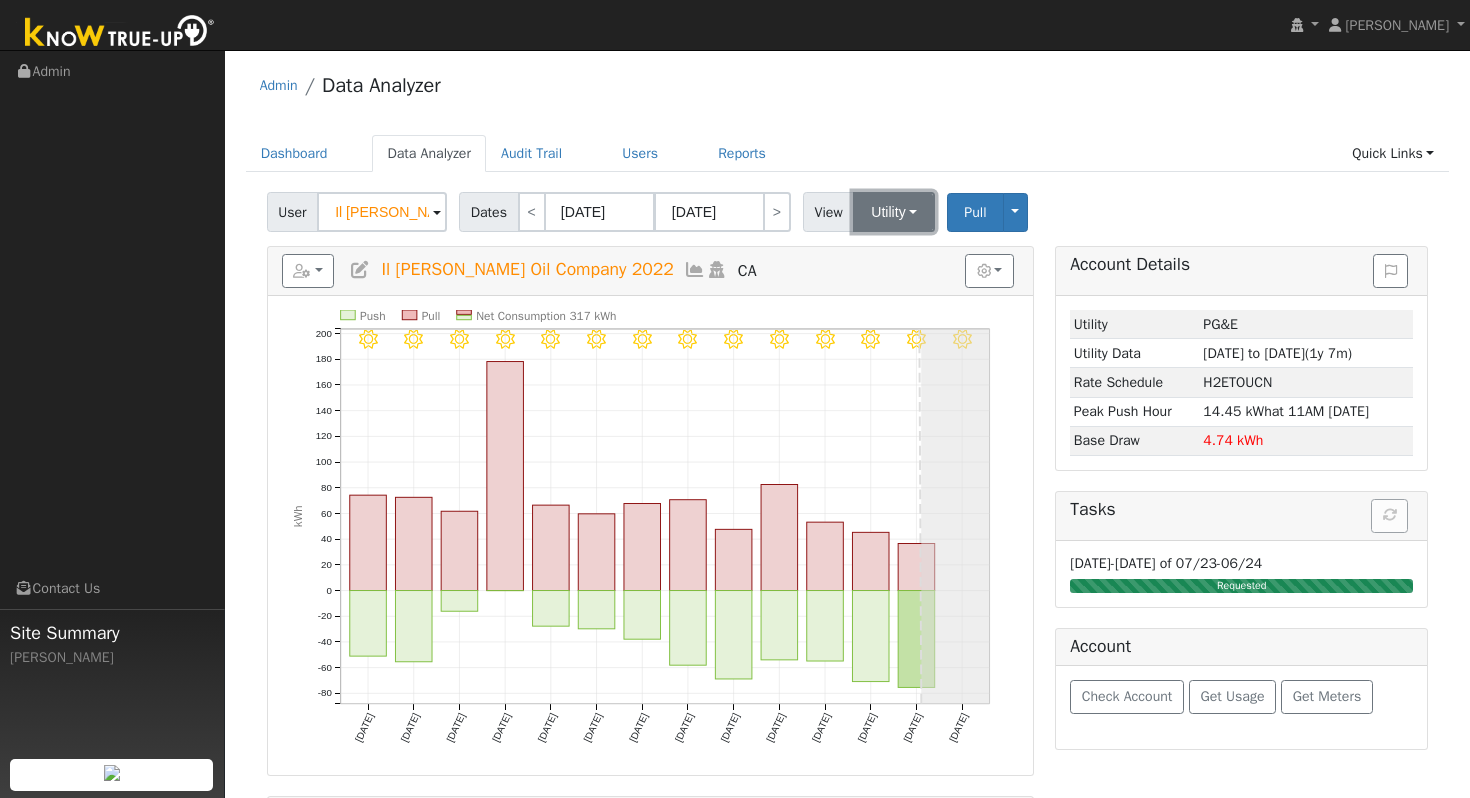 click on "Utility" at bounding box center [894, 212] 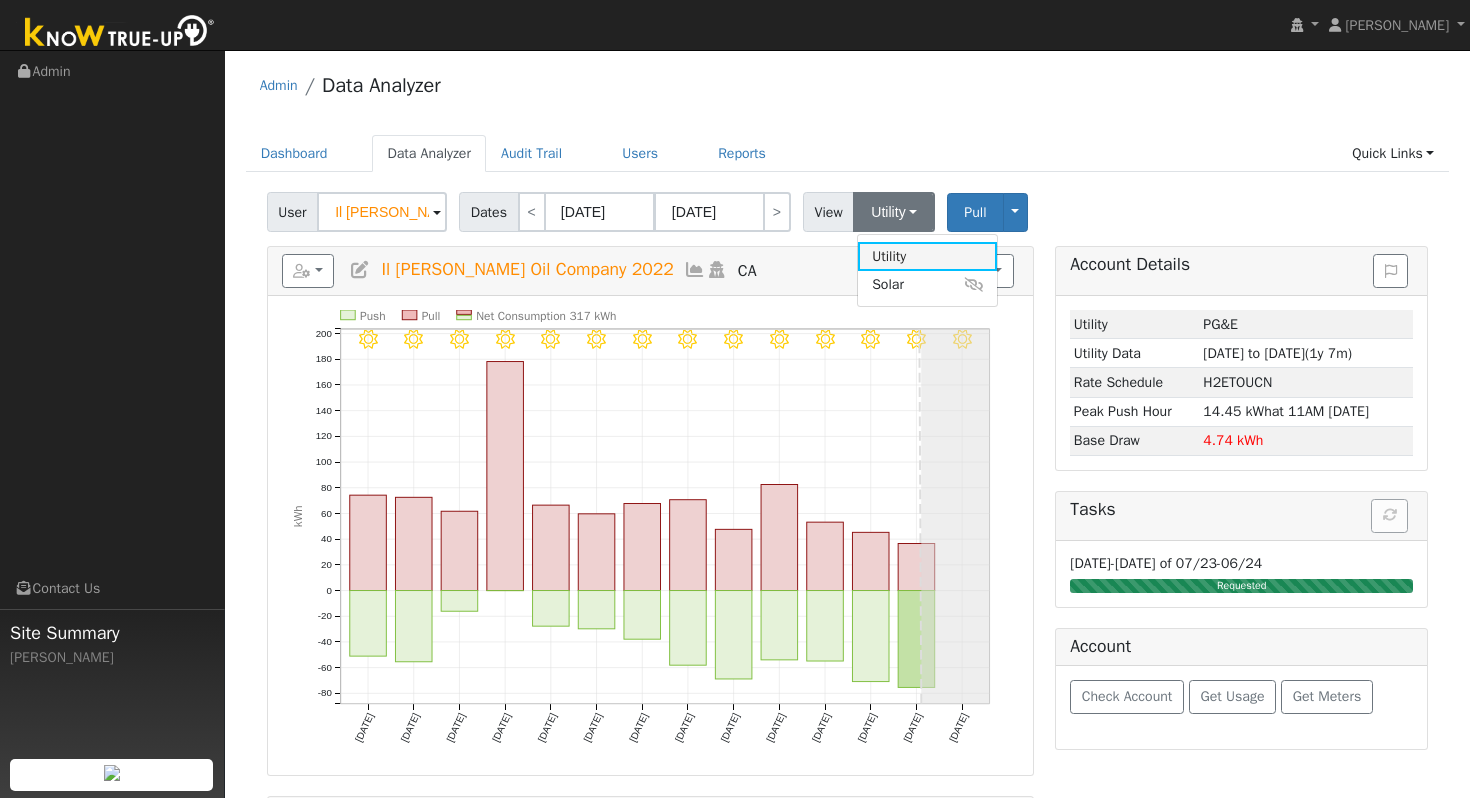 click on "Utility" at bounding box center (927, 256) 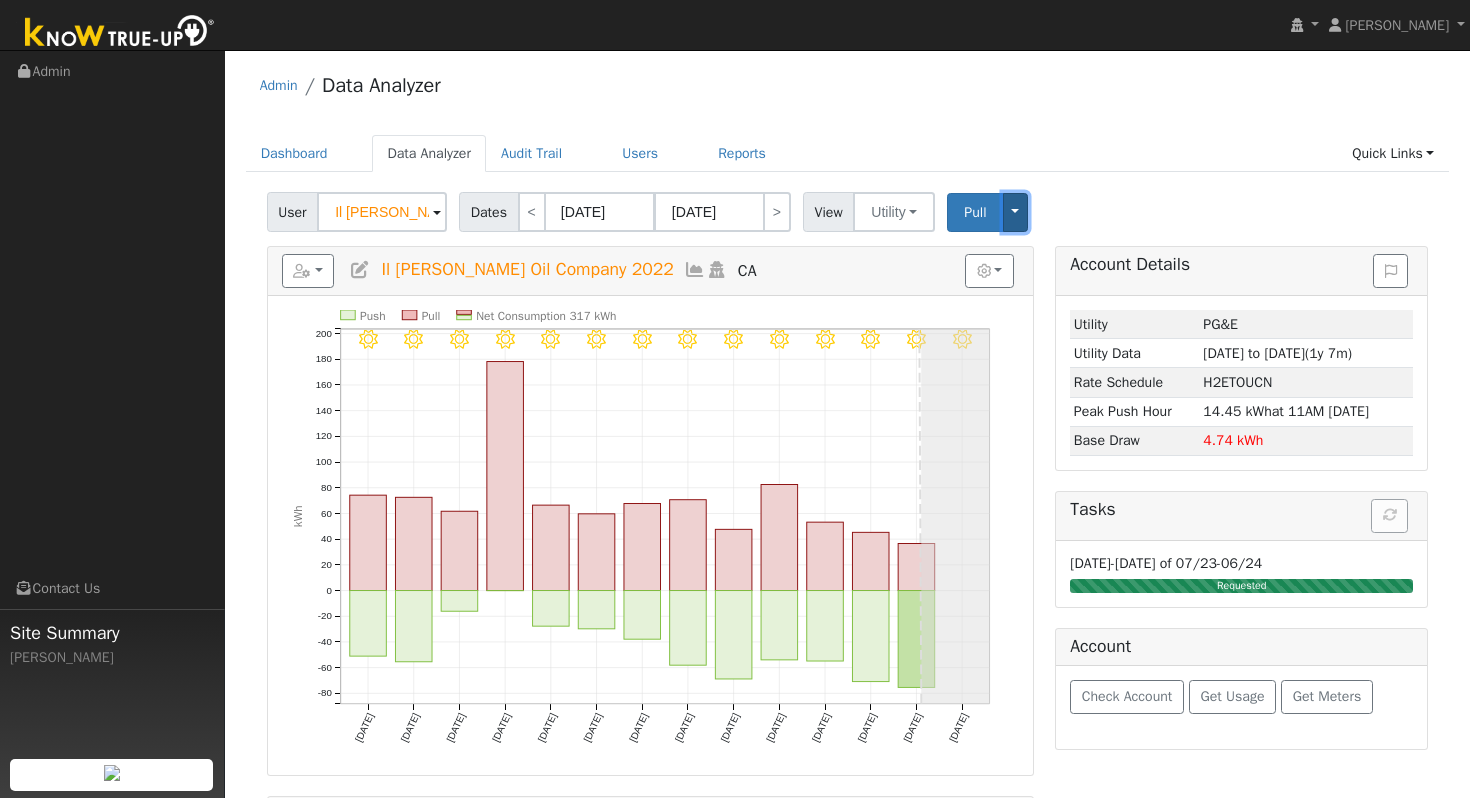 click on "Toggle Dropdown" at bounding box center (1016, 212) 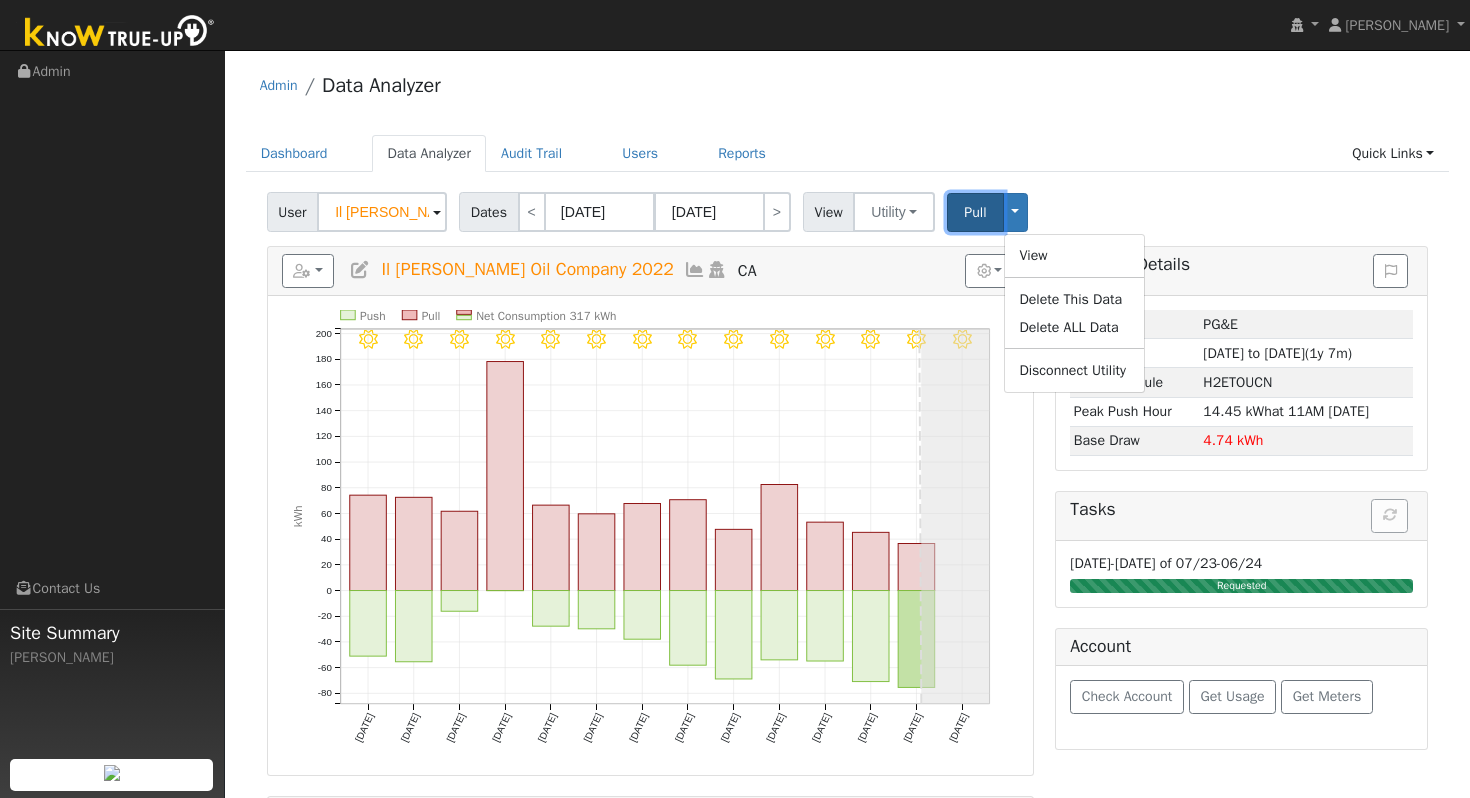 click on "Pull" at bounding box center (975, 212) 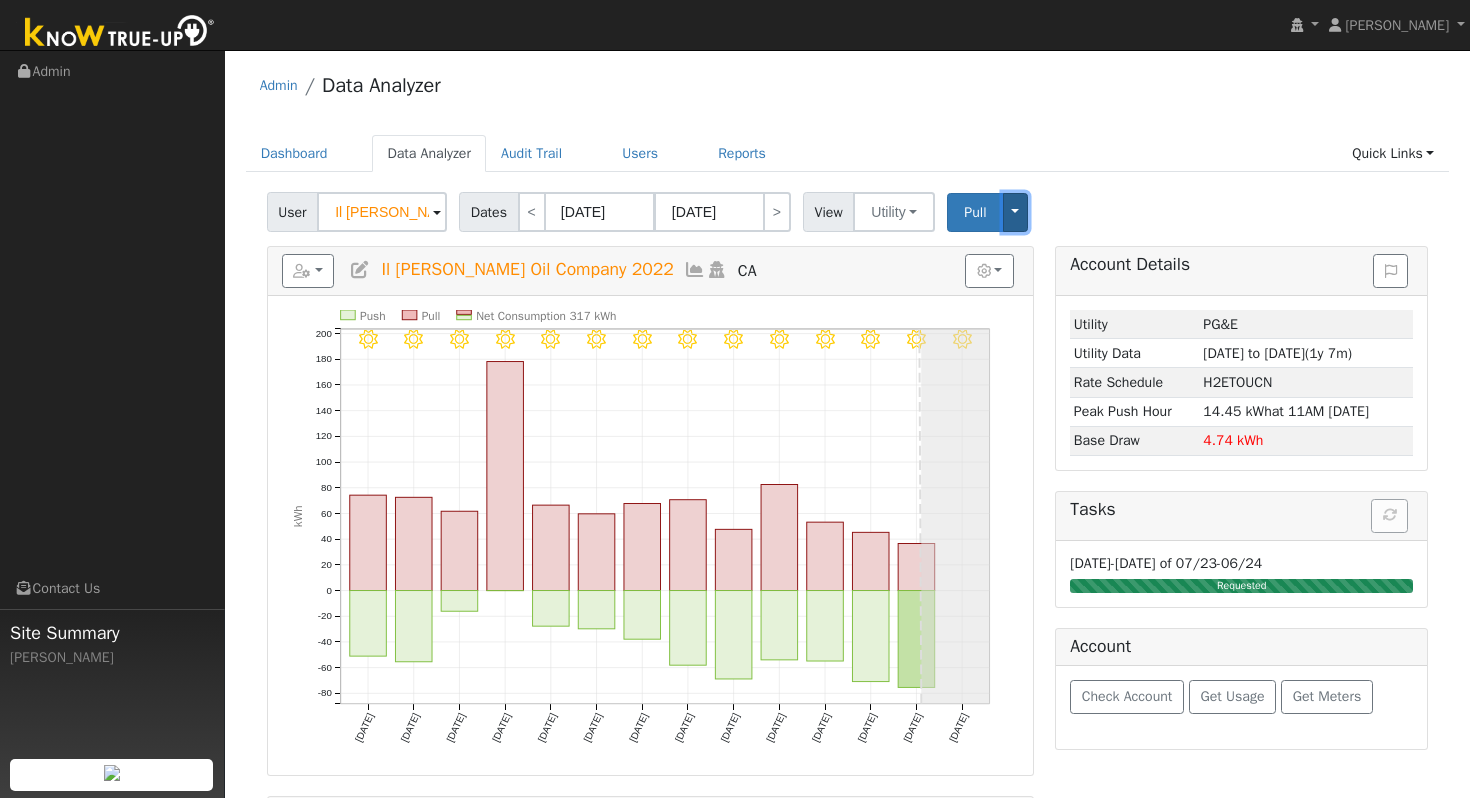 click on "Toggle Dropdown" at bounding box center (1016, 212) 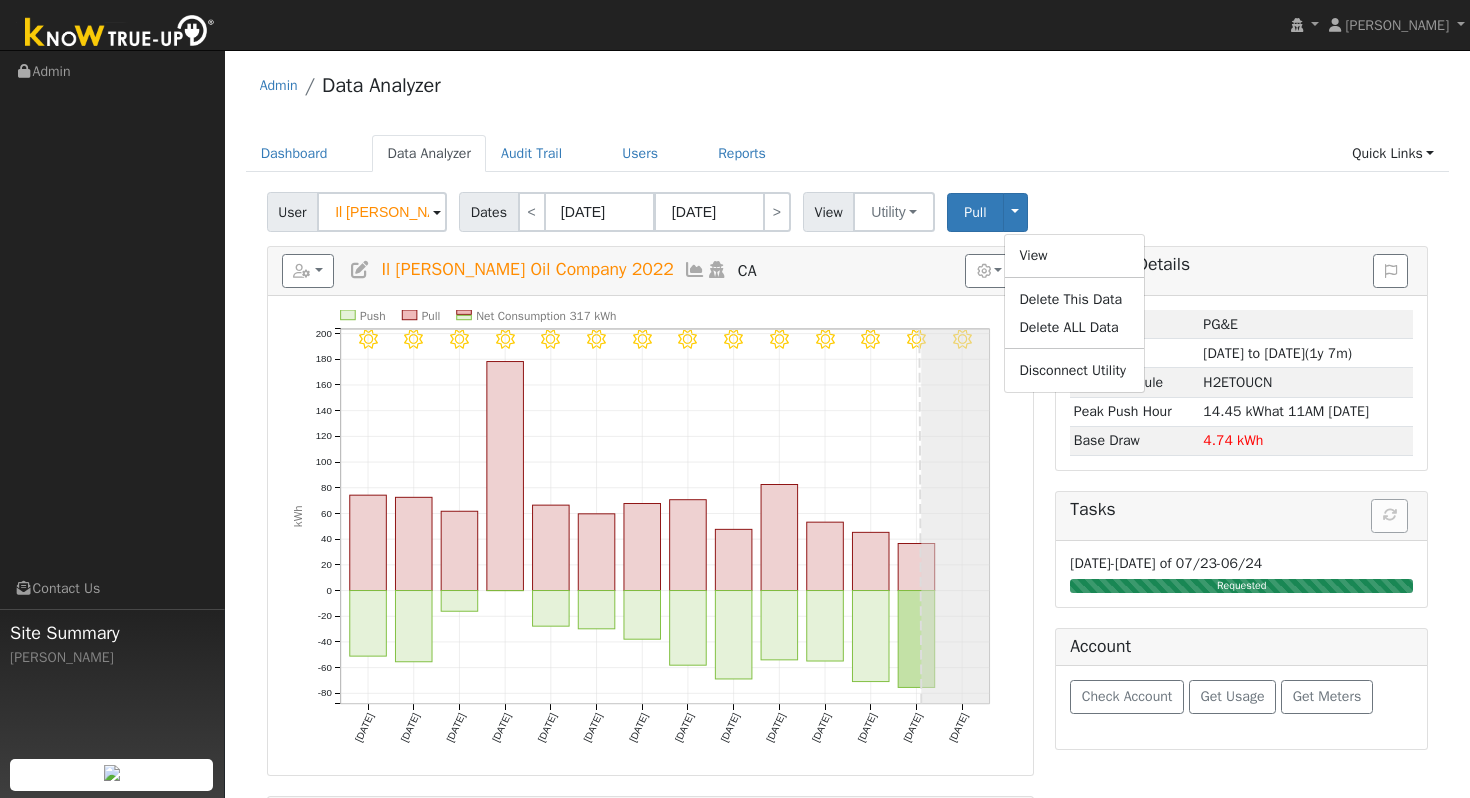 click on "User Il Fiorello Olive Oil Company 2022 Account   Default Account Default Account CA 94534 Primary Account Dates  <  07/08/2025 07/21/2025 > View Utility Utility Solar Pull Toggle Dropdown View Delete This Data Delete ALL Data Disconnect Utility Are you sure you want to delete Il Fiorello Olive Oil Company 2022's PG&E data from 07/08/2025 to 07/21/2025?  Back   Delete  Are you sure you want to delete ALL Il Fiorello Olive Oil Company 2022's PG&E data? Be careful: this cannot be undone.  Back   Delete  Disconnecting PG&E. Do you also want to delete all of the PG&E data?  - Delete data if disconnecting or connecting to different data.  - Keep data if reconnecting to same data.  Be careful: this cannot be undone.  Cancel  No  Yes Switch PG&E meter to Unknown (Usage Point). This will delete all of the current meter data and pull new meter data. Be careful: this cannot be undone.  Cancel   Confirm  No" at bounding box center (847, 208) 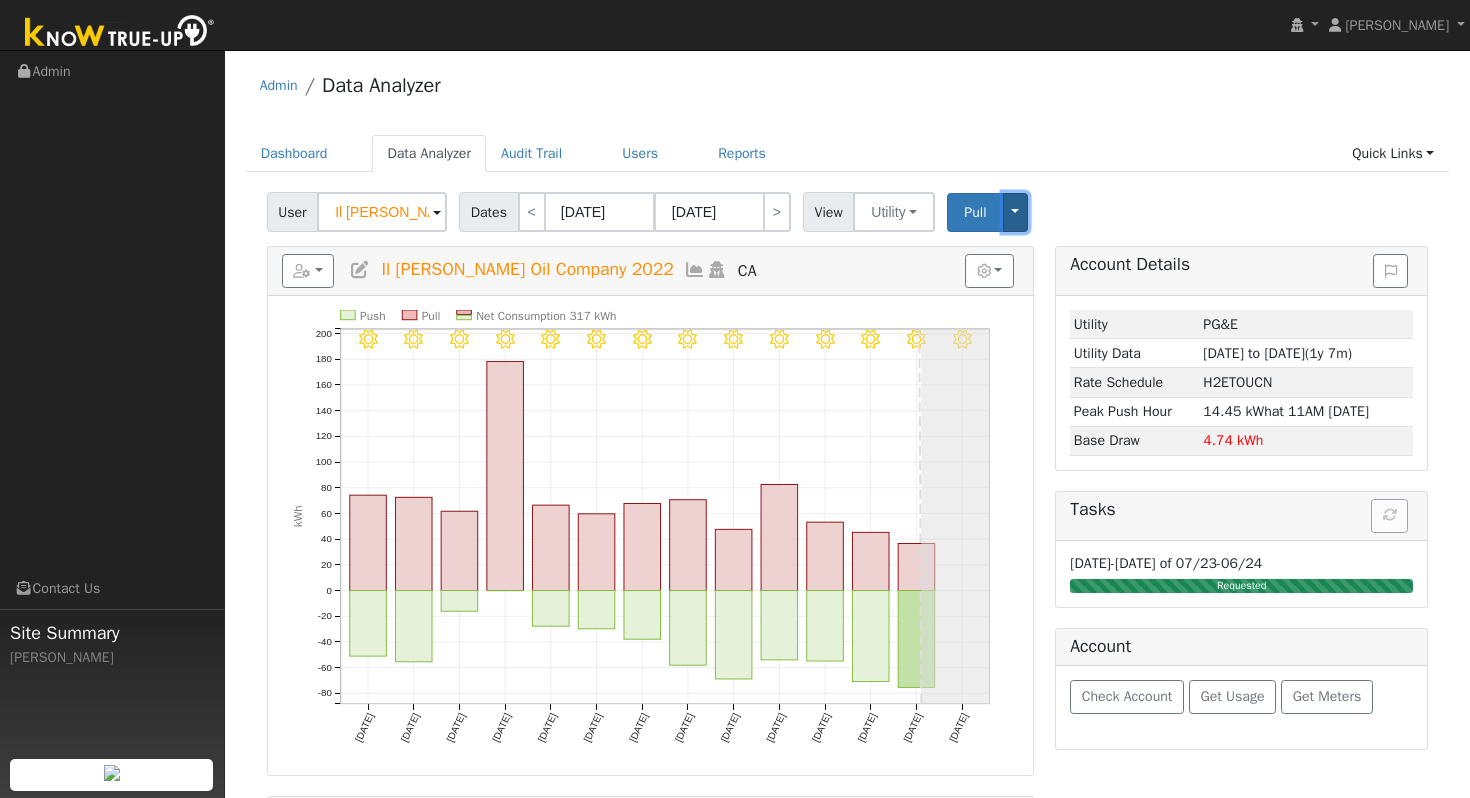 click on "Toggle Dropdown" at bounding box center [1016, 212] 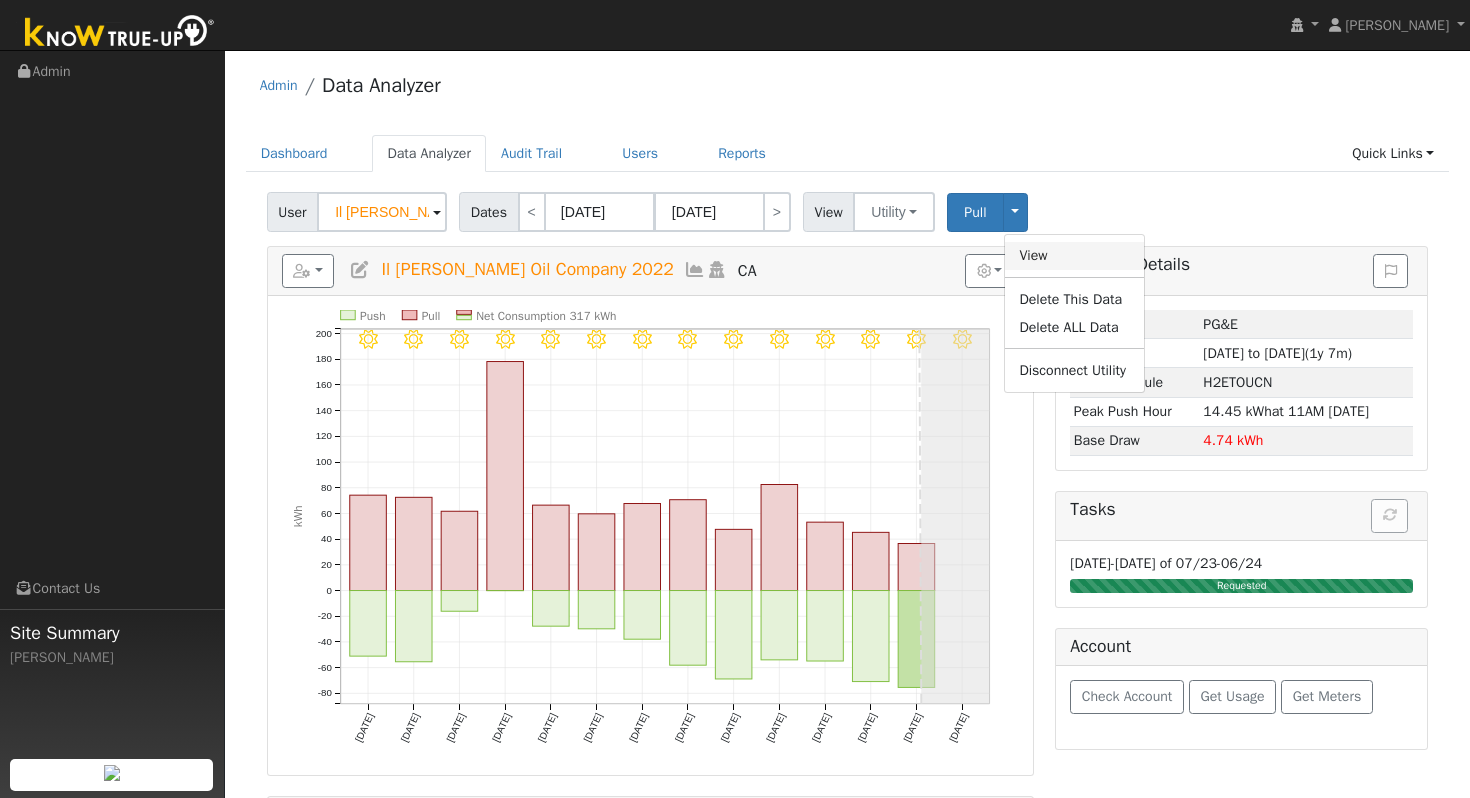 click on "View" at bounding box center [1074, 256] 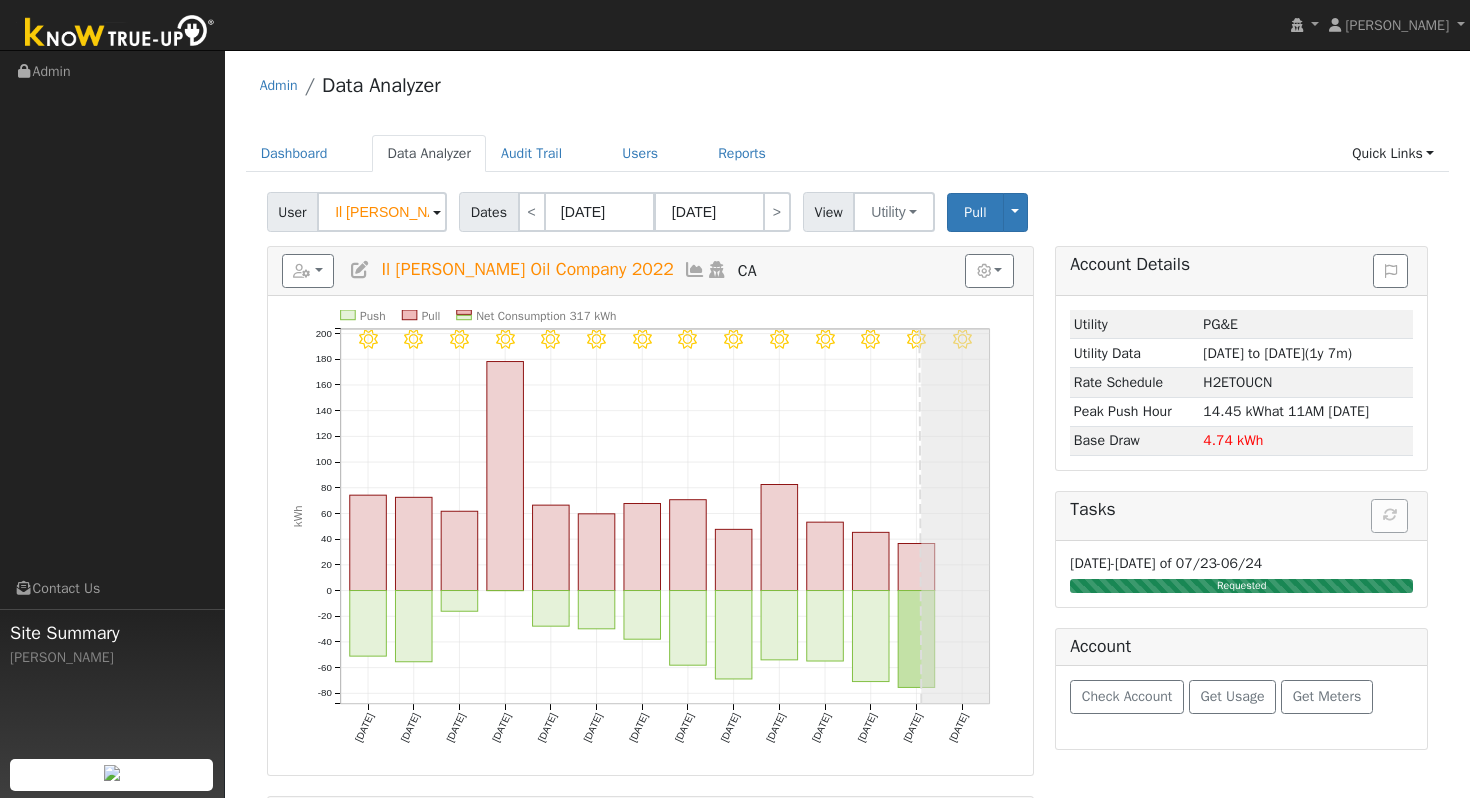 click on "User Profile First name Last name Email Email Notifications No Emails No Emails Weekly Emails Monthly Emails Cancel Save
Terms Of Service
Close
Login as User
Select a User
Admin
Data Analyzer" at bounding box center [847, 1261] 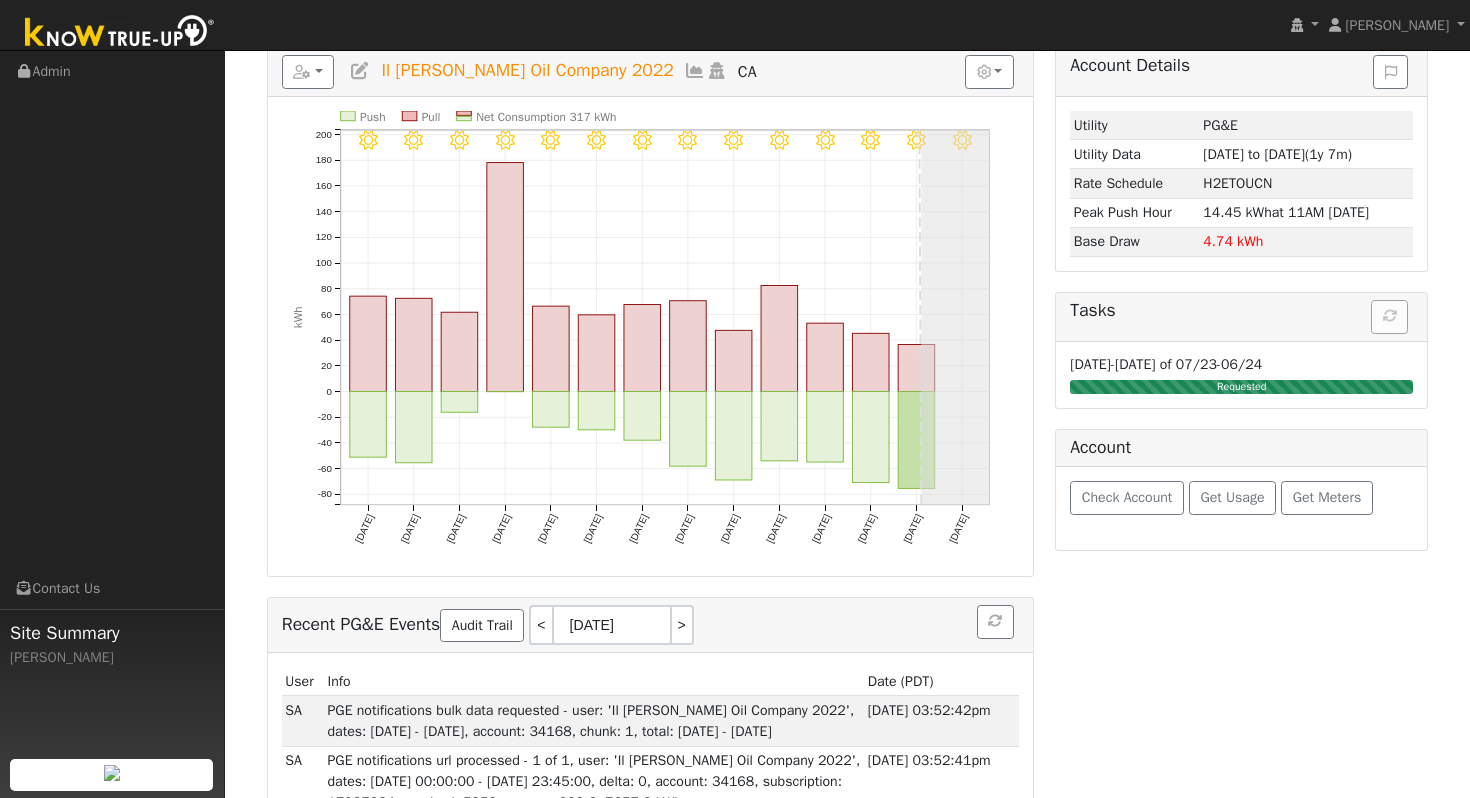 scroll, scrollTop: 200, scrollLeft: 0, axis: vertical 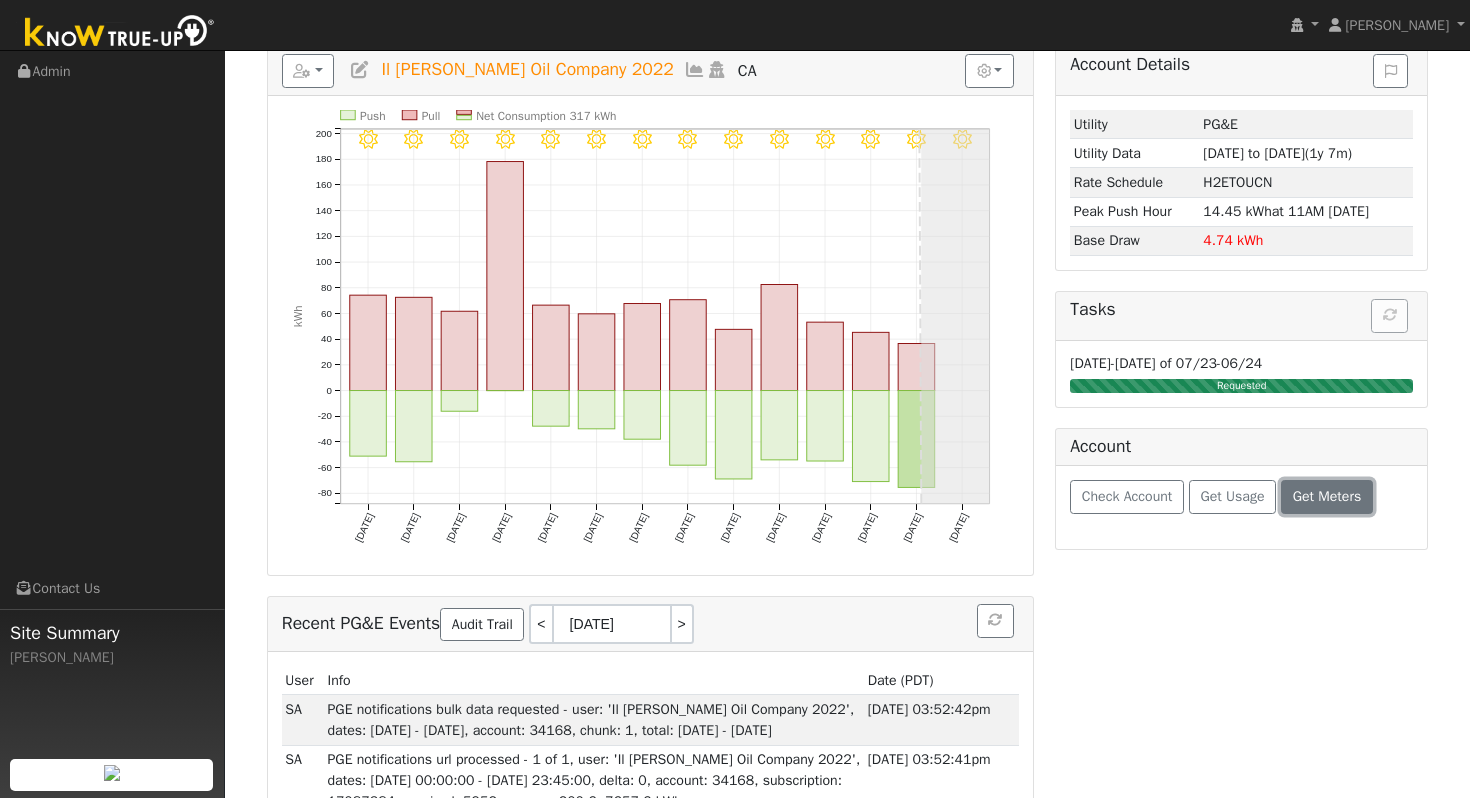 click on "Get Meters" at bounding box center (1327, 496) 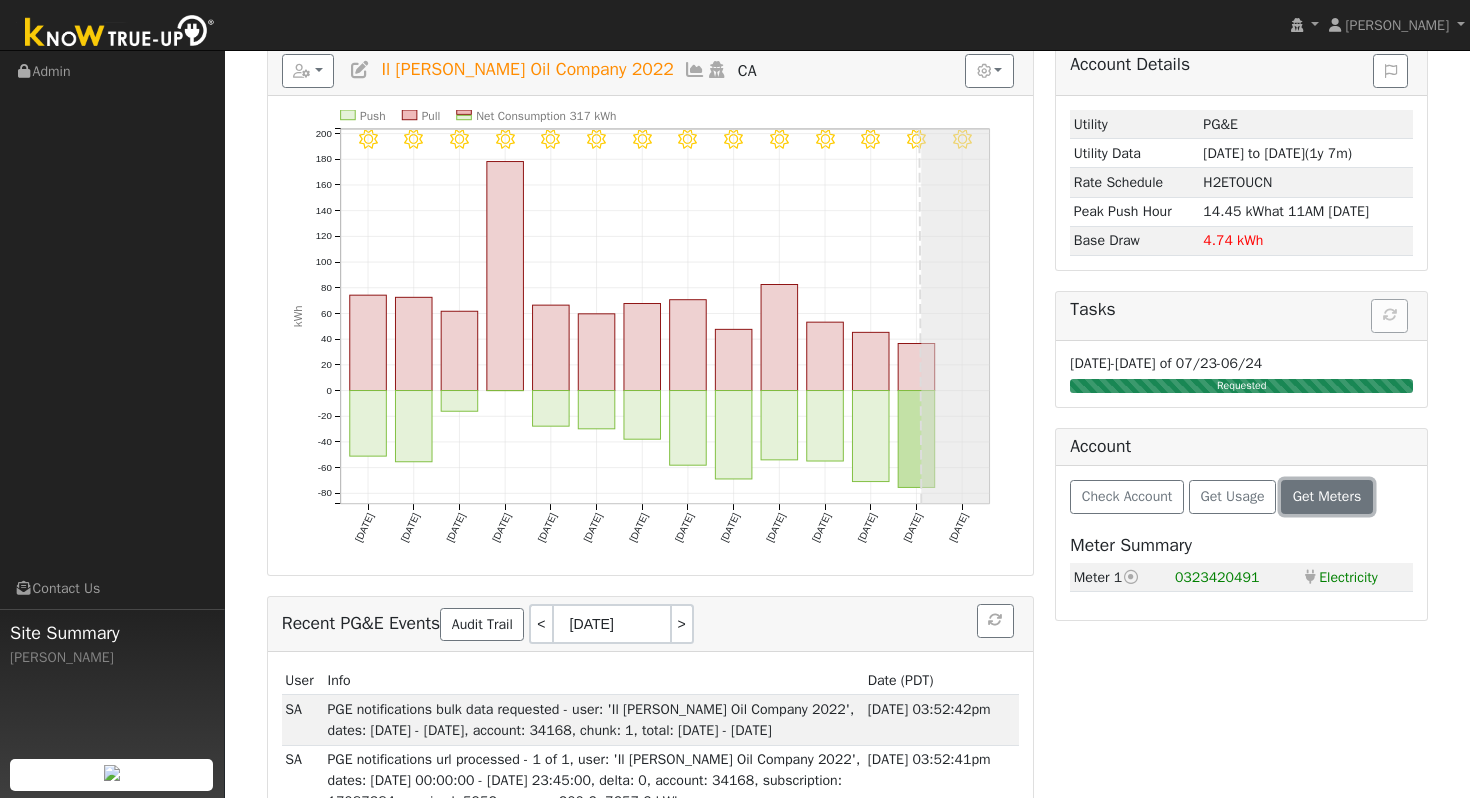 type 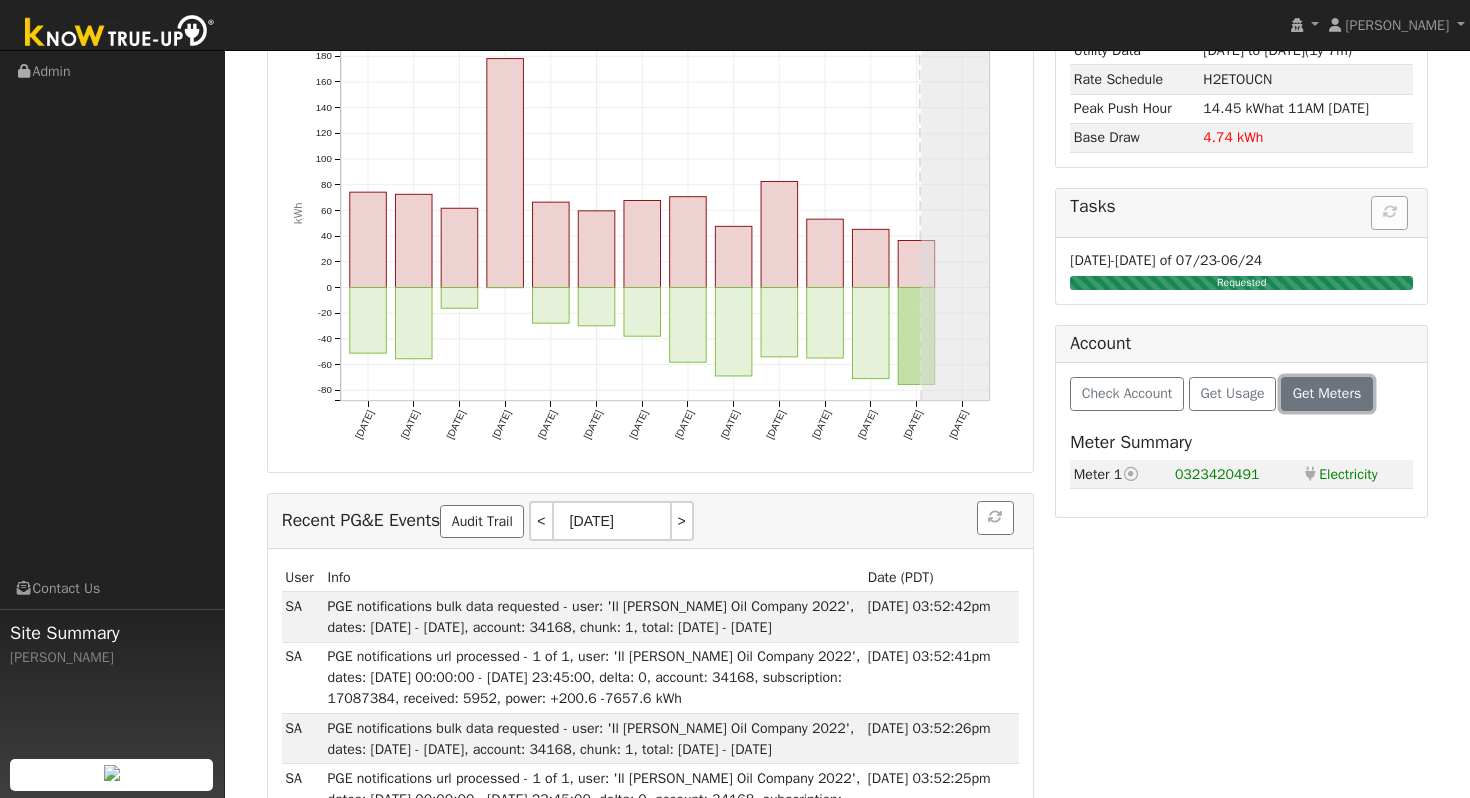 scroll, scrollTop: 320, scrollLeft: 0, axis: vertical 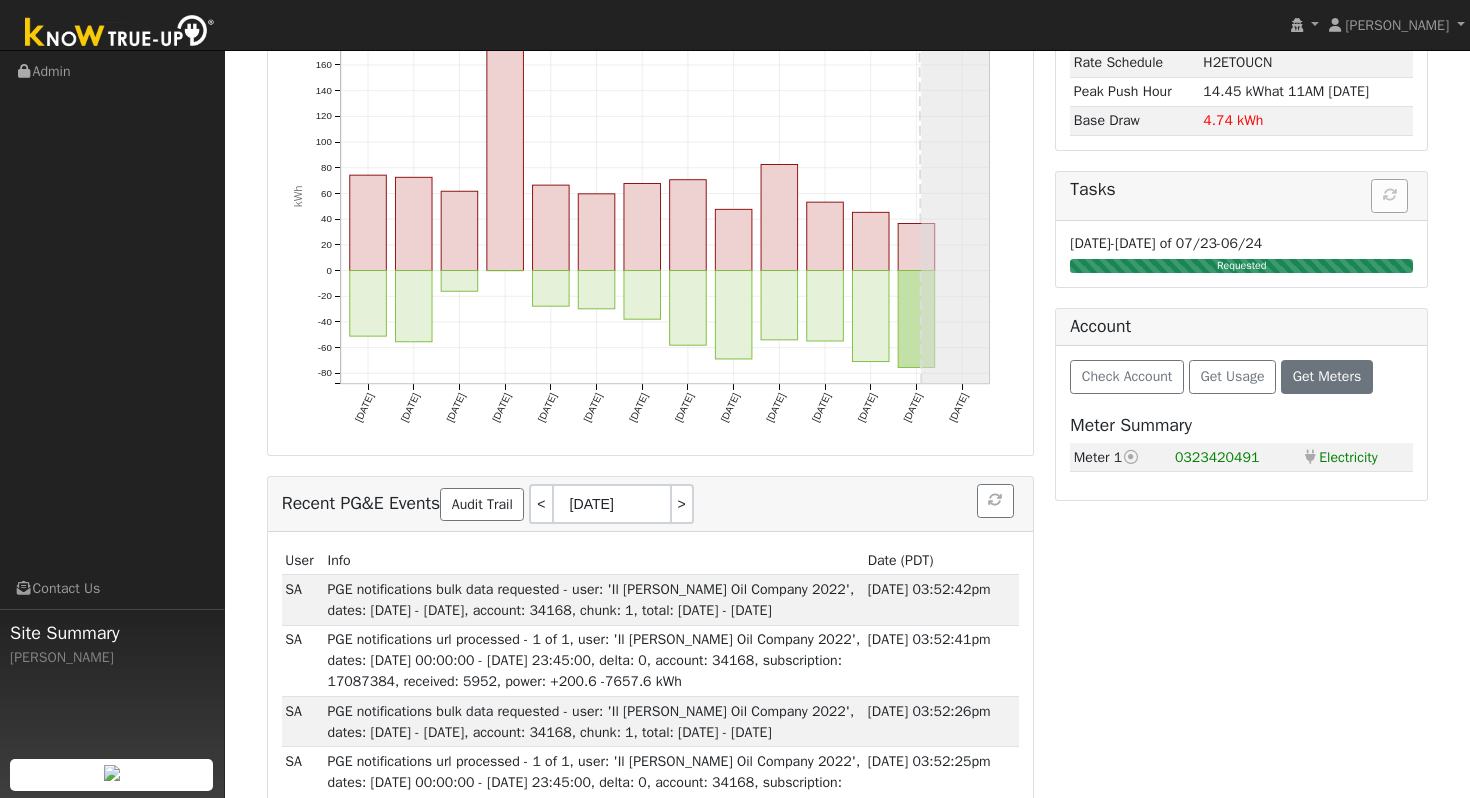 click at bounding box center (1131, 457) 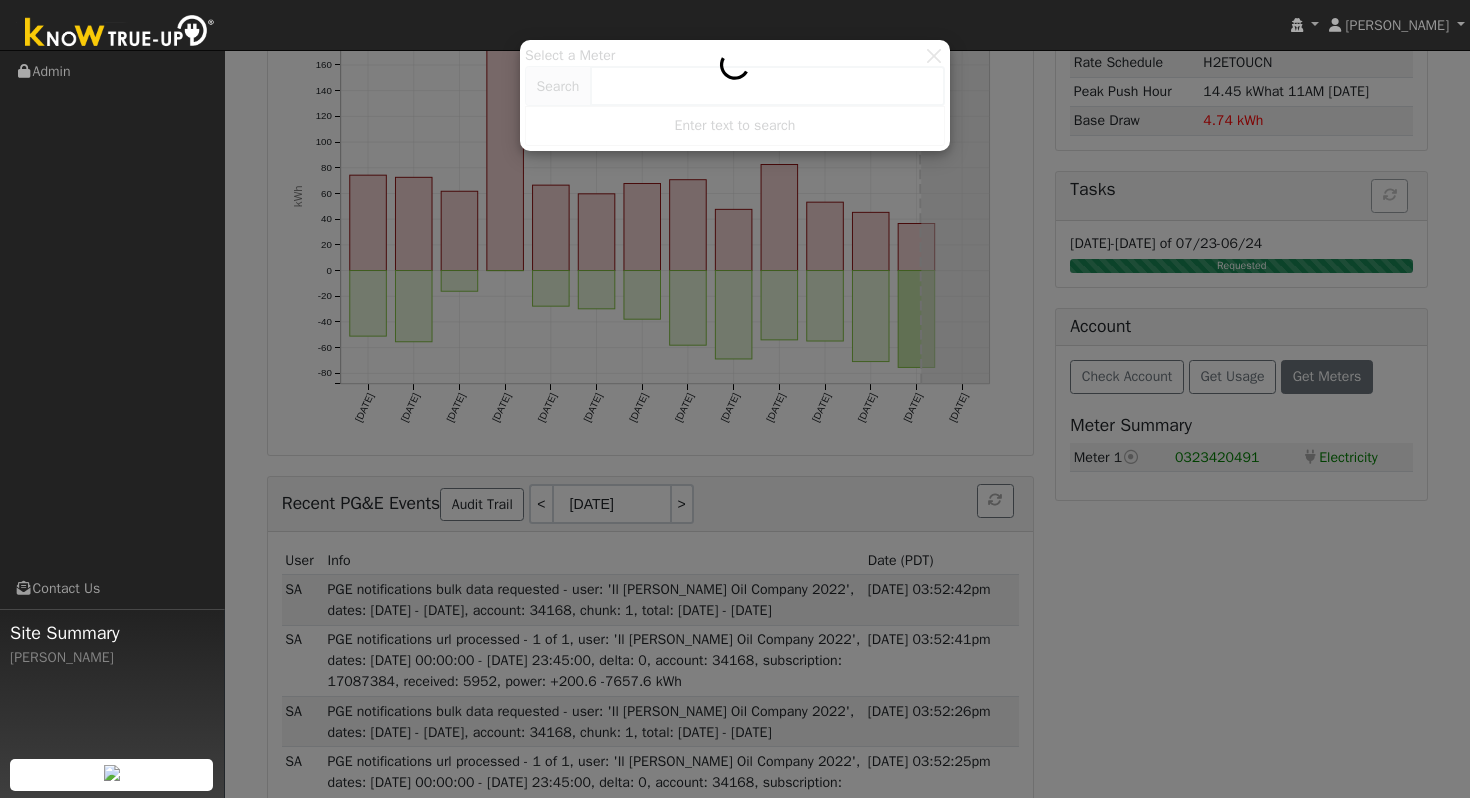 click 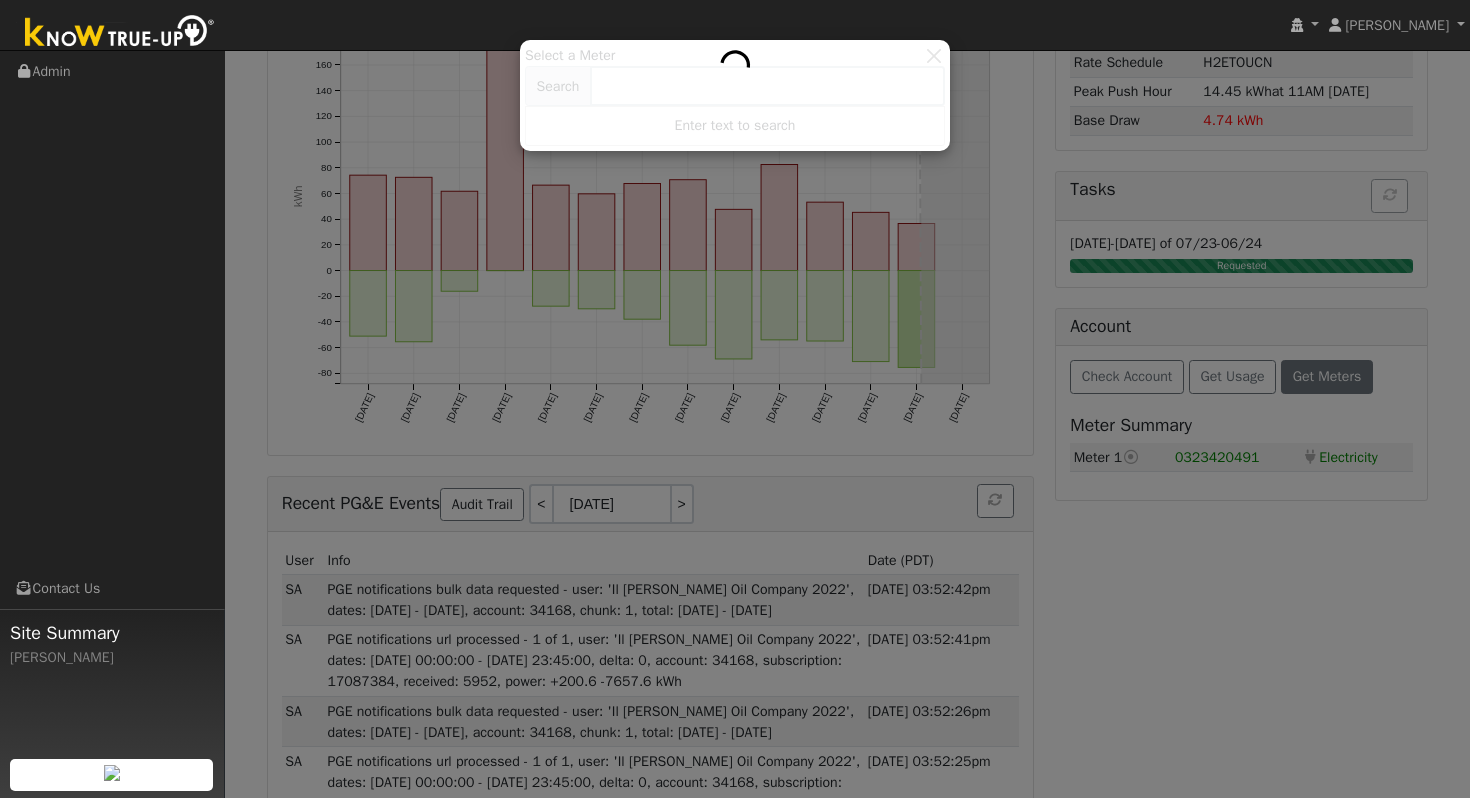 click 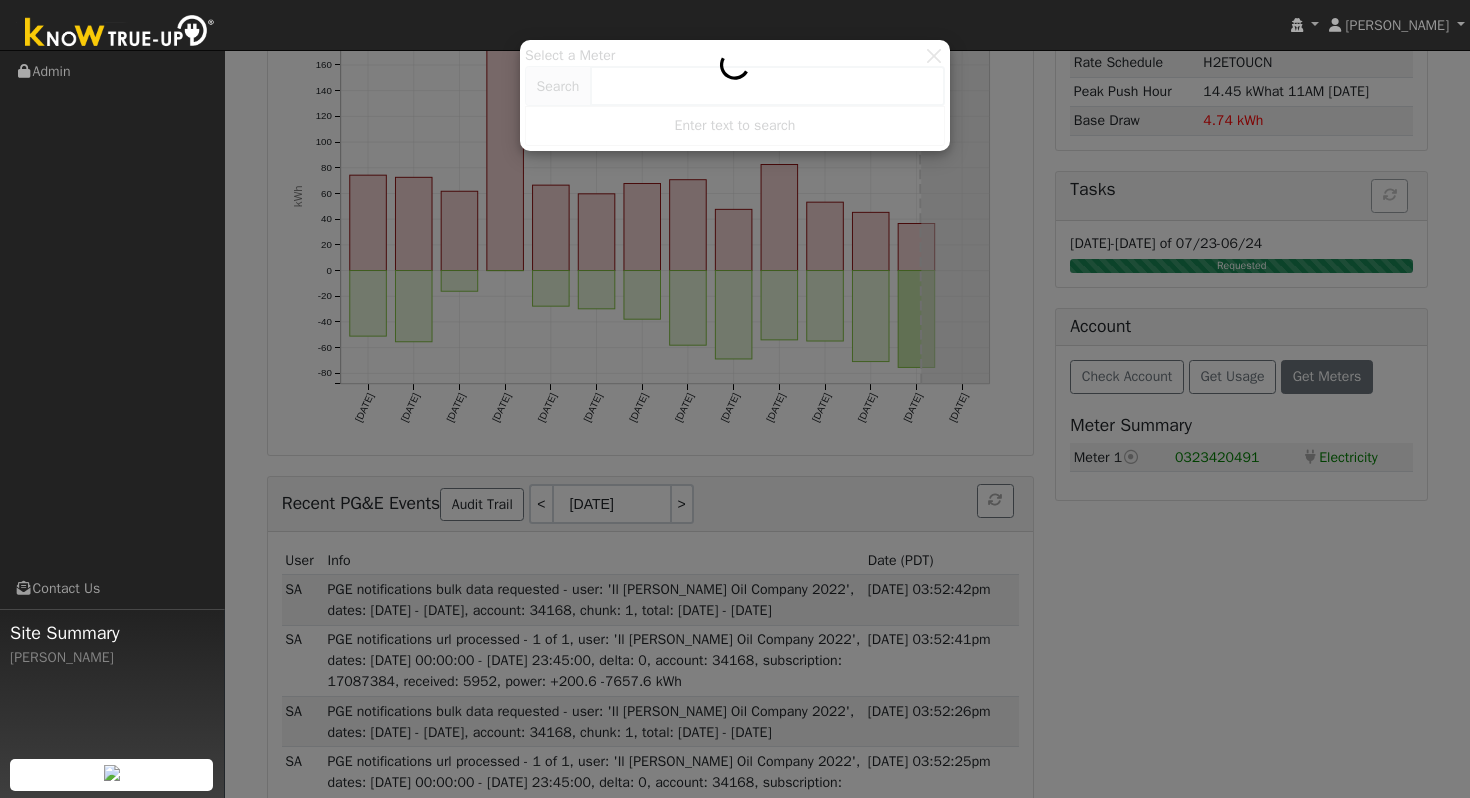 click 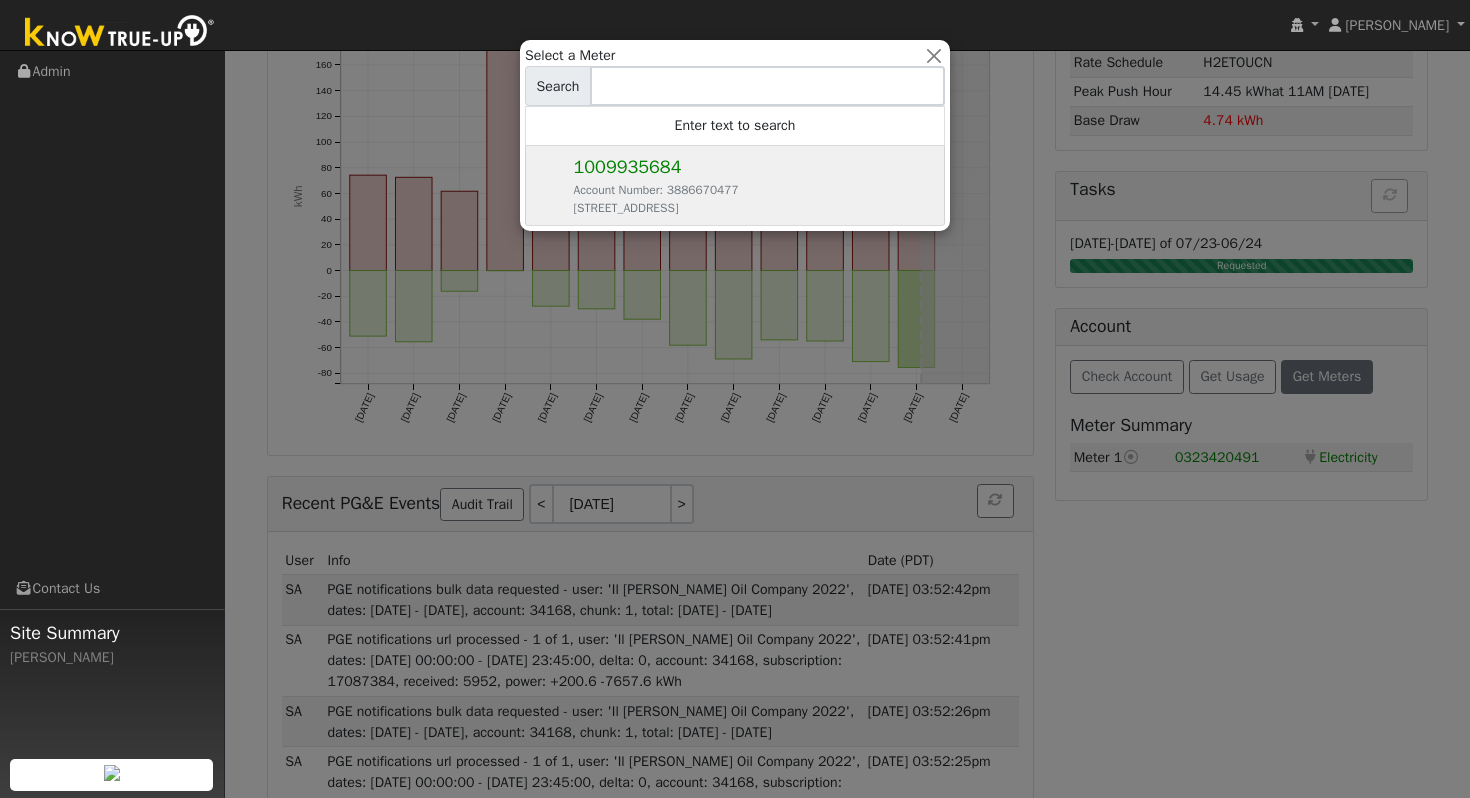 click on "Select a Meter Search  Enter text to search  1009935684 Account Number: 3886670477 2625 Mankas Corner Rd, Fairfield, CA 94534" at bounding box center [735, 135] 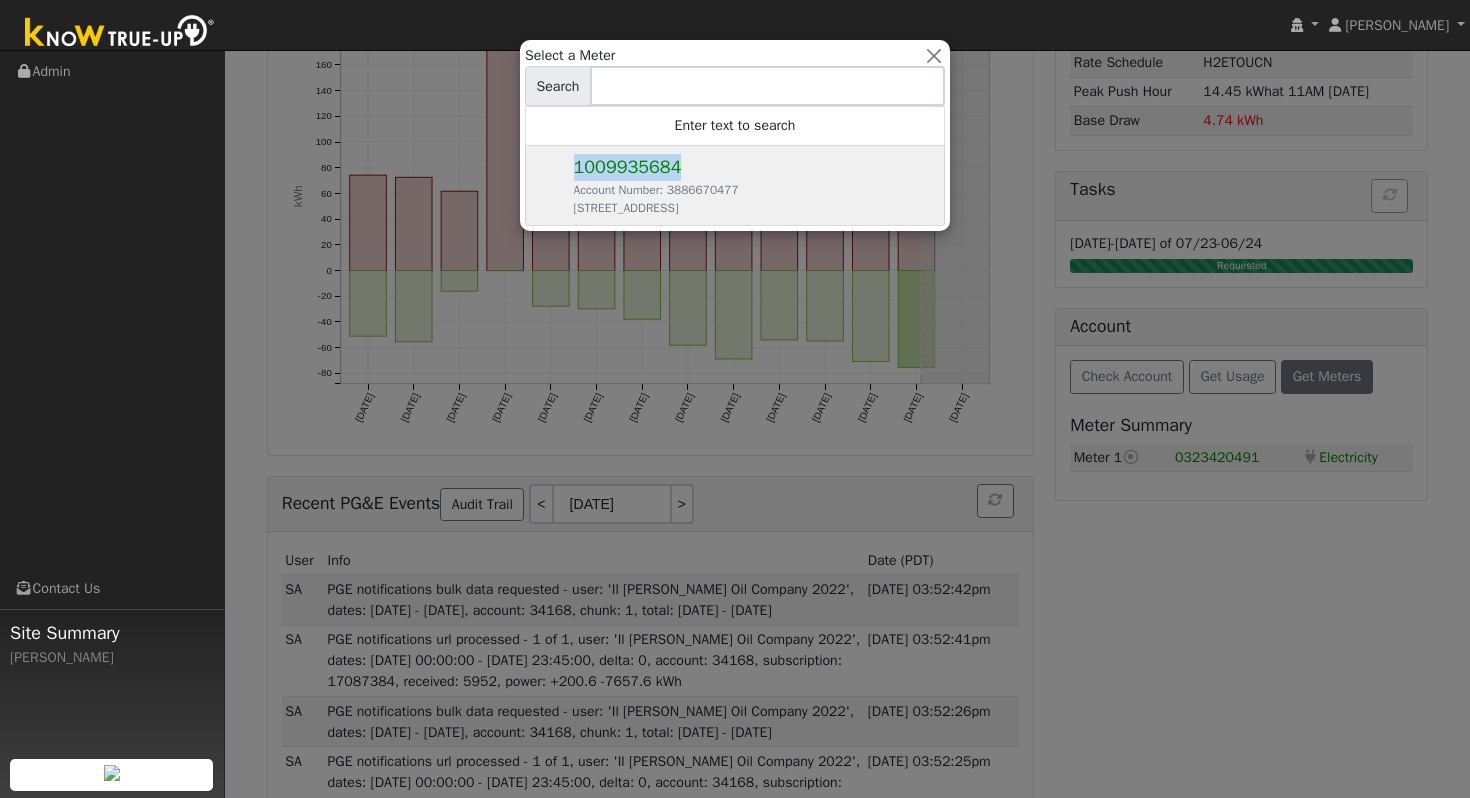 click on "Select a Meter Search  Enter text to search  1009935684 Account Number: 3886670477 2625 Mankas Corner Rd, Fairfield, CA 94534" at bounding box center [735, 135] 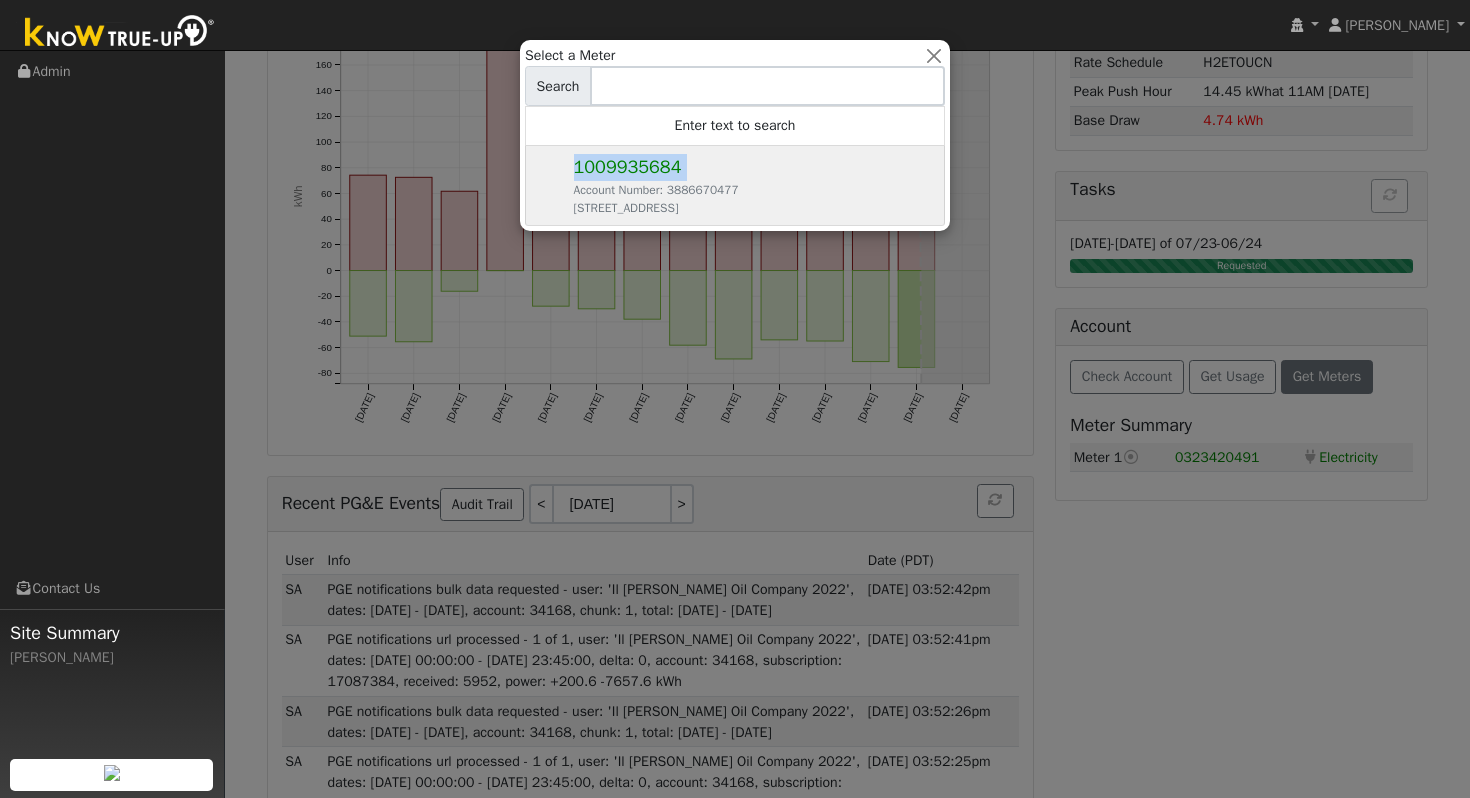 click on "Select a Meter Search  Enter text to search  1009935684 Account Number: 3886670477 2625 Mankas Corner Rd, Fairfield, CA 94534" at bounding box center (735, 135) 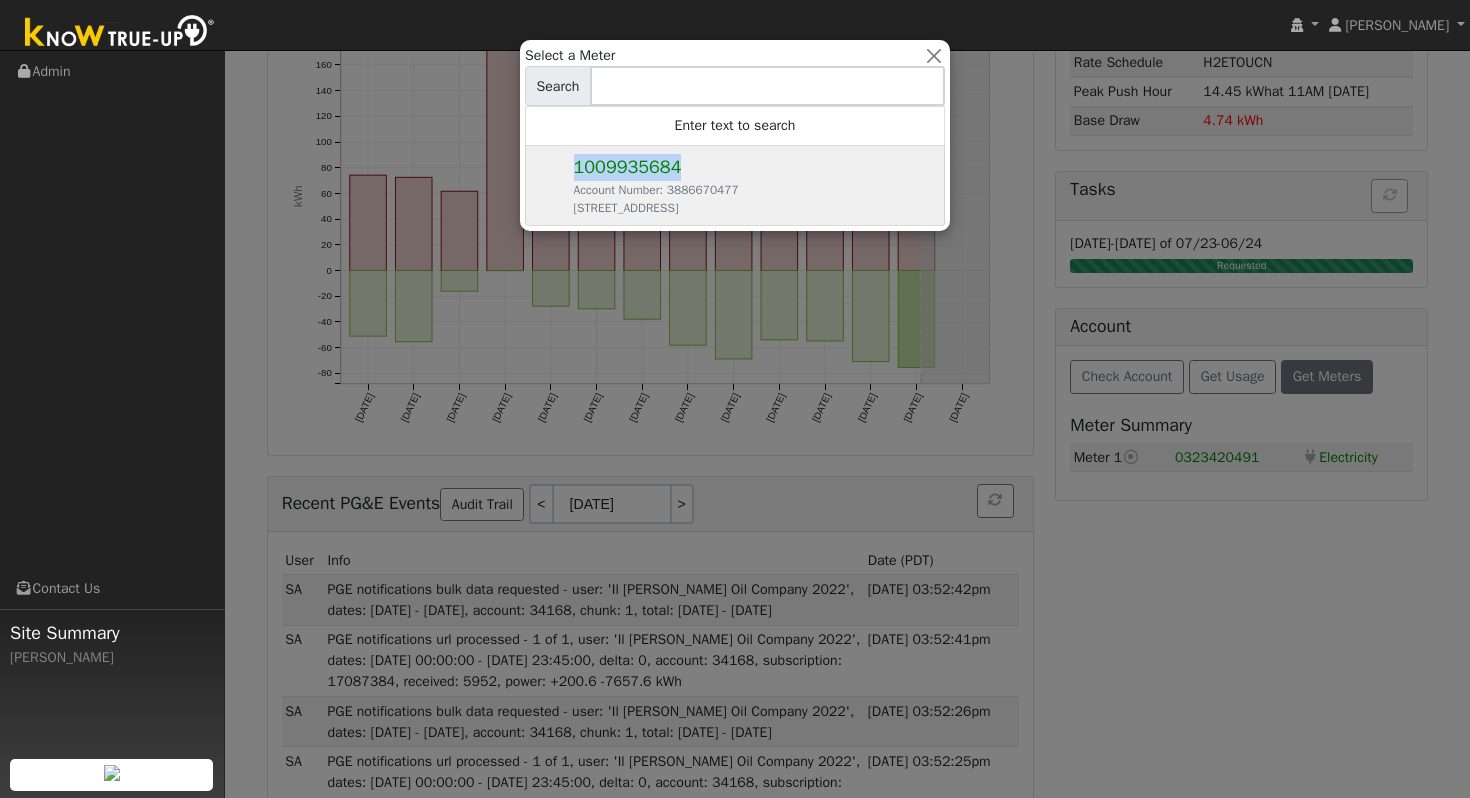drag, startPoint x: 686, startPoint y: 162, endPoint x: 560, endPoint y: 159, distance: 126.035706 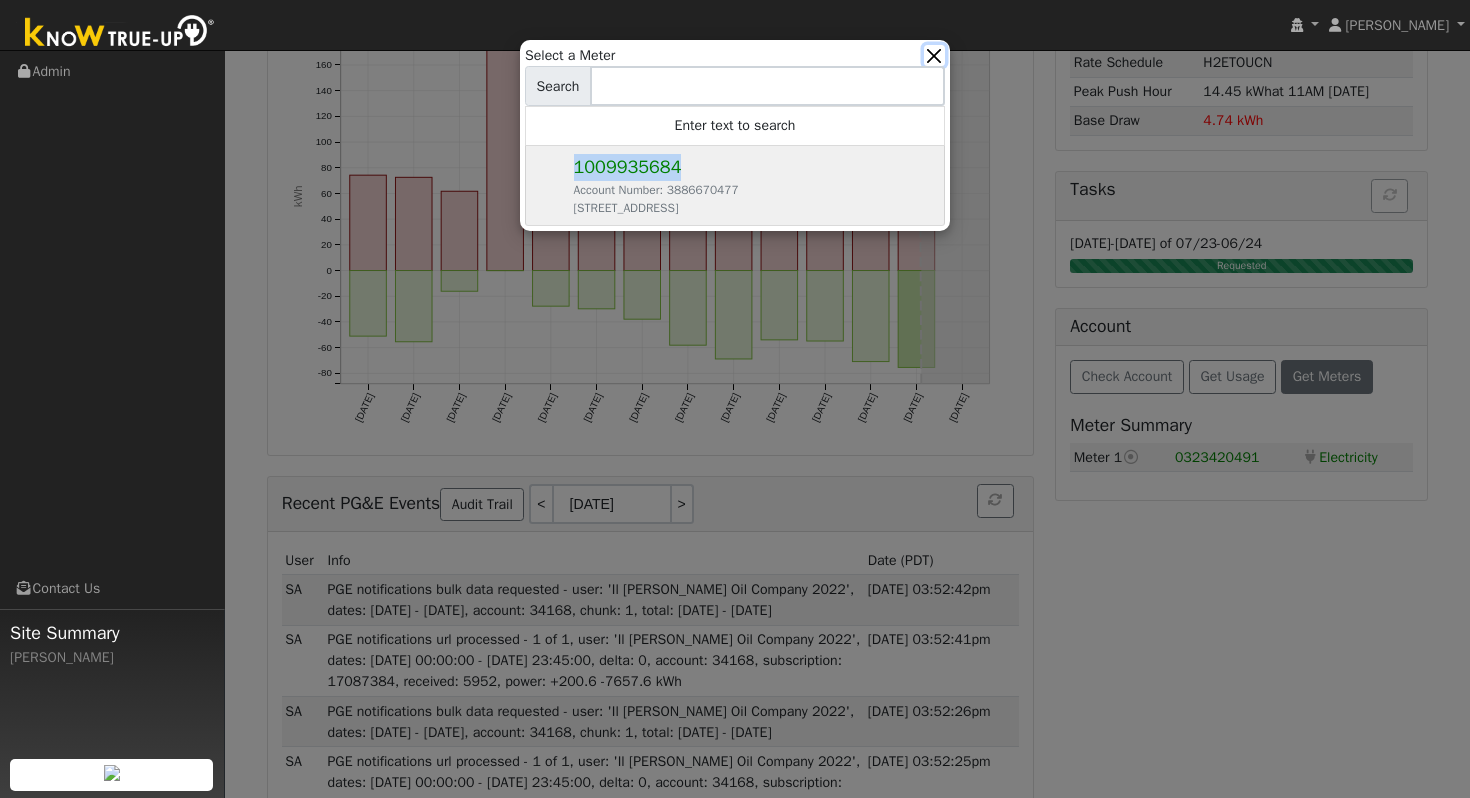 click at bounding box center [934, 55] 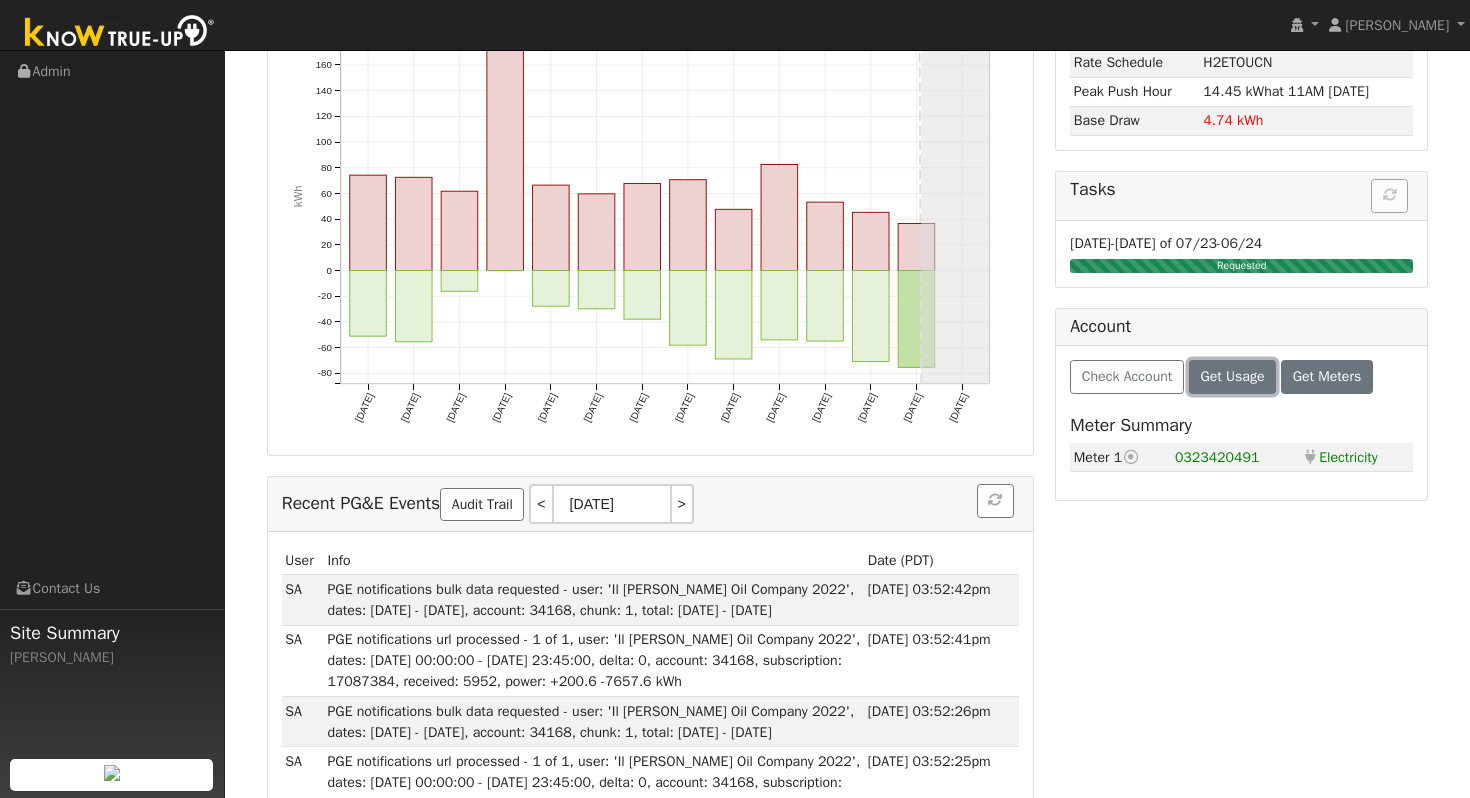 click on "Get Usage" at bounding box center (1232, 376) 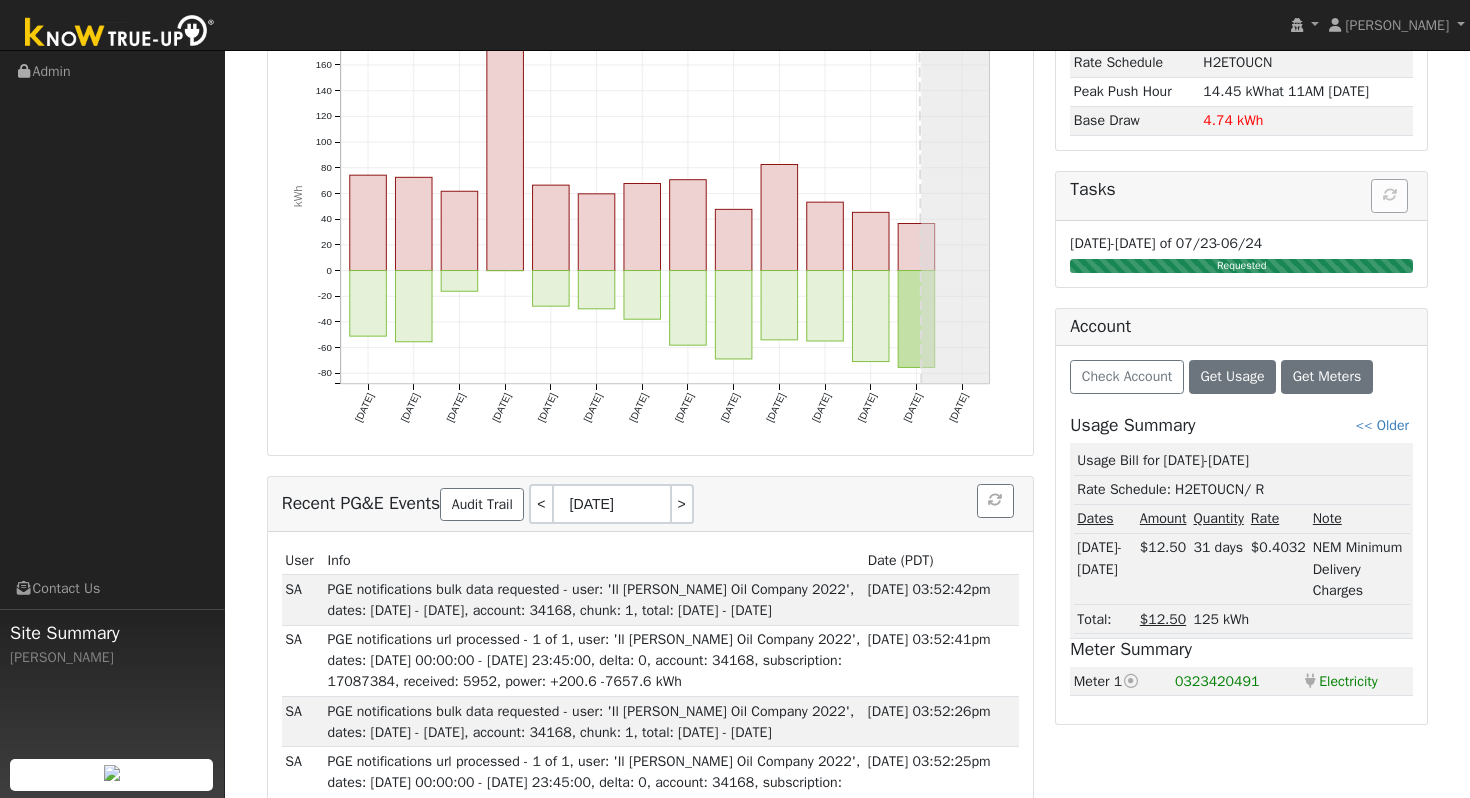 click on "User Profile First name Last name Email Email Notifications No Emails No Emails Weekly Emails Monthly Emails Cancel Save
Terms Of Service
Close
Login as User
Select a User
Admin
Data Analyzer" at bounding box center [847, 941] 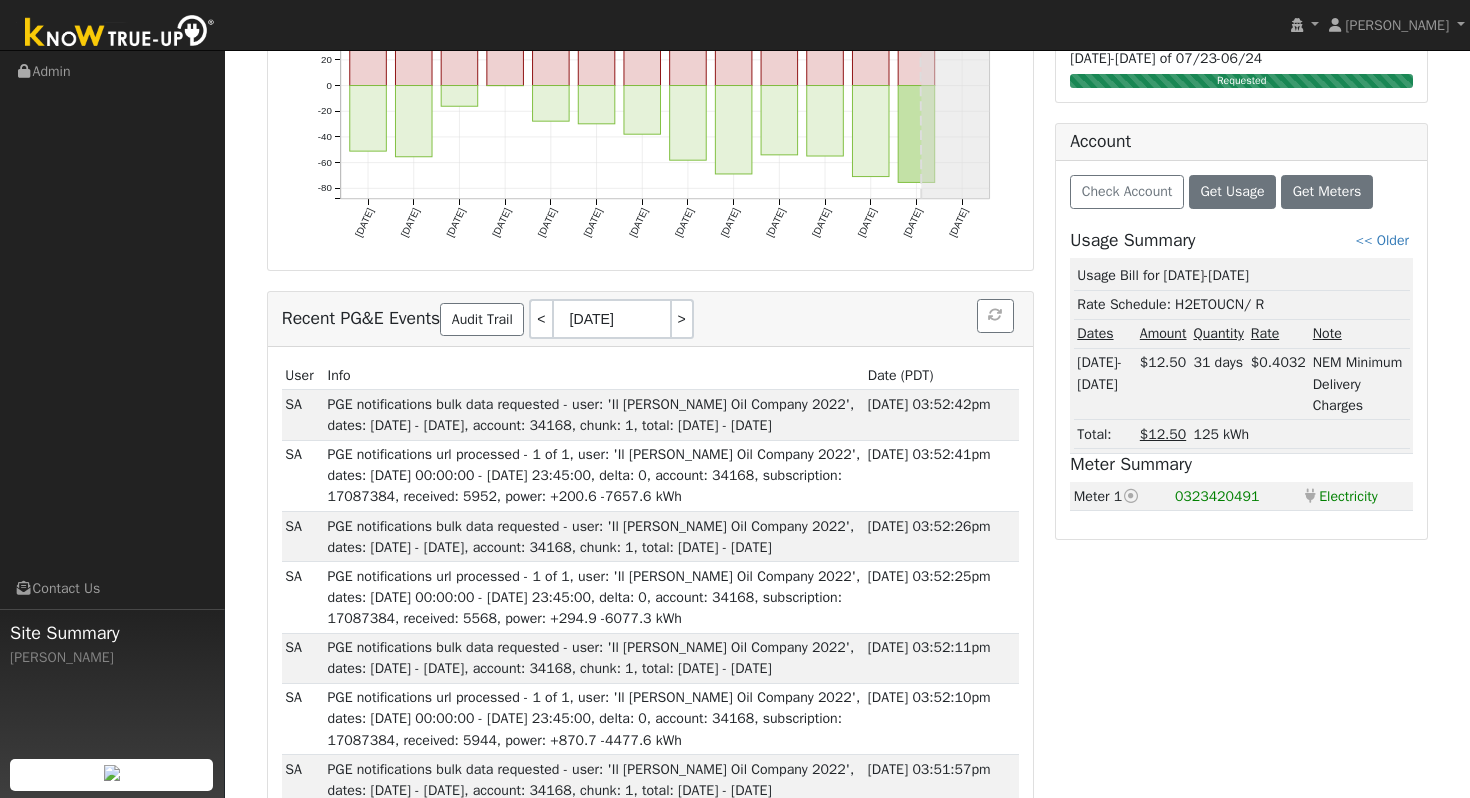 scroll, scrollTop: 520, scrollLeft: 0, axis: vertical 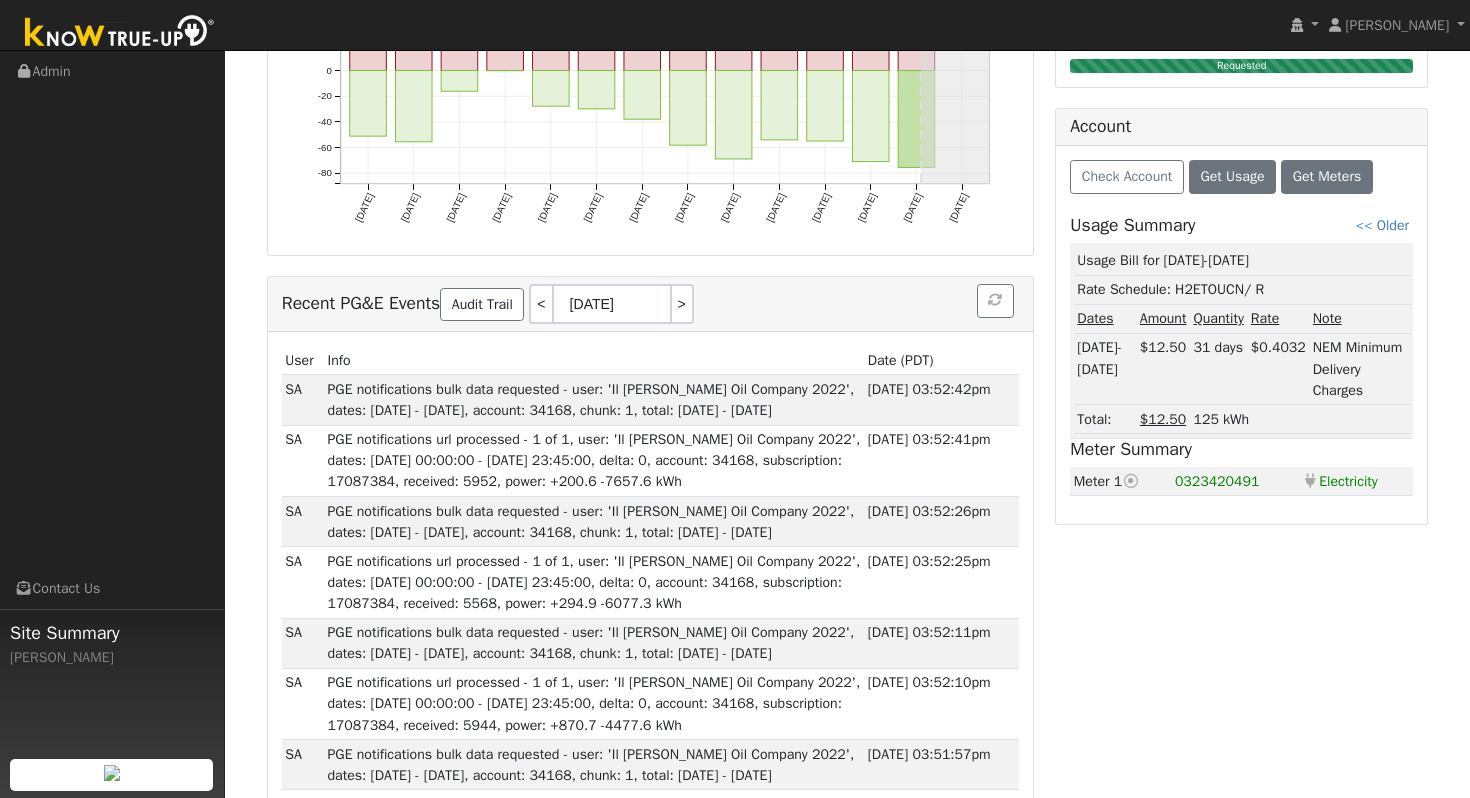 drag, startPoint x: 1176, startPoint y: 293, endPoint x: 1284, endPoint y: 295, distance: 108.01852 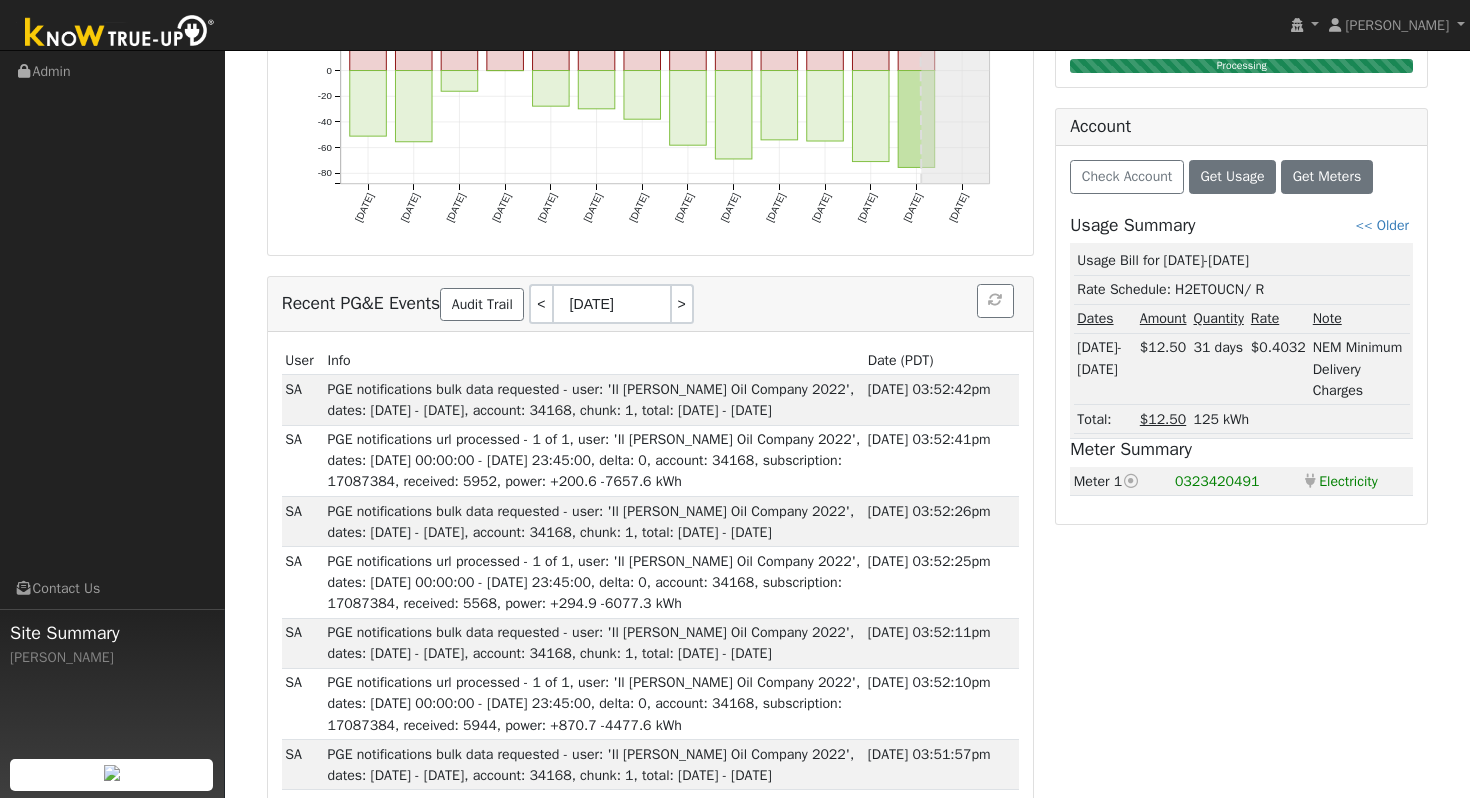 click on "Rate Schedule: H2ETOUCN  / R" at bounding box center [1242, 289] 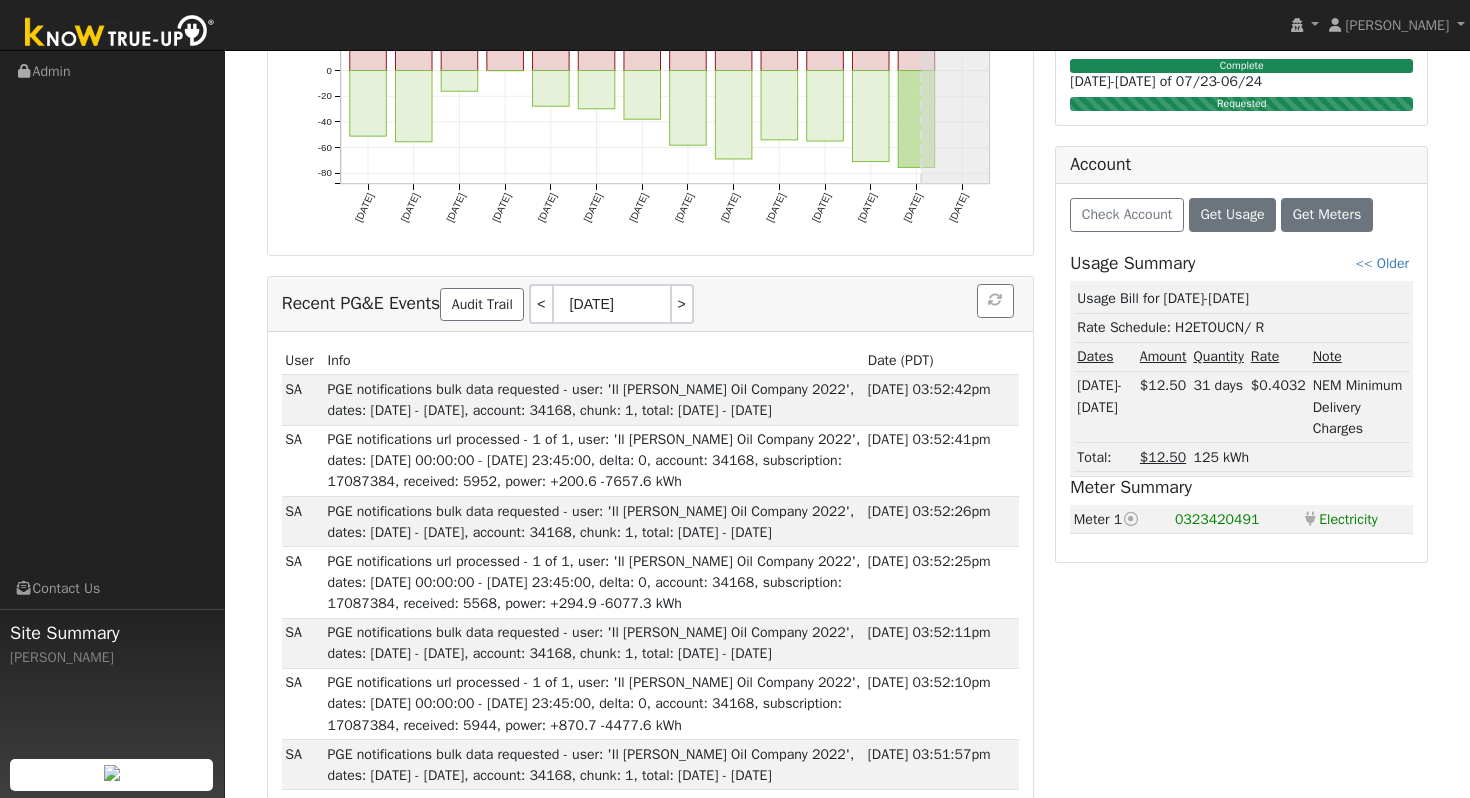 click on "Check Account Get Usage Get Meters Usage Summary << Older    Usage Bill for 06/09-07/09/25 Rate Schedule: H2ETOUCN  / R Dates Amount Quantity Rate Note 06/09-07/09/25 $12.50 31 days $0.4032 NEM Minimum Delivery Charges Total: $12.50 125 kWh Meter Summary  Meter 1  Current meter 0323420491 Electricity  Electricity" at bounding box center [1241, 373] 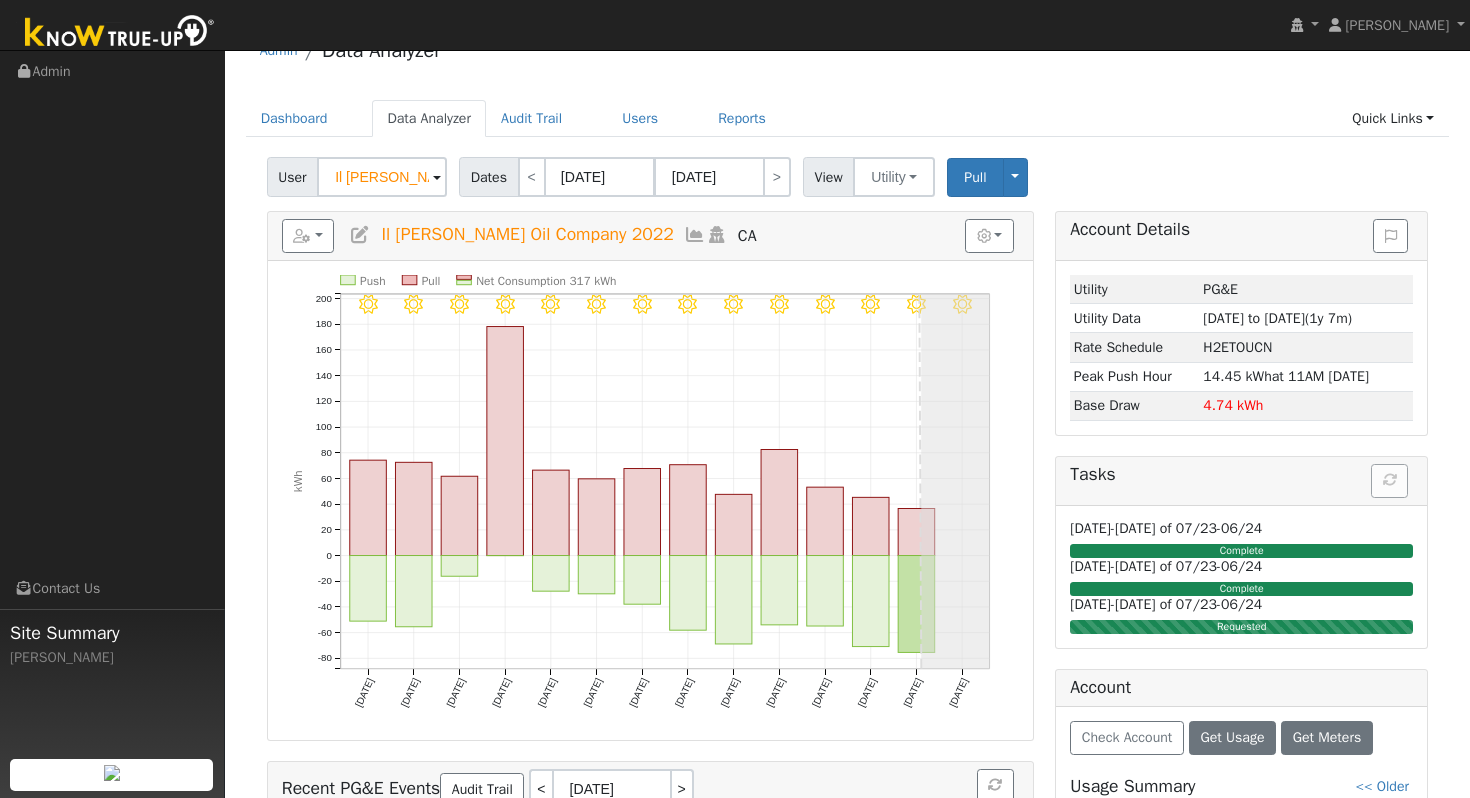 scroll, scrollTop: 0, scrollLeft: 0, axis: both 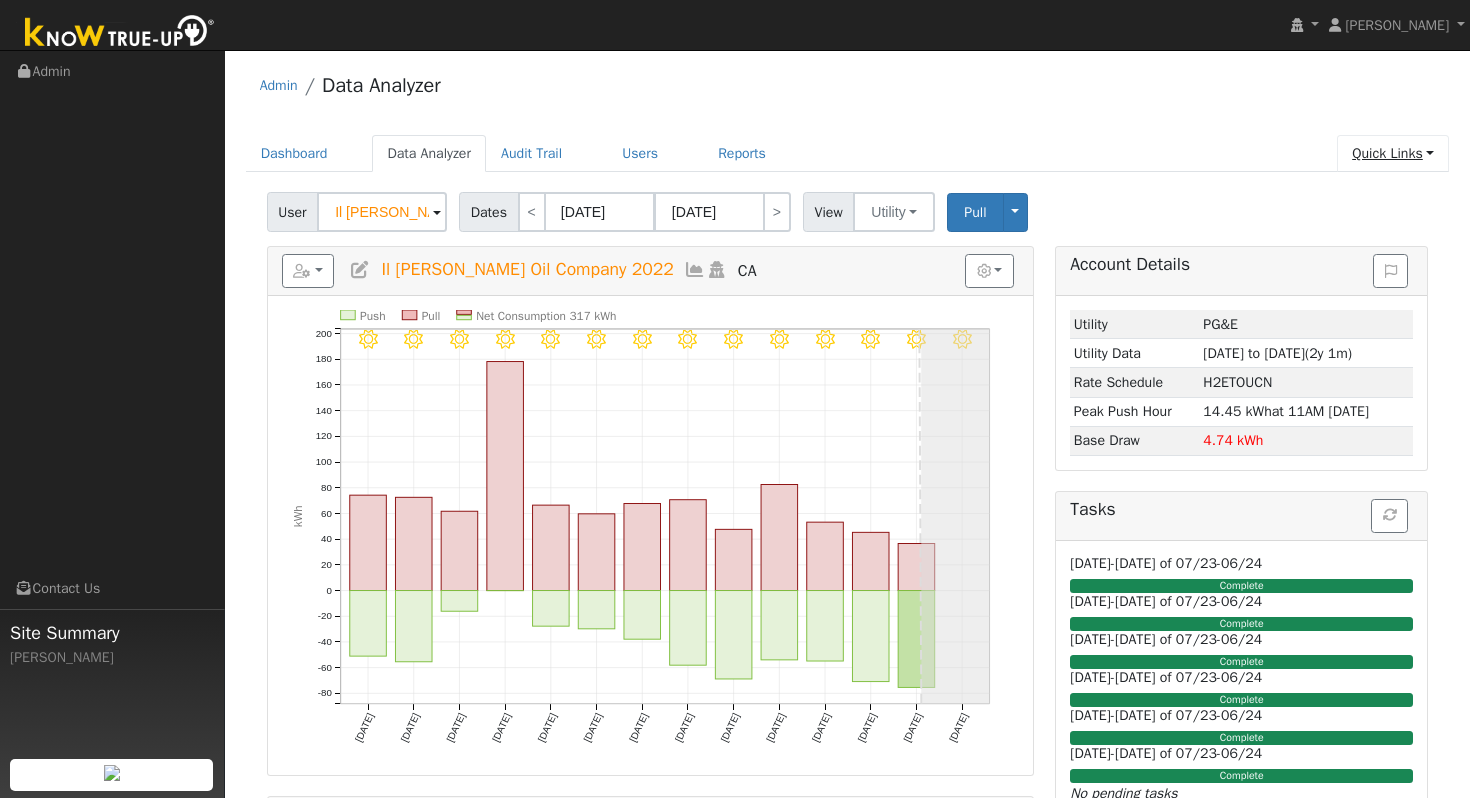 click on "Quick Links" at bounding box center (1393, 153) 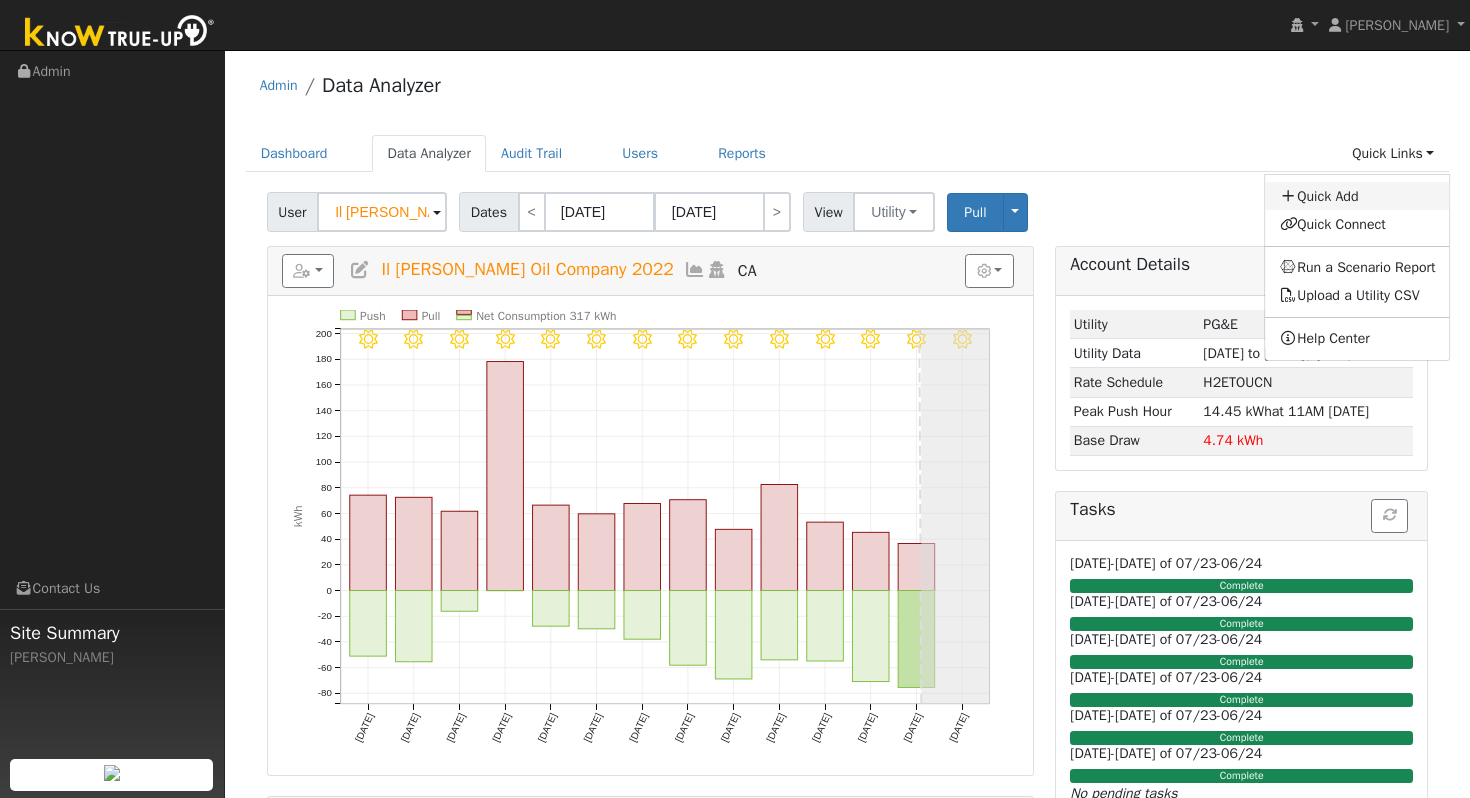 click on "Quick Add" at bounding box center (1358, 196) 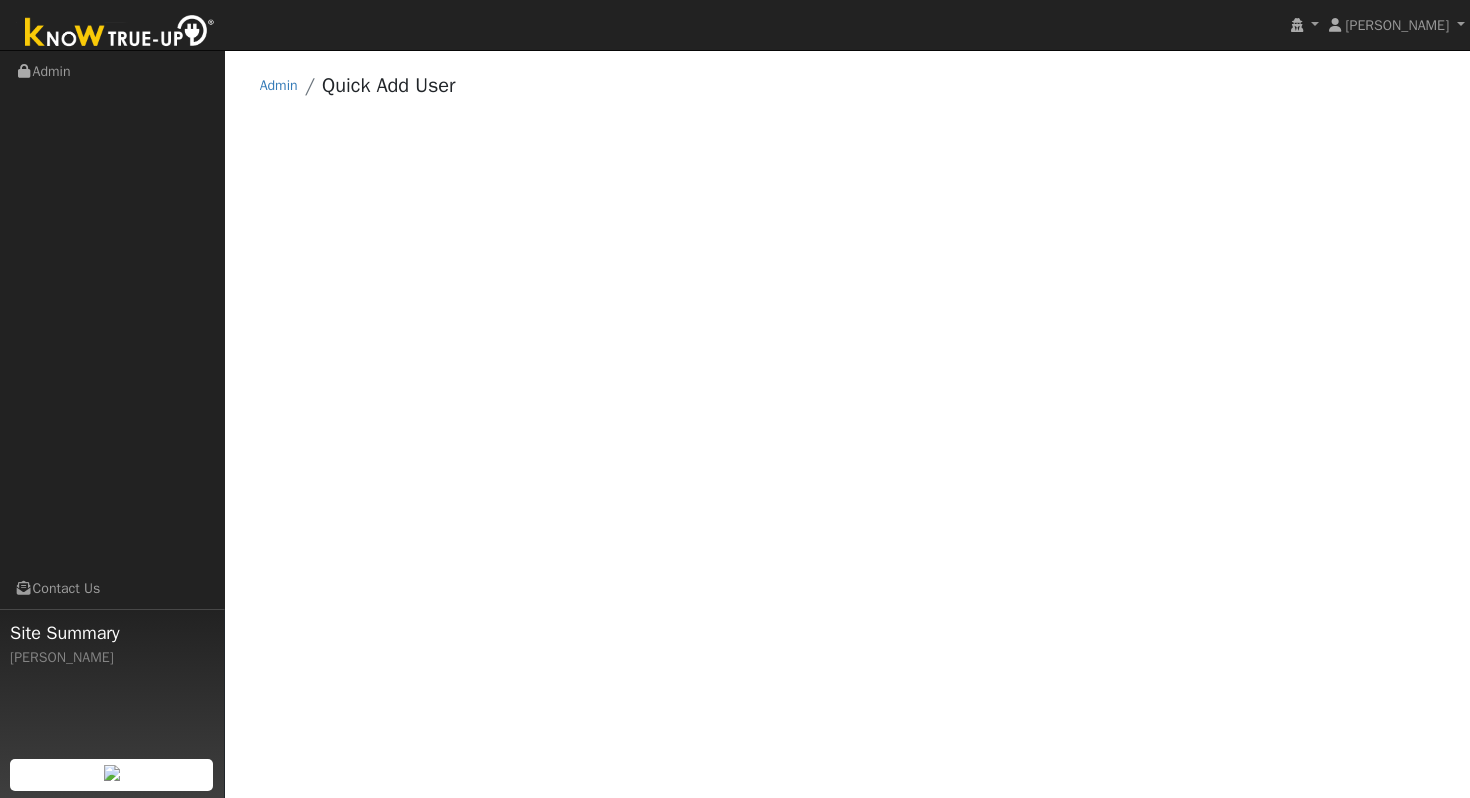 scroll, scrollTop: 0, scrollLeft: 0, axis: both 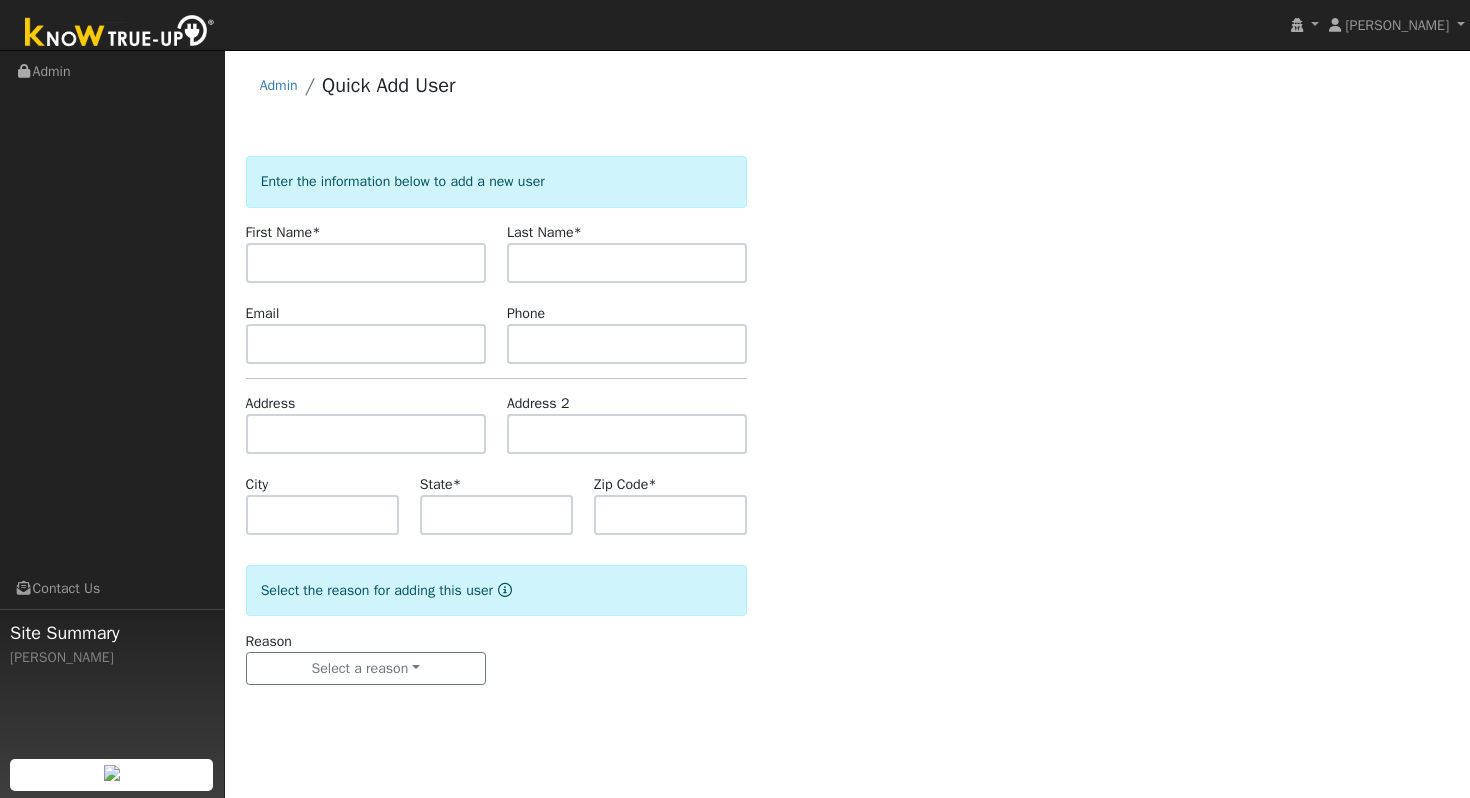 click at bounding box center (366, 263) 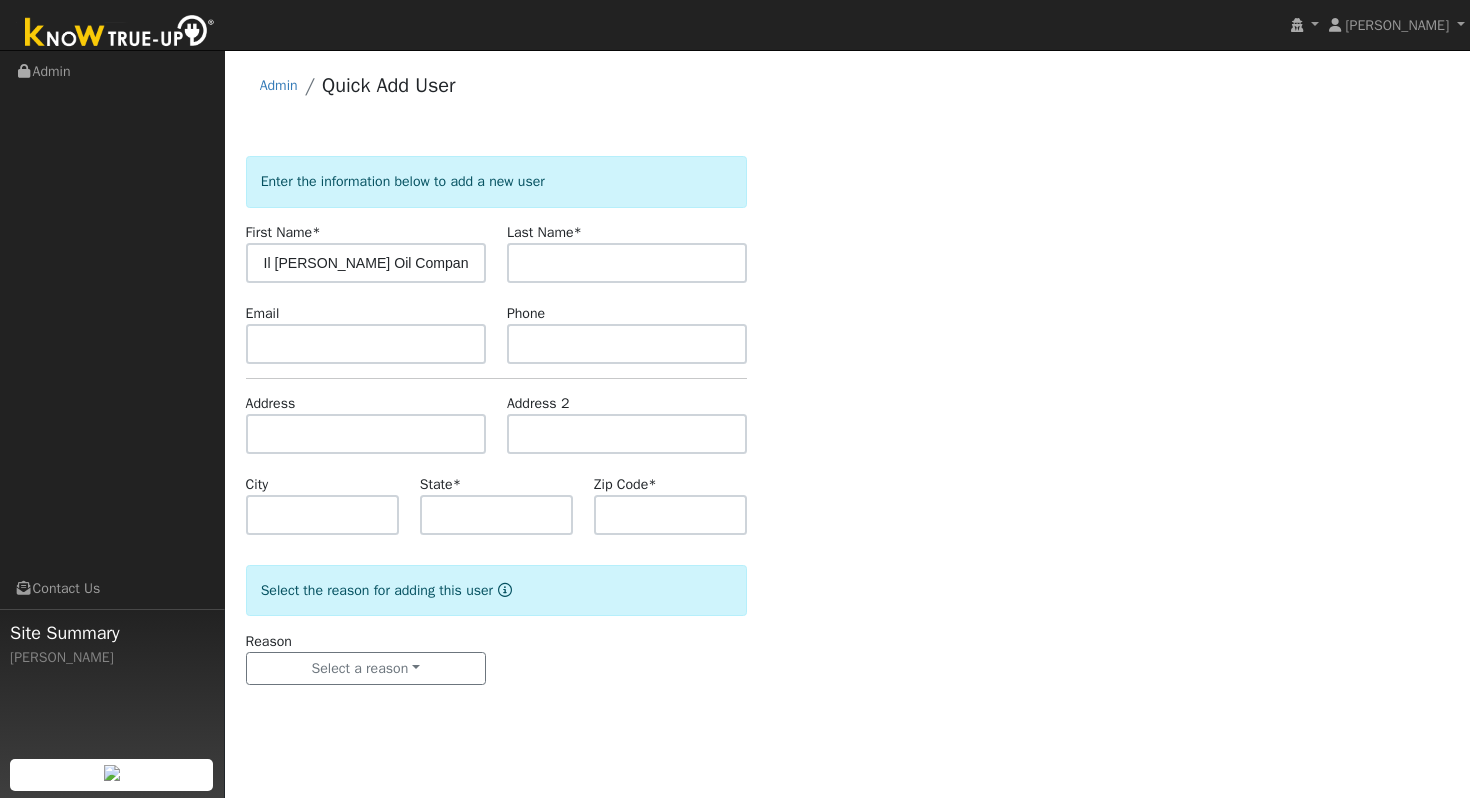 scroll, scrollTop: 0, scrollLeft: 8, axis: horizontal 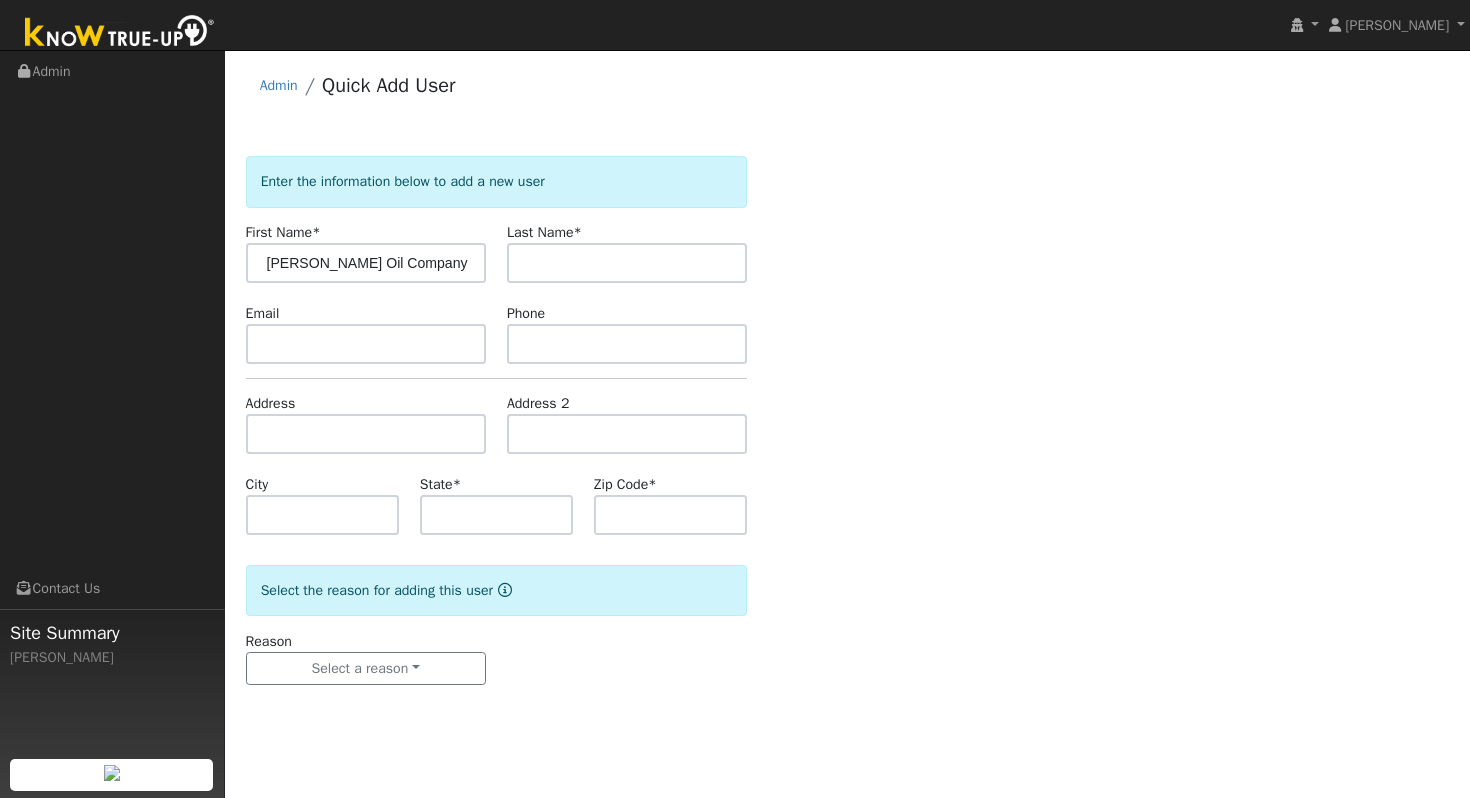 click on "Il [PERSON_NAME] Oil Company 2022" at bounding box center (366, 263) 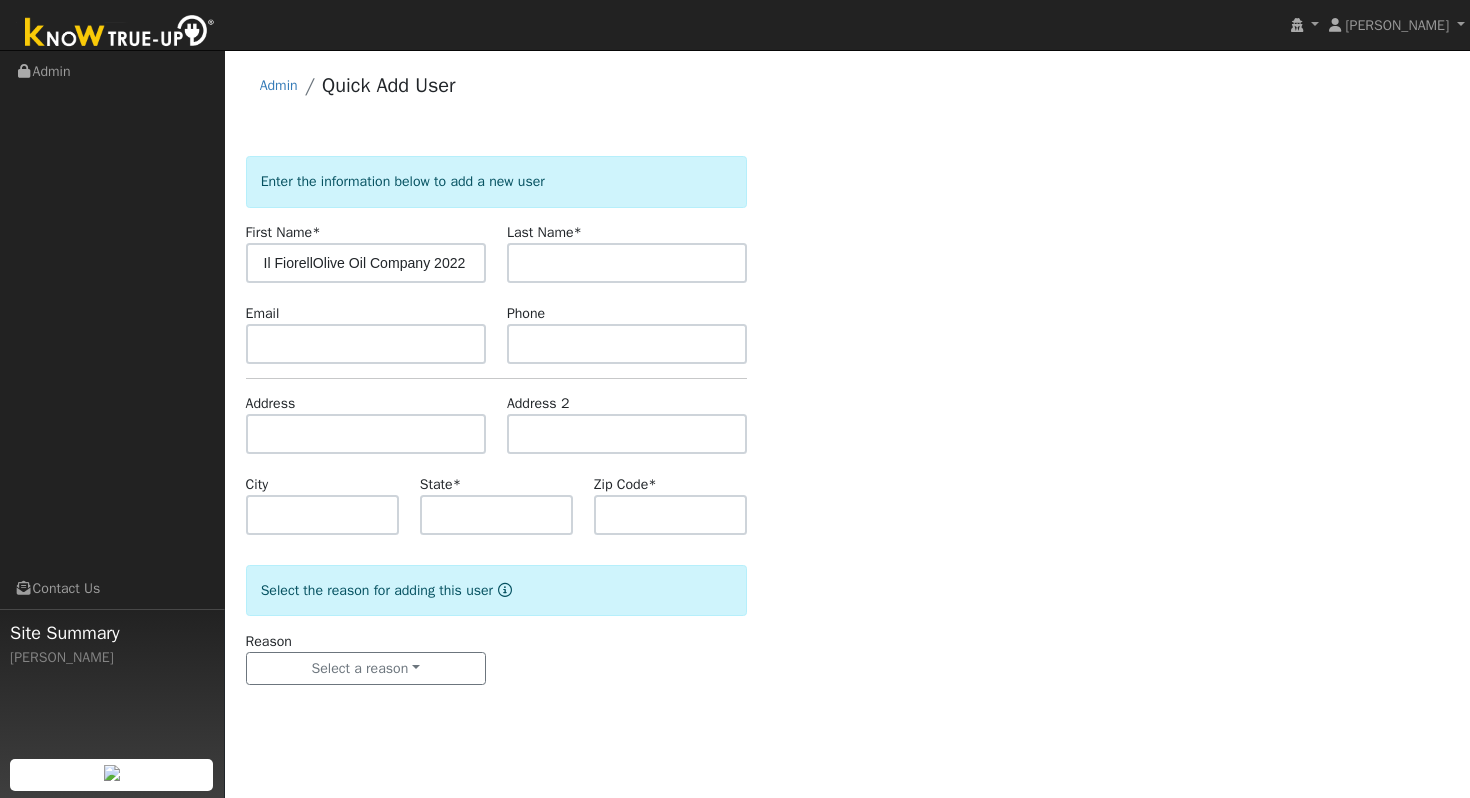 scroll, scrollTop: 0, scrollLeft: 0, axis: both 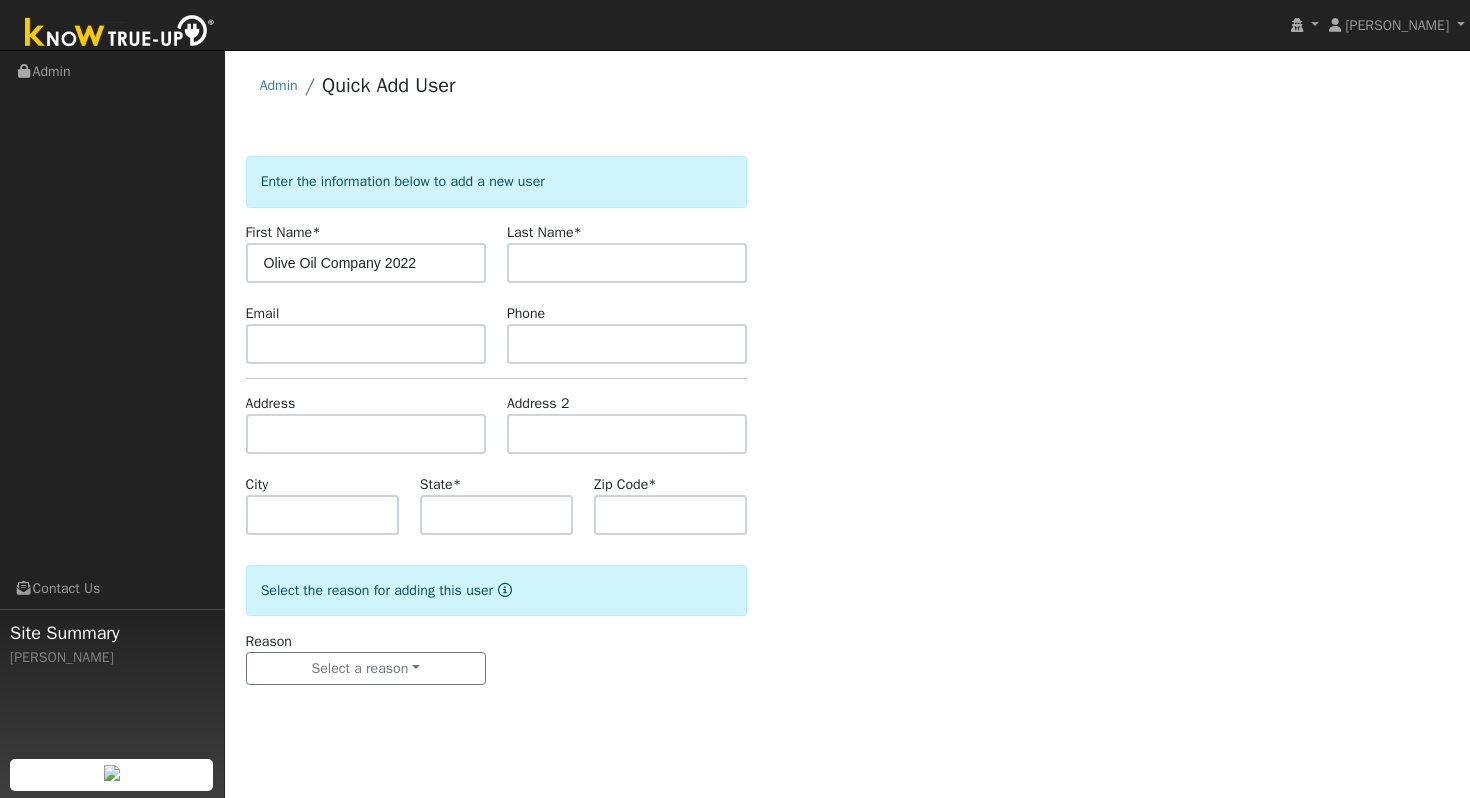 click on "Olive Oil Company 2022" at bounding box center (366, 263) 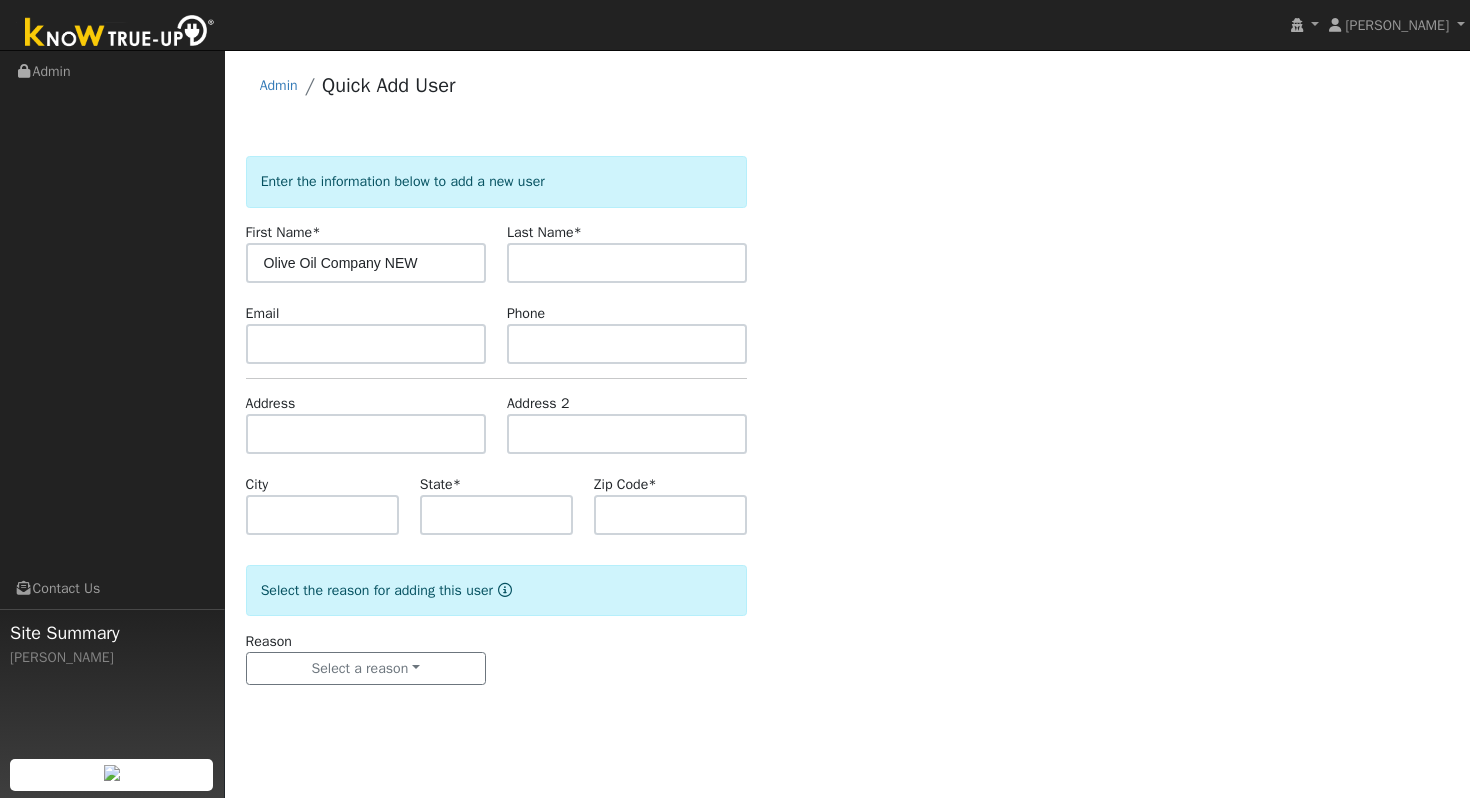 type on "Olive Oil Company NEW" 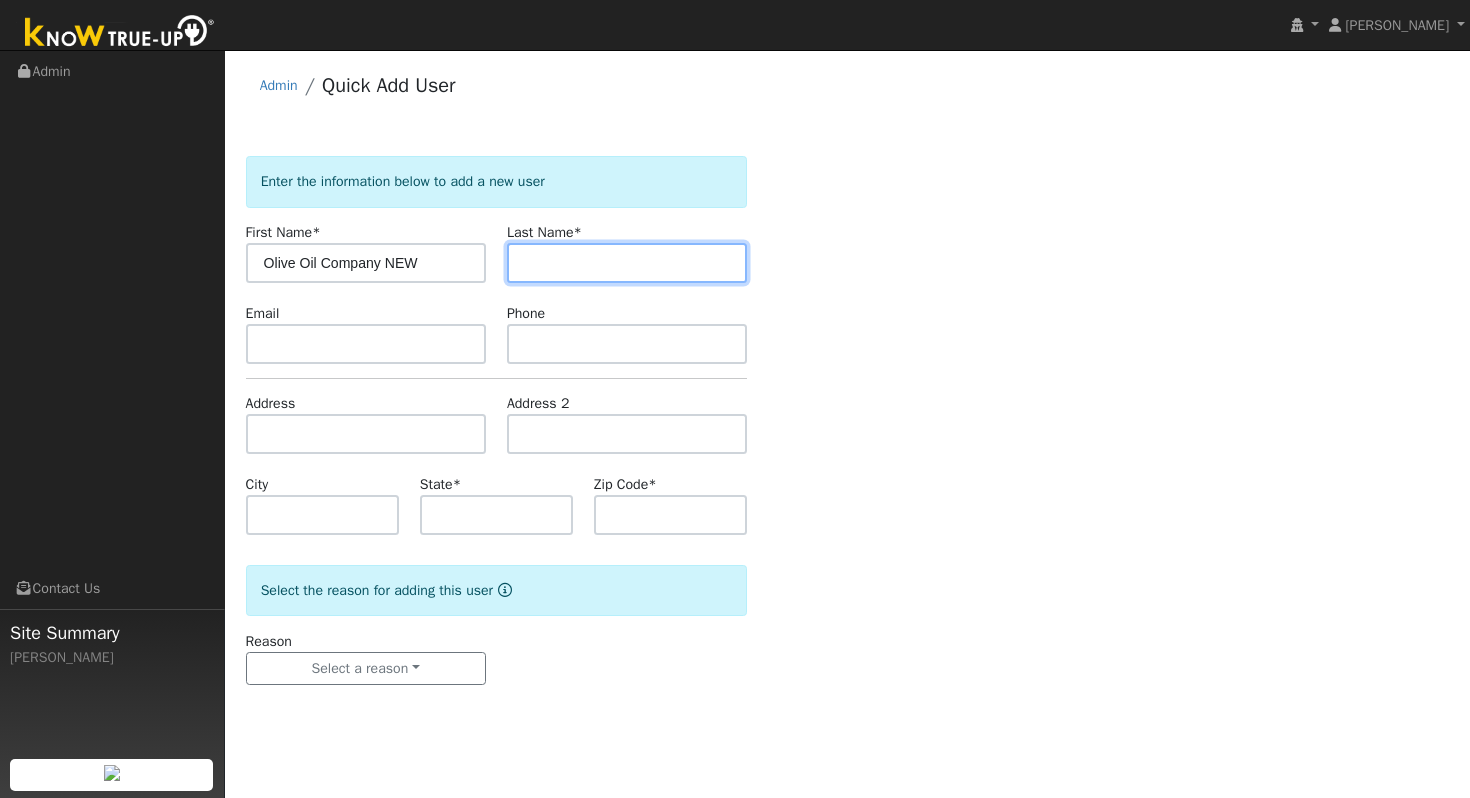 click at bounding box center (627, 263) 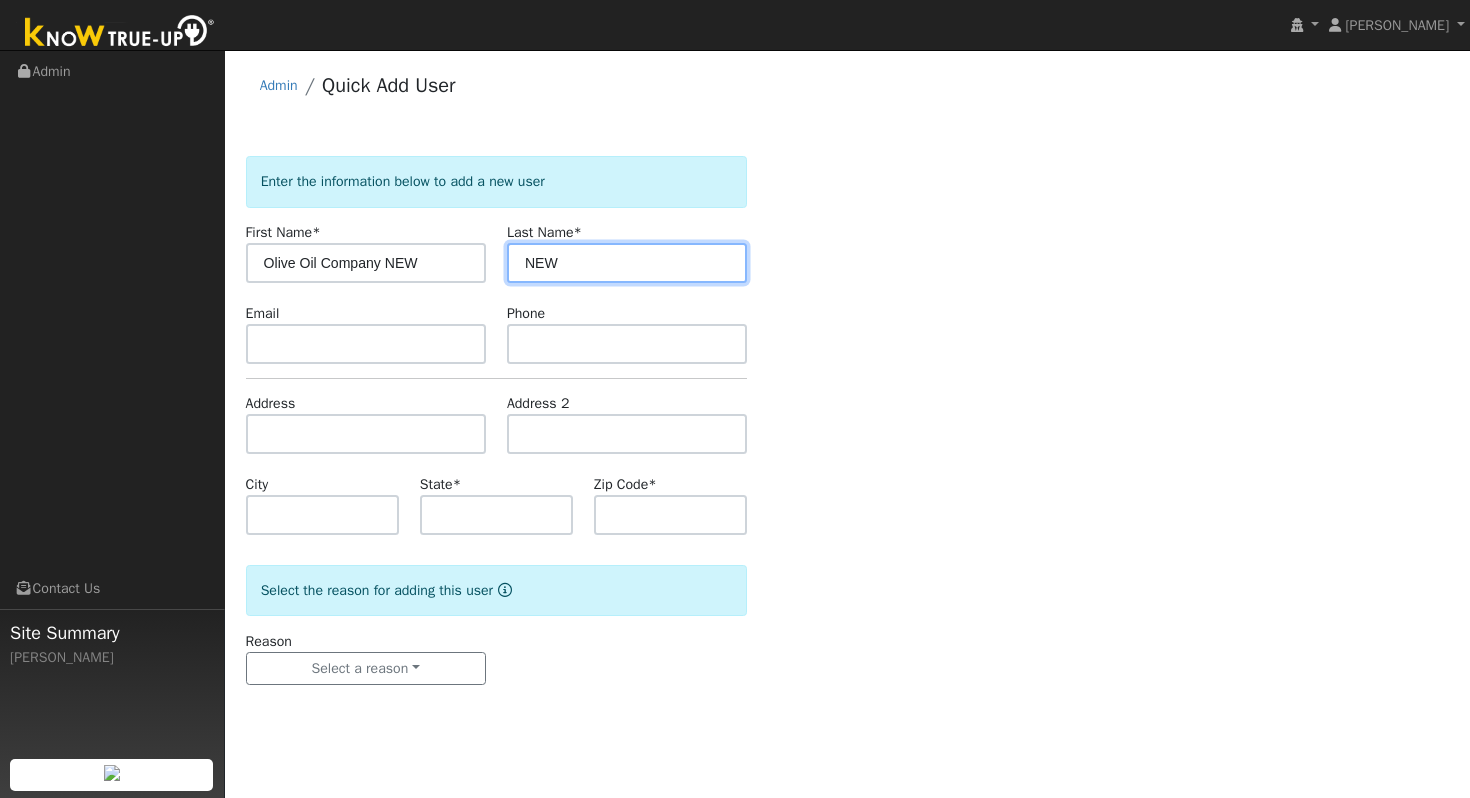 type on "NEW" 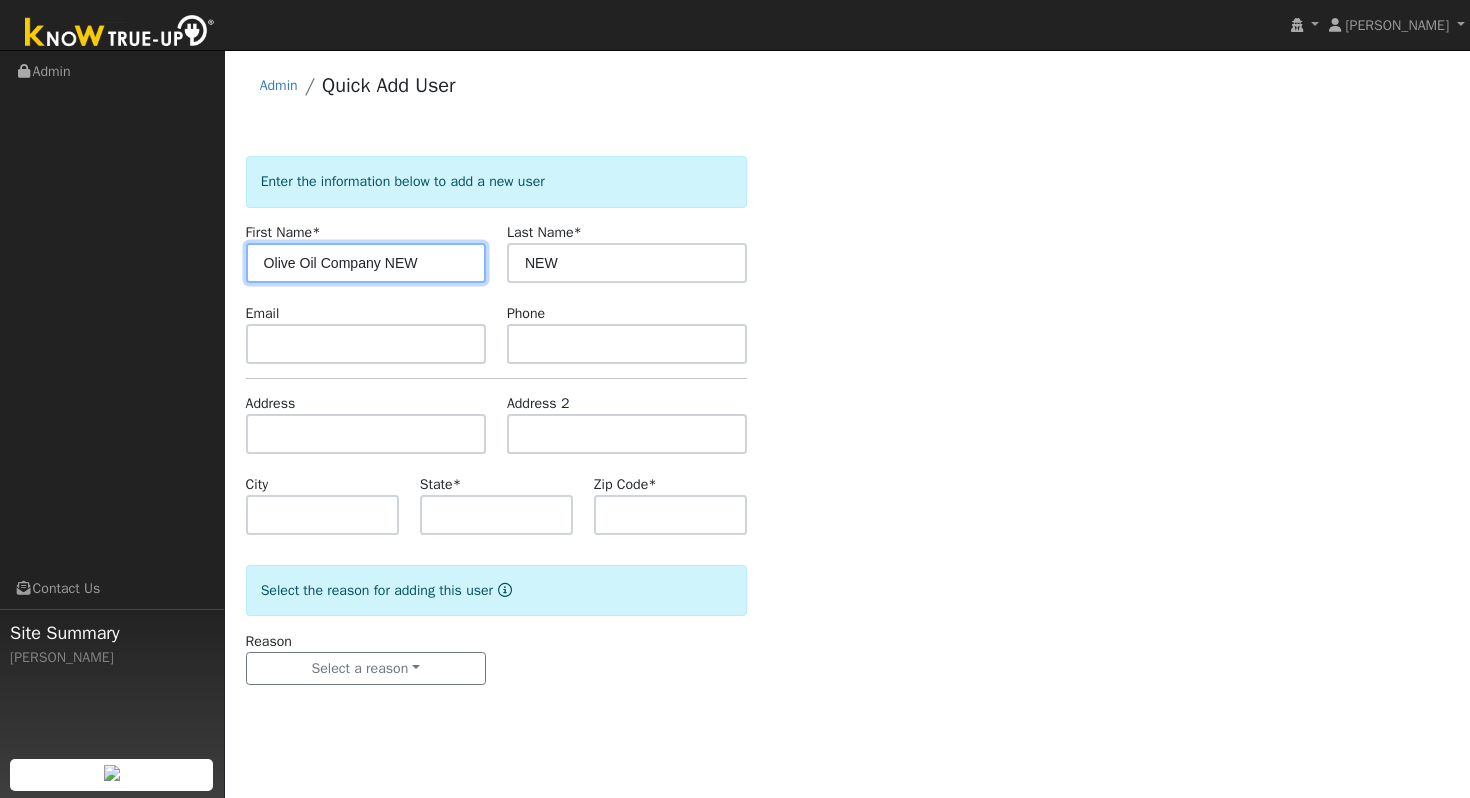 click on "Olive Oil Company NEW" at bounding box center (366, 263) 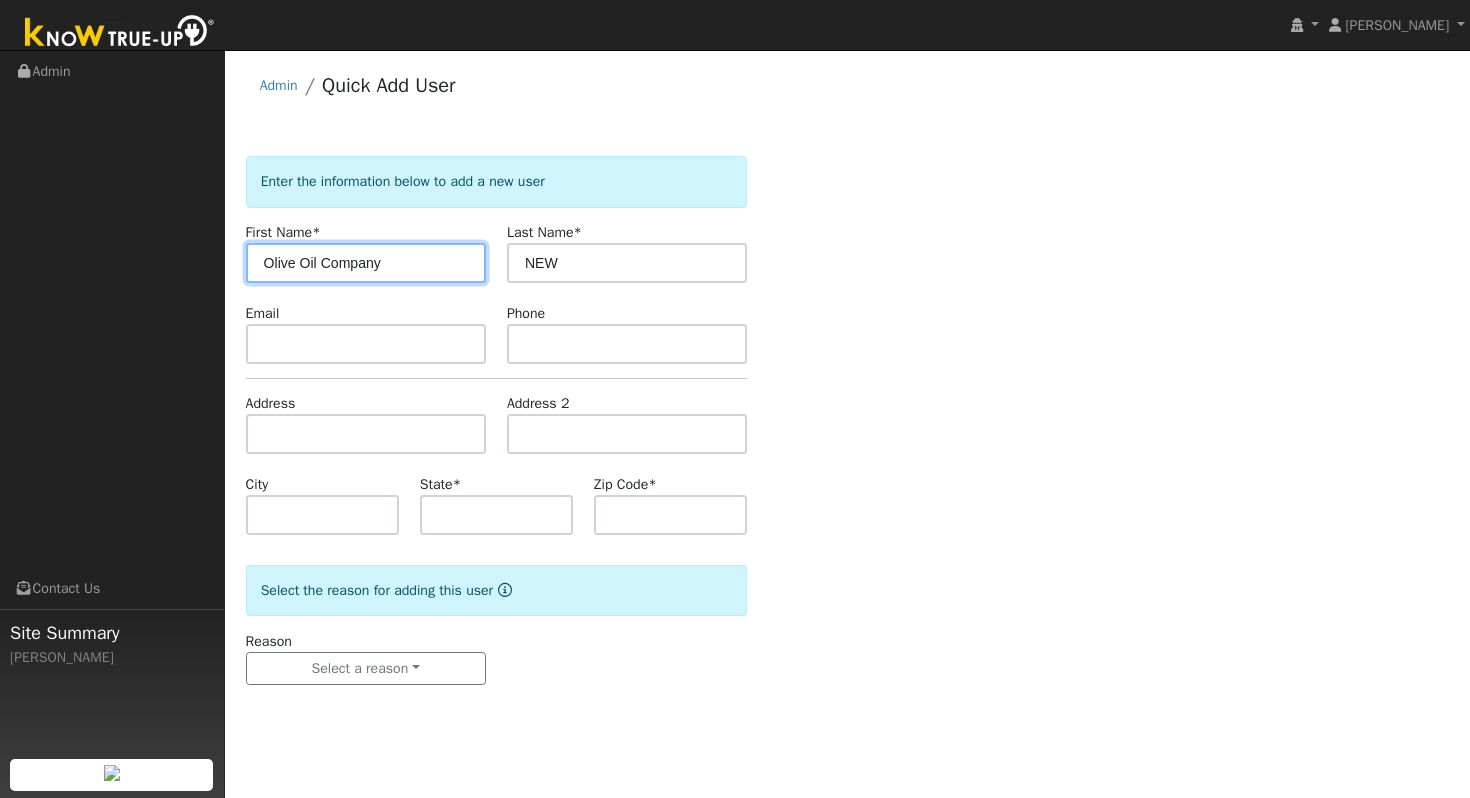 type on "Olive Oil Company" 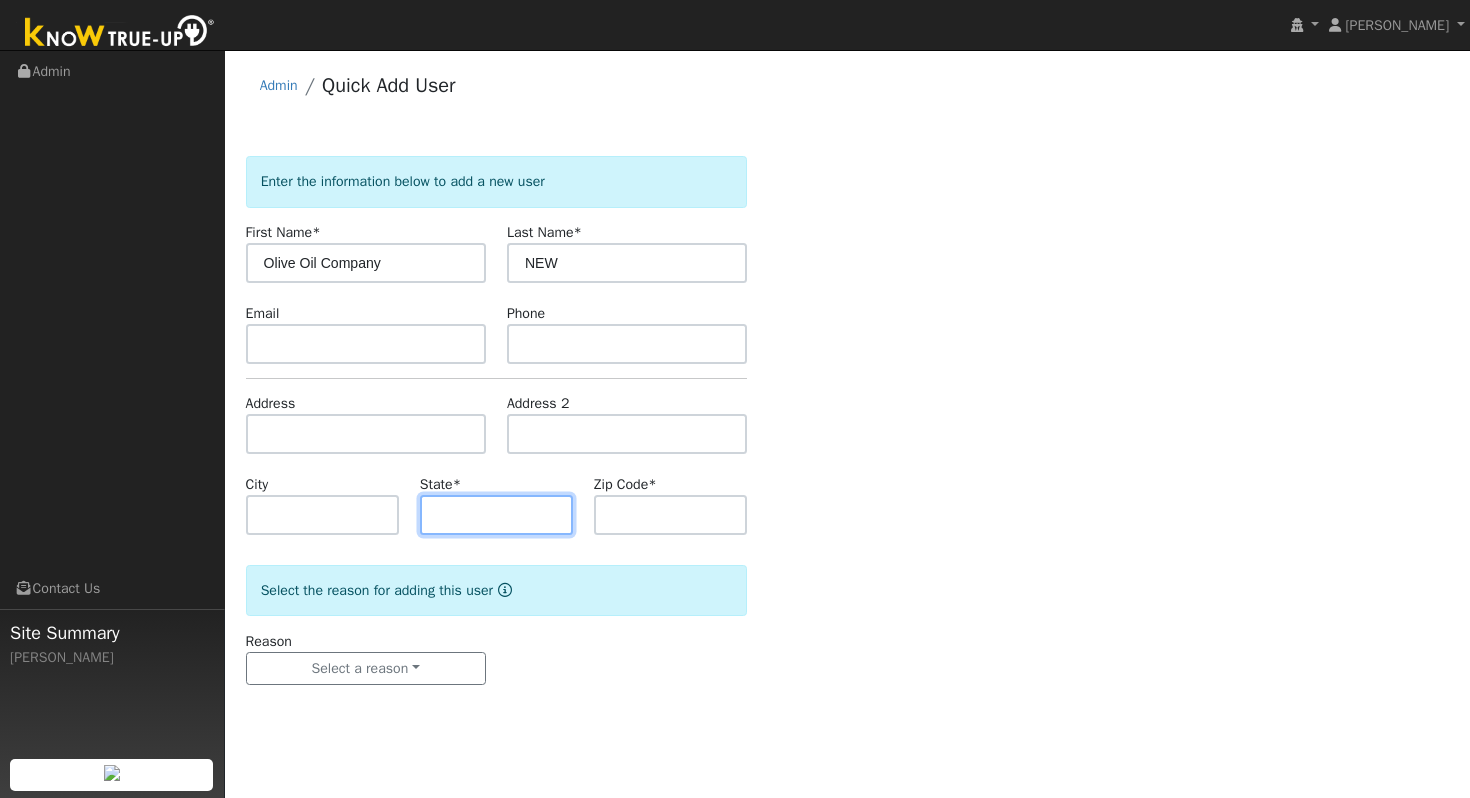 click at bounding box center (496, 515) 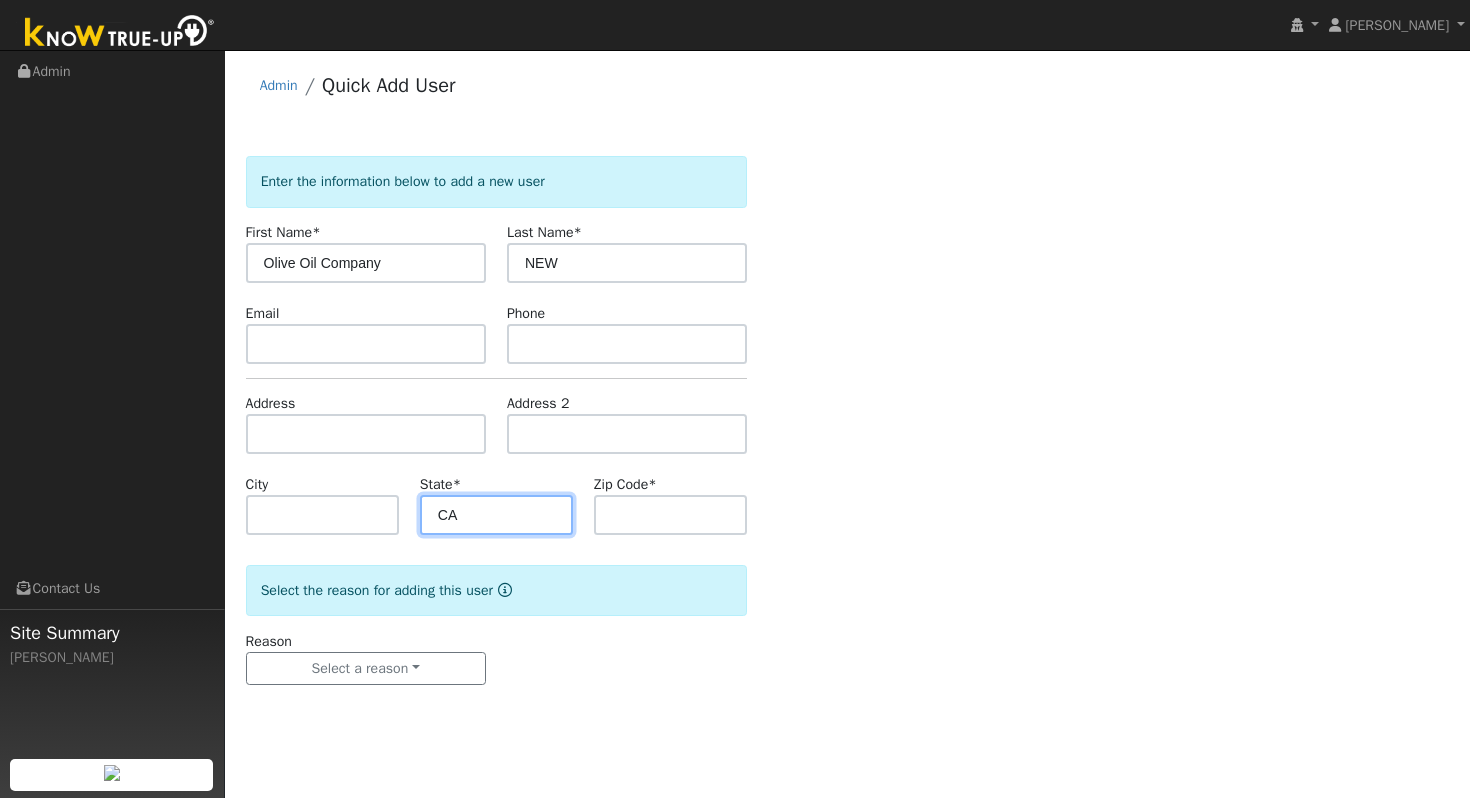 type on "CA" 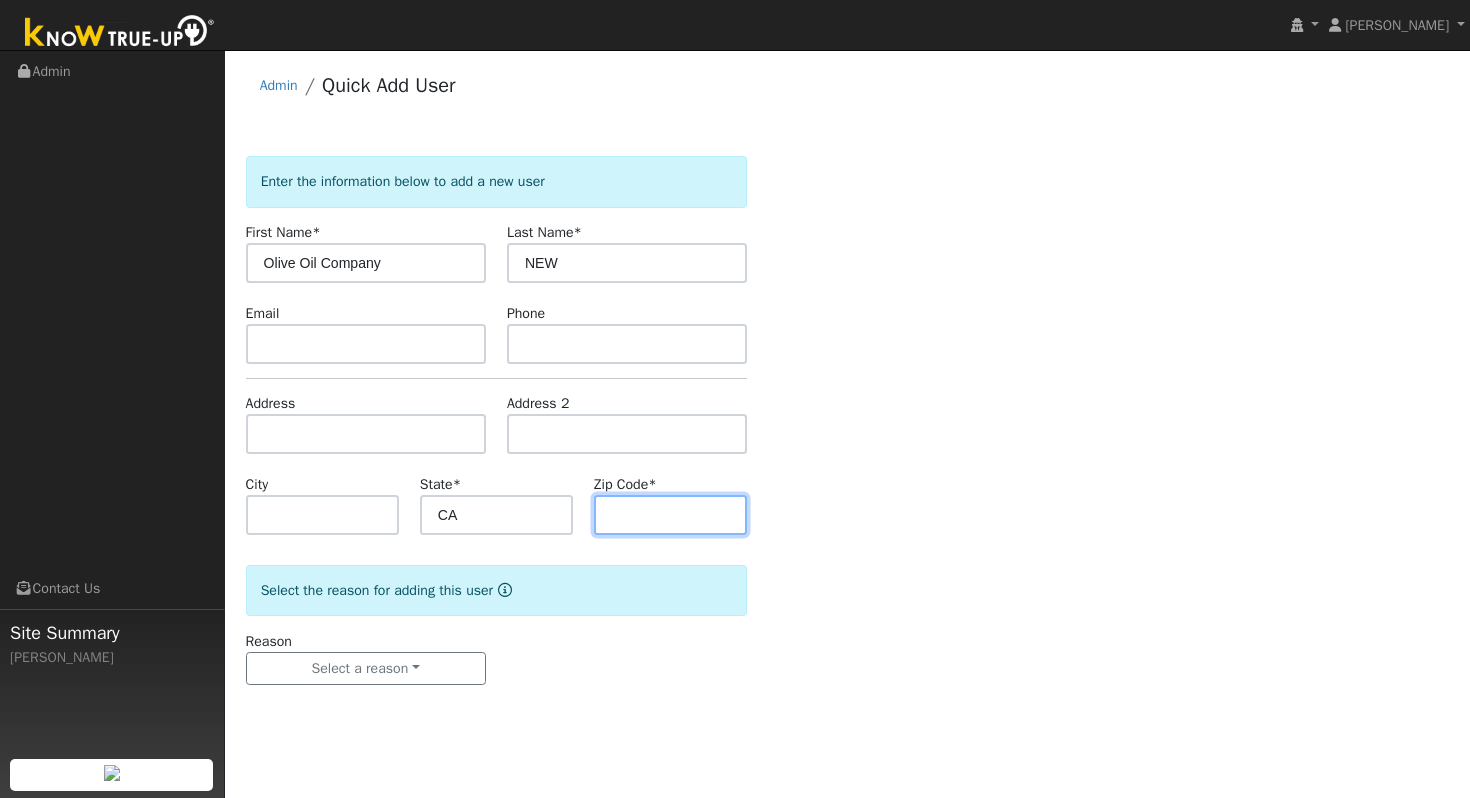click at bounding box center [670, 515] 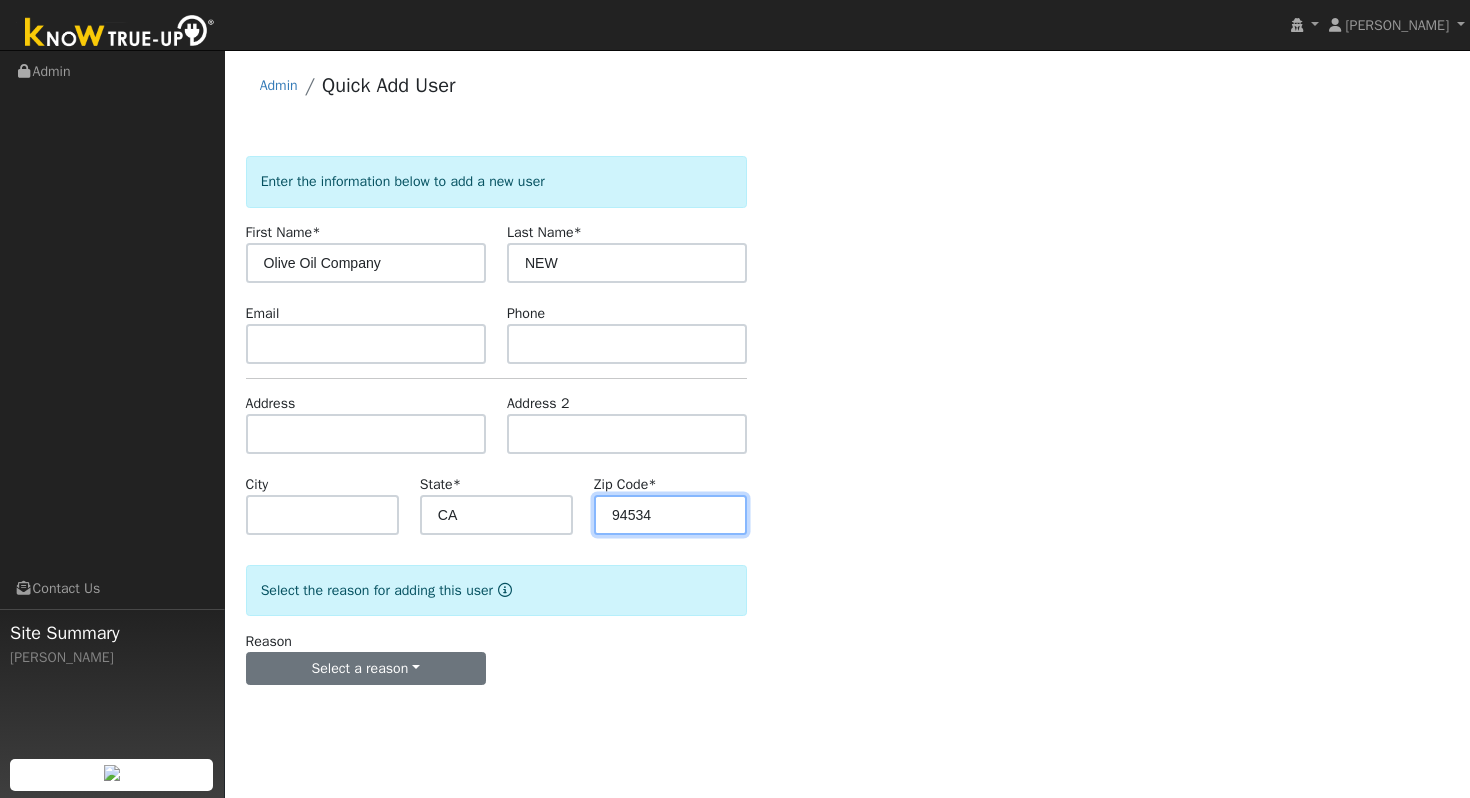 type on "94534" 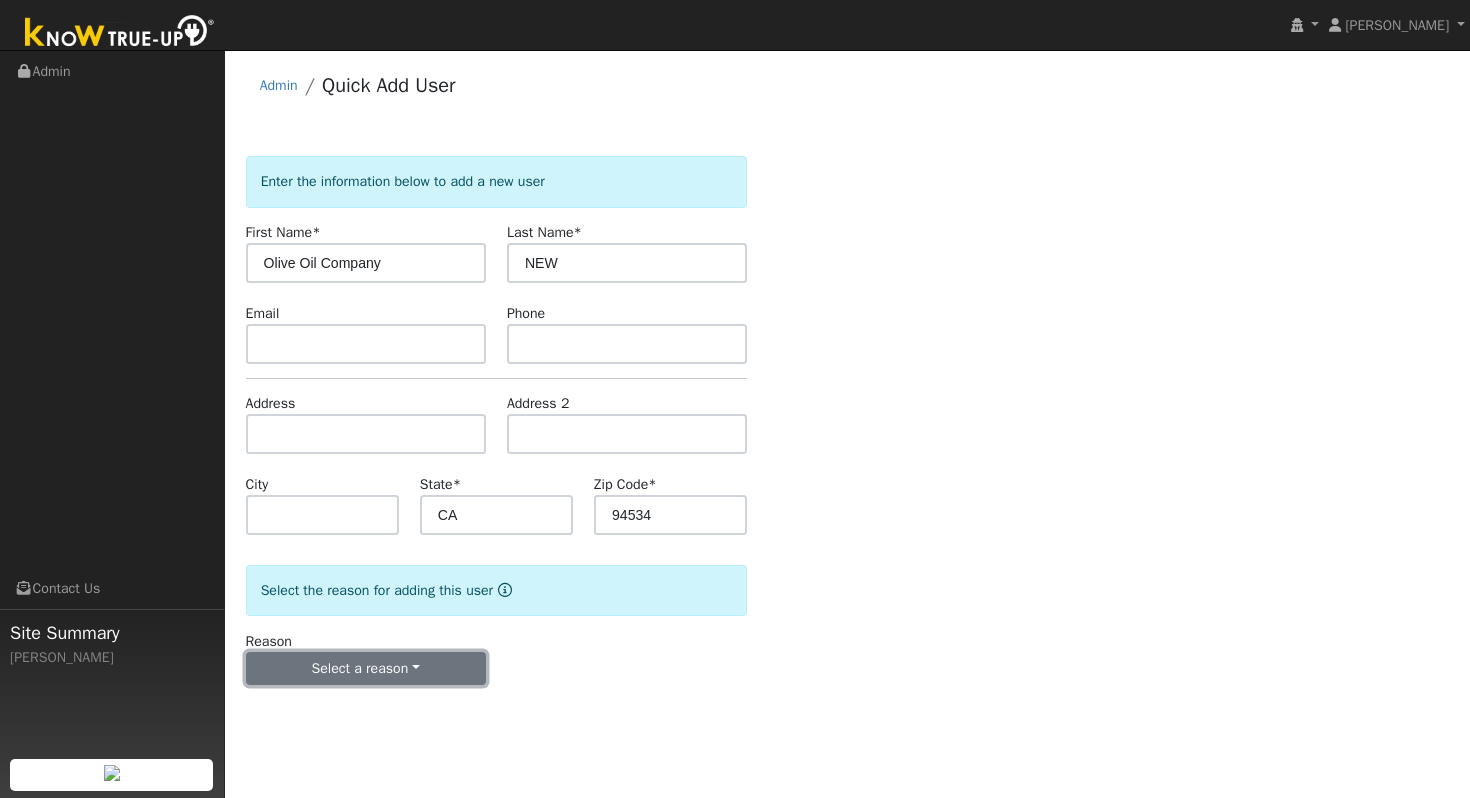 click on "Select a reason" at bounding box center (366, 669) 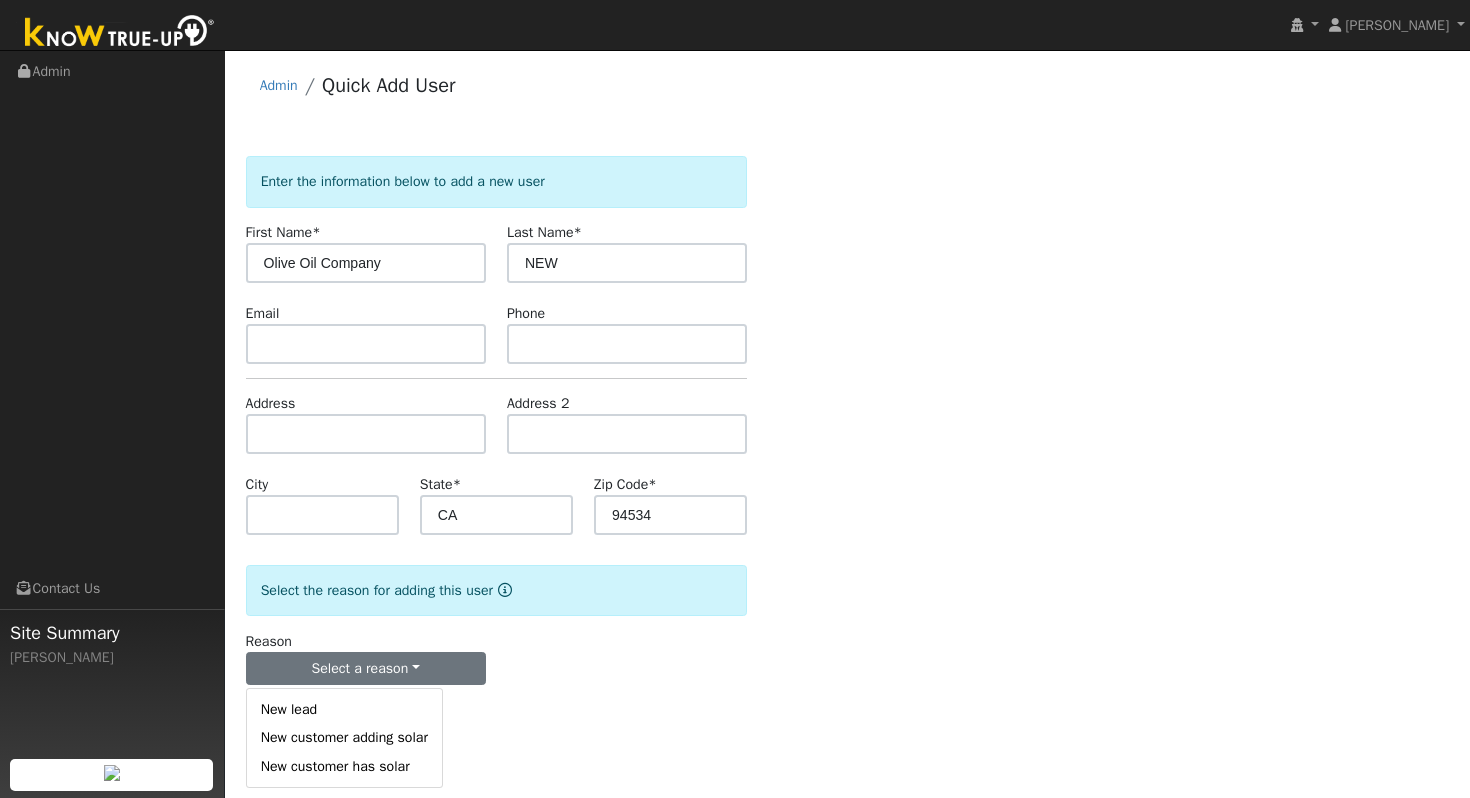 click on "New lead" at bounding box center (344, 710) 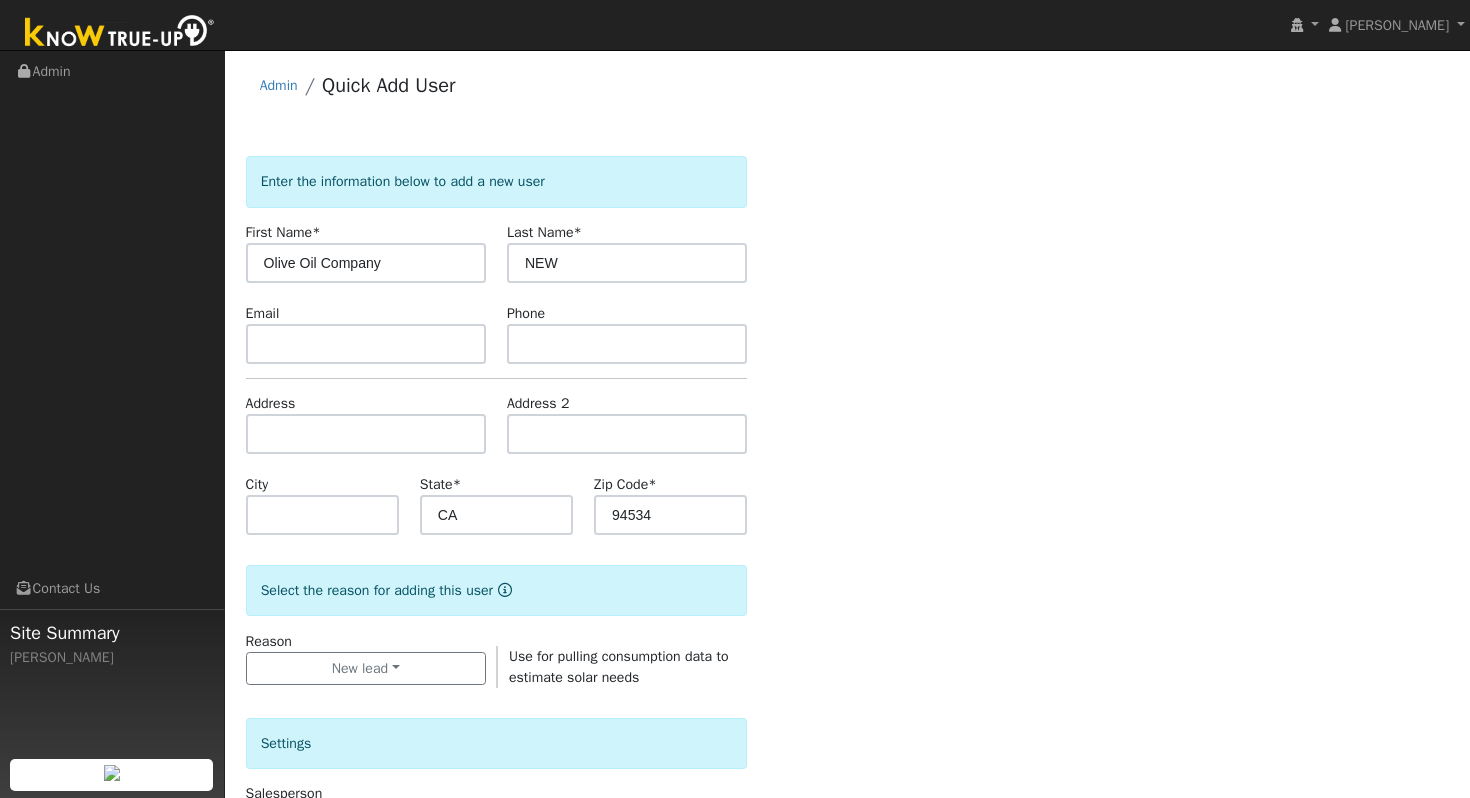 click on "Enter the information below to add a new user First Name  * Olive Oil Company Last Name  * NEW Email Phone Address Address 2 City State  * CA Zip Code  * 94534  Select the reason for adding this user  Reason New lead New lead New customer adding solar New customer has solar Use for pulling consumption data to estimate solar needs Settings Salesperson Requested Utility Requested Inverter Enable Access Email Notifications No Emails No Emails Weekly Emails Monthly Emails Actions Send Email to User Delete Email Template Are you sure you want to delete ? Cancel Delete Connect Now Add User No Yes" at bounding box center [848, 720] 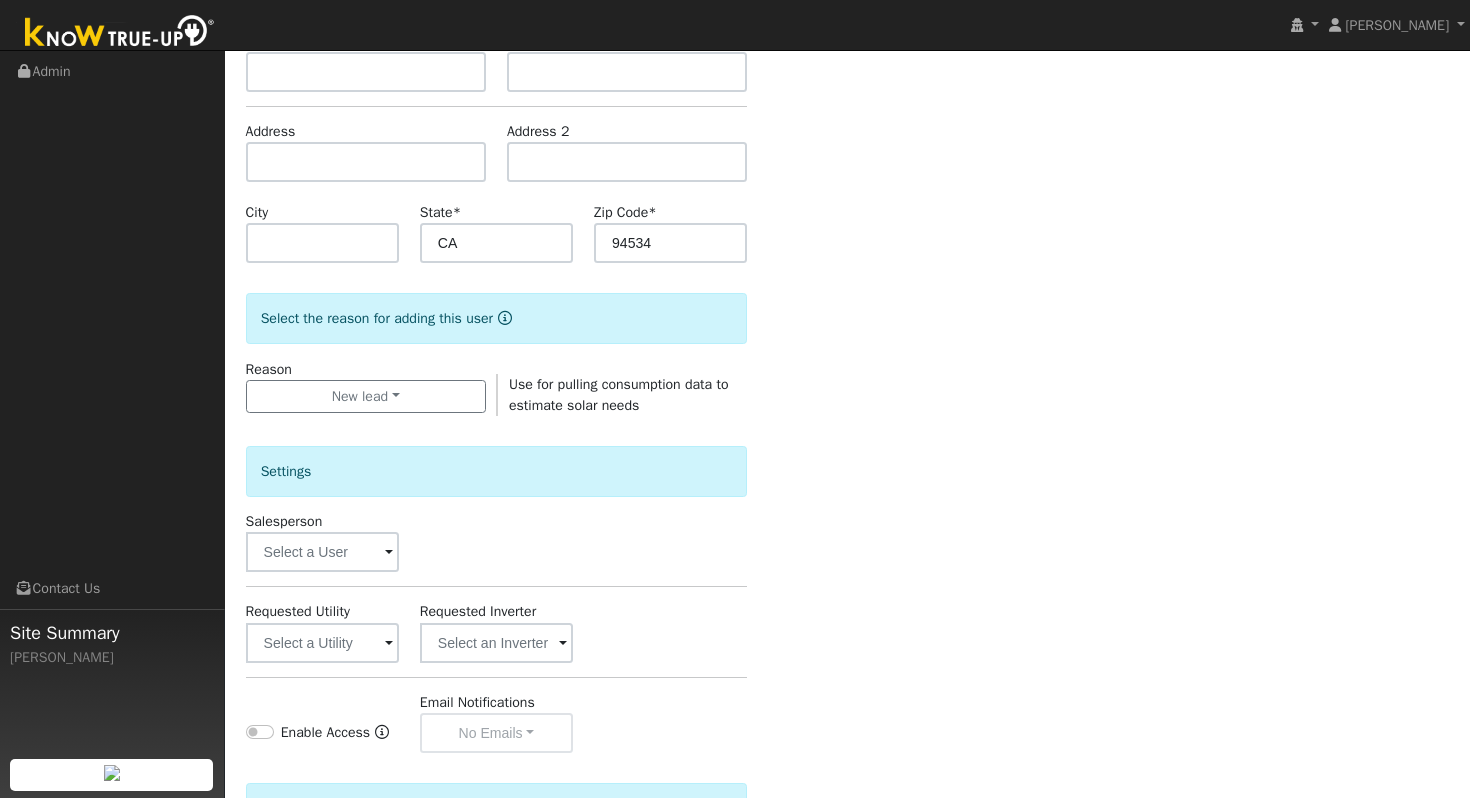 scroll, scrollTop: 280, scrollLeft: 0, axis: vertical 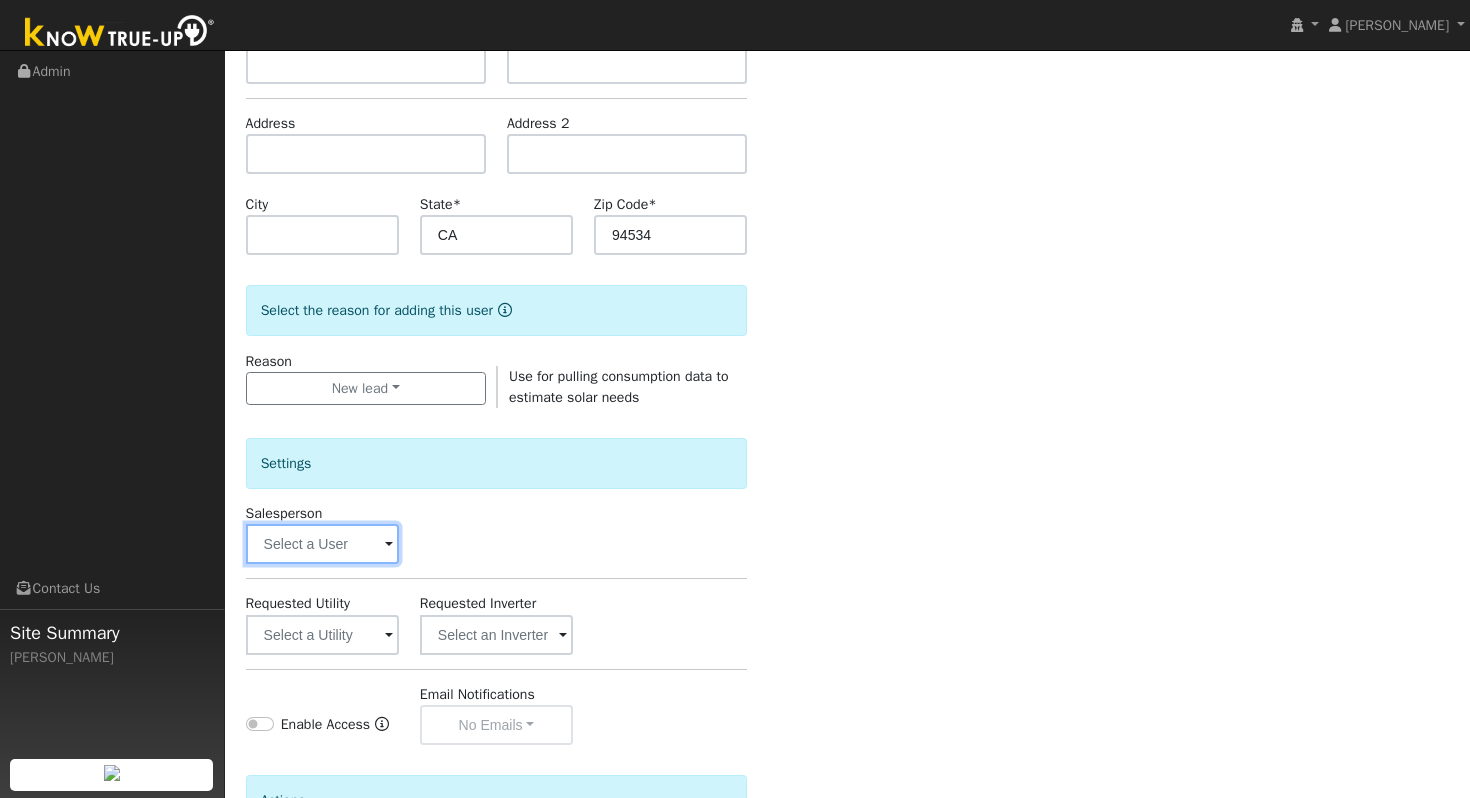 click at bounding box center (322, 544) 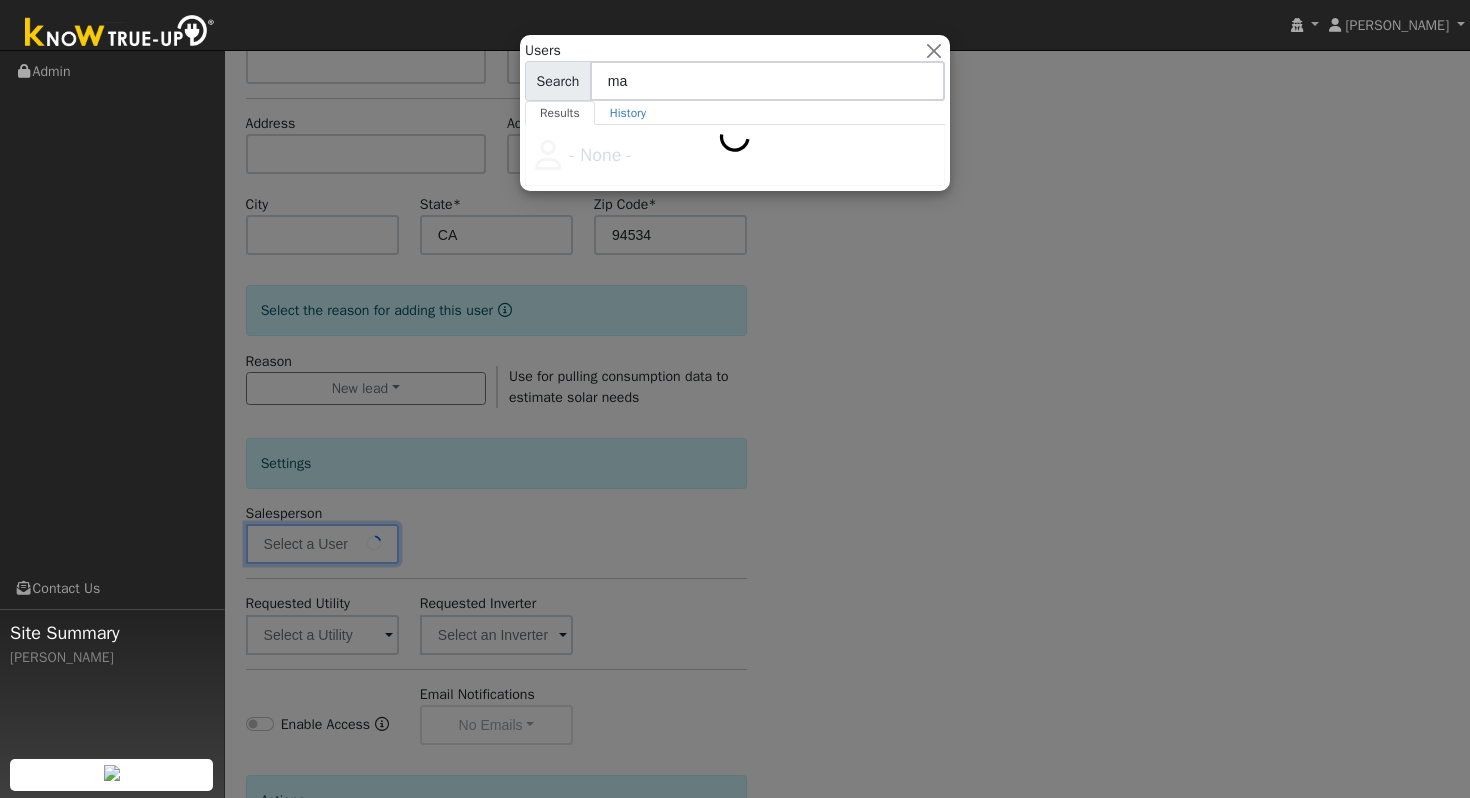 type on "m" 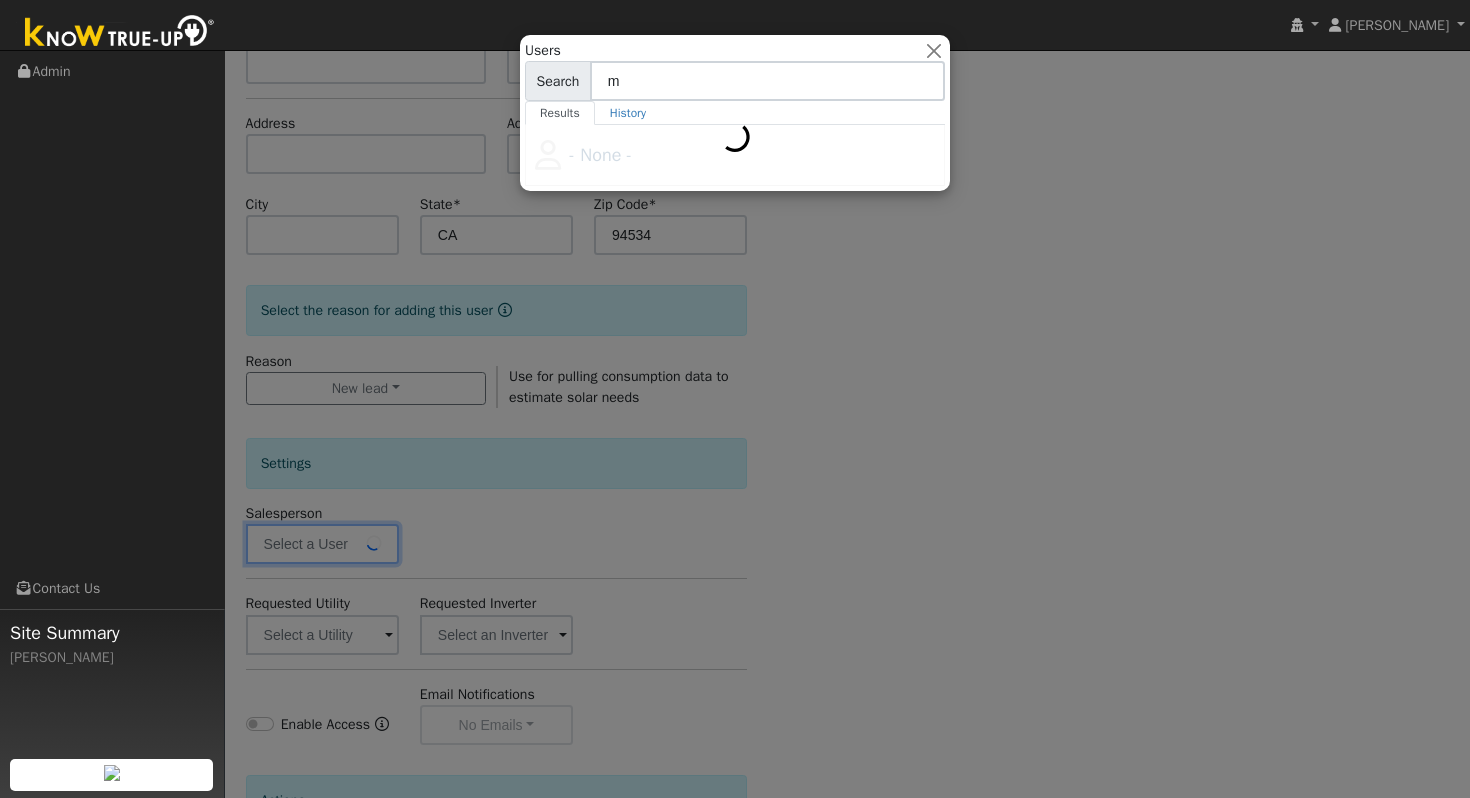 type 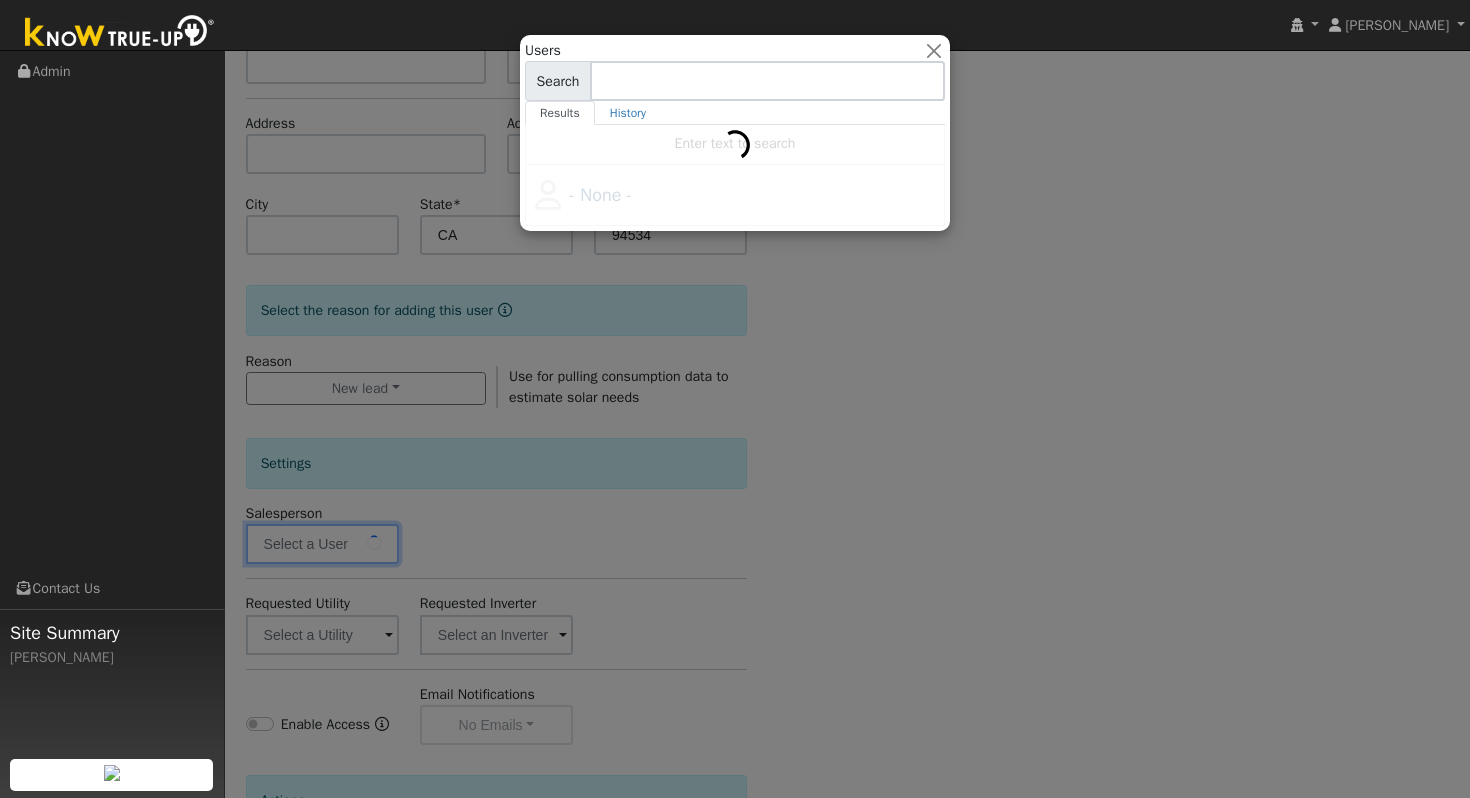 click at bounding box center [767, 81] 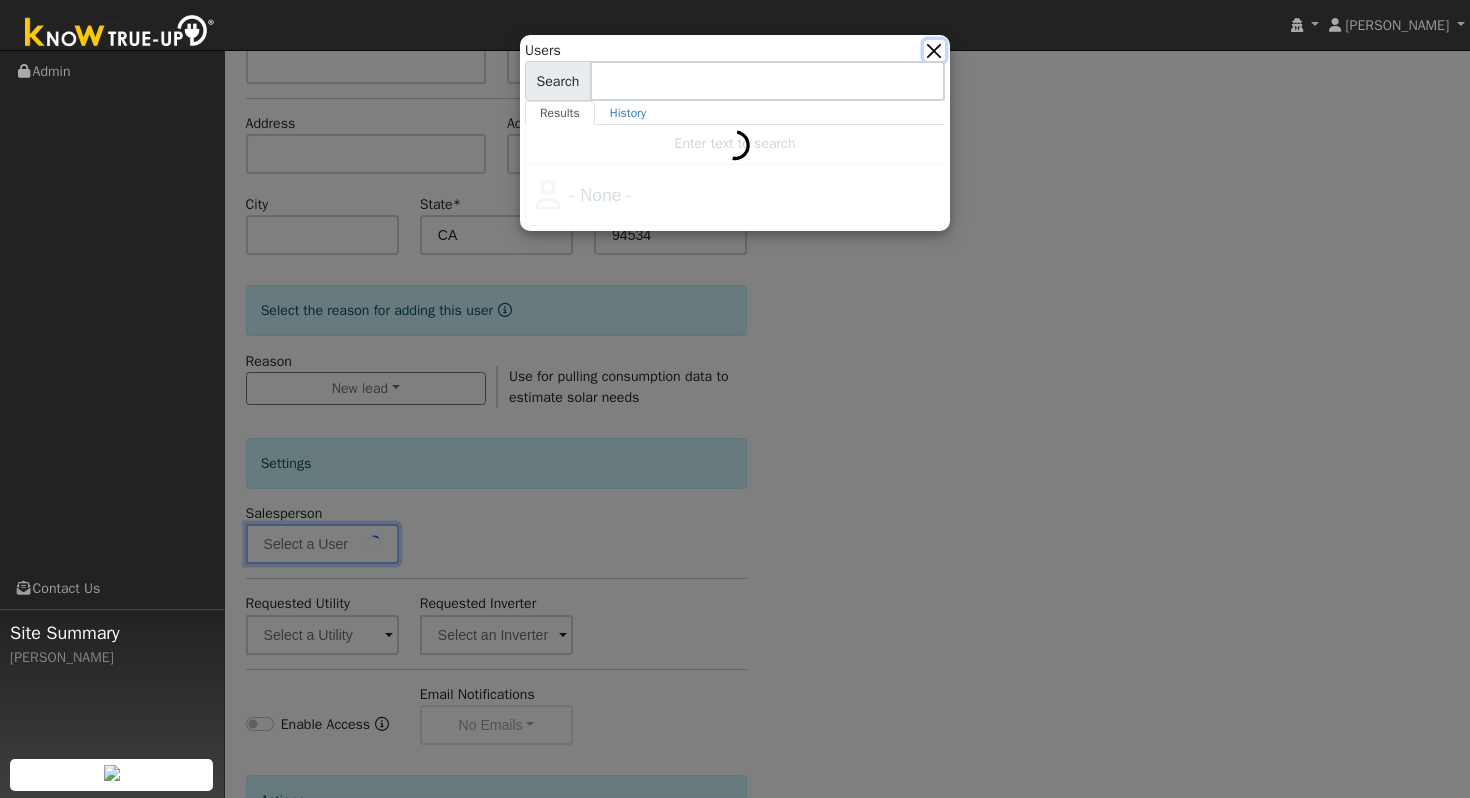 click at bounding box center [934, 50] 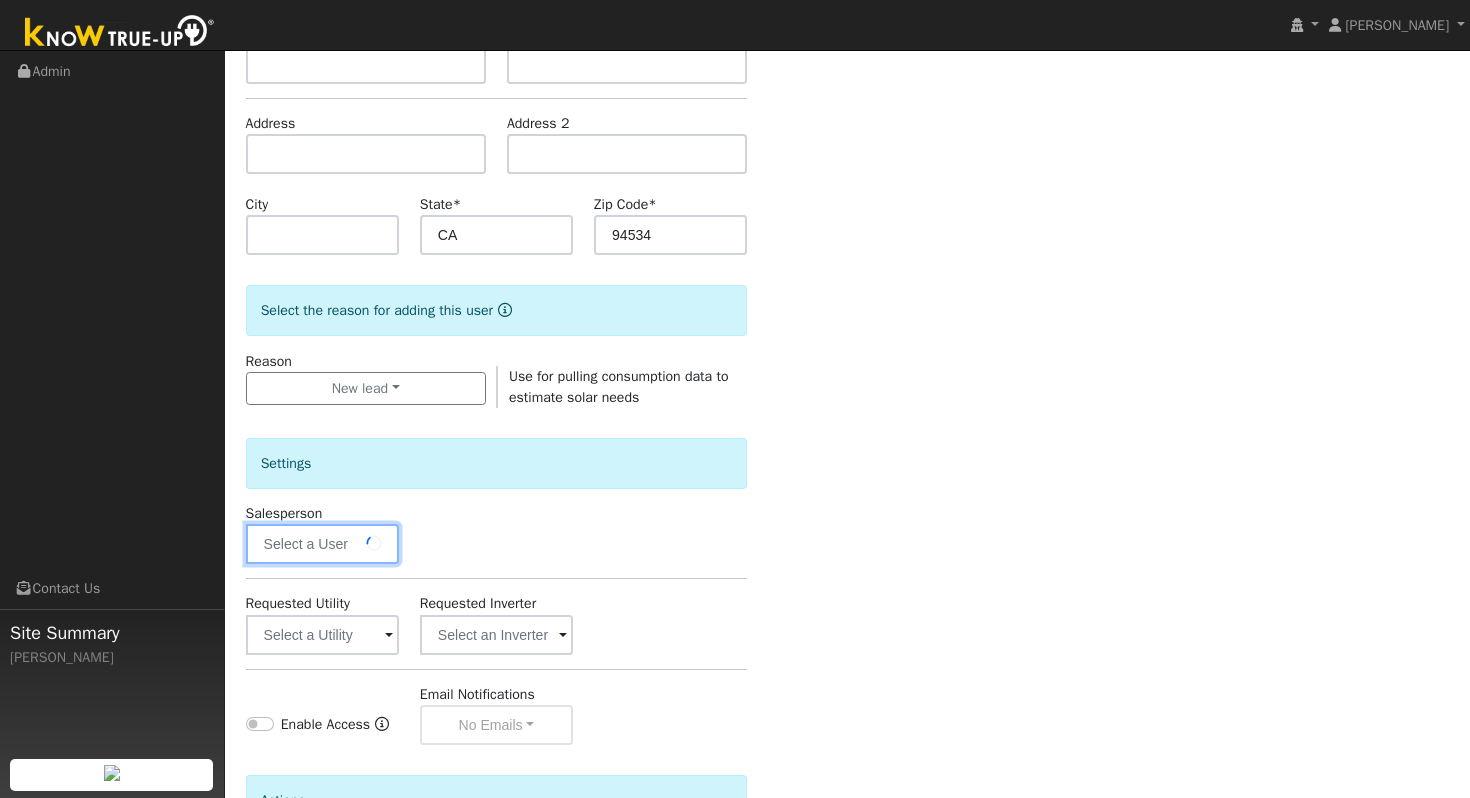 click at bounding box center (322, 544) 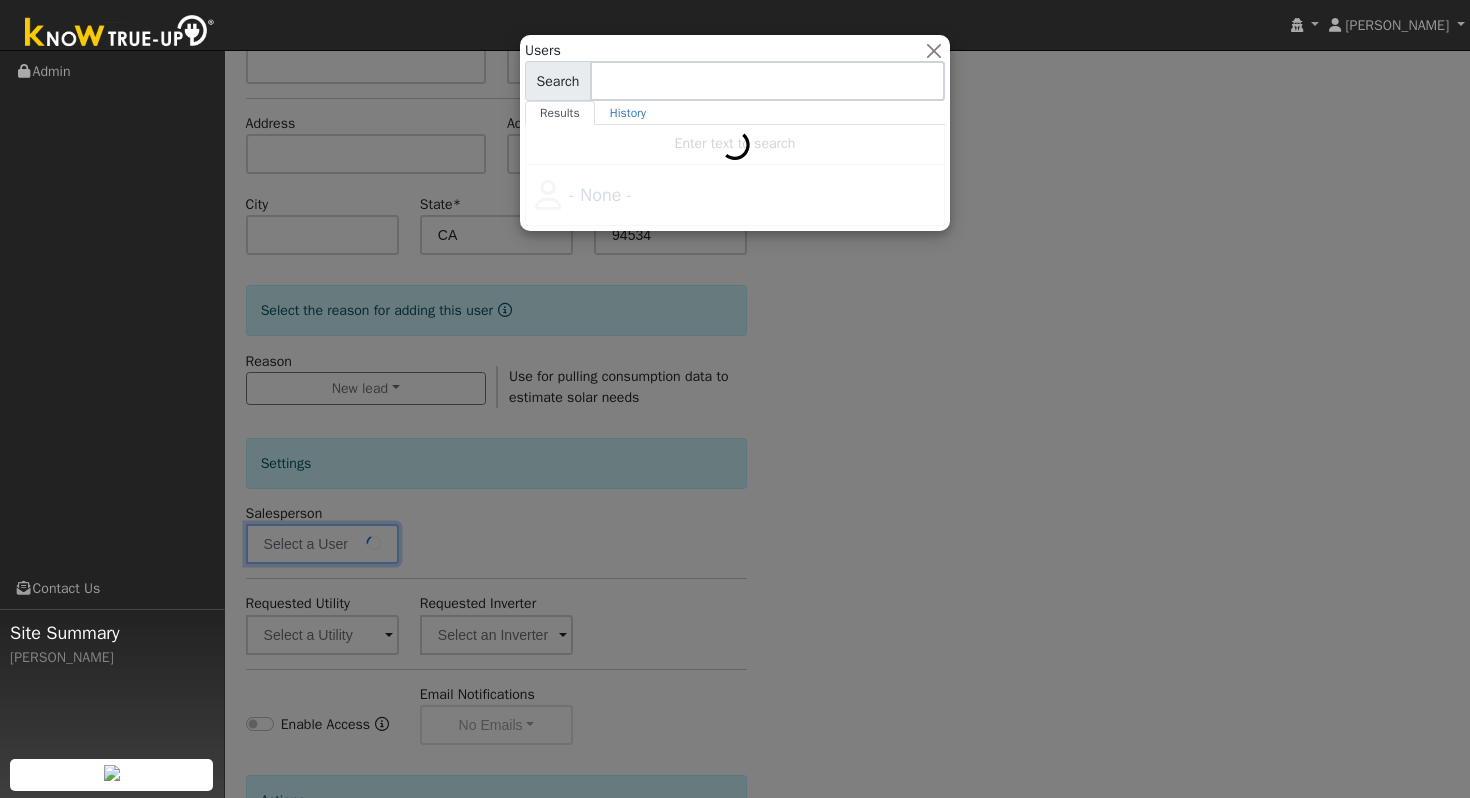 drag, startPoint x: 355, startPoint y: 555, endPoint x: 639, endPoint y: 276, distance: 398.11682 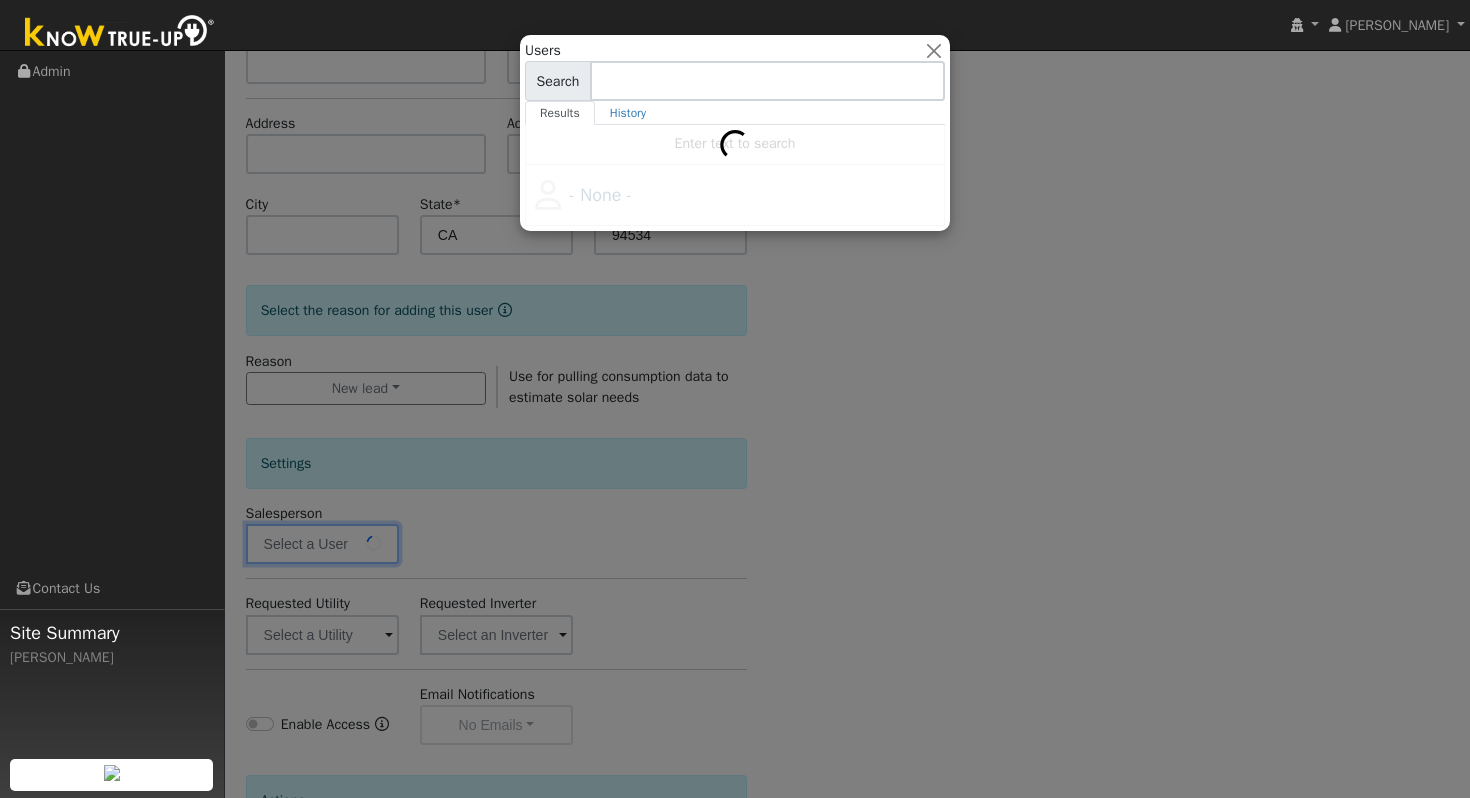 click at bounding box center (735, 399) 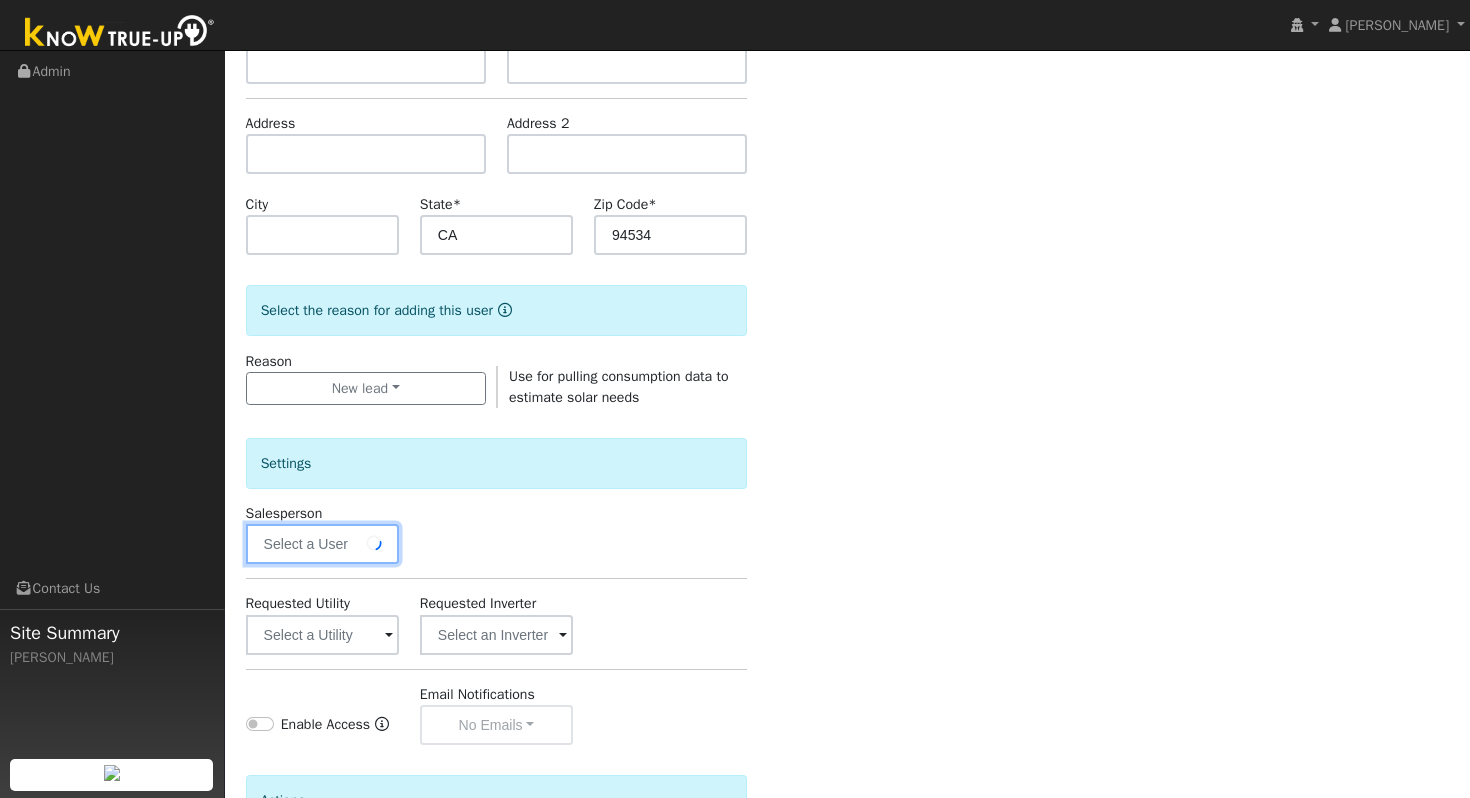 click at bounding box center [322, 544] 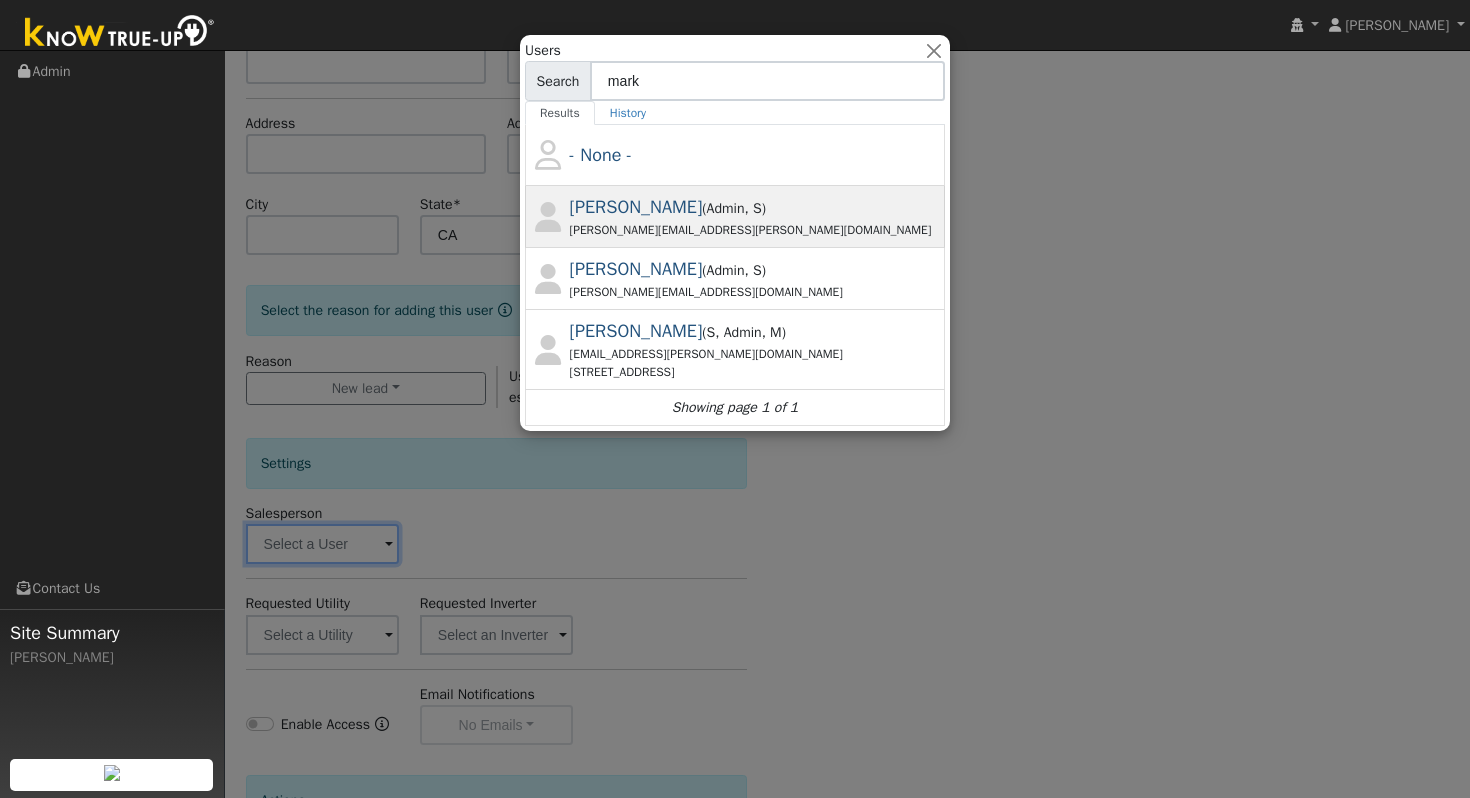 type on "mark" 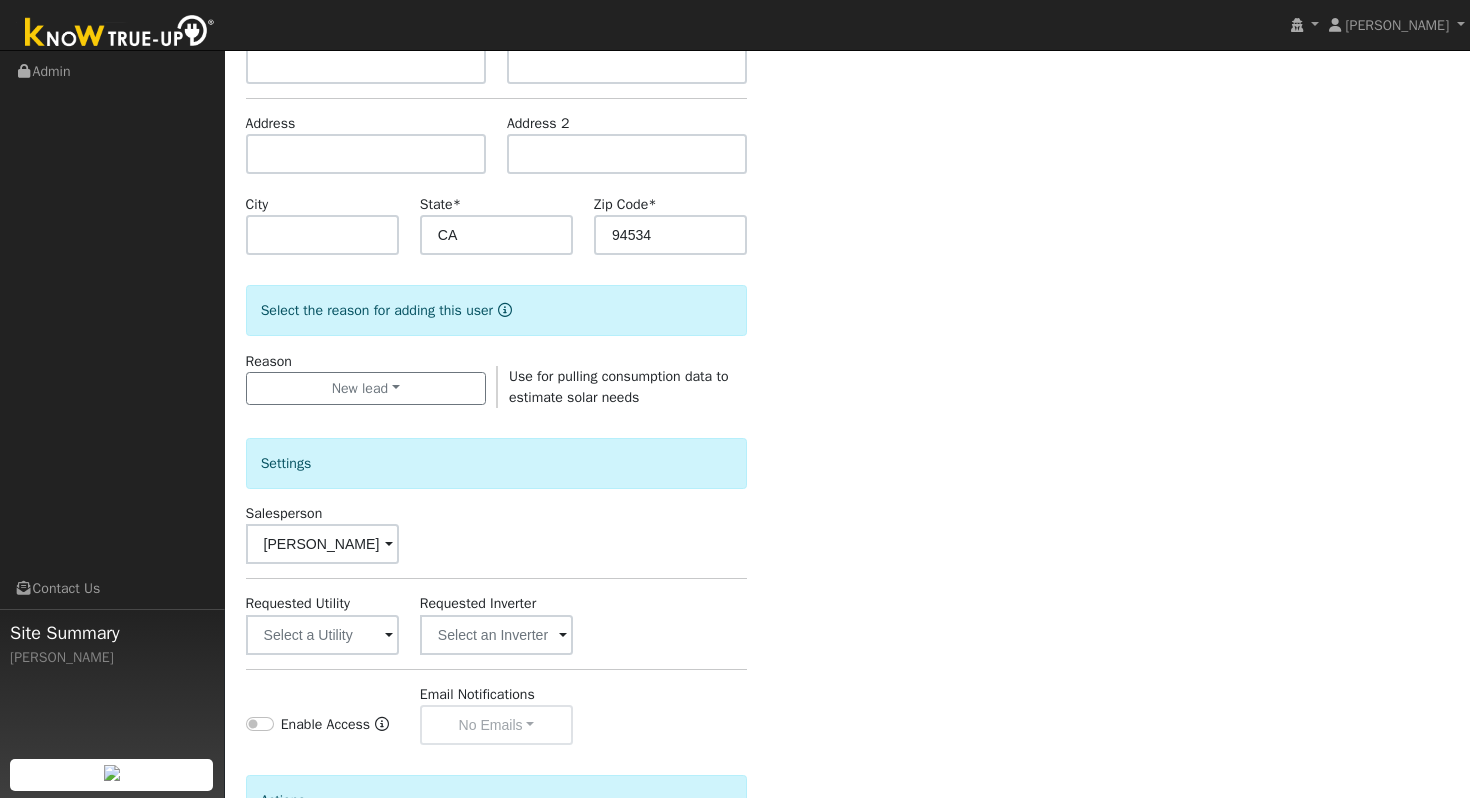 click on "Enable Access Email Notifications No Emails No Emails Weekly Emails Monthly Emails" at bounding box center [496, 714] 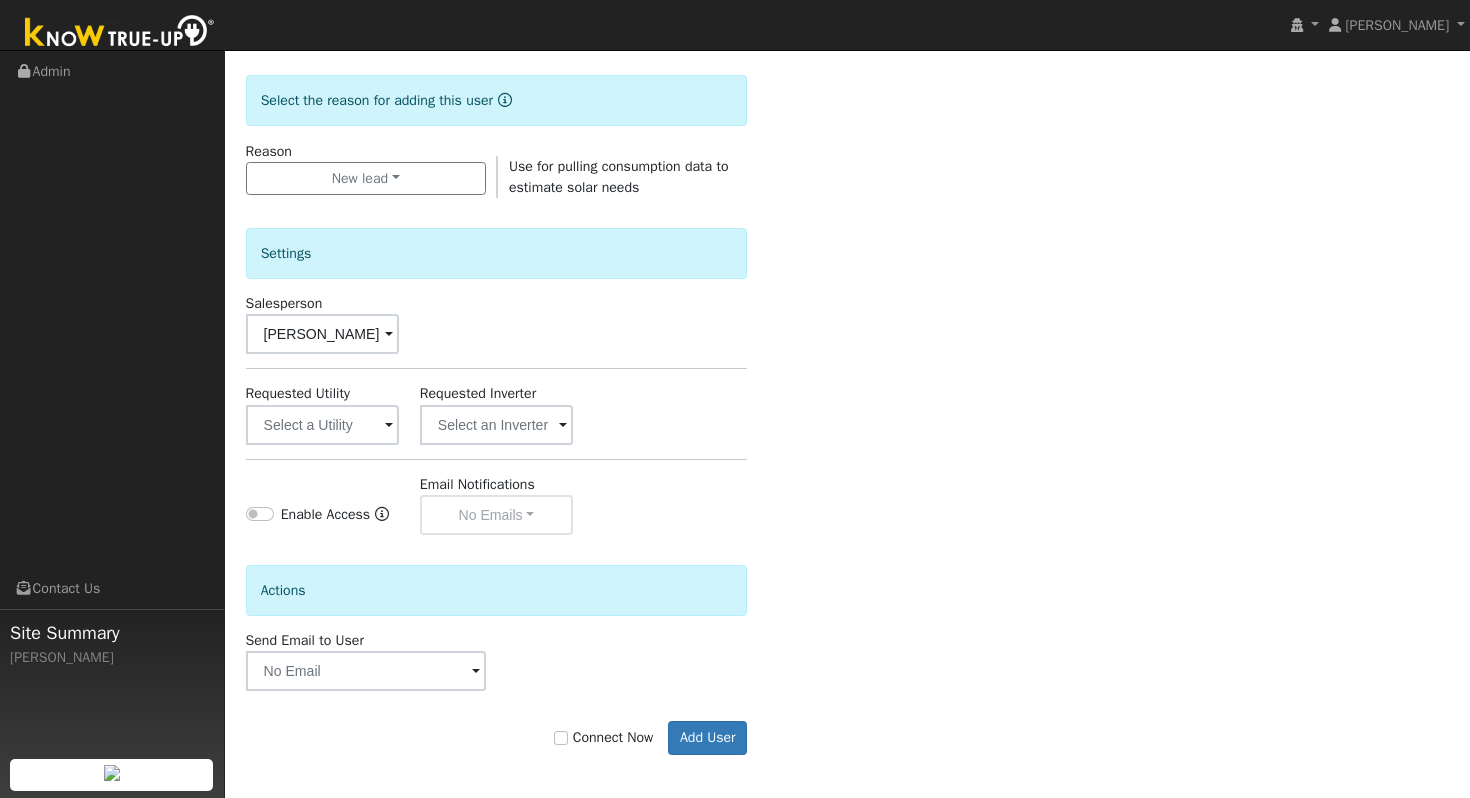 scroll, scrollTop: 497, scrollLeft: 0, axis: vertical 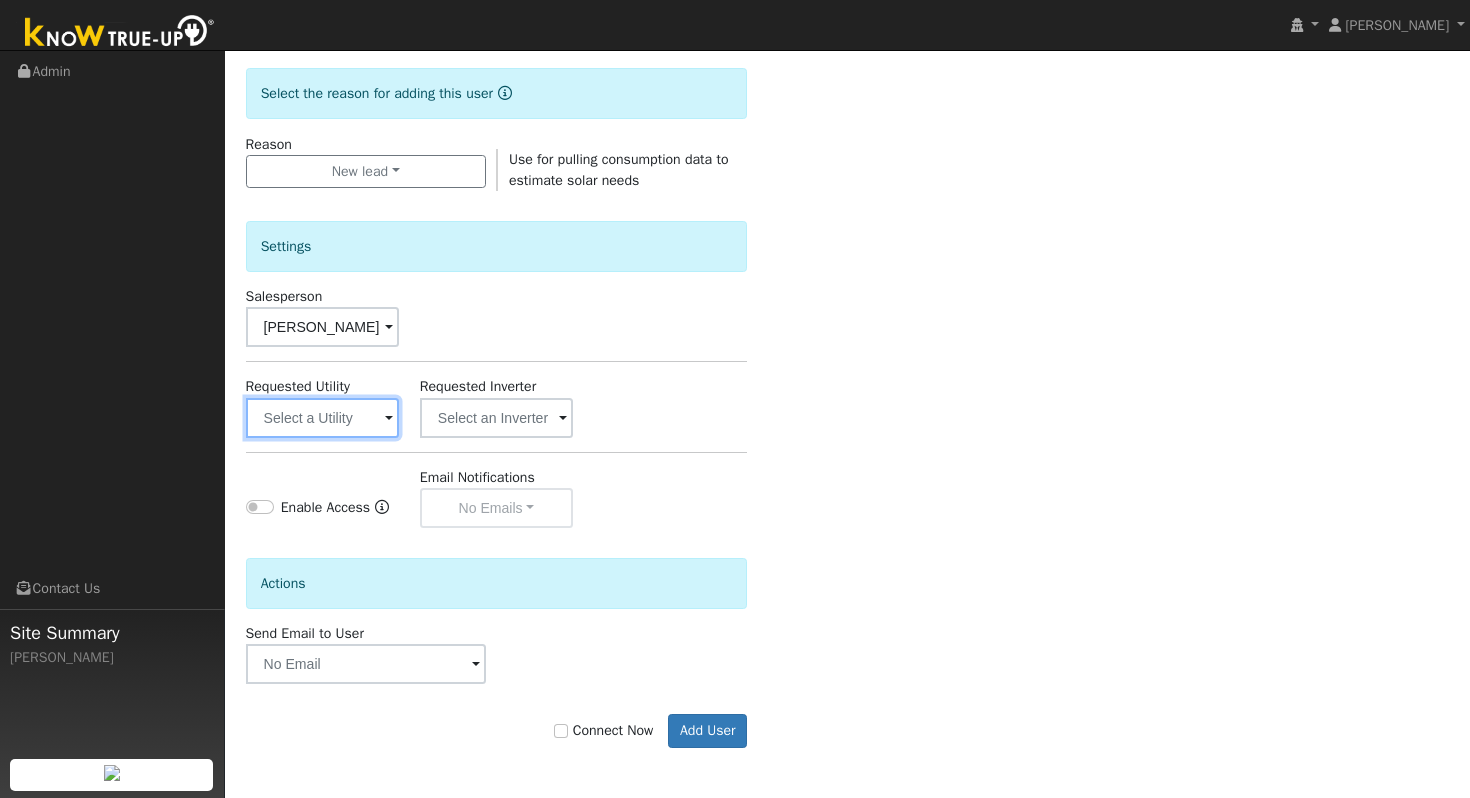 click at bounding box center (322, 418) 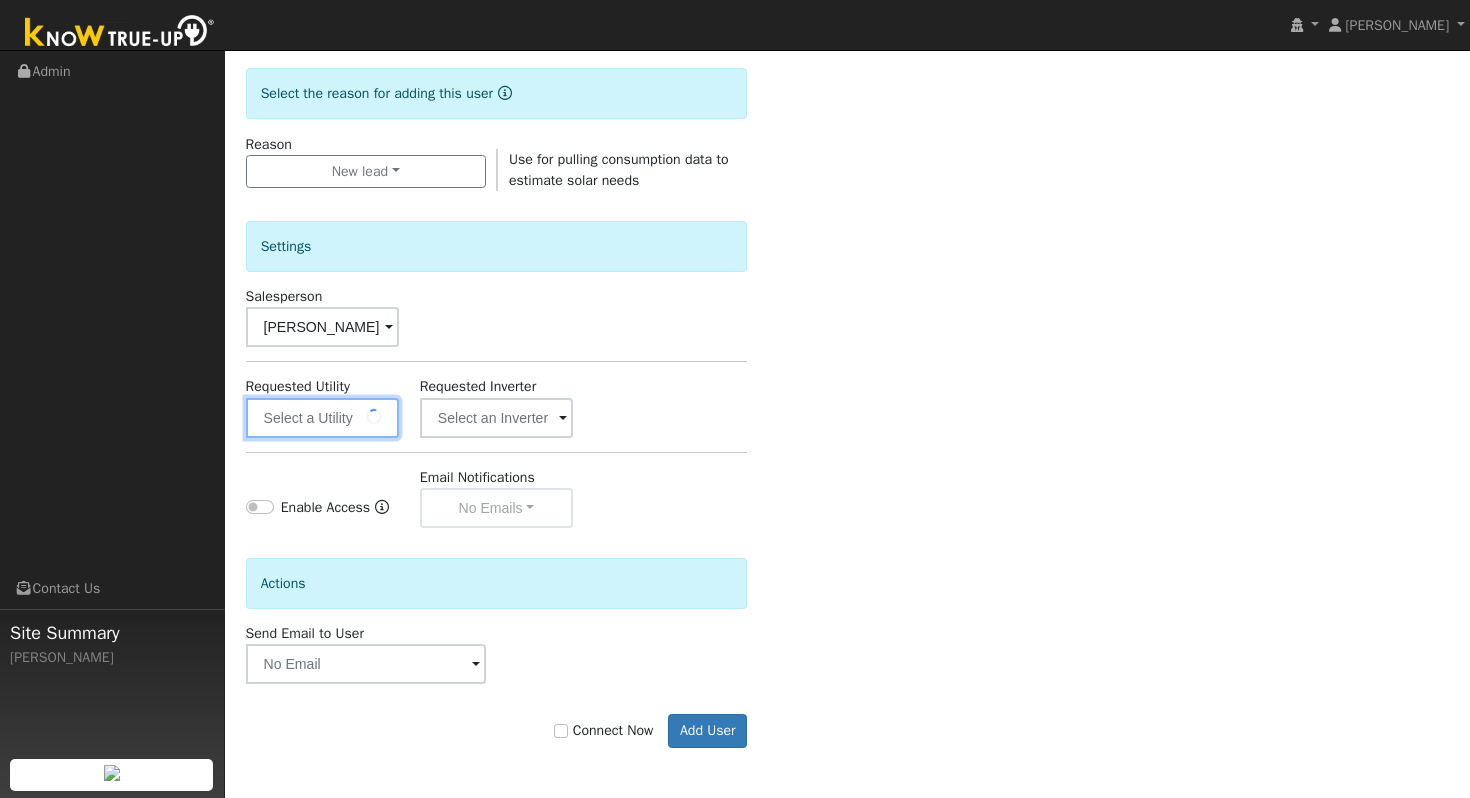 click at bounding box center [322, 418] 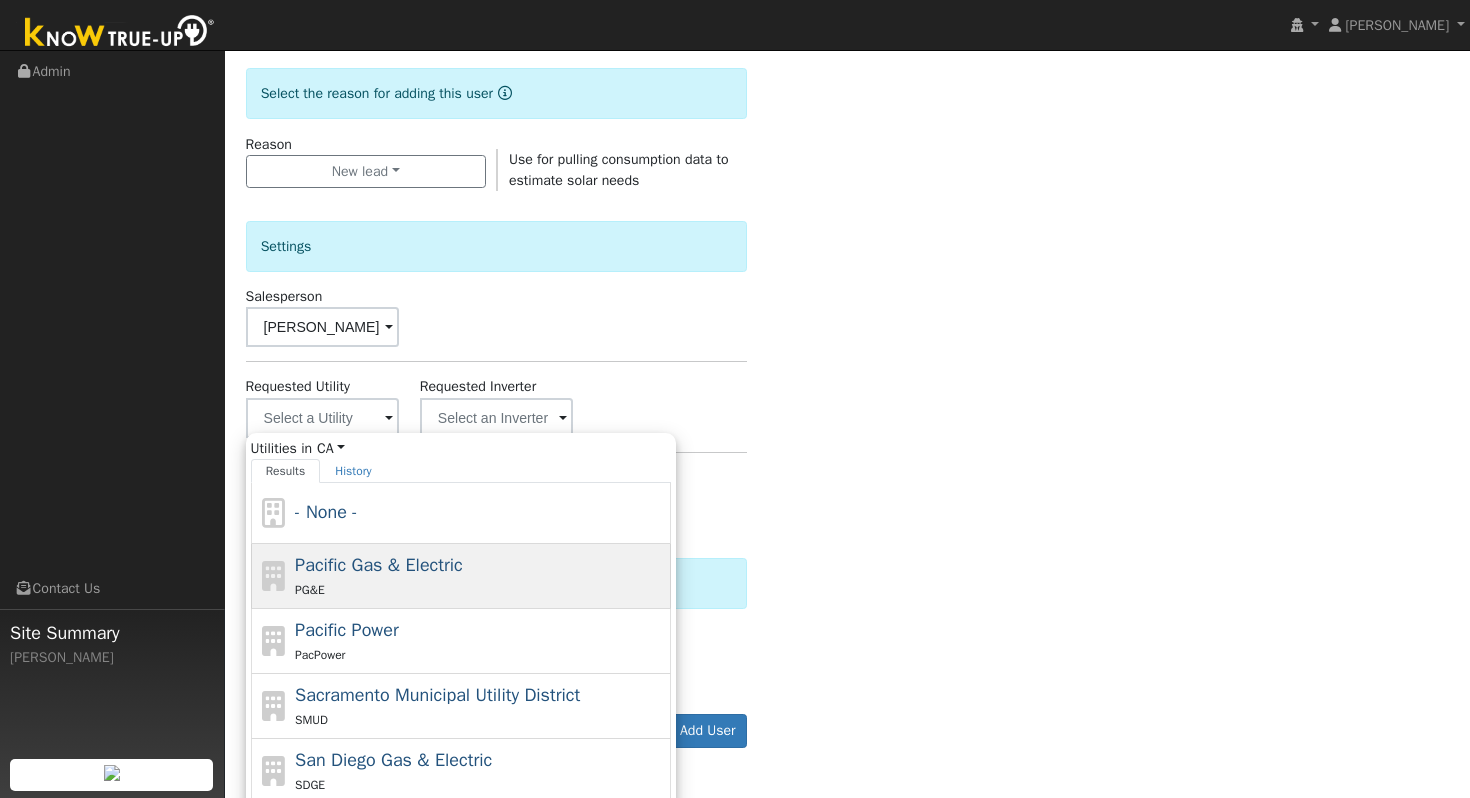click on "PG&E" at bounding box center (480, 589) 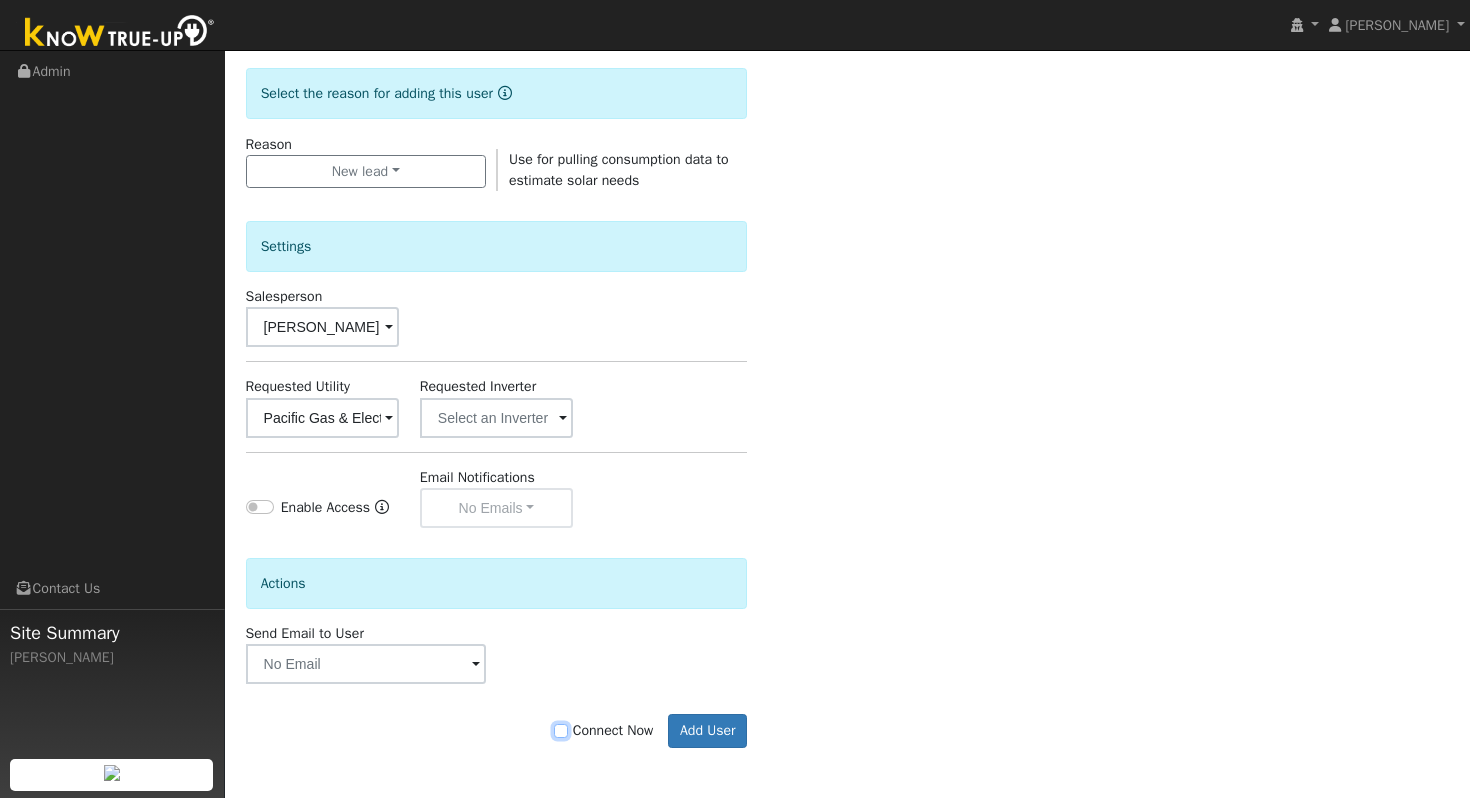 click on "Connect Now" at bounding box center (561, 731) 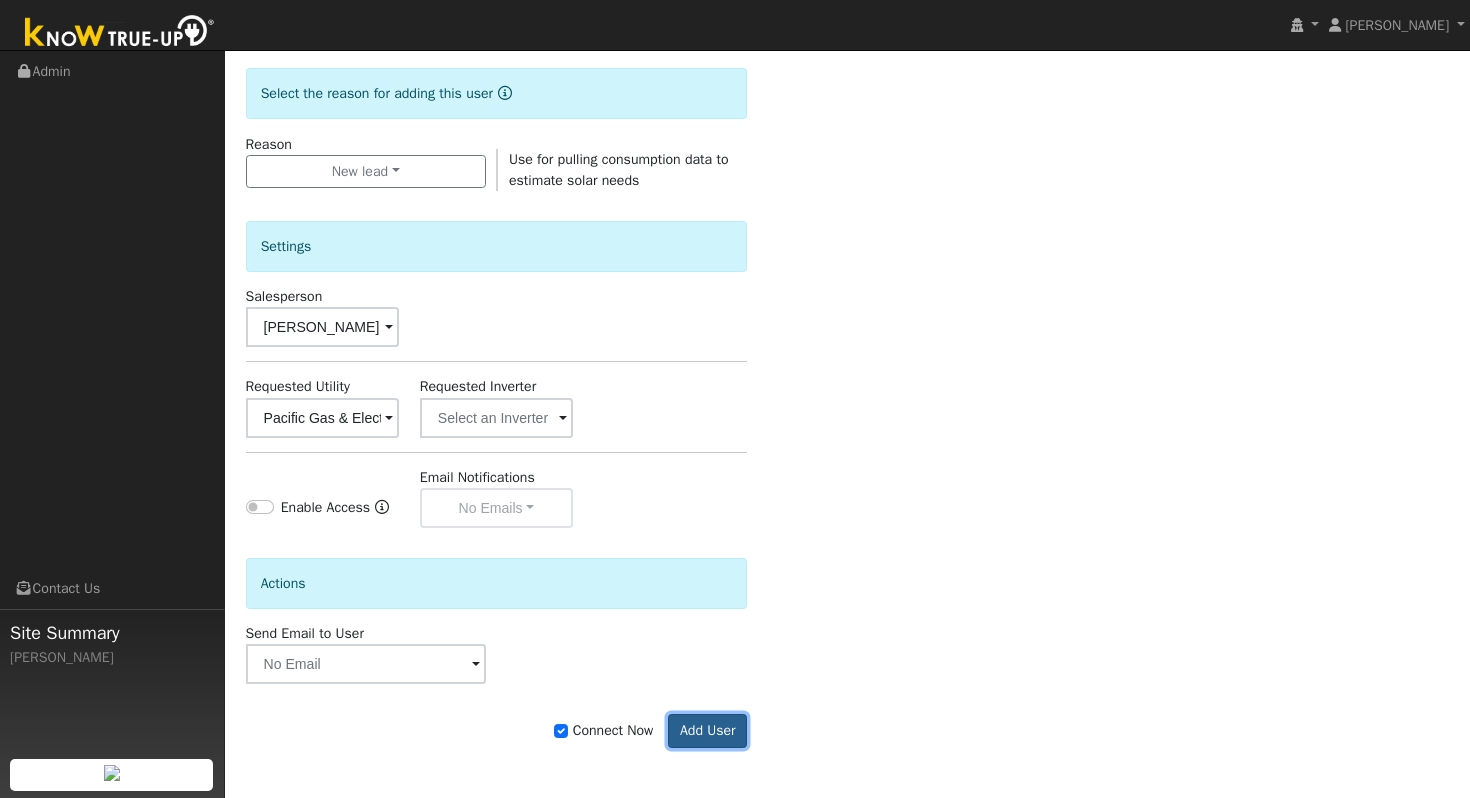 click on "Add User" at bounding box center (707, 731) 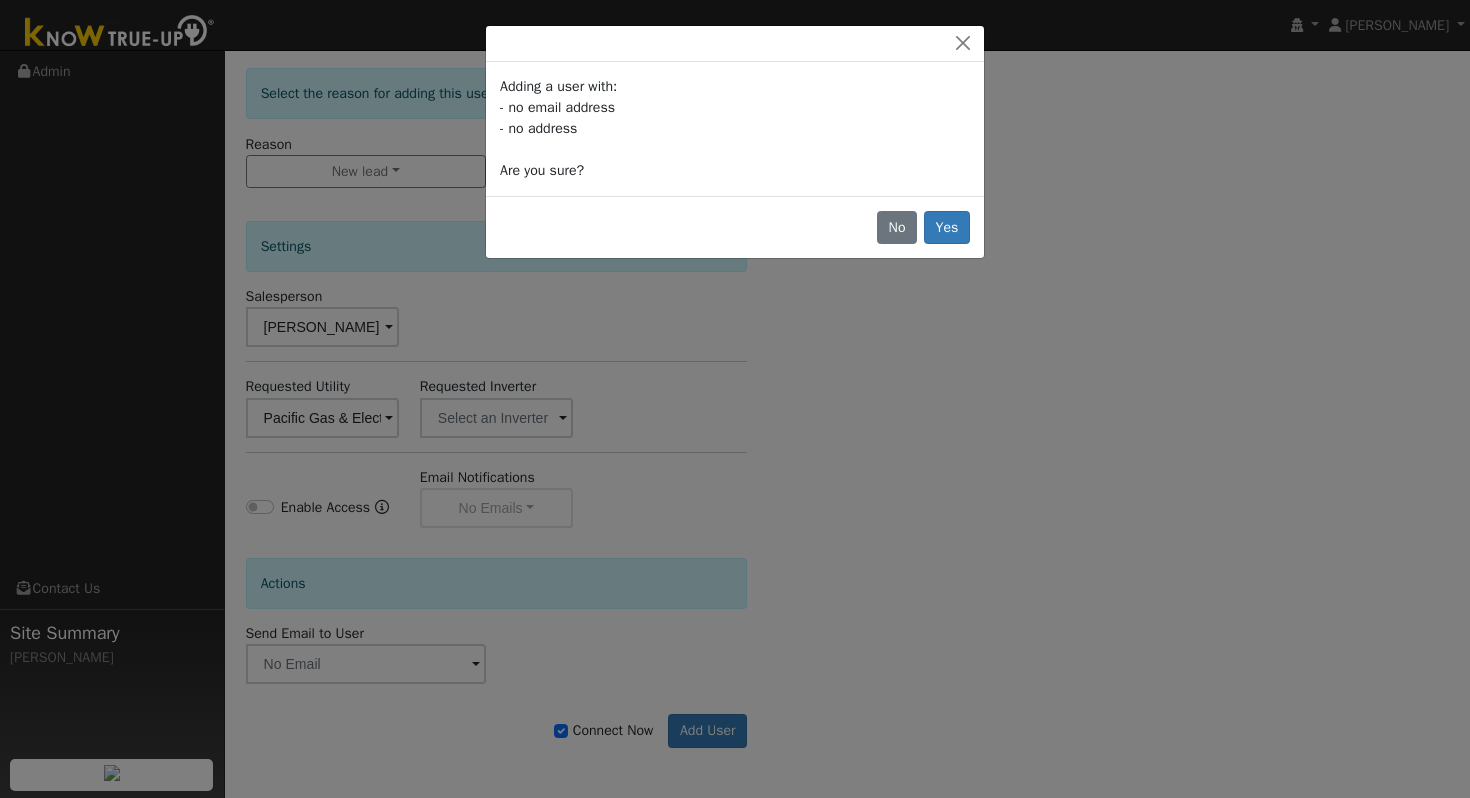click on "No Yes" at bounding box center [735, 227] 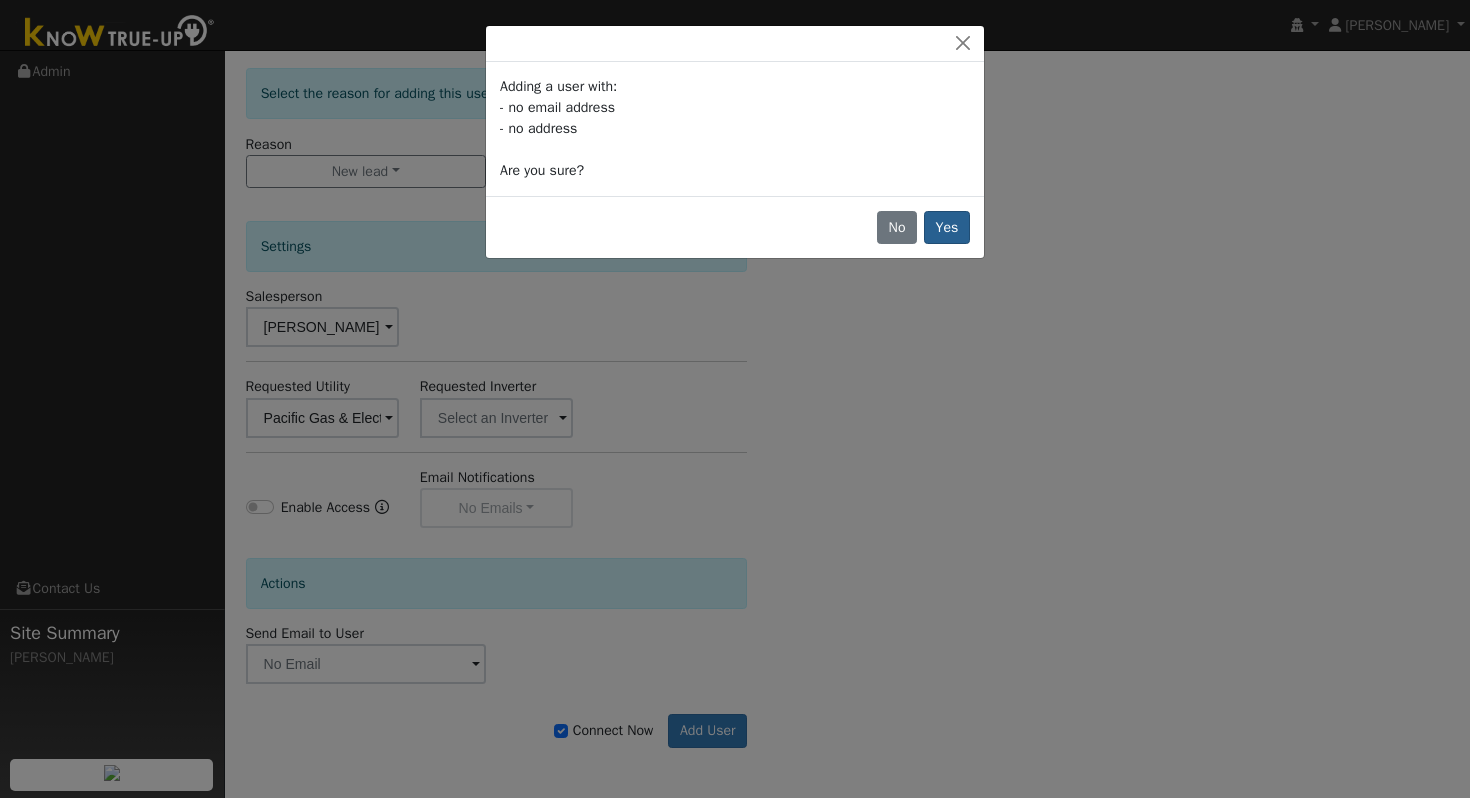 drag, startPoint x: 952, startPoint y: 256, endPoint x: 955, endPoint y: 241, distance: 15.297058 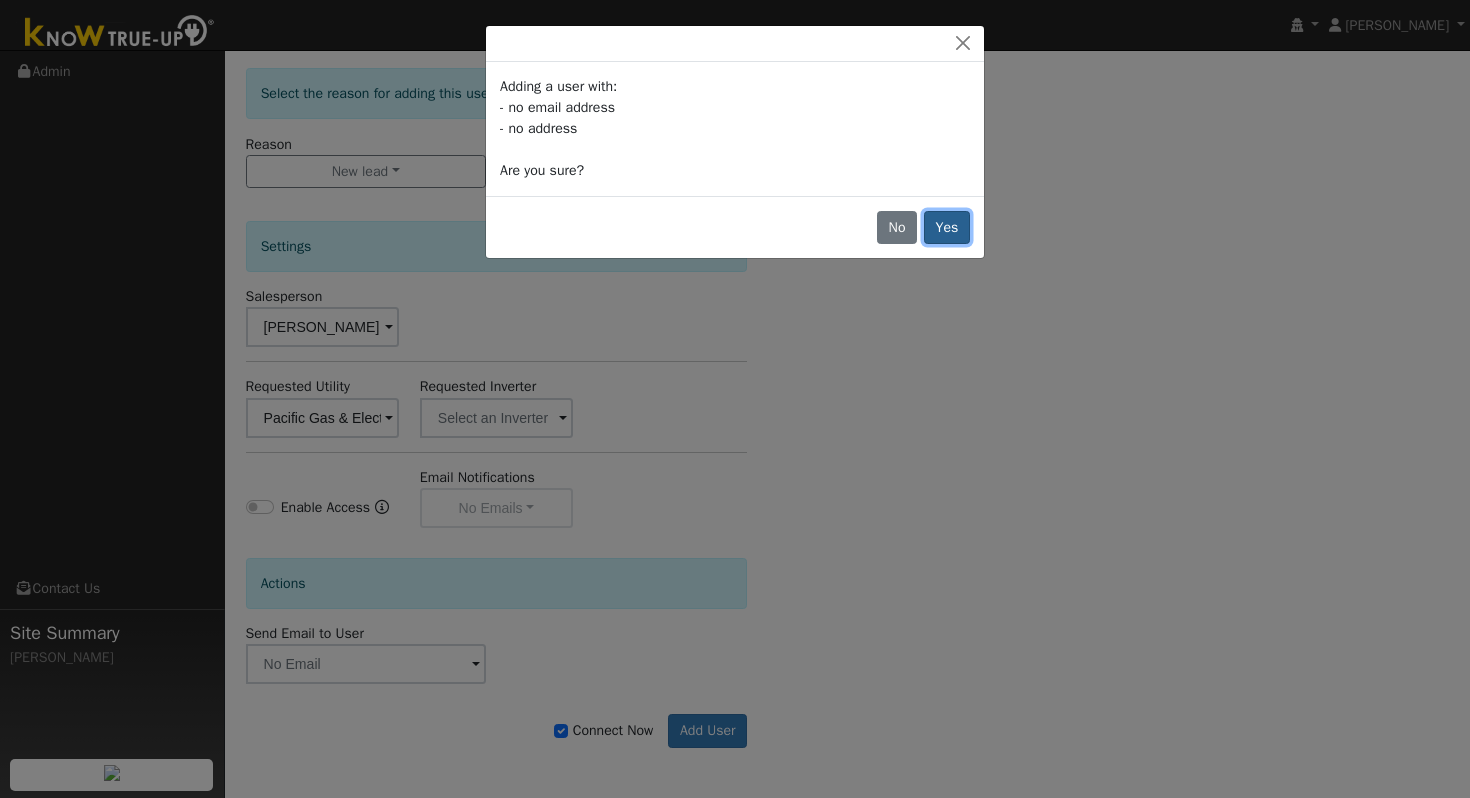 click on "Yes" at bounding box center [947, 228] 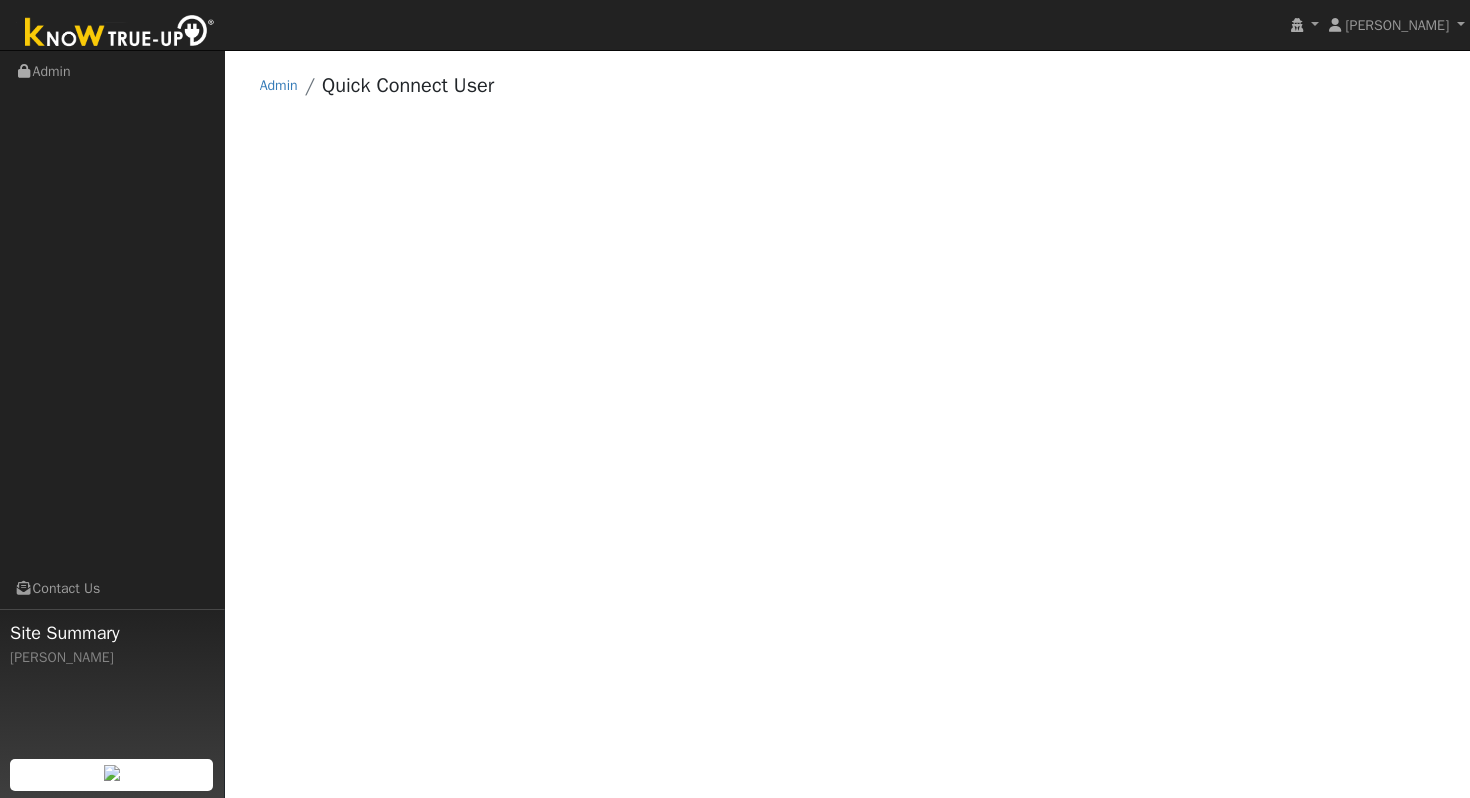 scroll, scrollTop: 0, scrollLeft: 0, axis: both 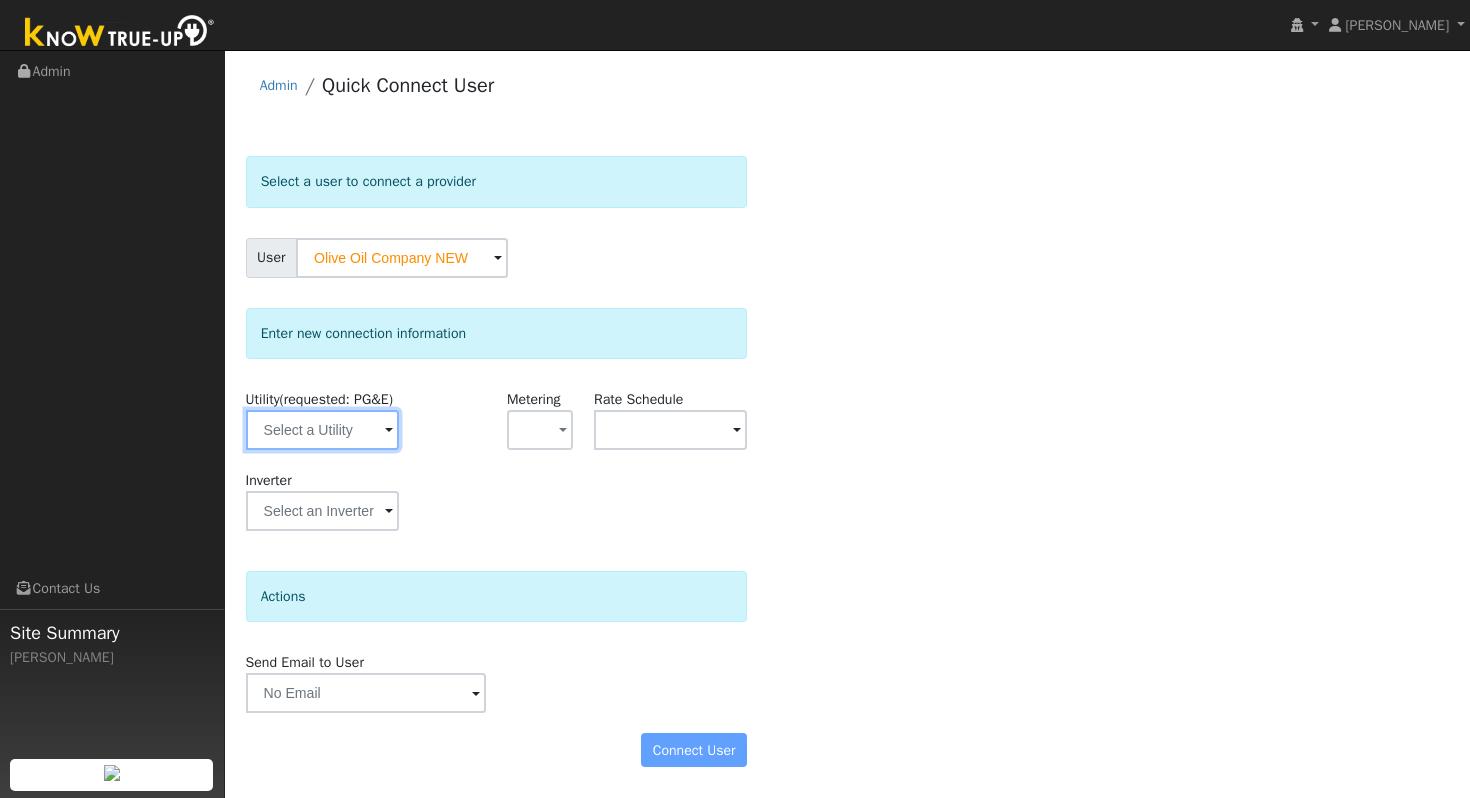 click at bounding box center [322, 430] 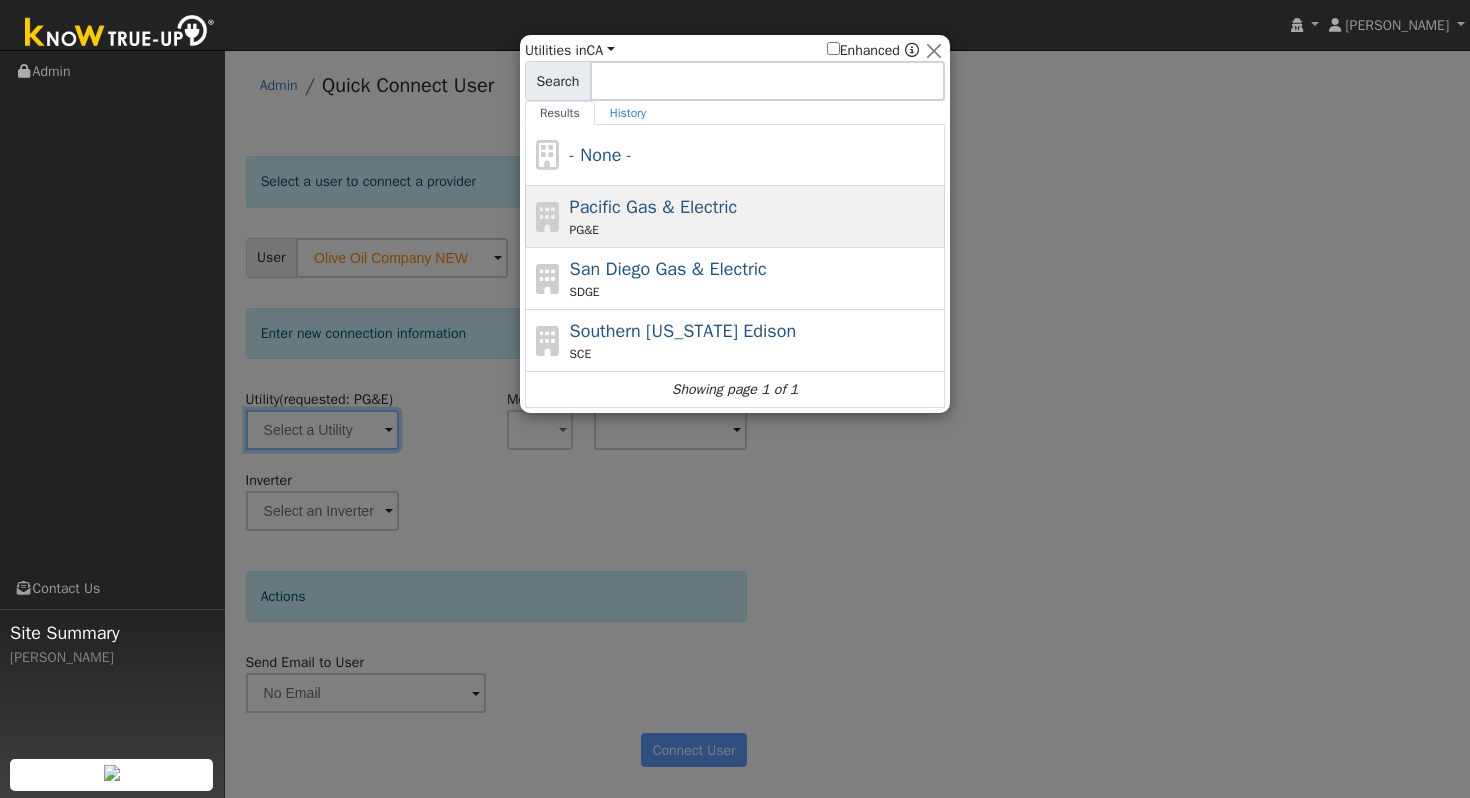 click on "Pacific Gas & Electric PG&E" at bounding box center [755, 216] 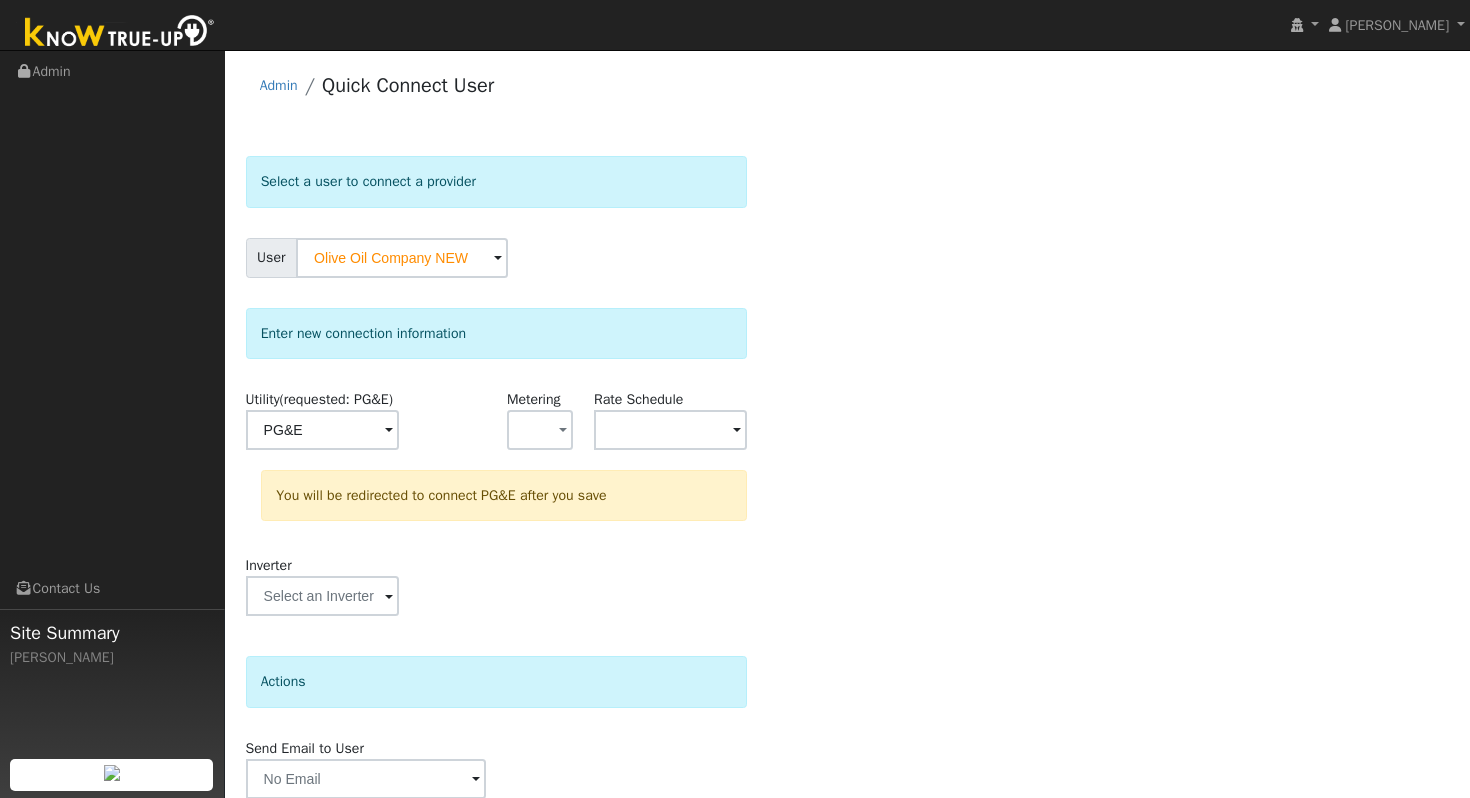 click on "Select a user to connect a provider User Olive Oil Company NEW Account   Default Account Default Account CA 94534 Primary Account Enter new connection information Utility  (requested: PG&E) PG&E Metering - None - NEM NBT  Rate Schedule  You will be redirected to connect PG&E after you save Inverter Disconnecting . Do you also want to delete all of the  data?  - Delete data if disconnecting or connecting to different data.  - Keep data if reconnecting to same data.  Be careful: this cannot be undone.  Cancel  No  Yes Actions Send Email to User Delete Email Template Are you sure you want to delete ? Cancel Delete Connect User No Yes" at bounding box center [848, 514] 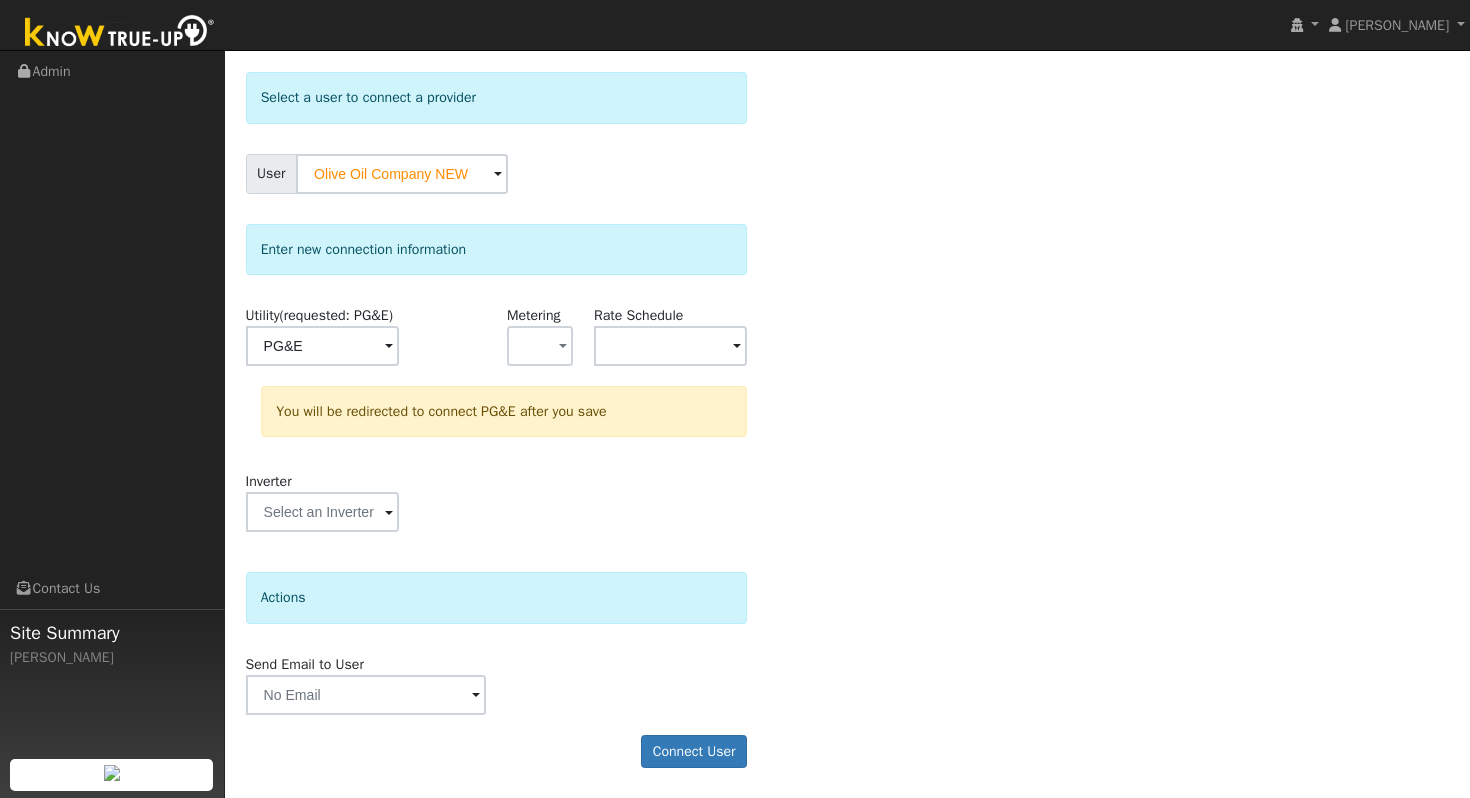 scroll, scrollTop: 105, scrollLeft: 0, axis: vertical 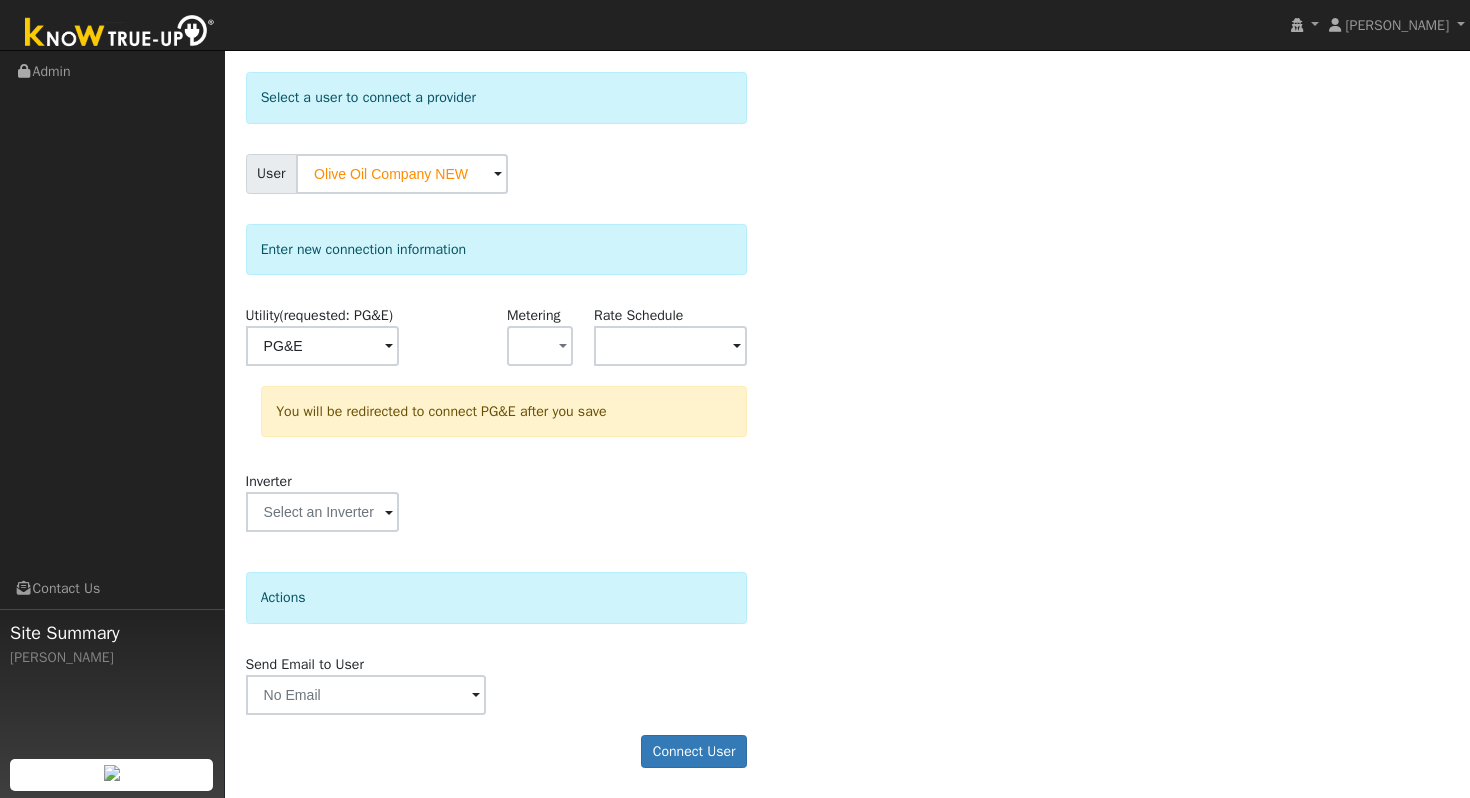 click on "Select a user to connect a provider User Olive Oil Company NEW Account   Default Account Default Account CA 94534 Primary Account Enter new connection information Utility  (requested: PG&E) PG&E Metering - None - NEM NBT  Rate Schedule  You will be redirected to connect PG&E after you save Inverter Disconnecting . Do you also want to delete all of the  data?  - Delete data if disconnecting or connecting to different data.  - Keep data if reconnecting to same data.  Be careful: this cannot be undone.  Cancel  No  Yes Actions Send Email to User Delete Email Template Are you sure you want to delete ? Cancel Delete Connect User" 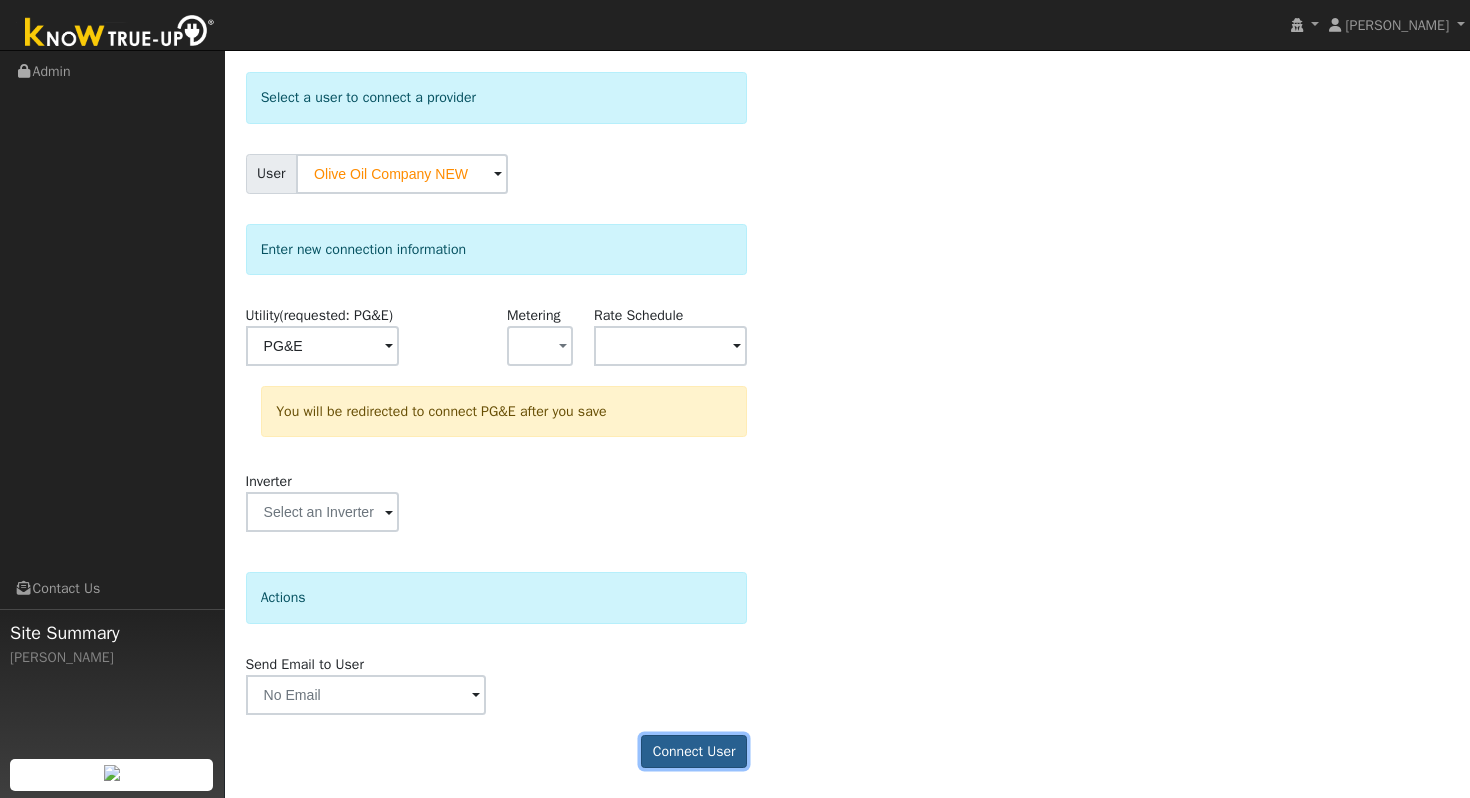 click on "Connect User" at bounding box center (694, 752) 